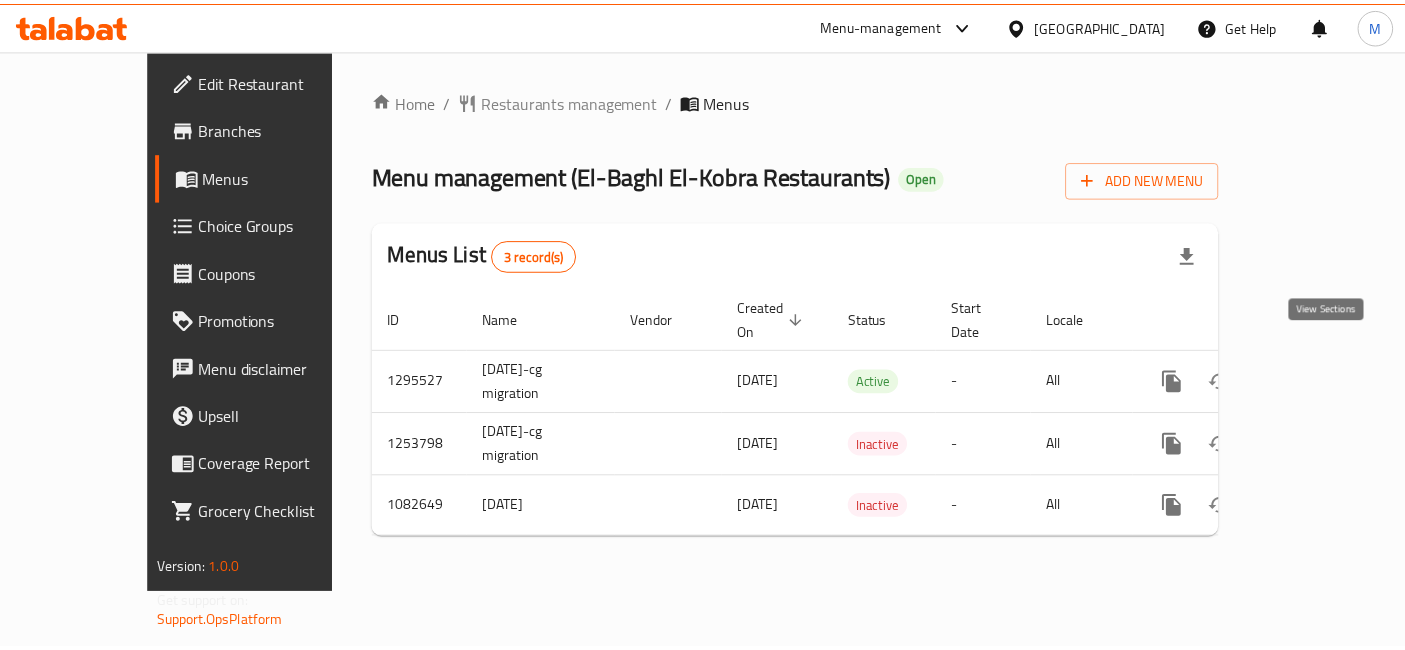scroll, scrollTop: 0, scrollLeft: 0, axis: both 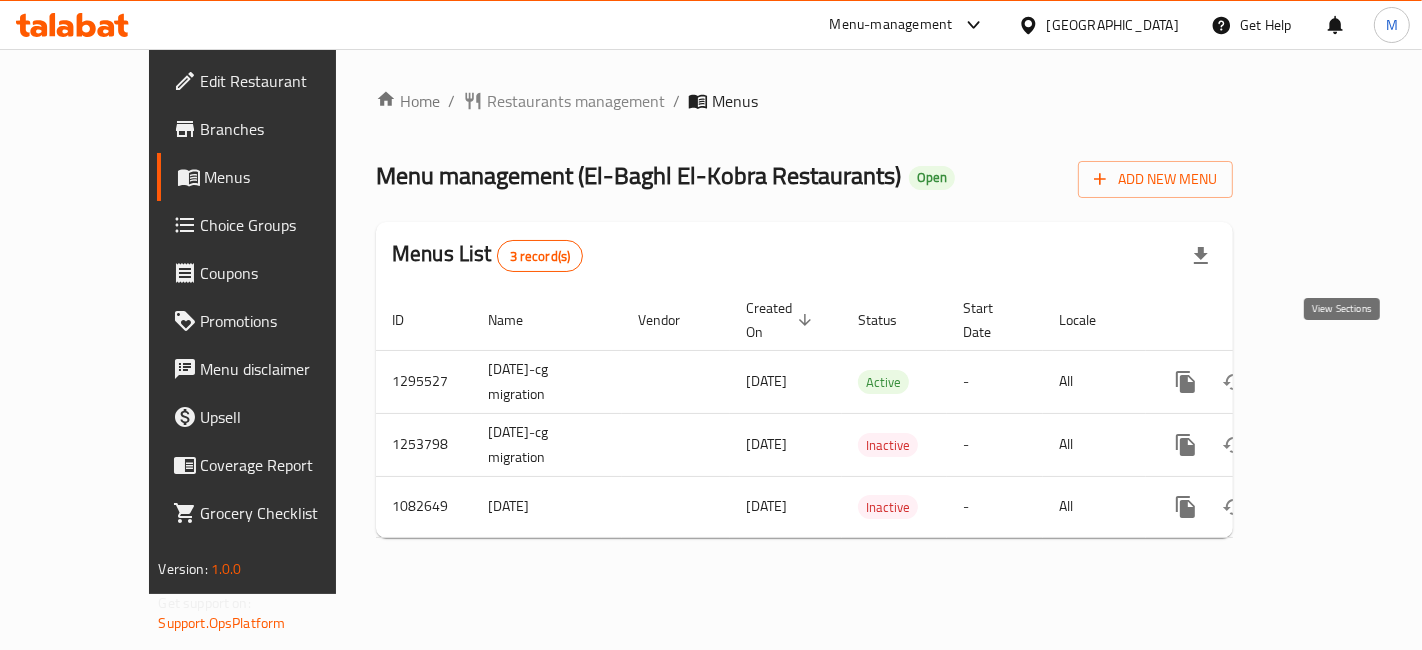 click at bounding box center [1330, 382] 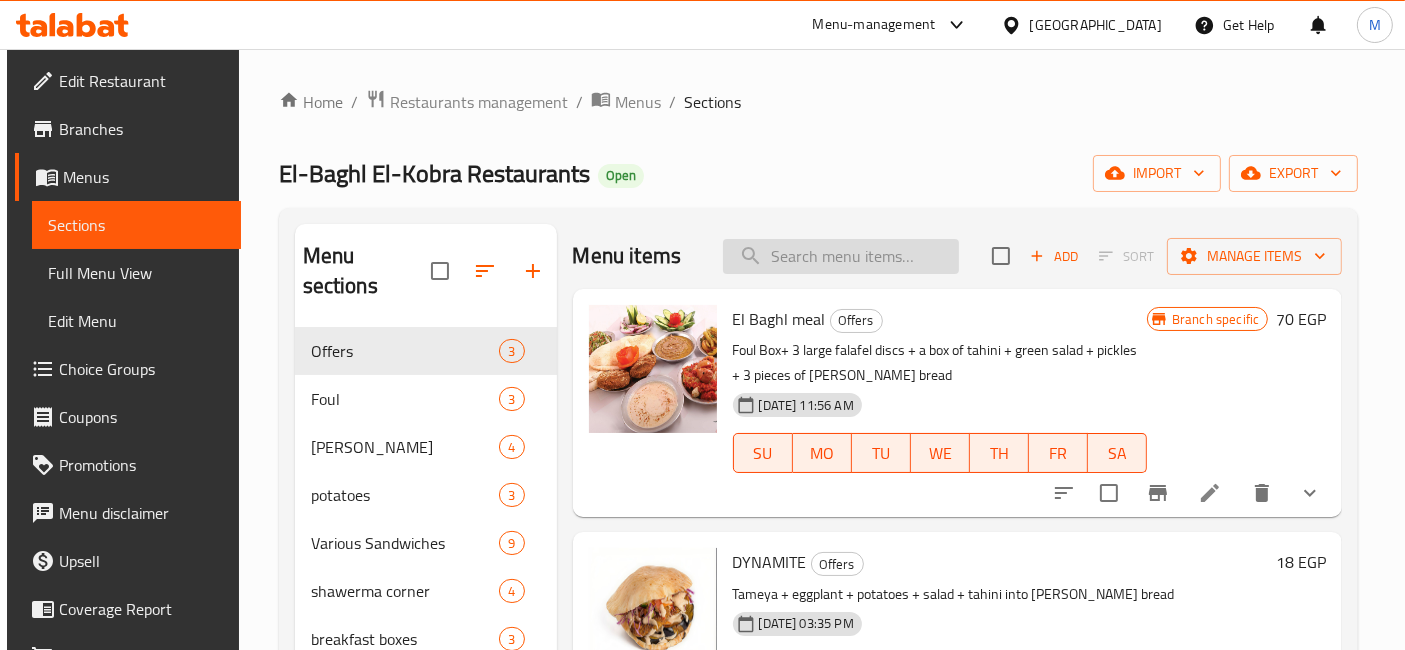 click at bounding box center [841, 256] 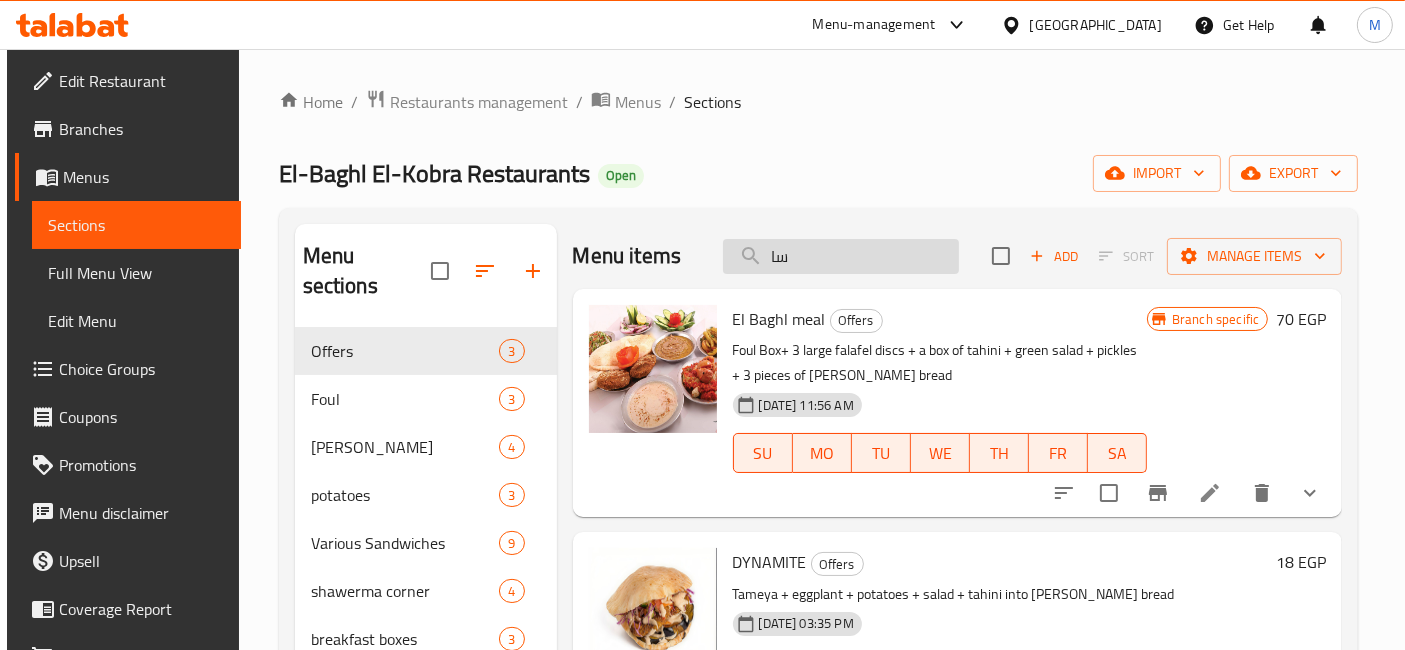 type on "س" 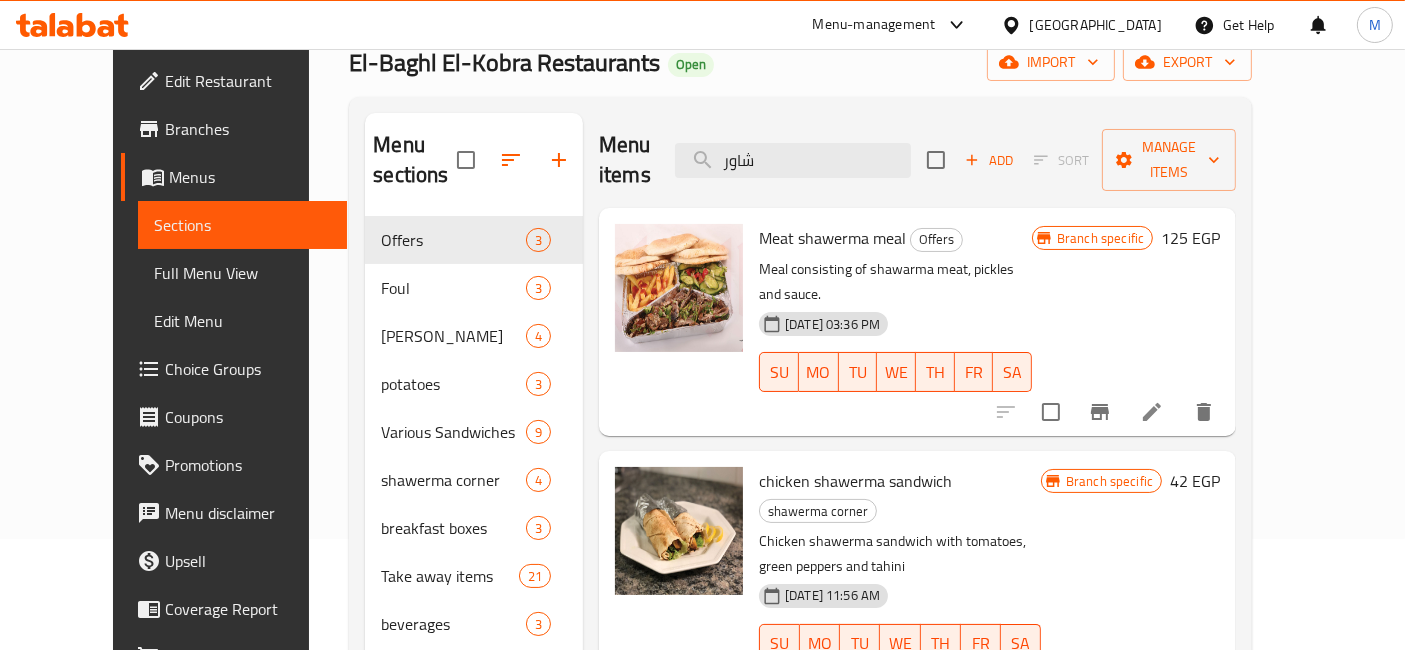 scroll, scrollTop: 122, scrollLeft: 0, axis: vertical 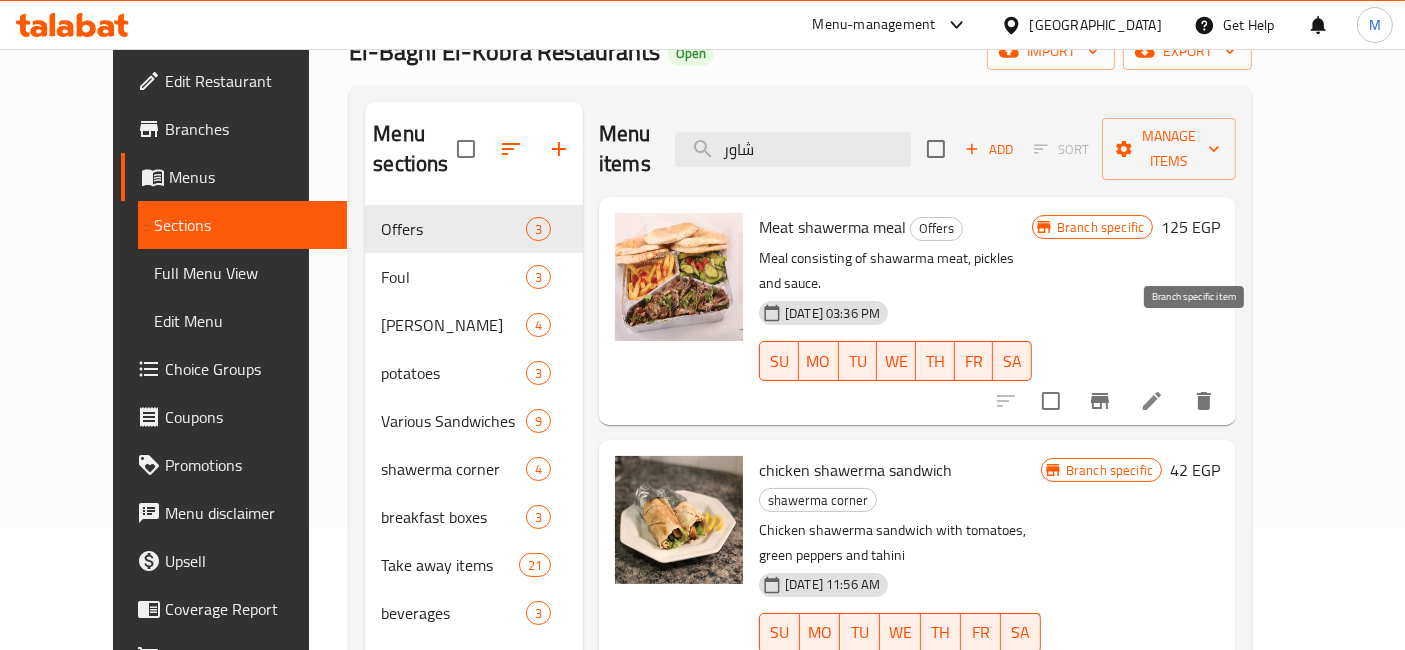 type on "شاور" 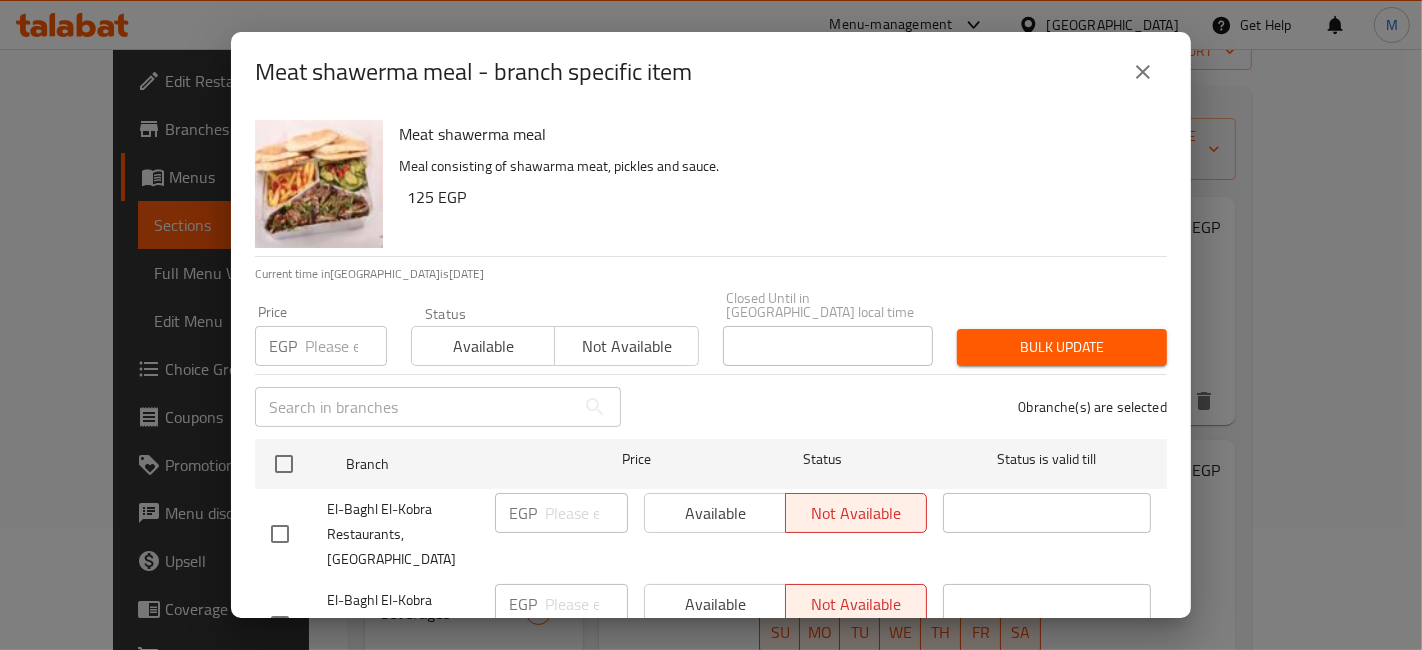 type 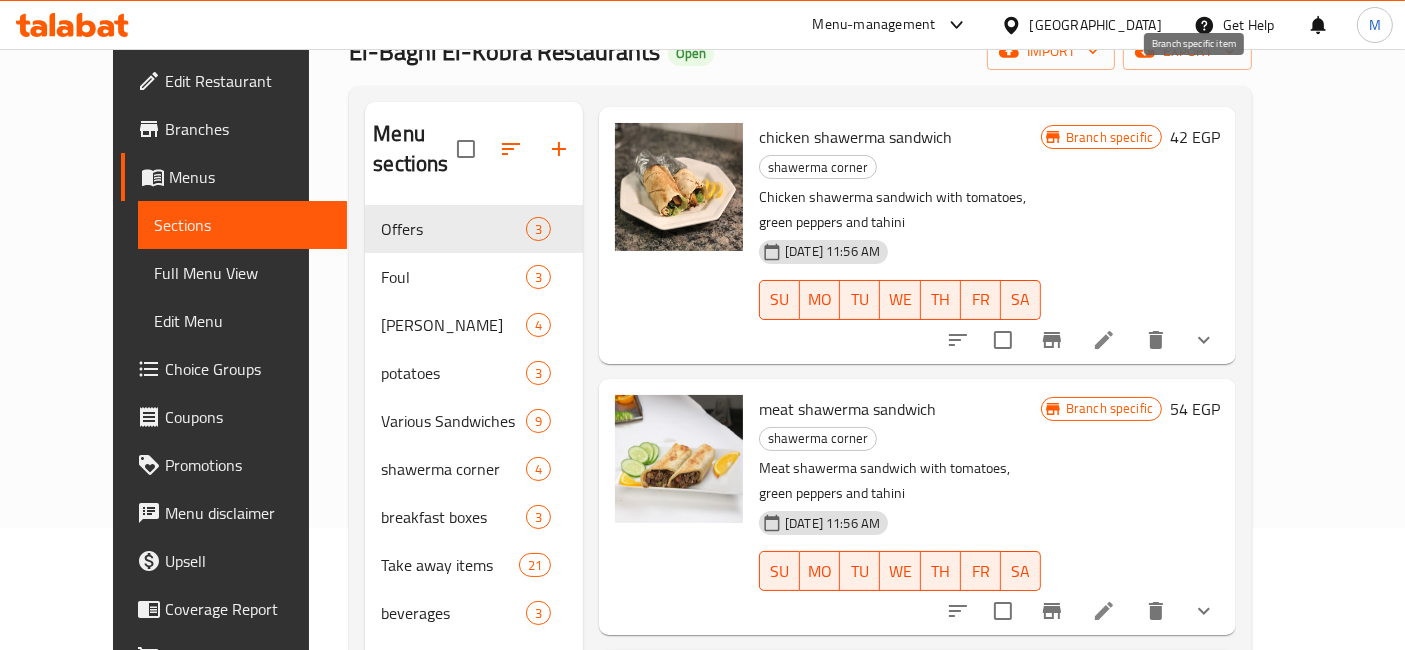 scroll, scrollTop: 491, scrollLeft: 0, axis: vertical 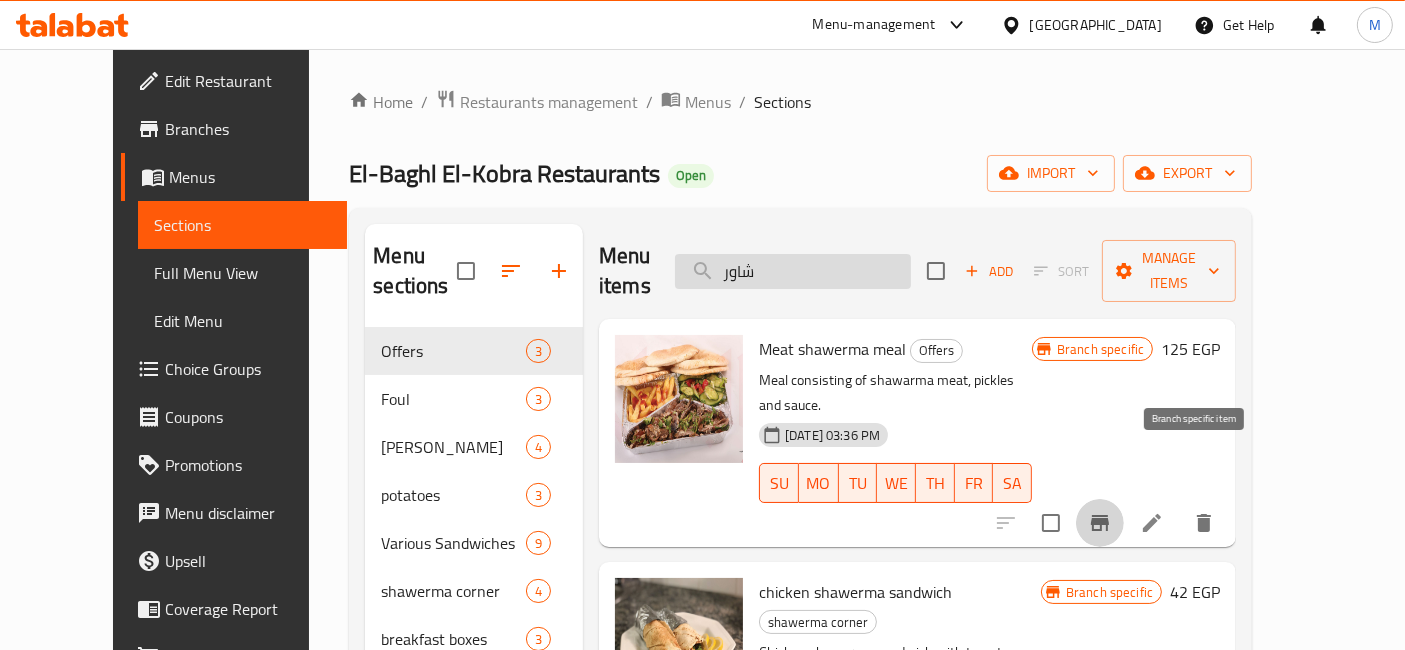 click on "شاور" at bounding box center (793, 271) 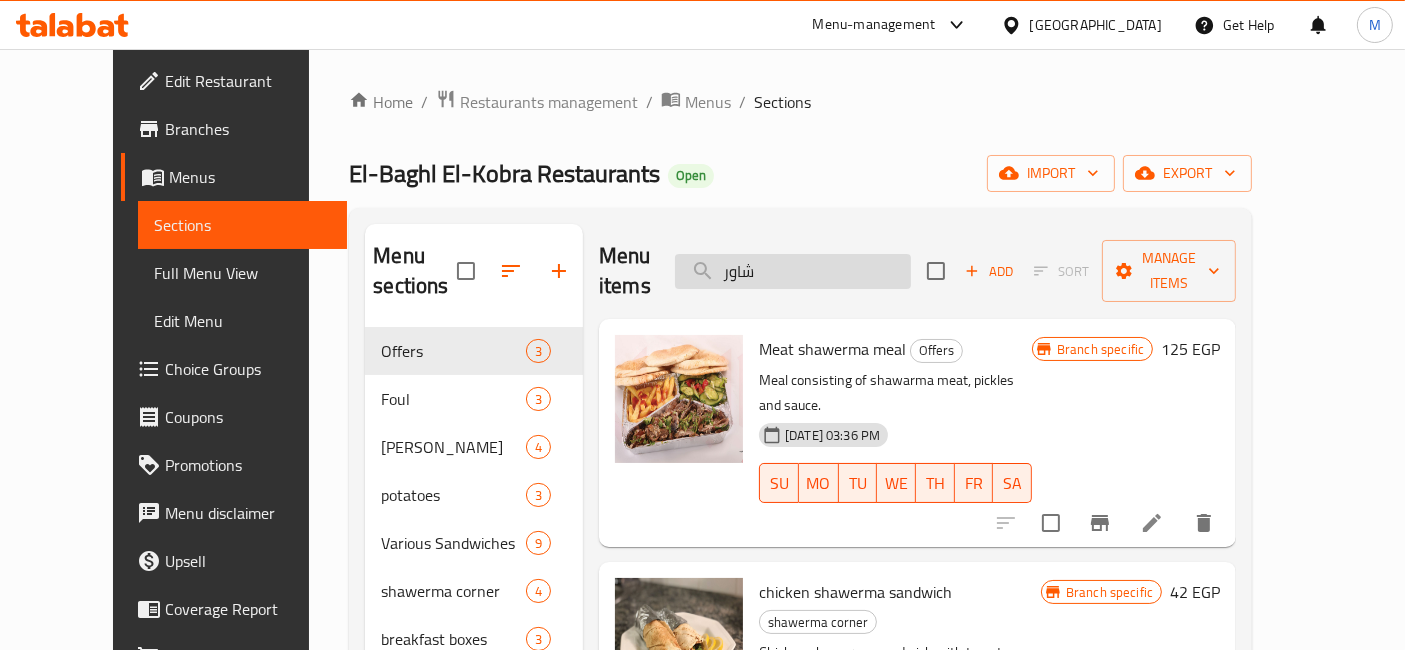 click on "شاور" at bounding box center [793, 271] 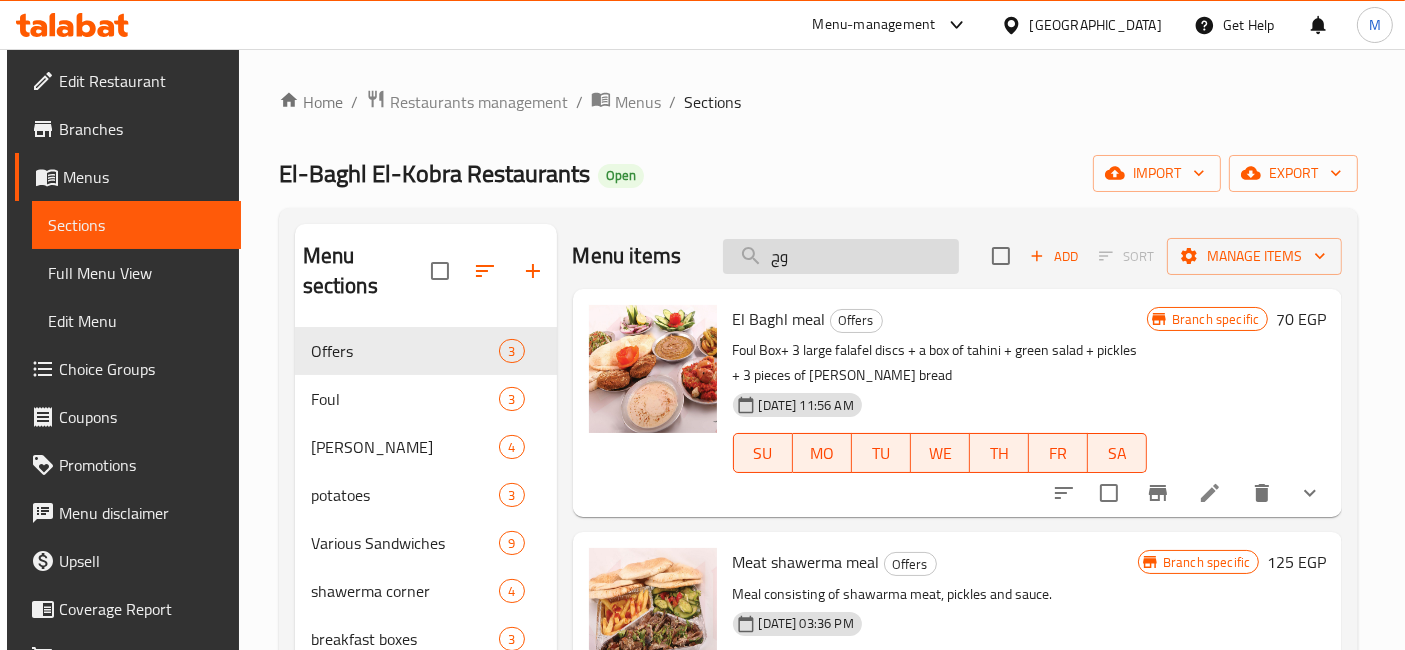 type on "و" 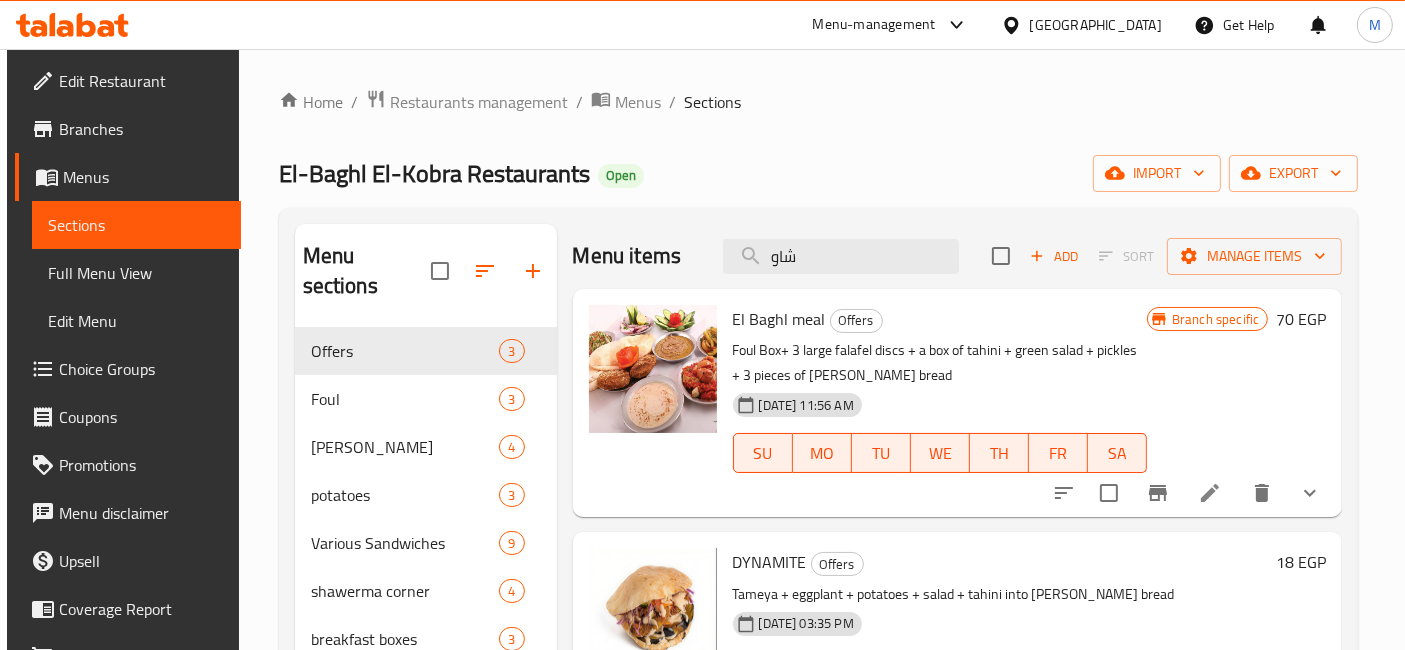 type on "شاور" 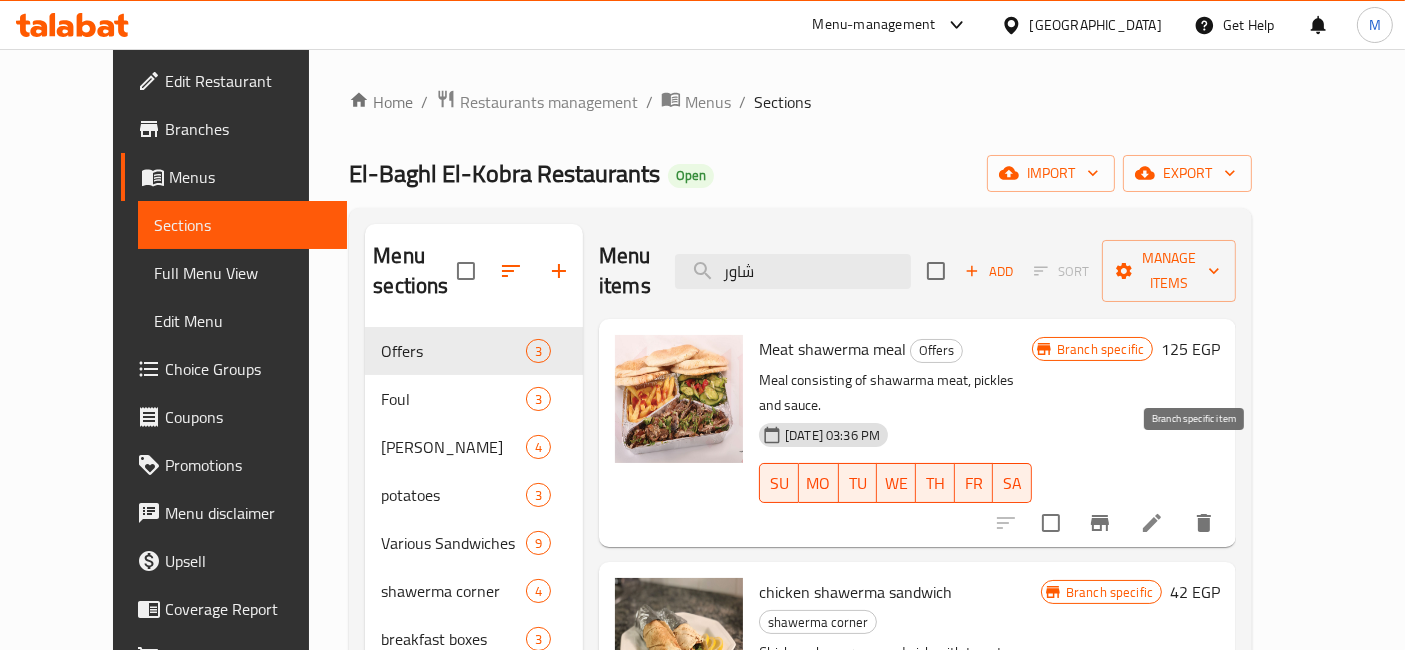 click 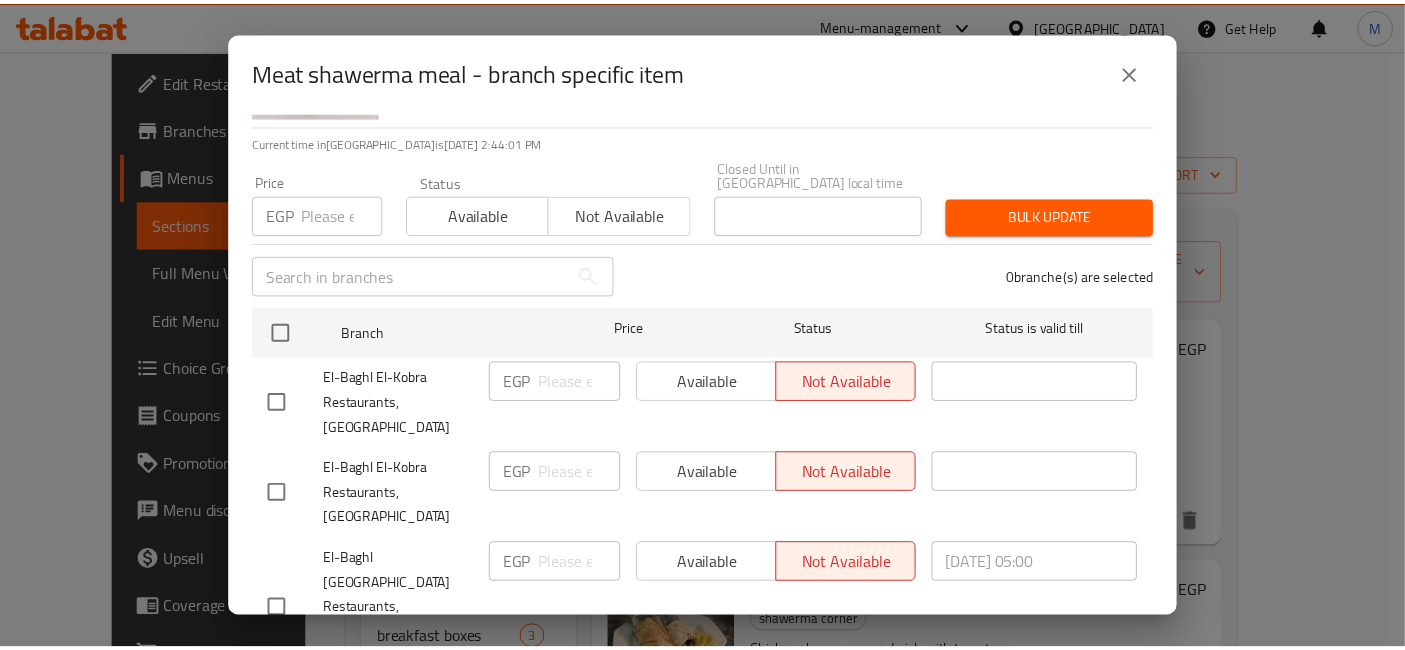 scroll, scrollTop: 0, scrollLeft: 0, axis: both 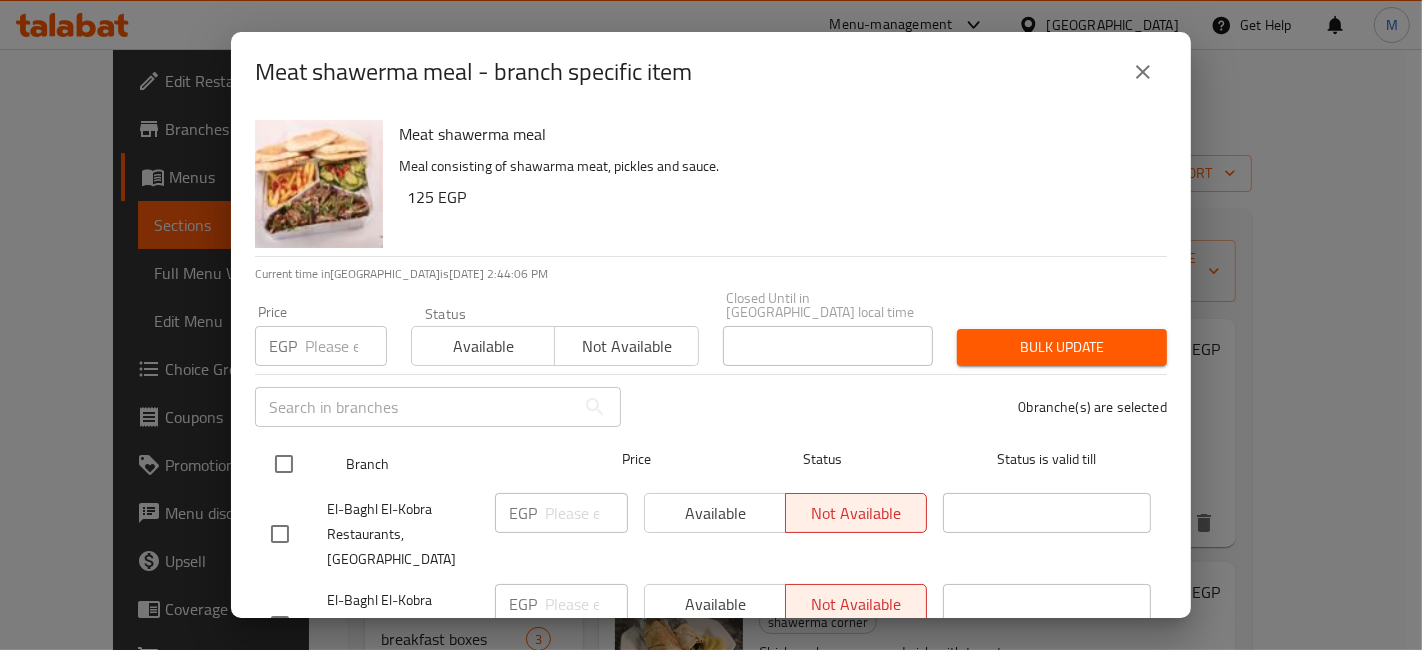 click at bounding box center [284, 464] 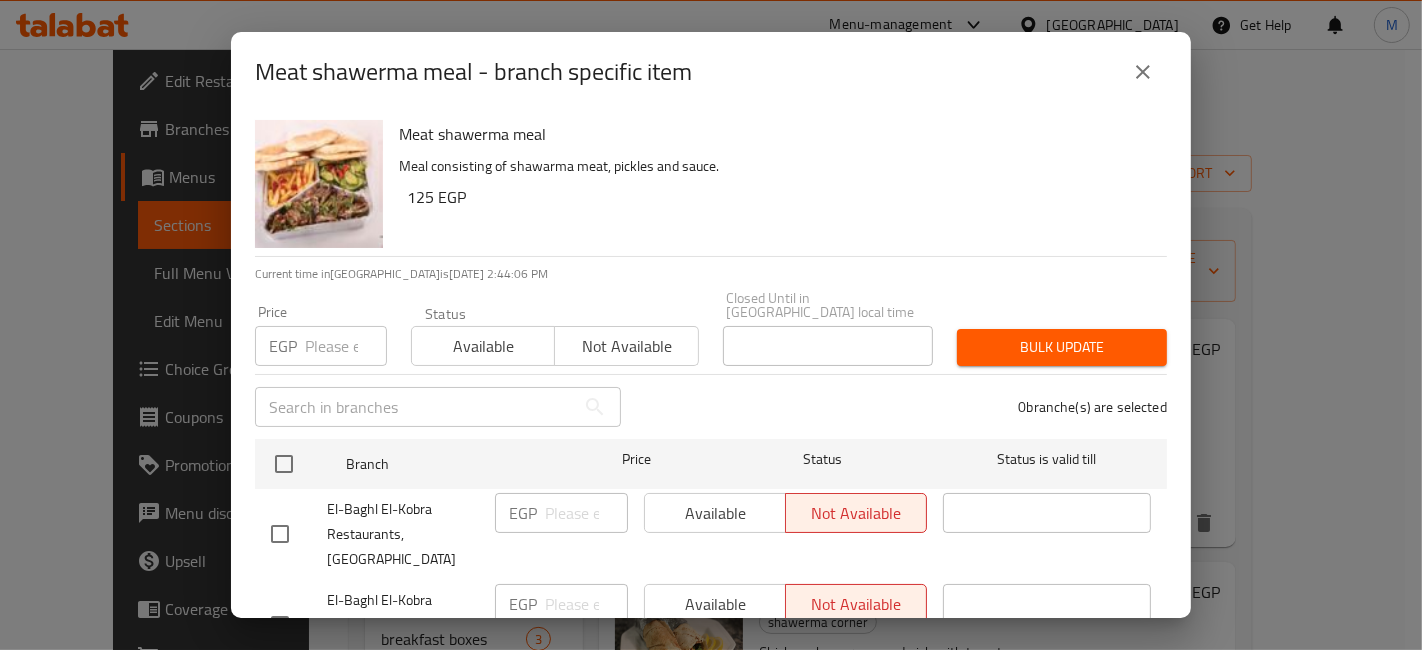 checkbox on "true" 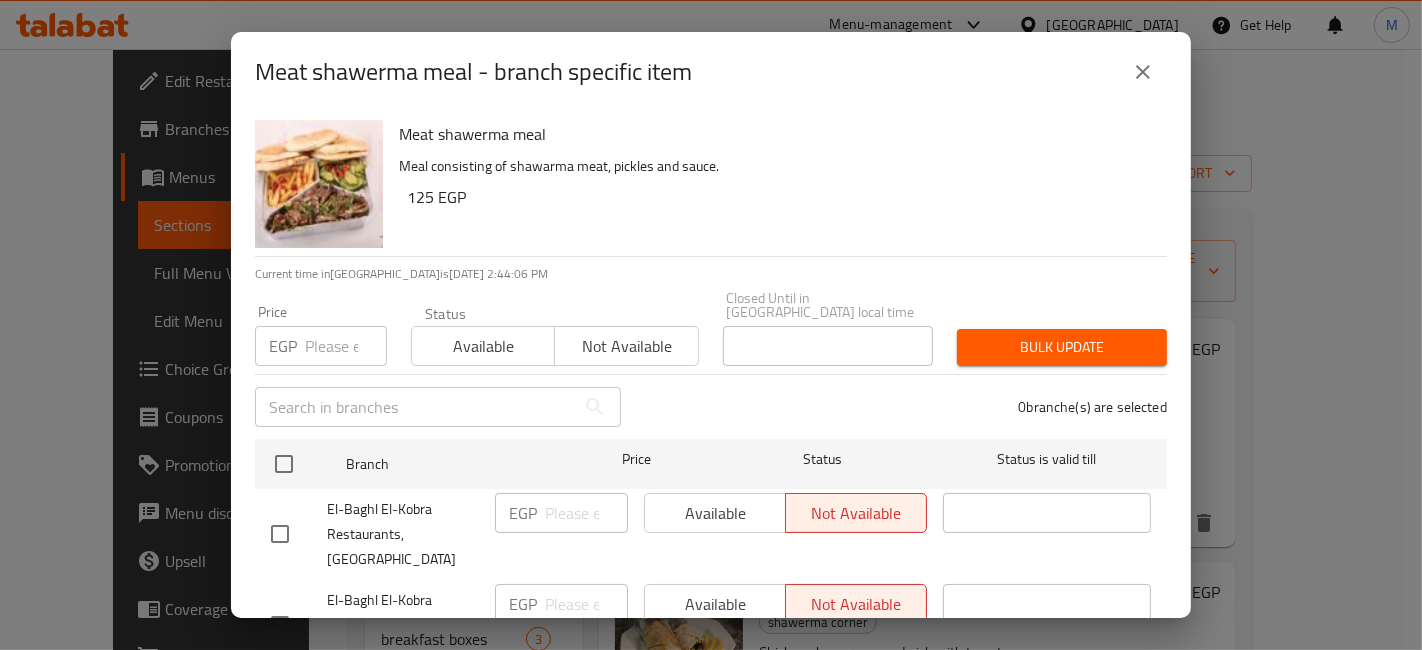 checkbox on "true" 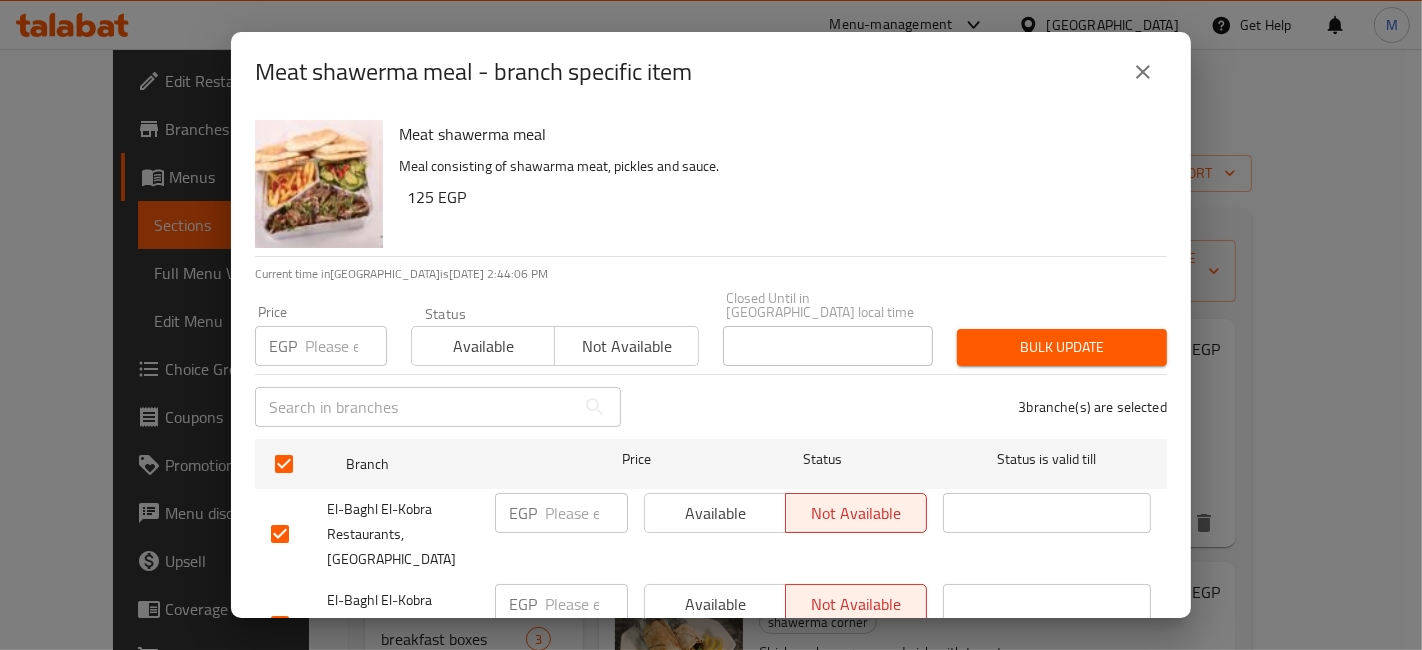 drag, startPoint x: 400, startPoint y: 361, endPoint x: 428, endPoint y: 345, distance: 32.24903 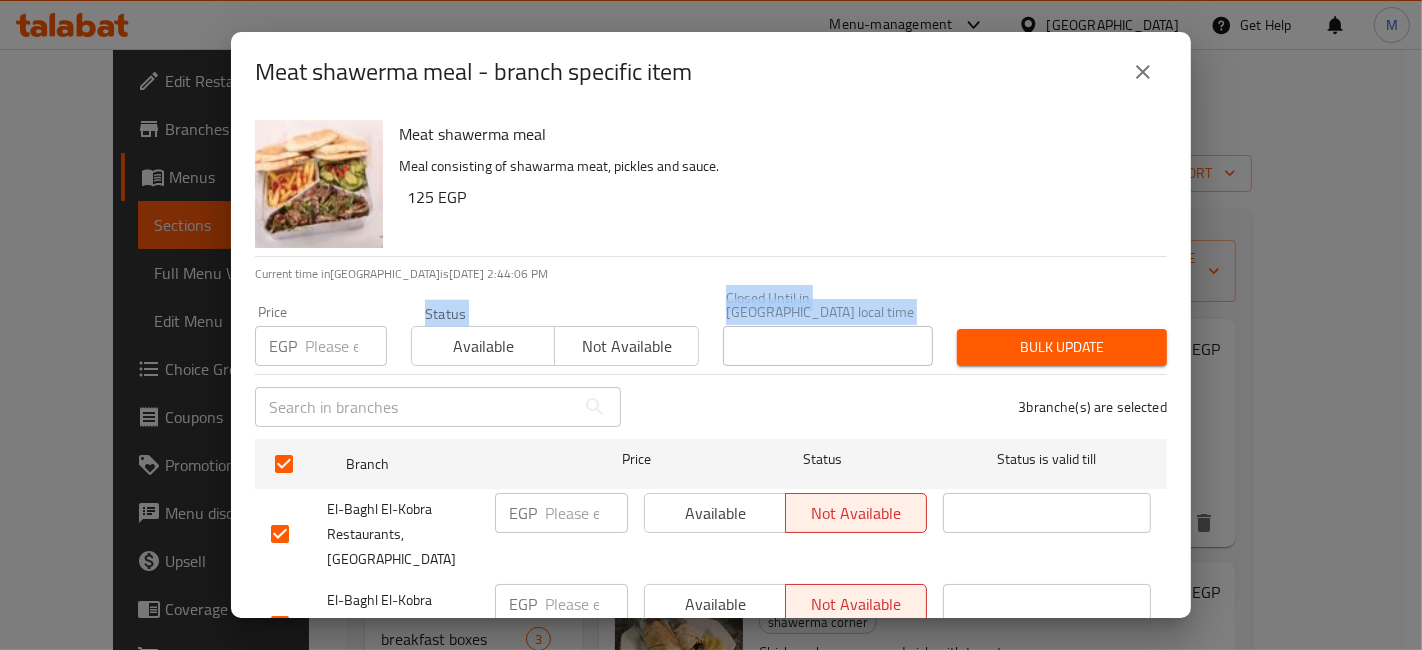click on "Available" at bounding box center (483, 346) 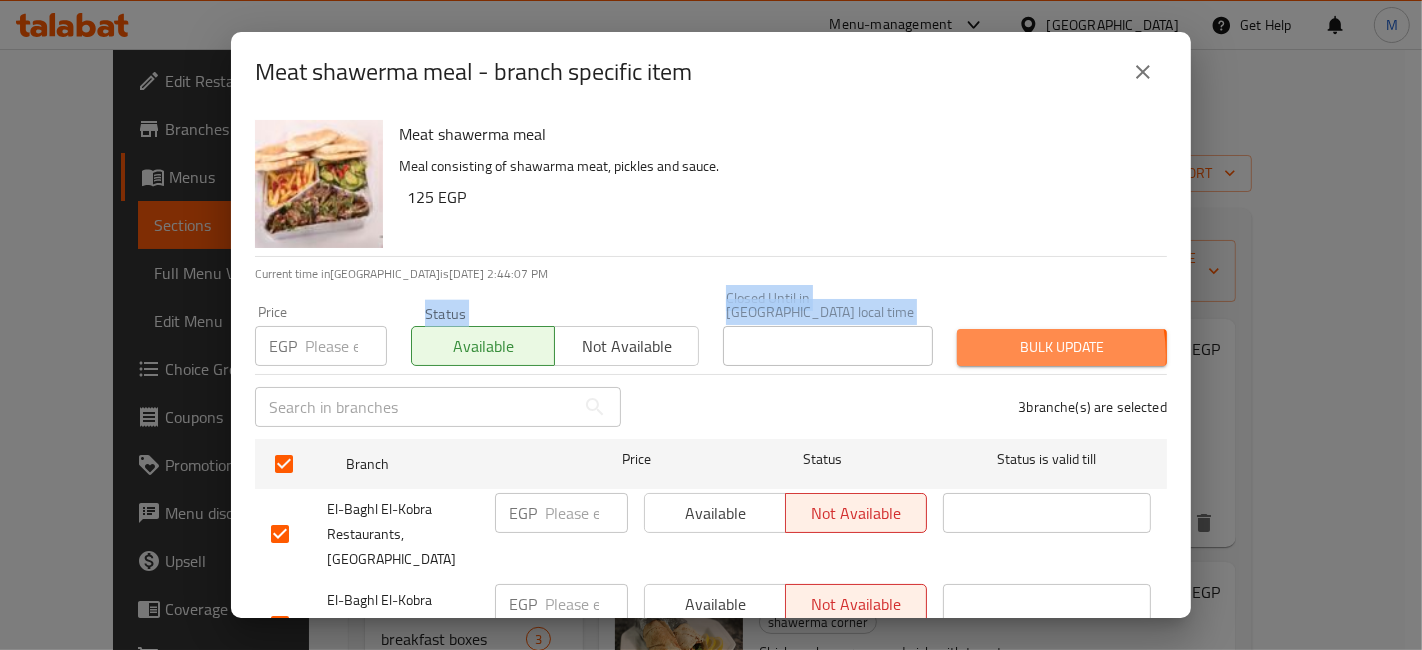 click on "Bulk update" at bounding box center [1062, 347] 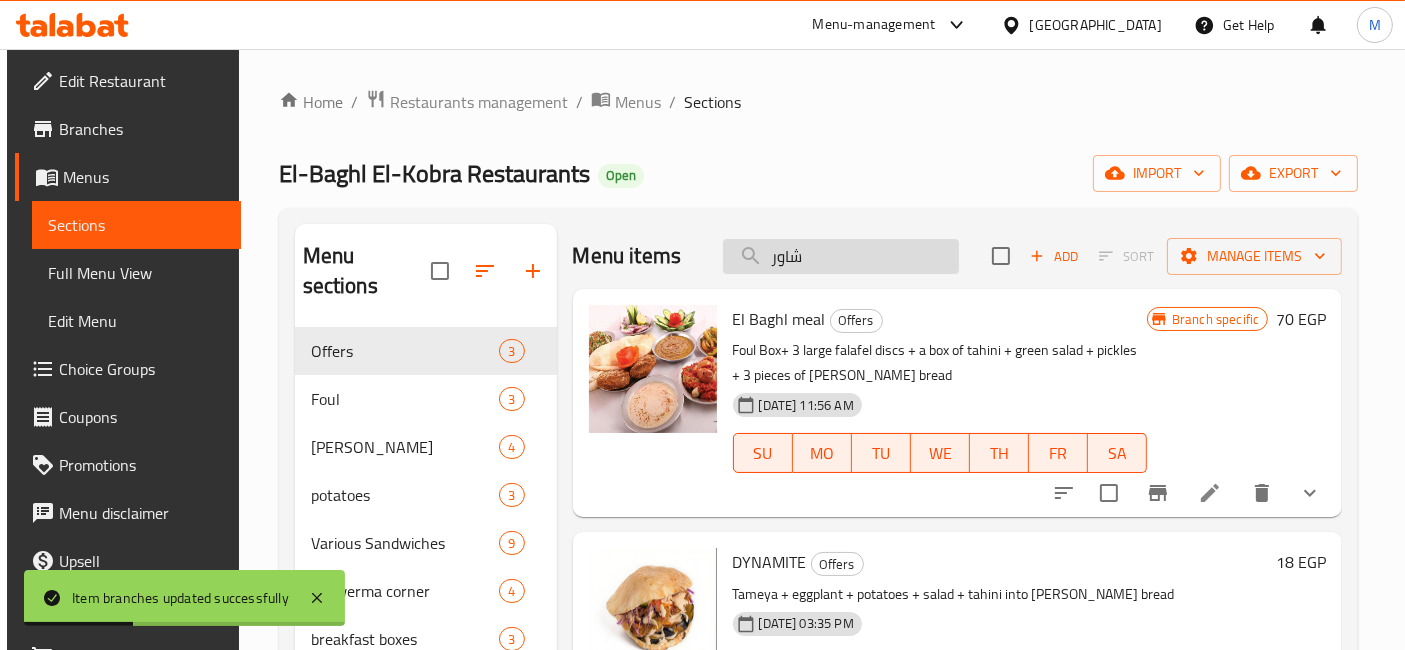 click on "شاور" at bounding box center [841, 256] 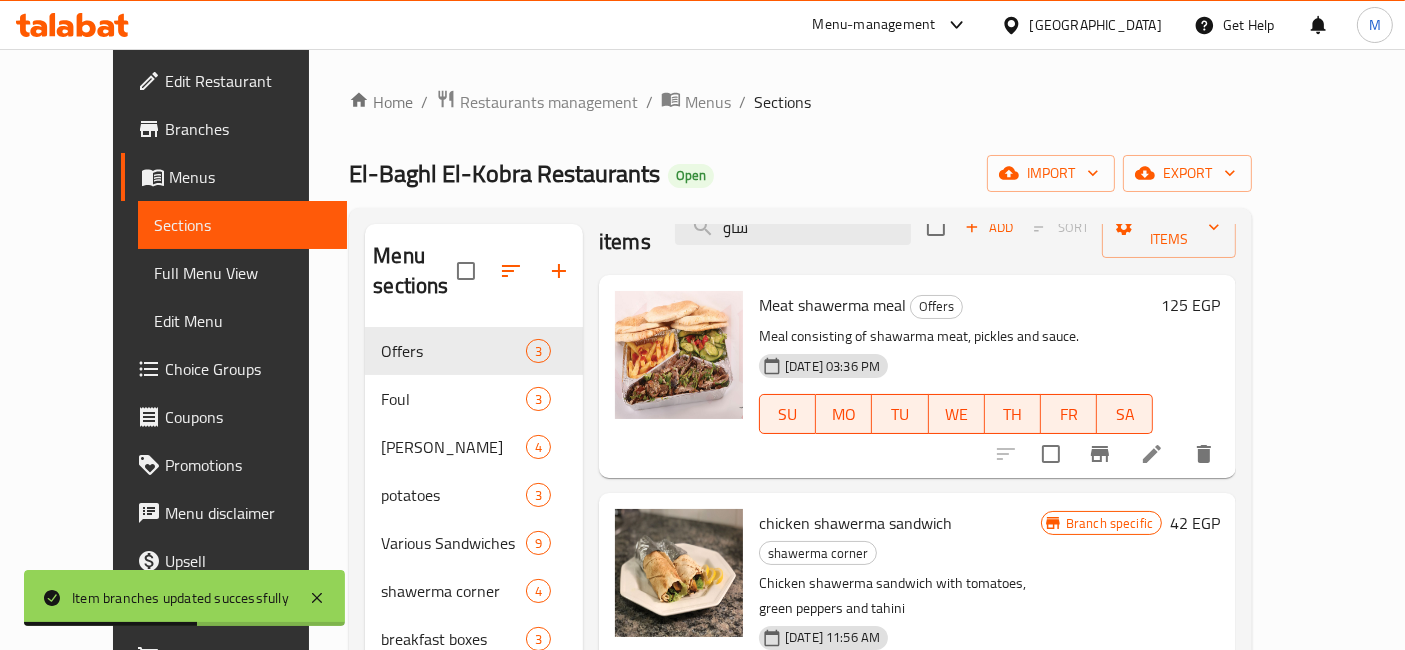 scroll, scrollTop: 111, scrollLeft: 0, axis: vertical 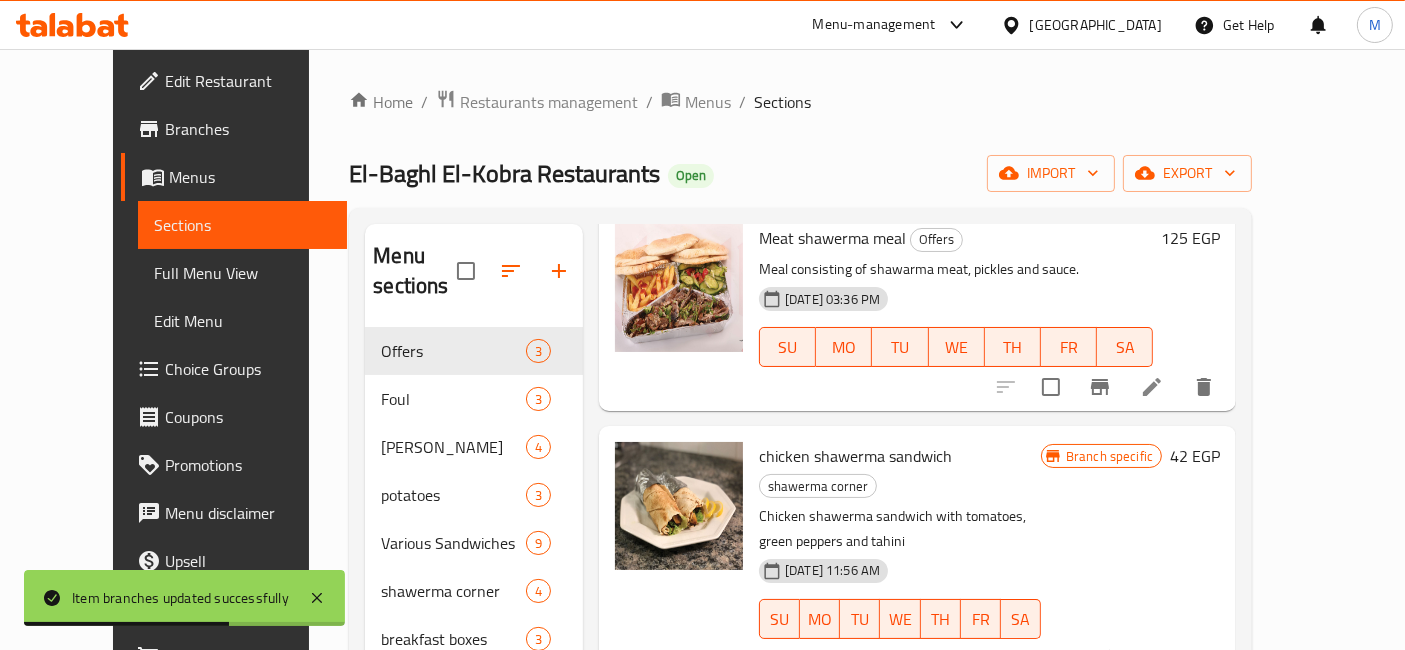 type on "شاو" 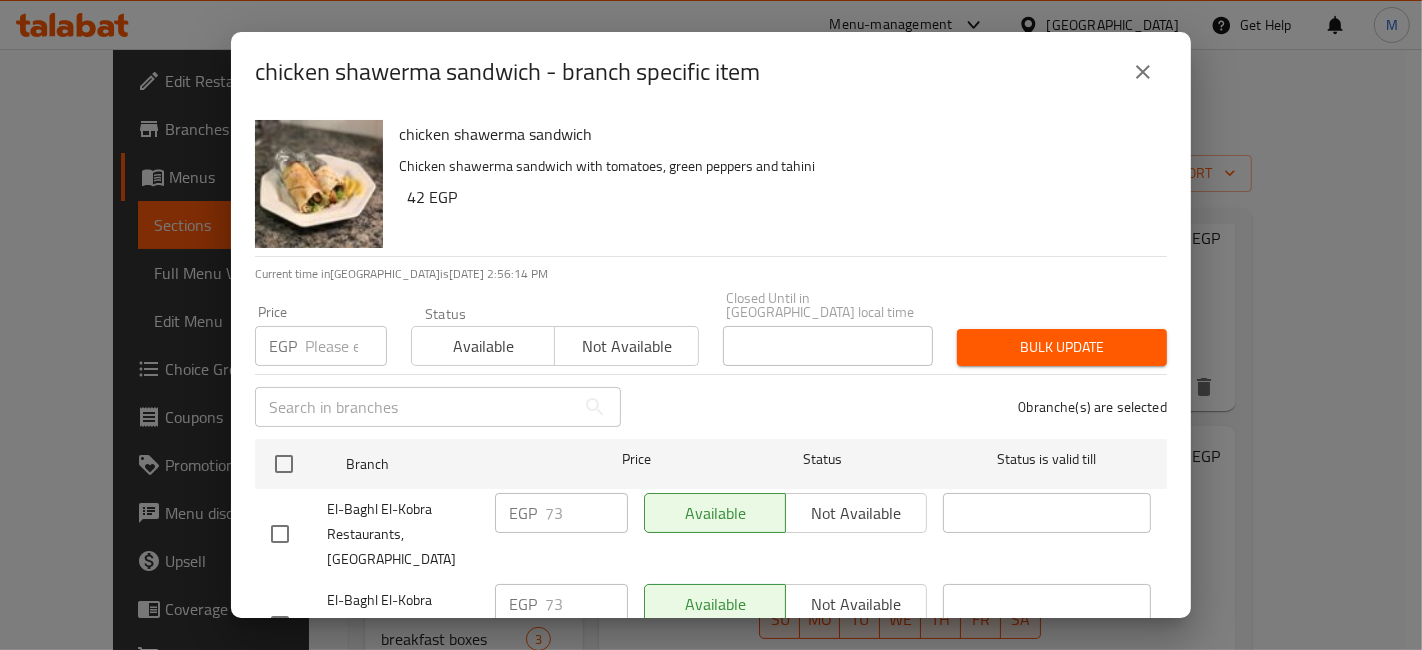 click 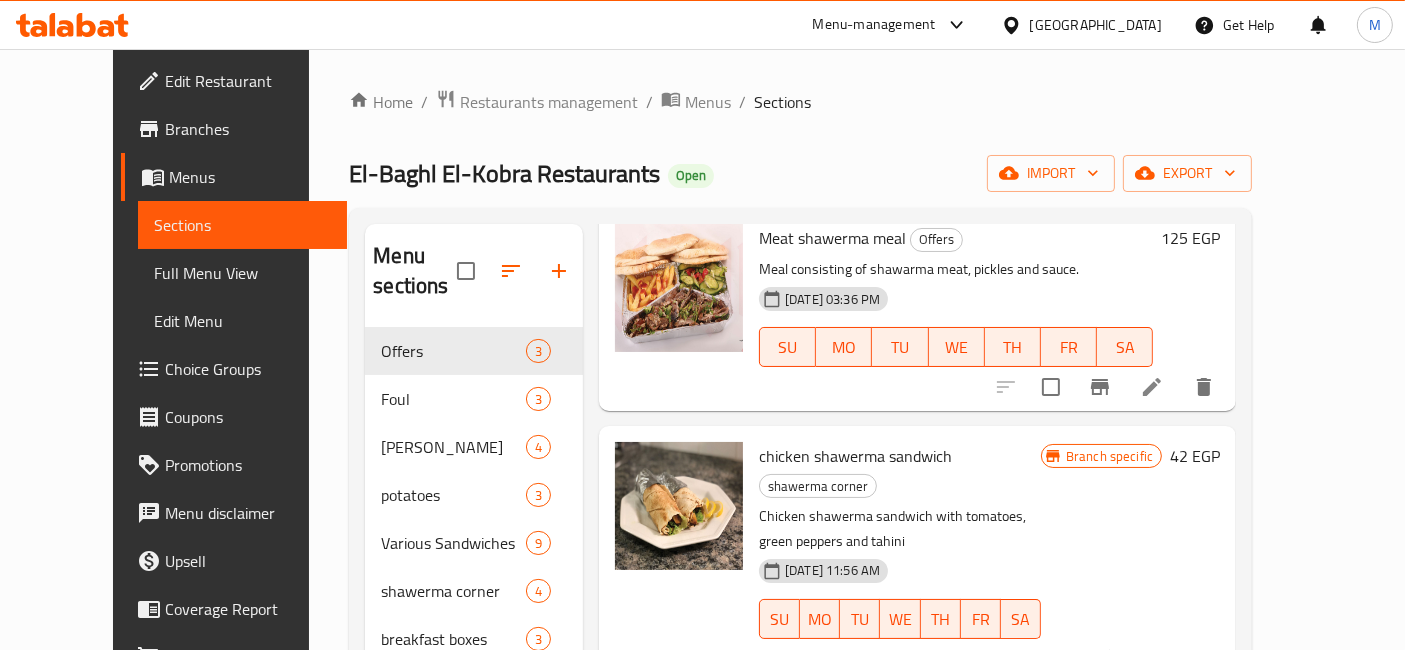click 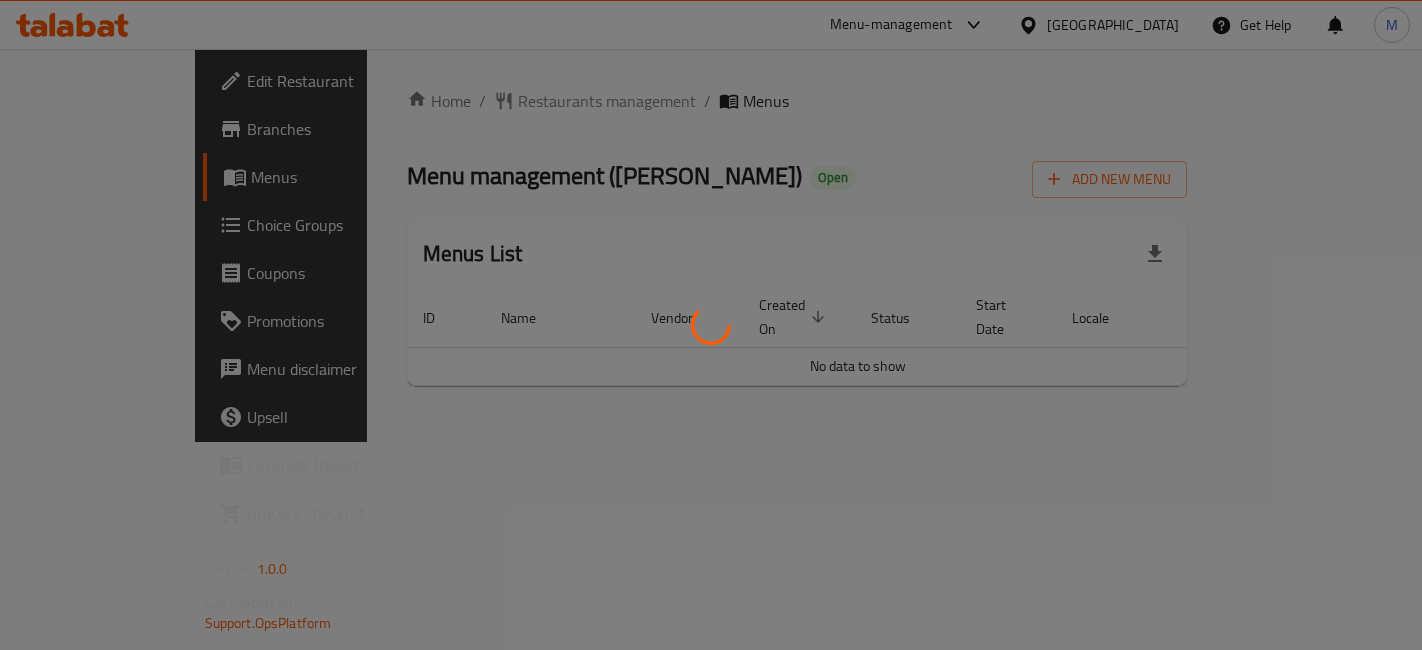 scroll, scrollTop: 0, scrollLeft: 0, axis: both 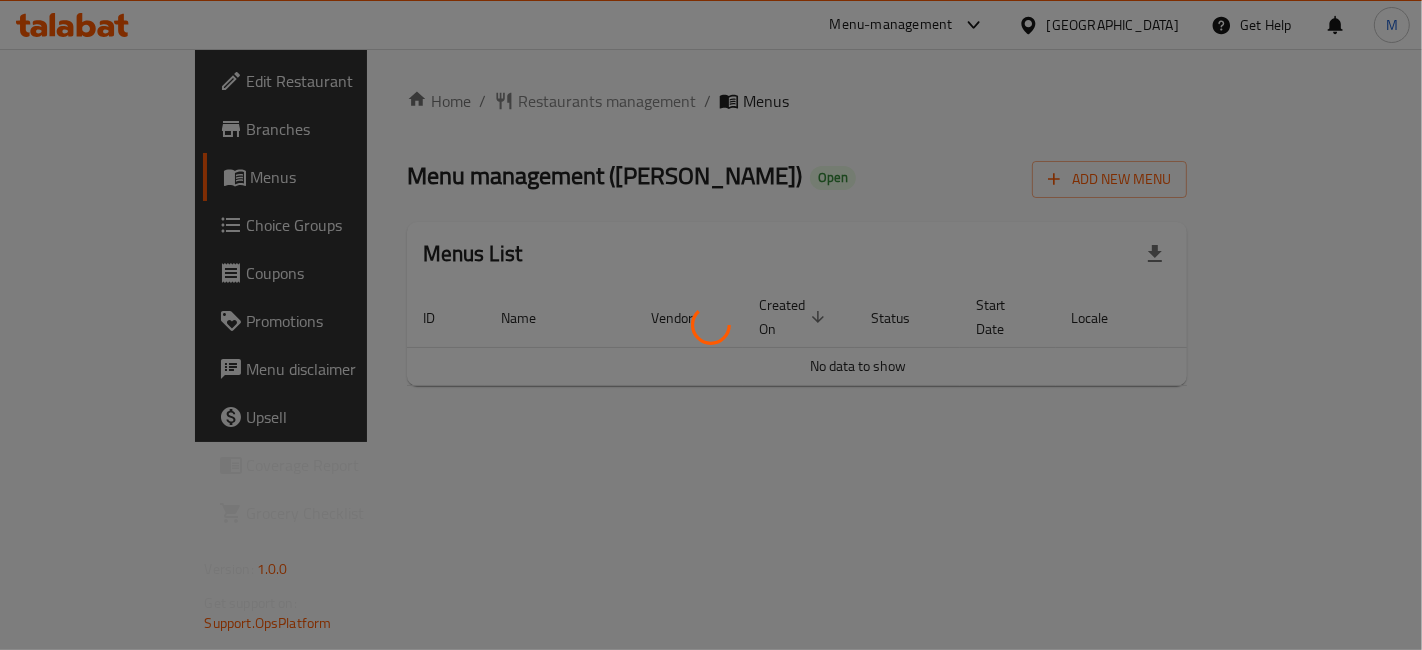 click at bounding box center [711, 325] 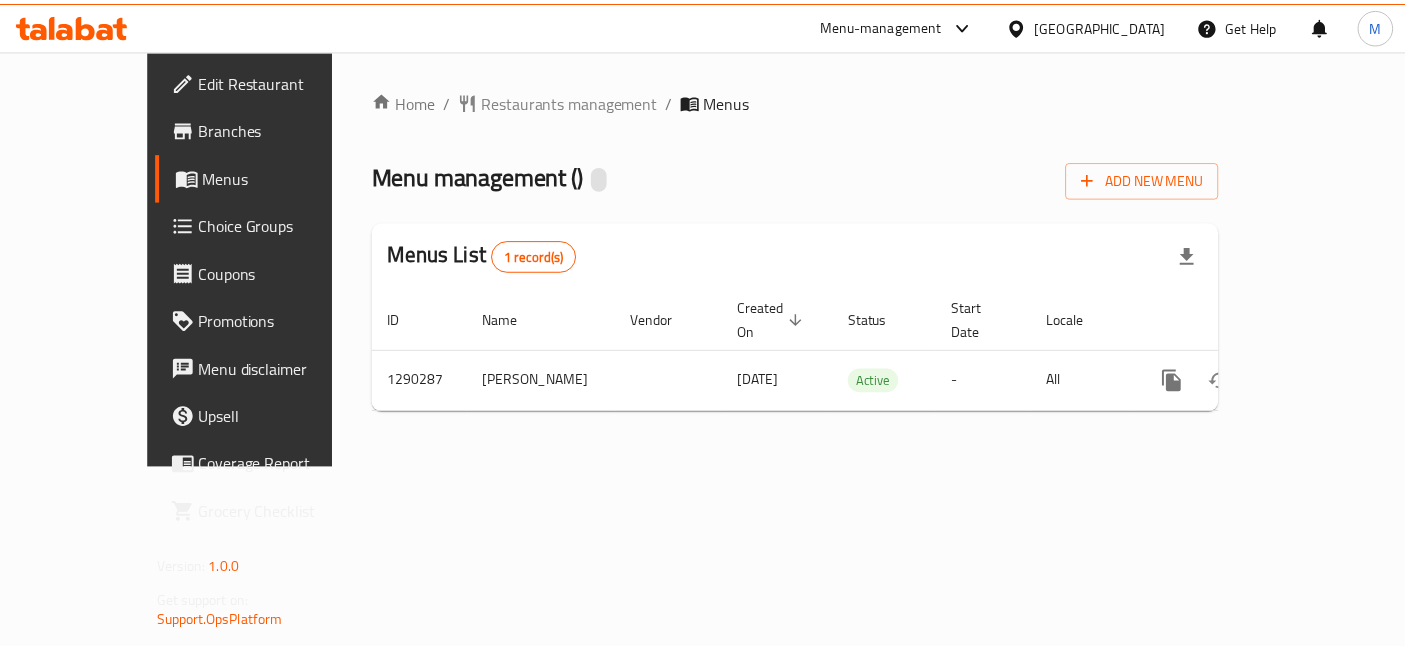 scroll, scrollTop: 0, scrollLeft: 0, axis: both 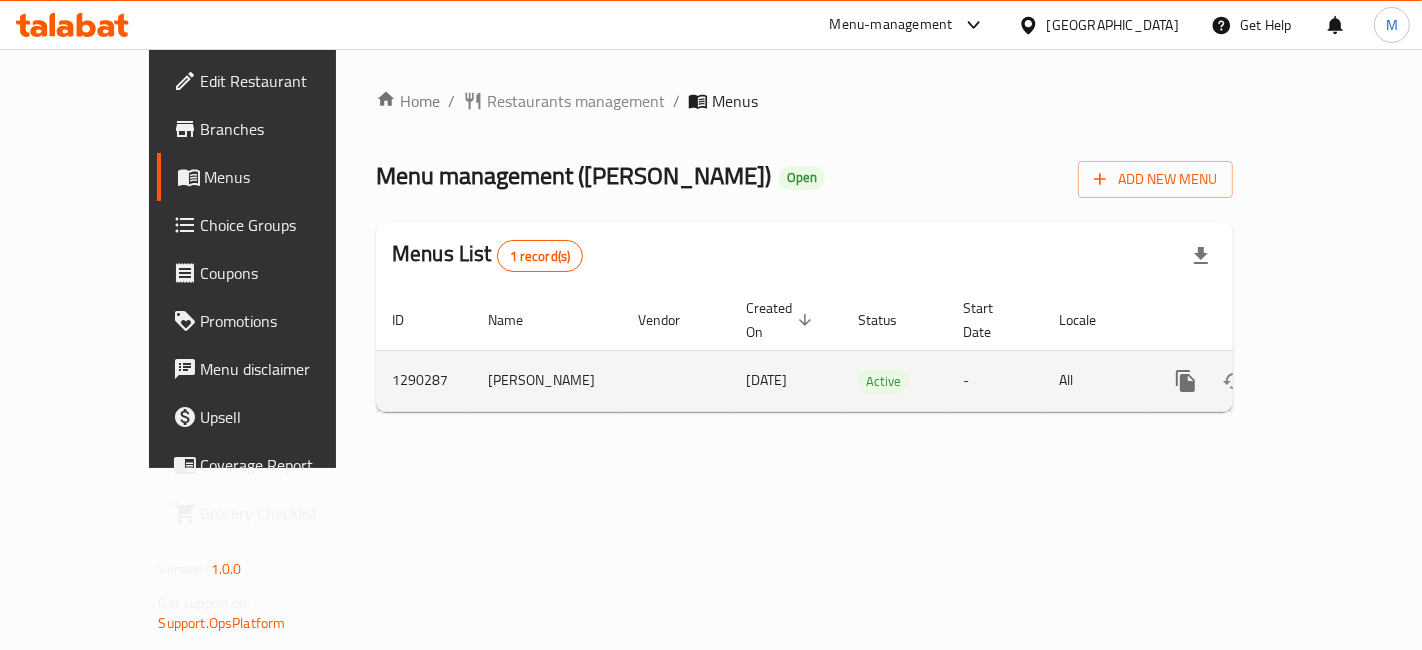 click at bounding box center (1330, 381) 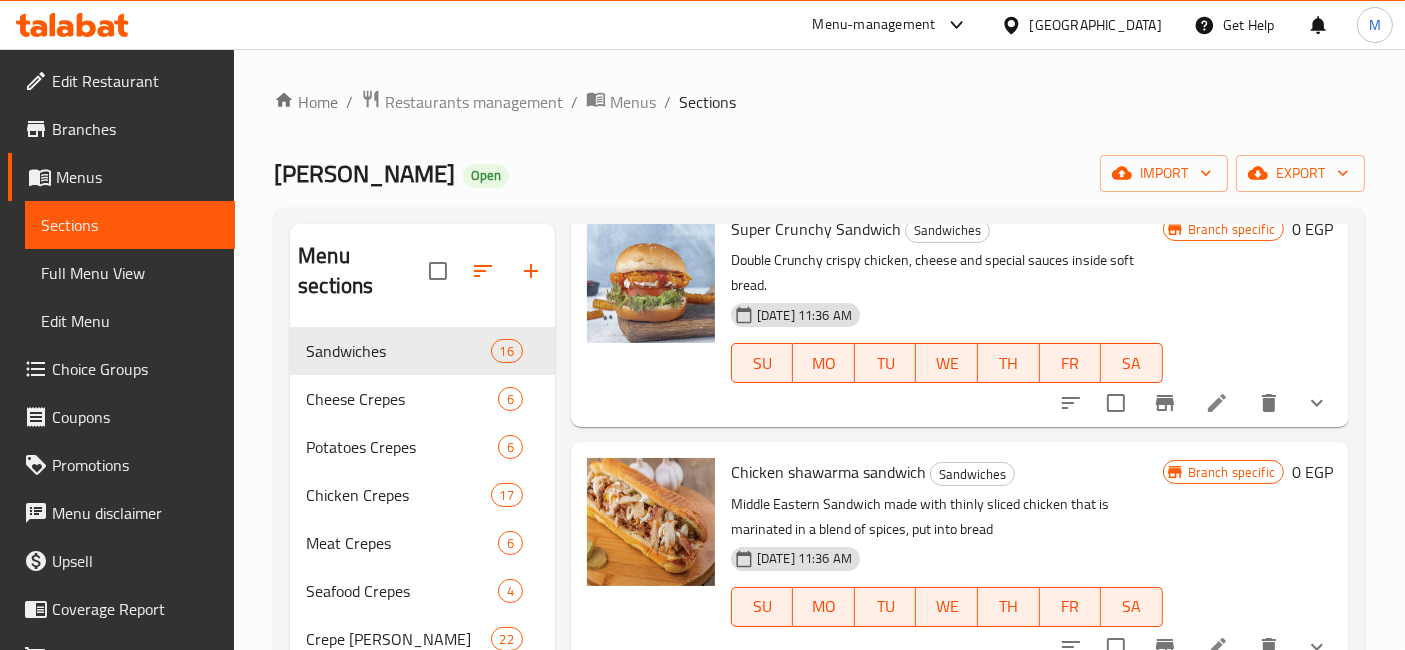 scroll, scrollTop: 111, scrollLeft: 0, axis: vertical 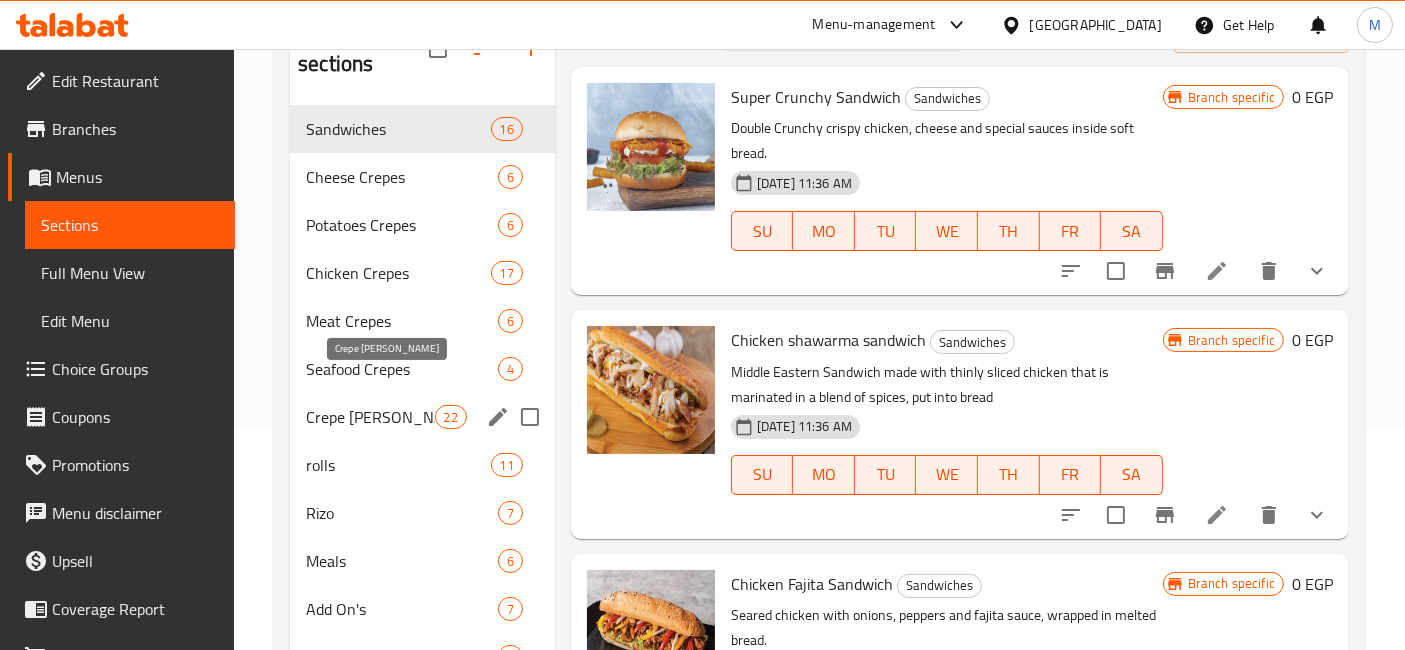 click on "Crepe [PERSON_NAME]" at bounding box center (370, 417) 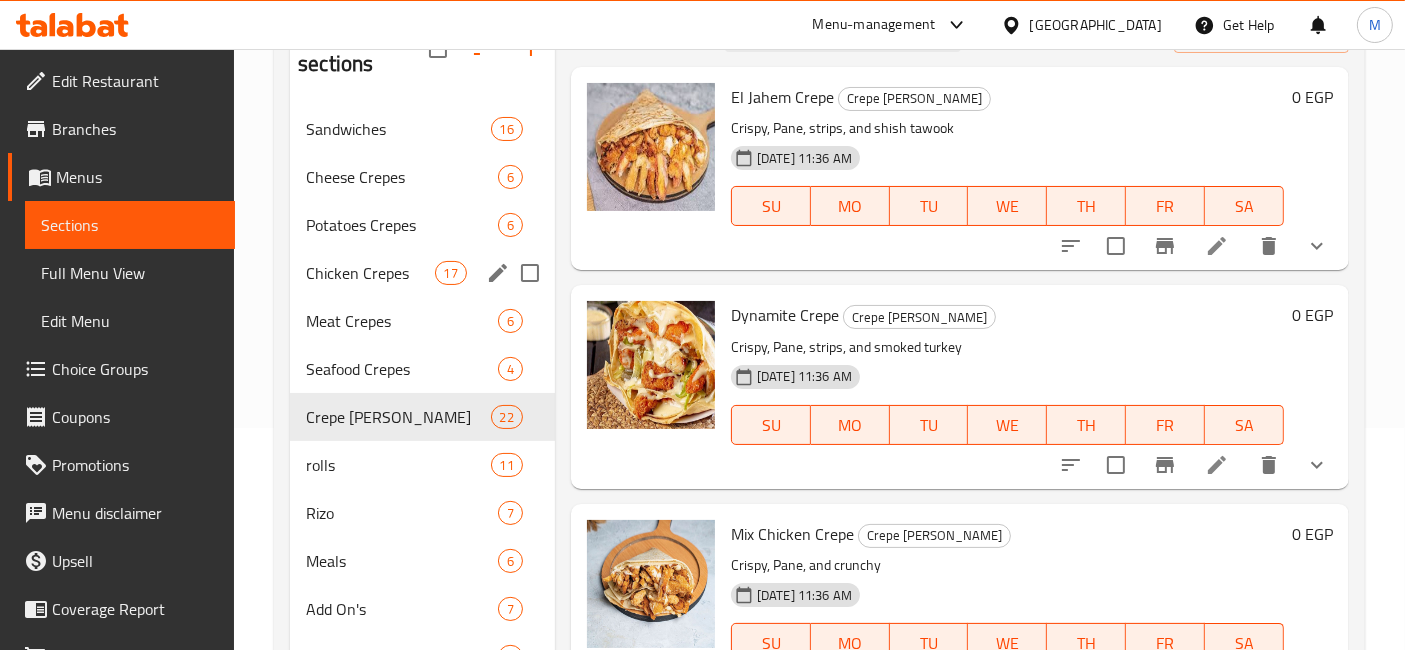 click on "Chicken Crepes 17" at bounding box center (422, 273) 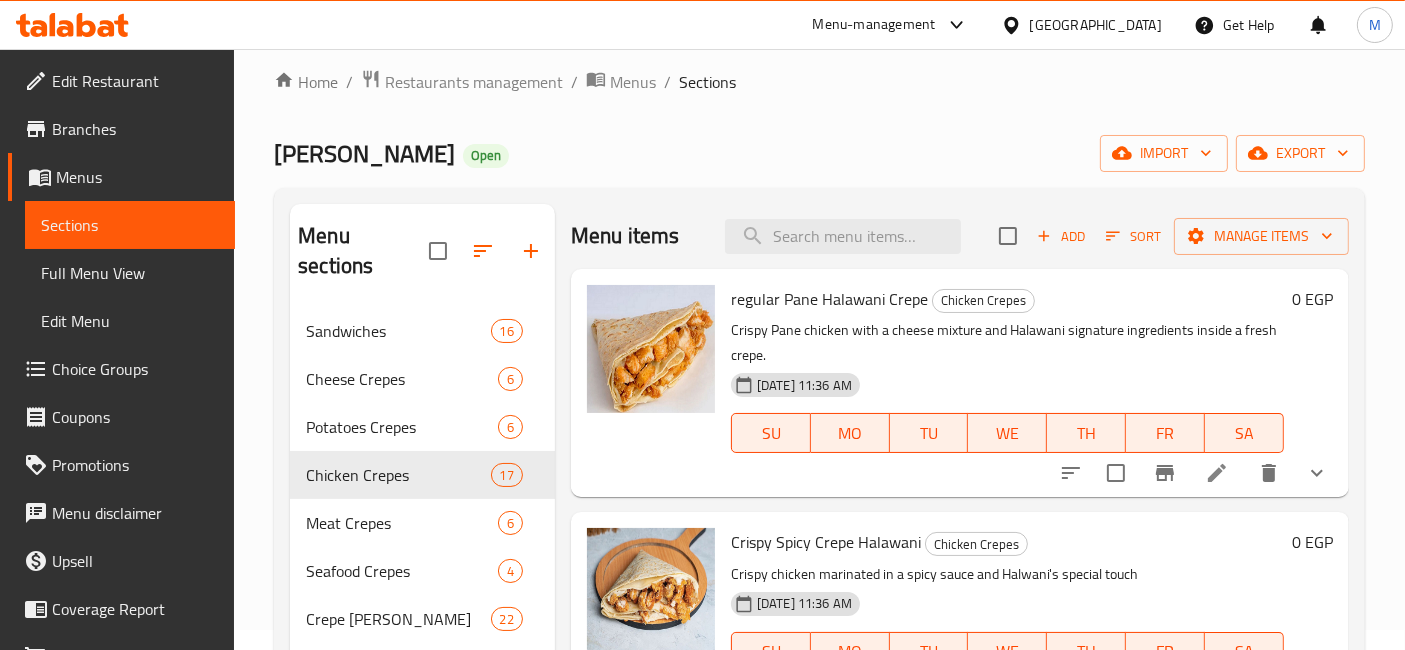 scroll, scrollTop: 0, scrollLeft: 0, axis: both 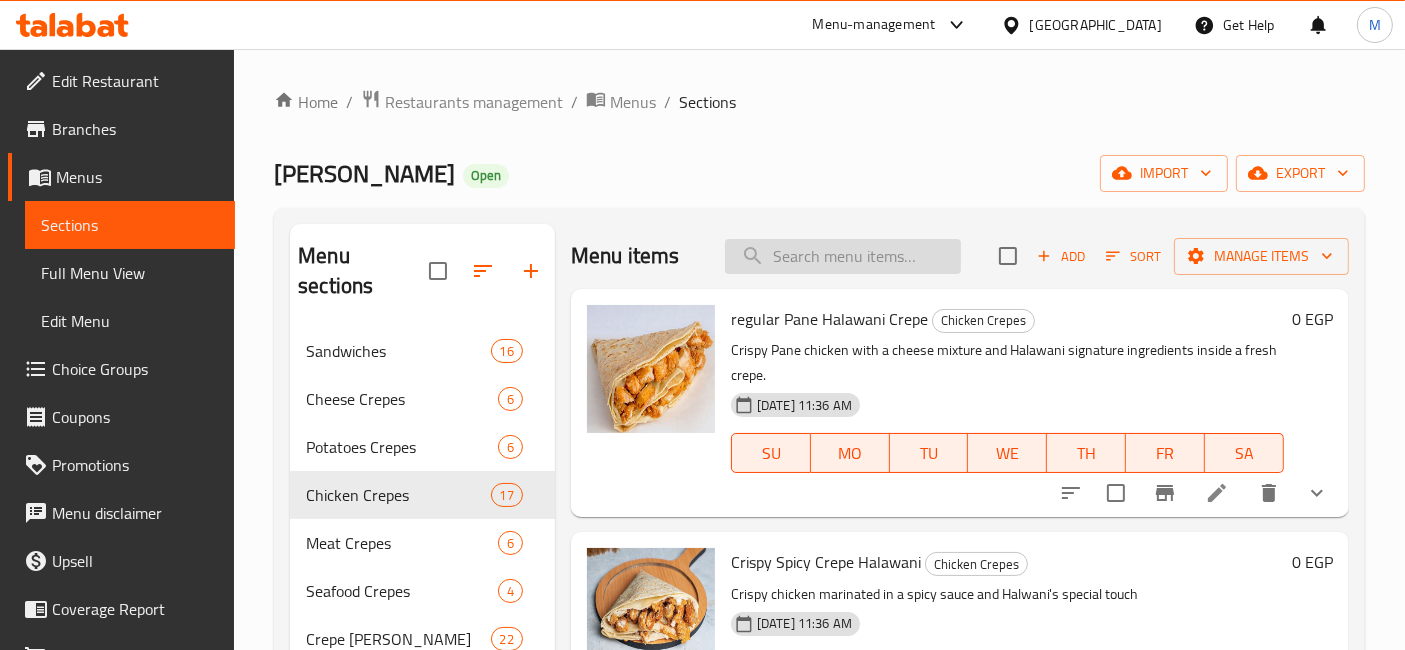 click at bounding box center (843, 256) 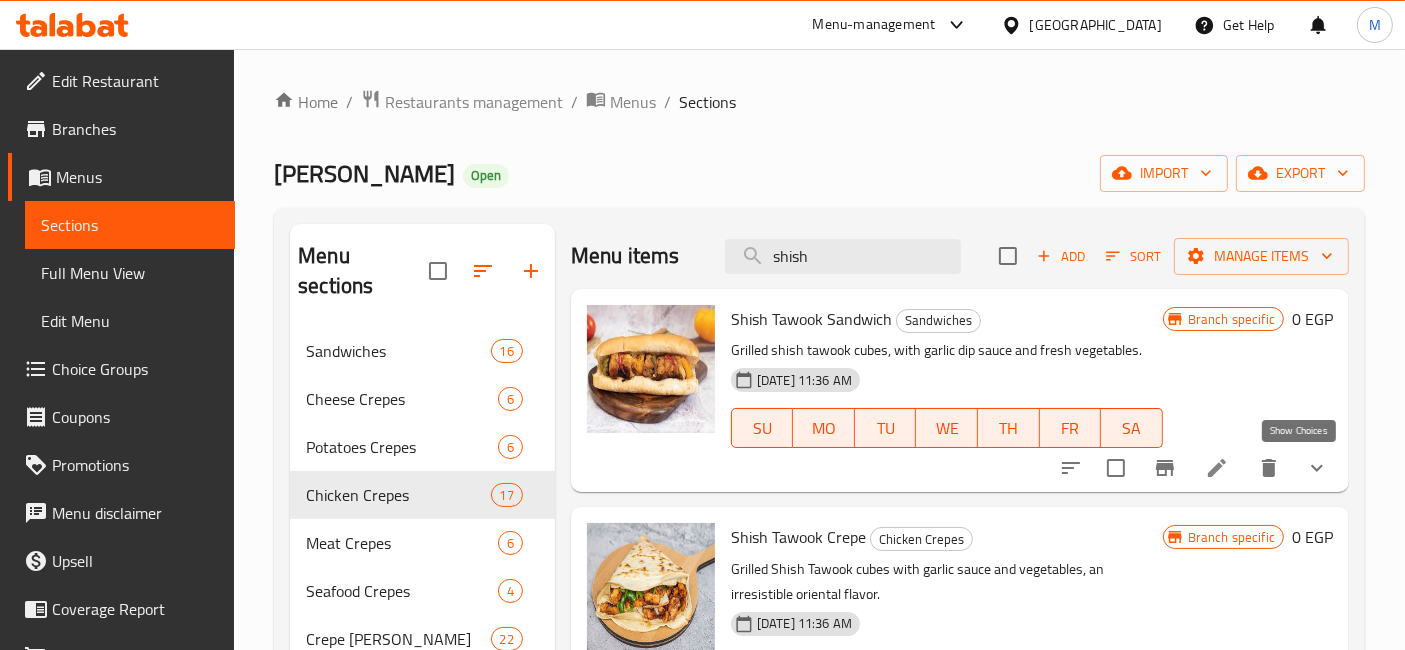type on "shish" 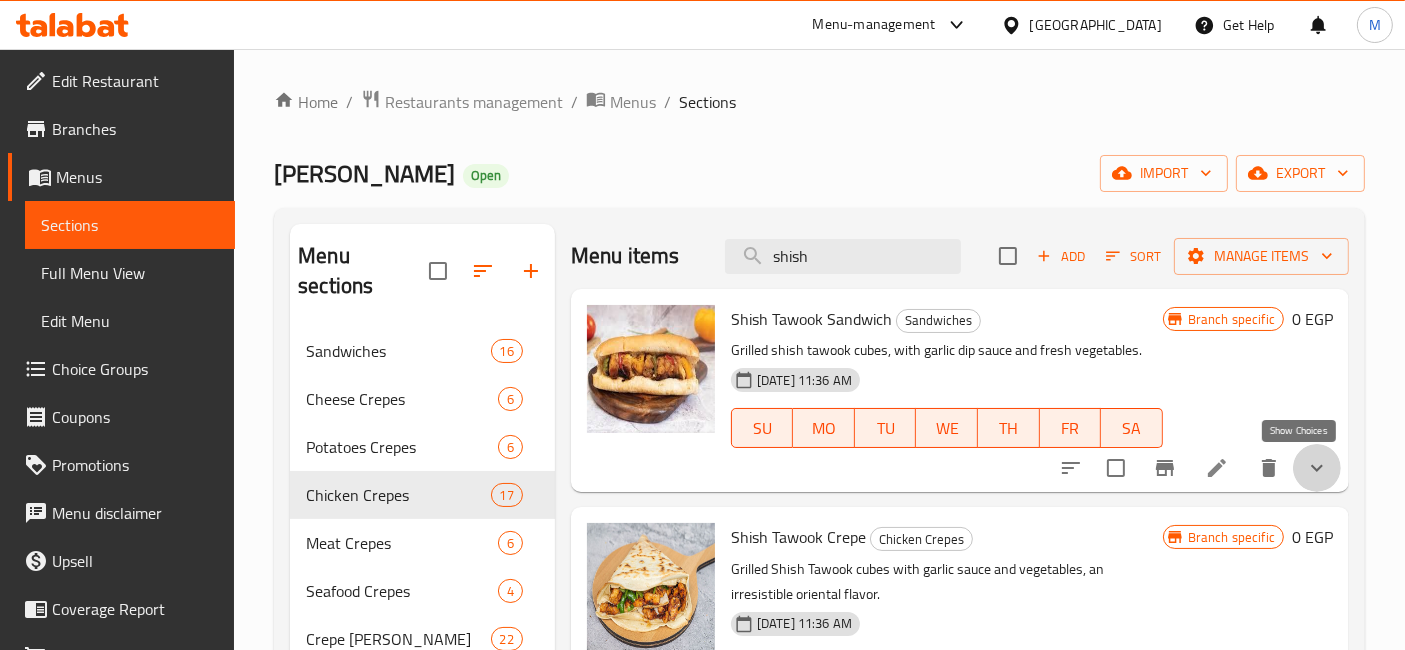 click 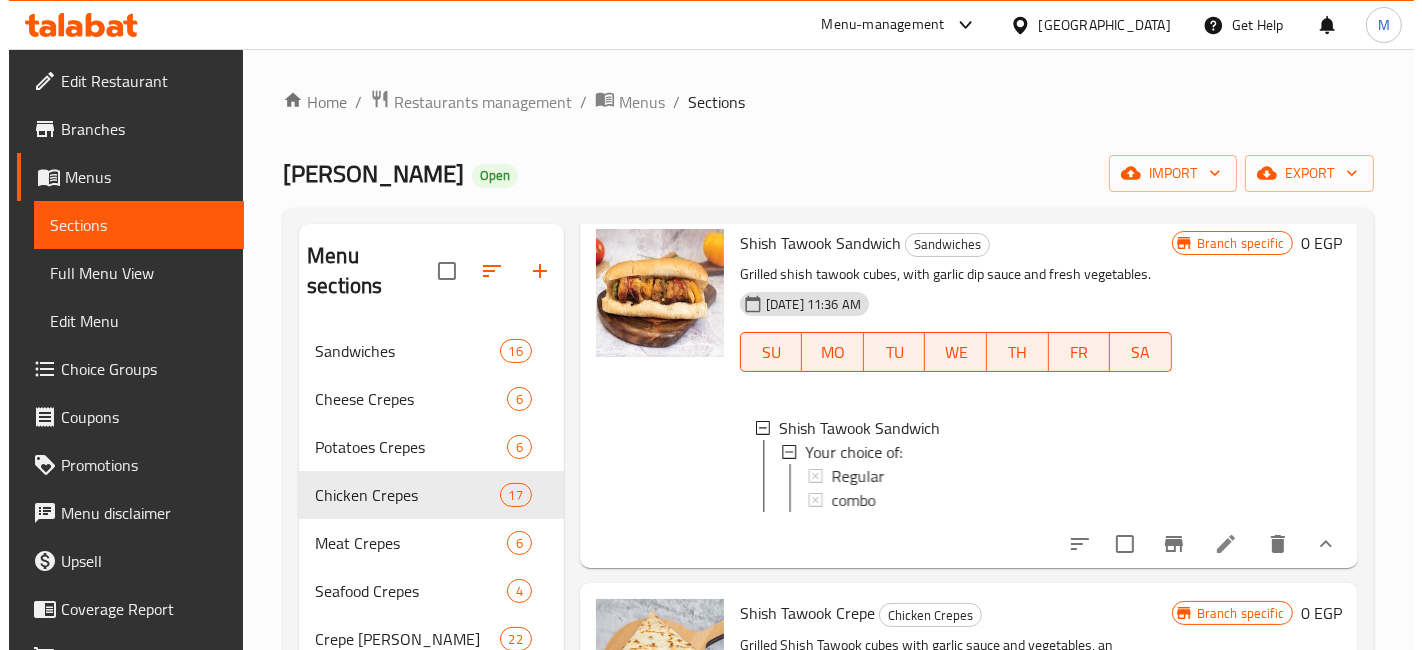 scroll, scrollTop: 111, scrollLeft: 0, axis: vertical 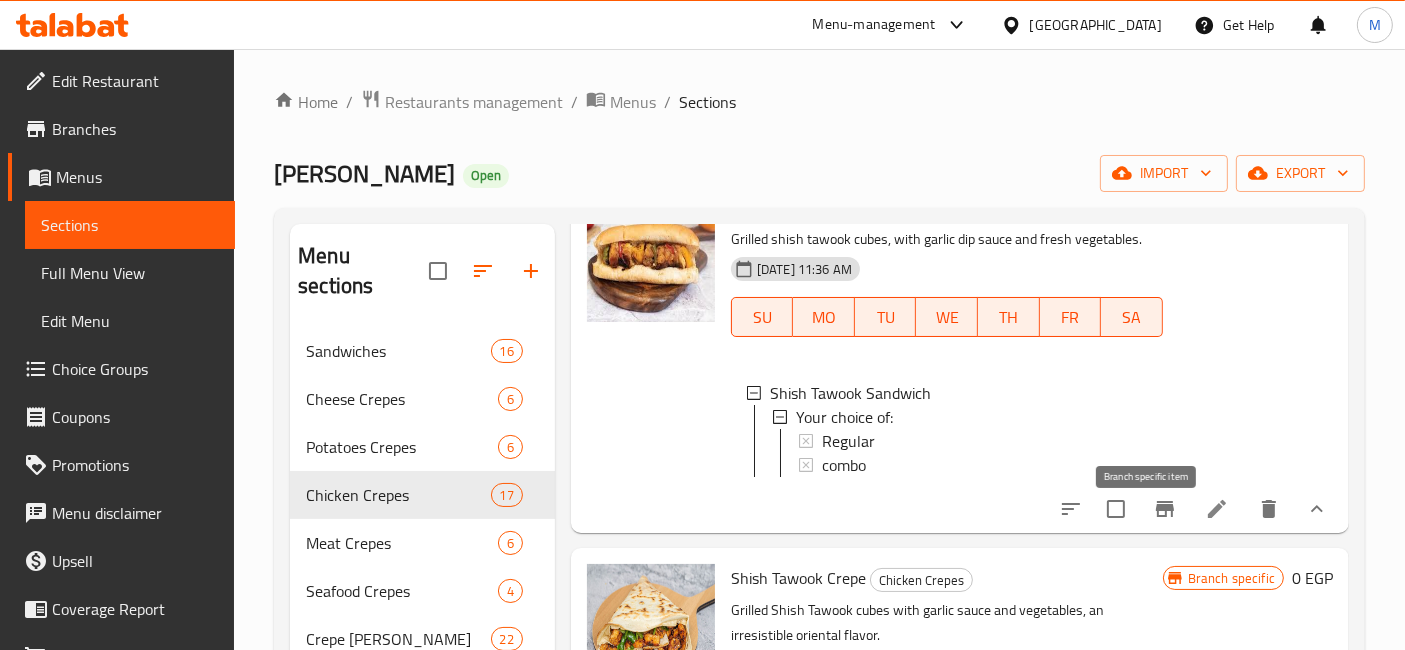 click 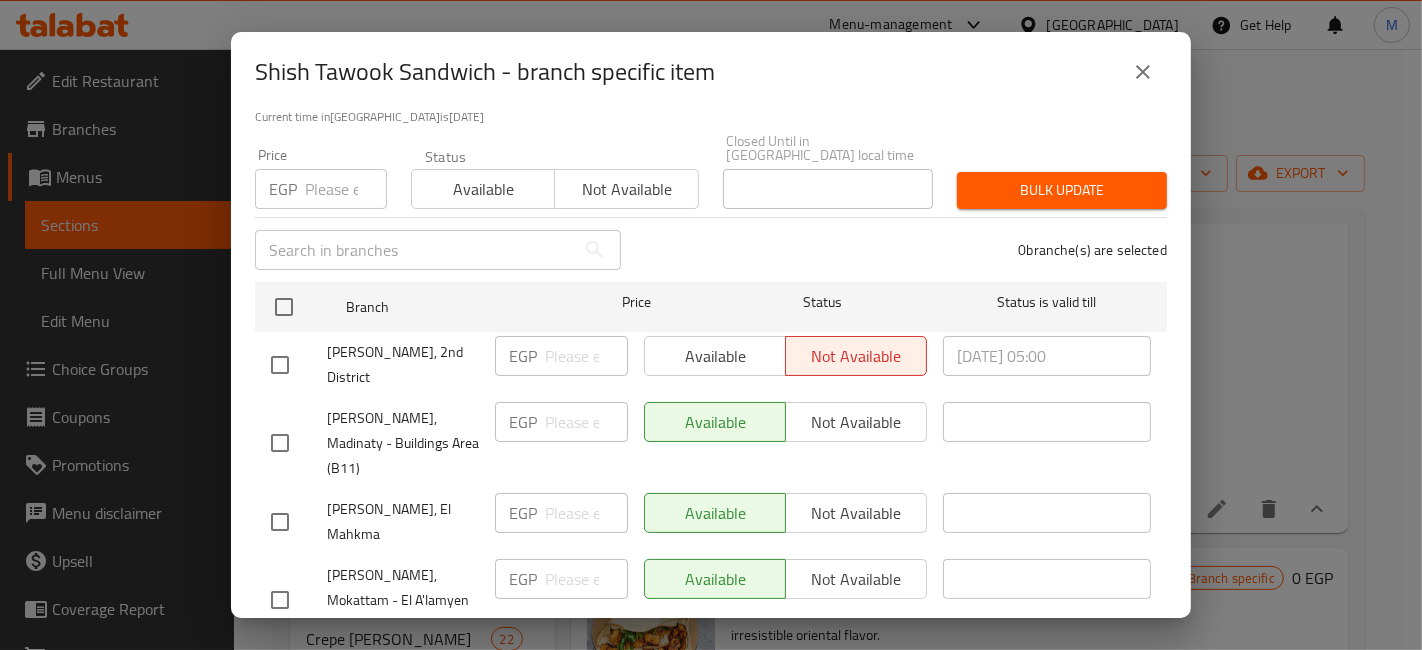 scroll, scrollTop: 206, scrollLeft: 0, axis: vertical 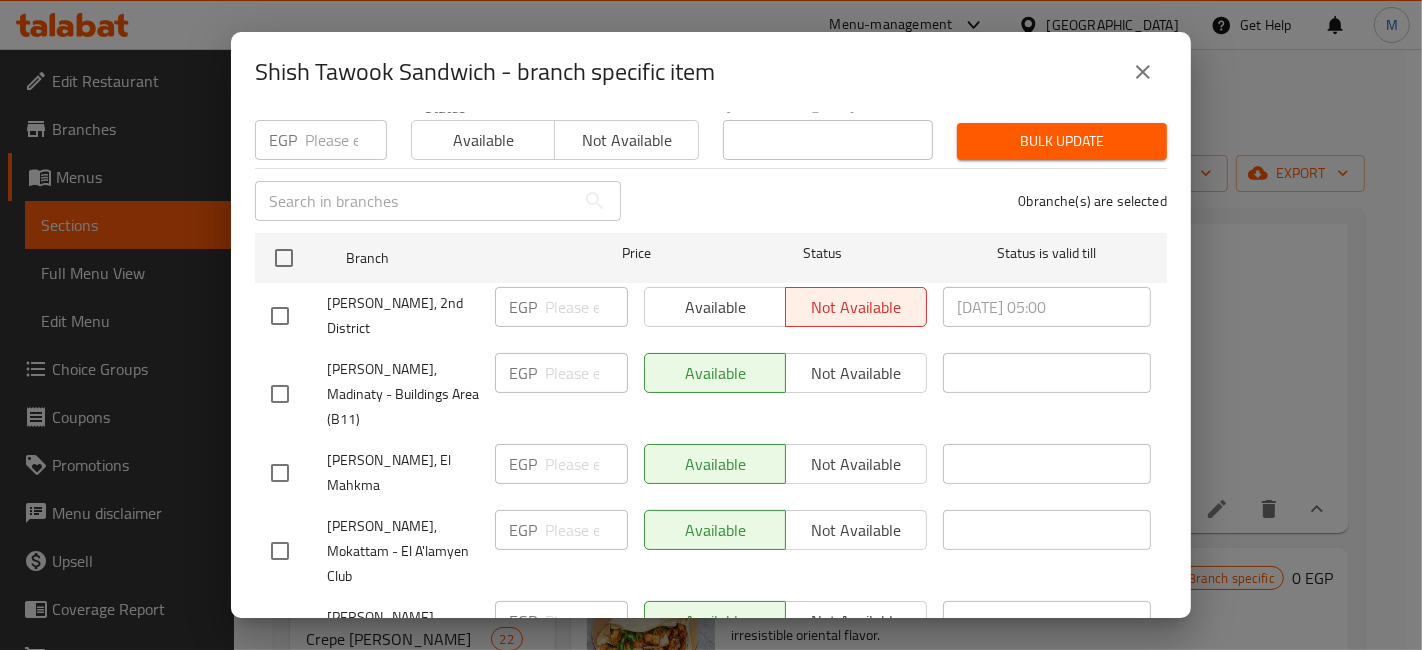 type 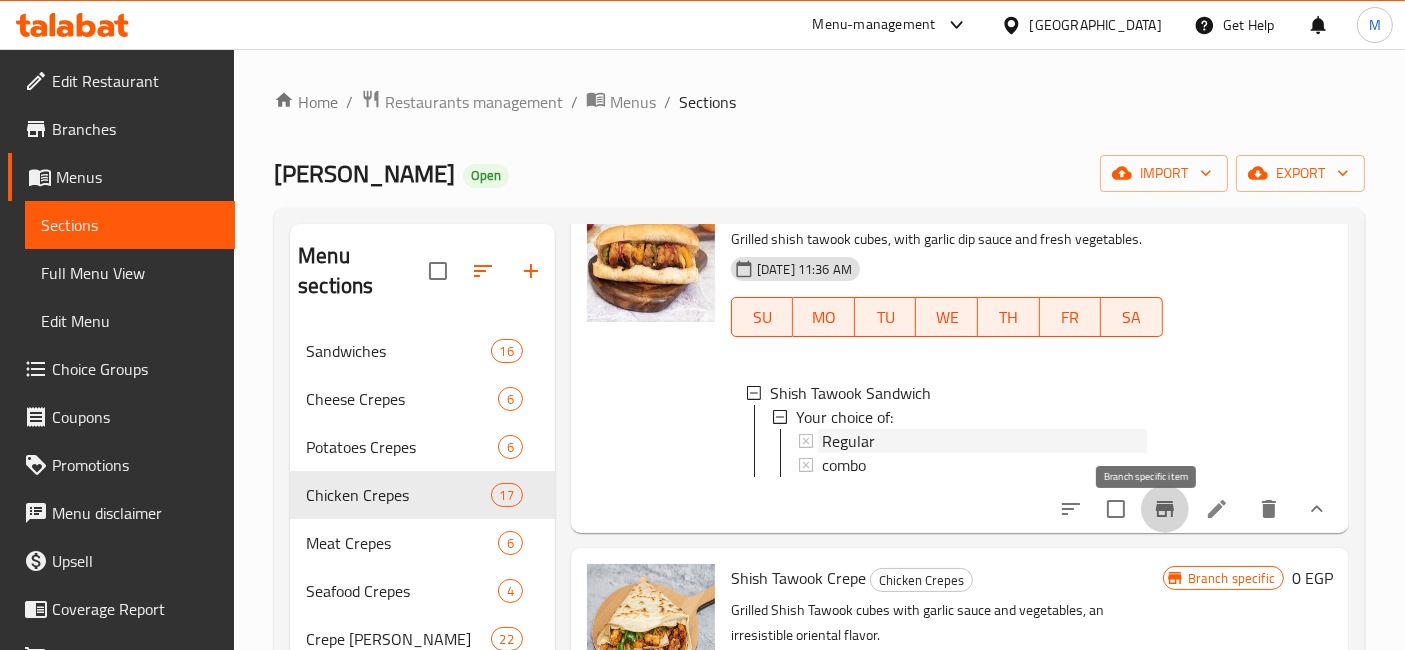 click on "Regular" at bounding box center (848, 441) 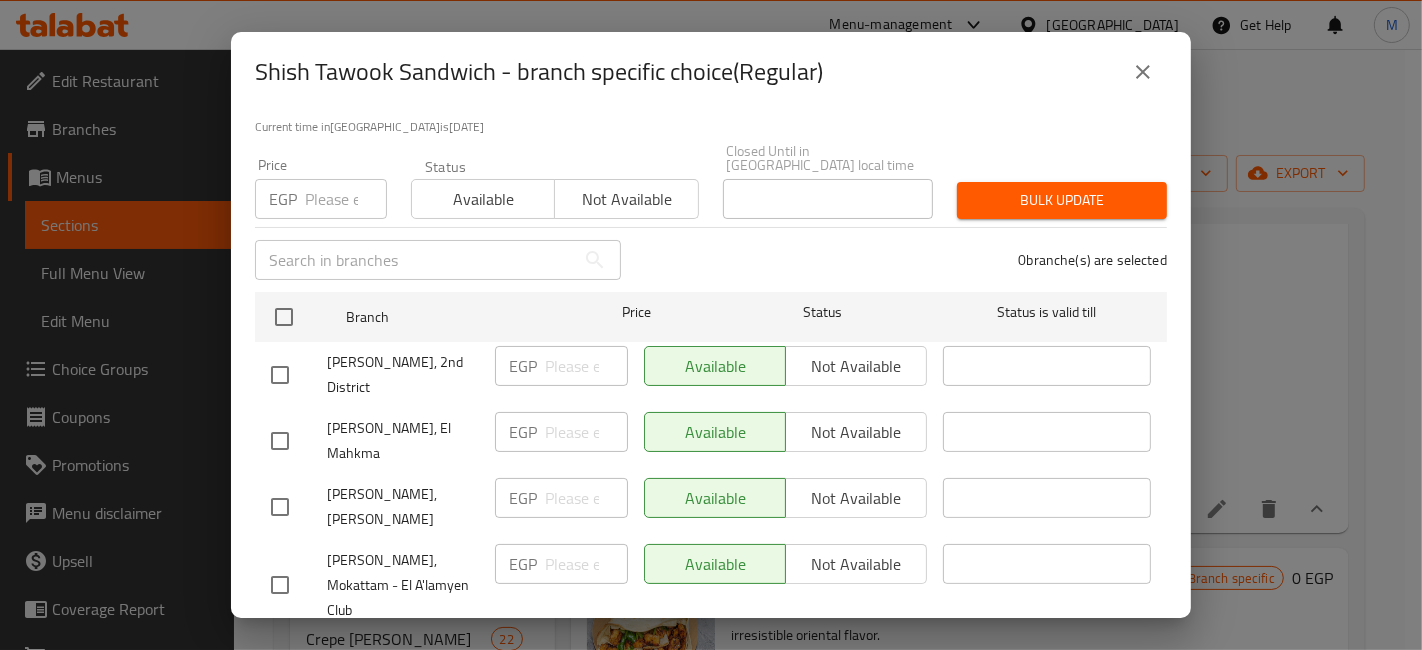 scroll, scrollTop: 206, scrollLeft: 0, axis: vertical 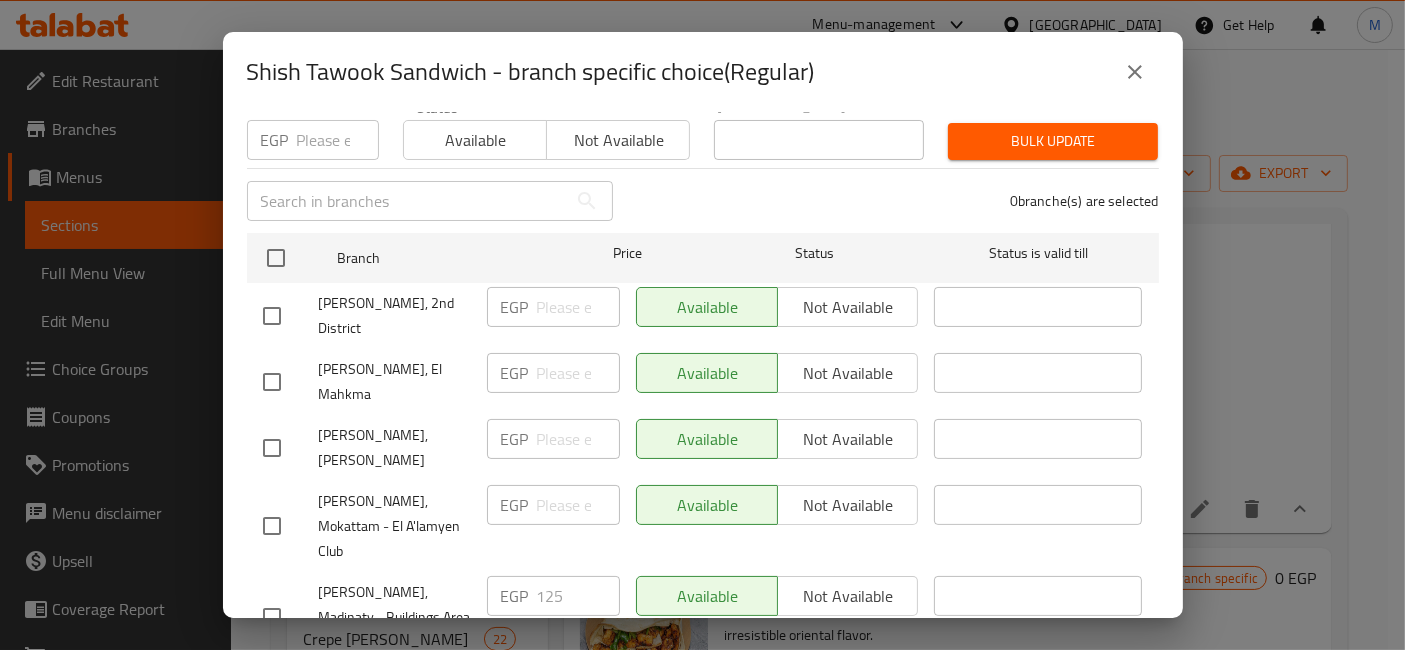 type 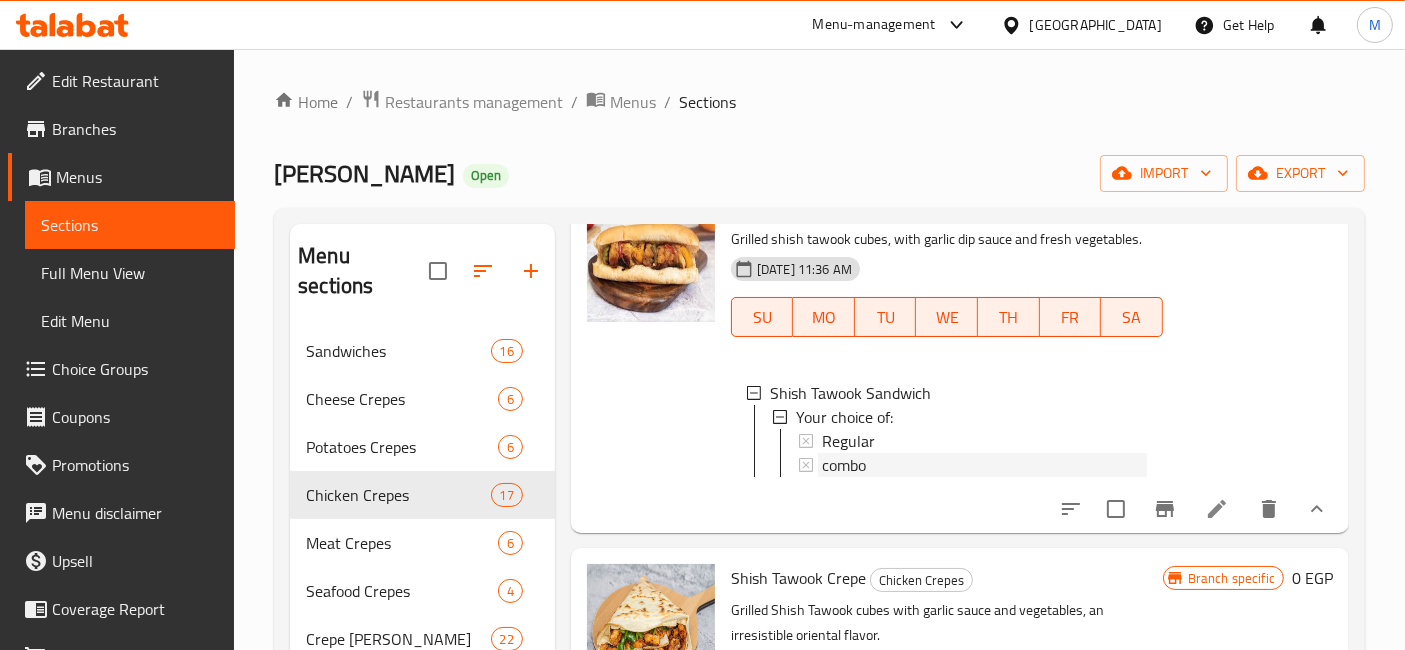 click on "combo" at bounding box center [844, 465] 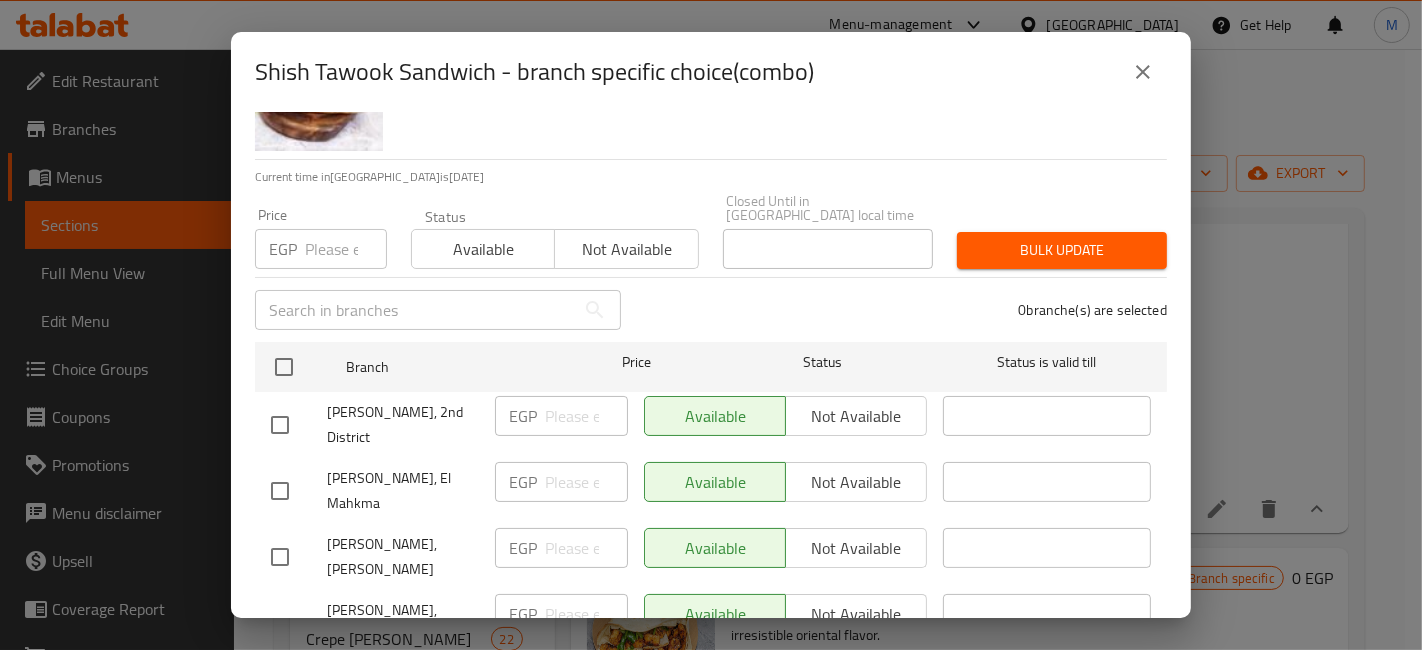 scroll, scrollTop: 206, scrollLeft: 0, axis: vertical 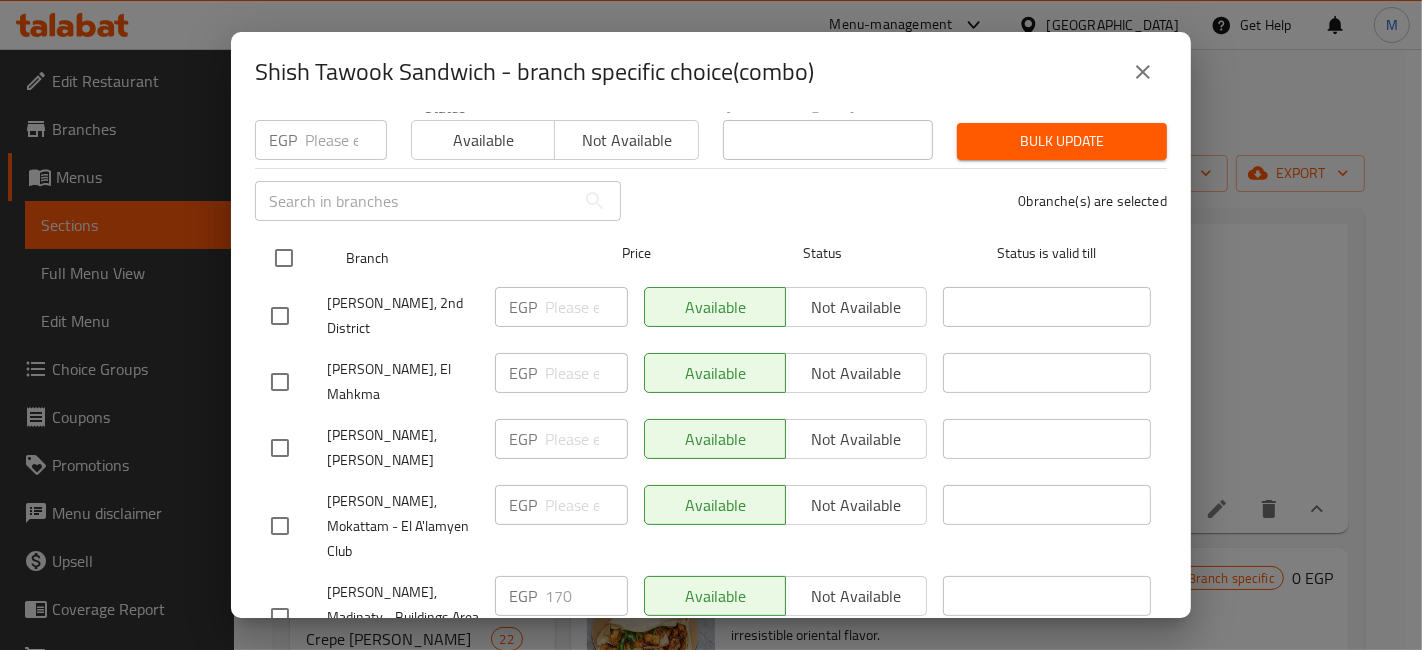 click at bounding box center [284, 258] 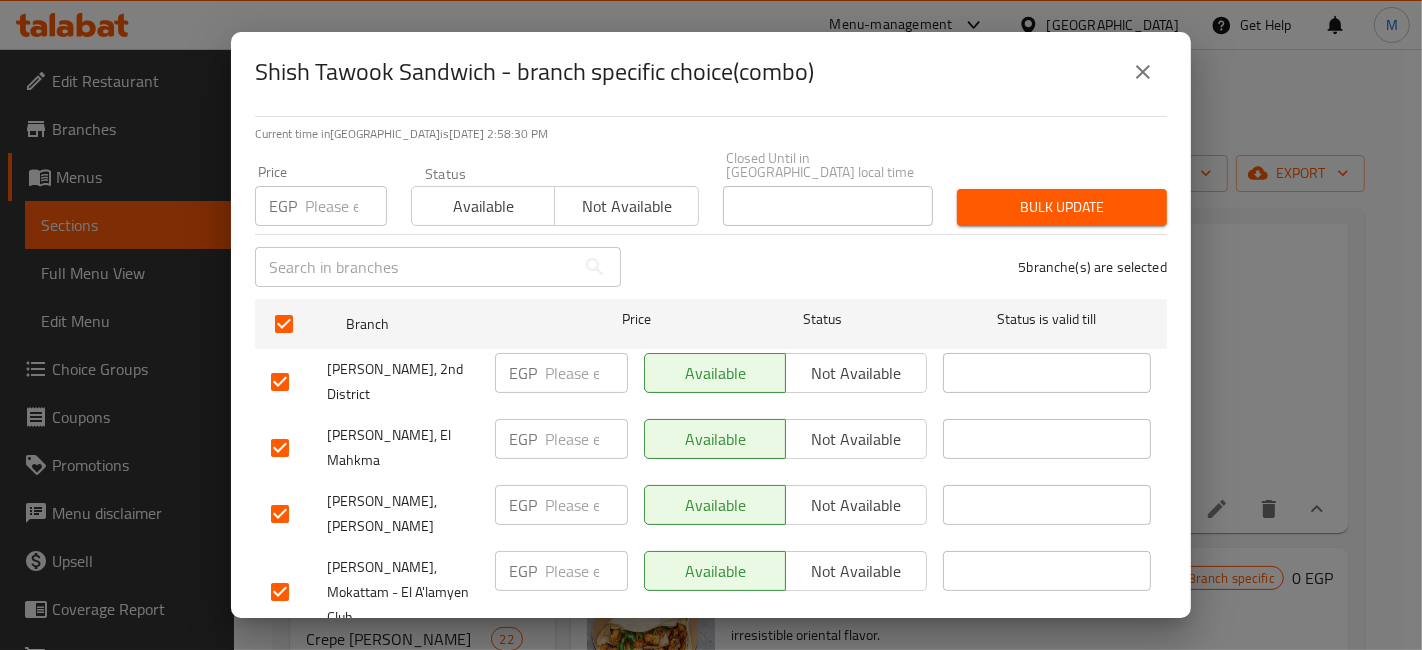 scroll, scrollTop: 95, scrollLeft: 0, axis: vertical 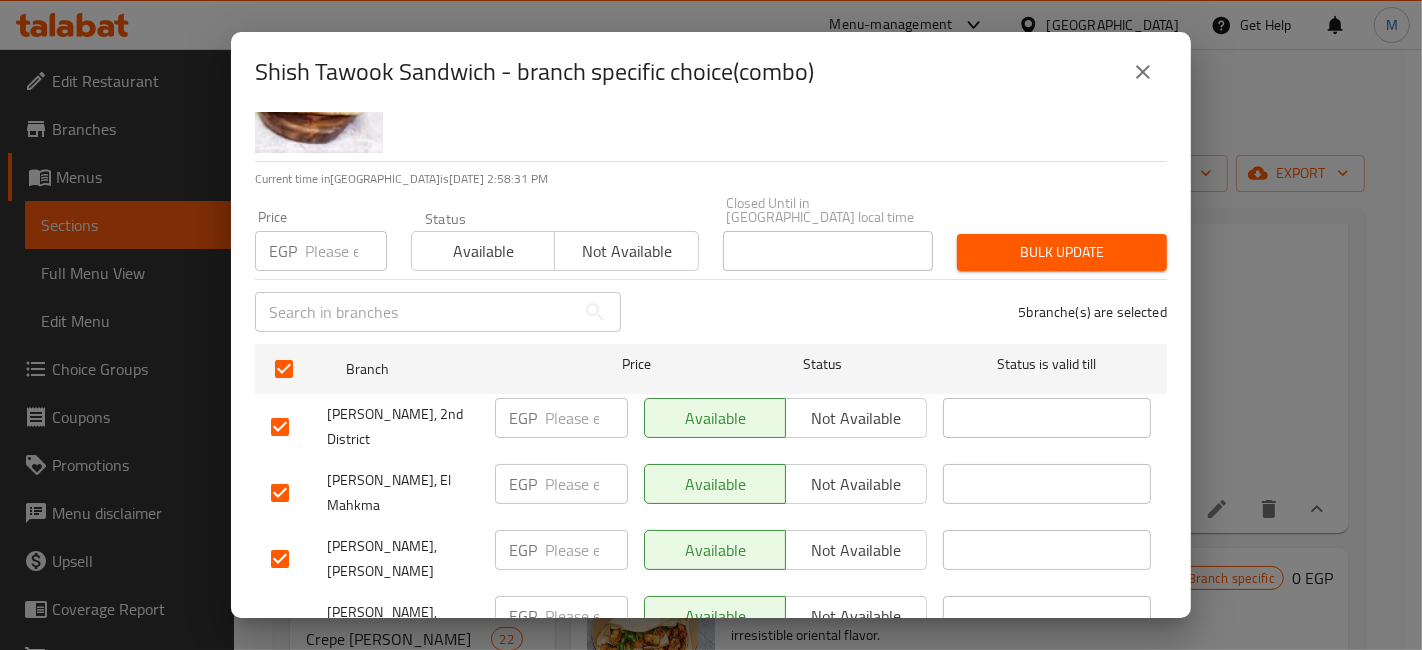 click on "Price EGP Price" at bounding box center [321, 240] 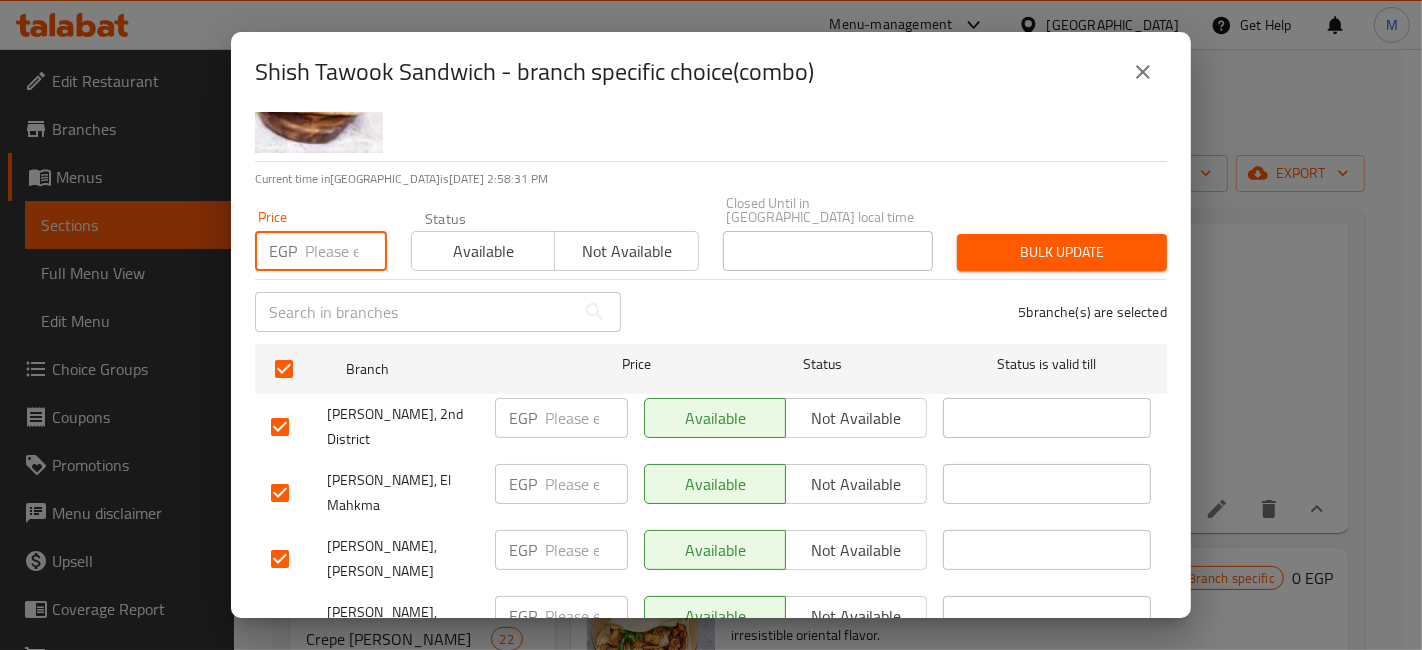 click at bounding box center [346, 251] 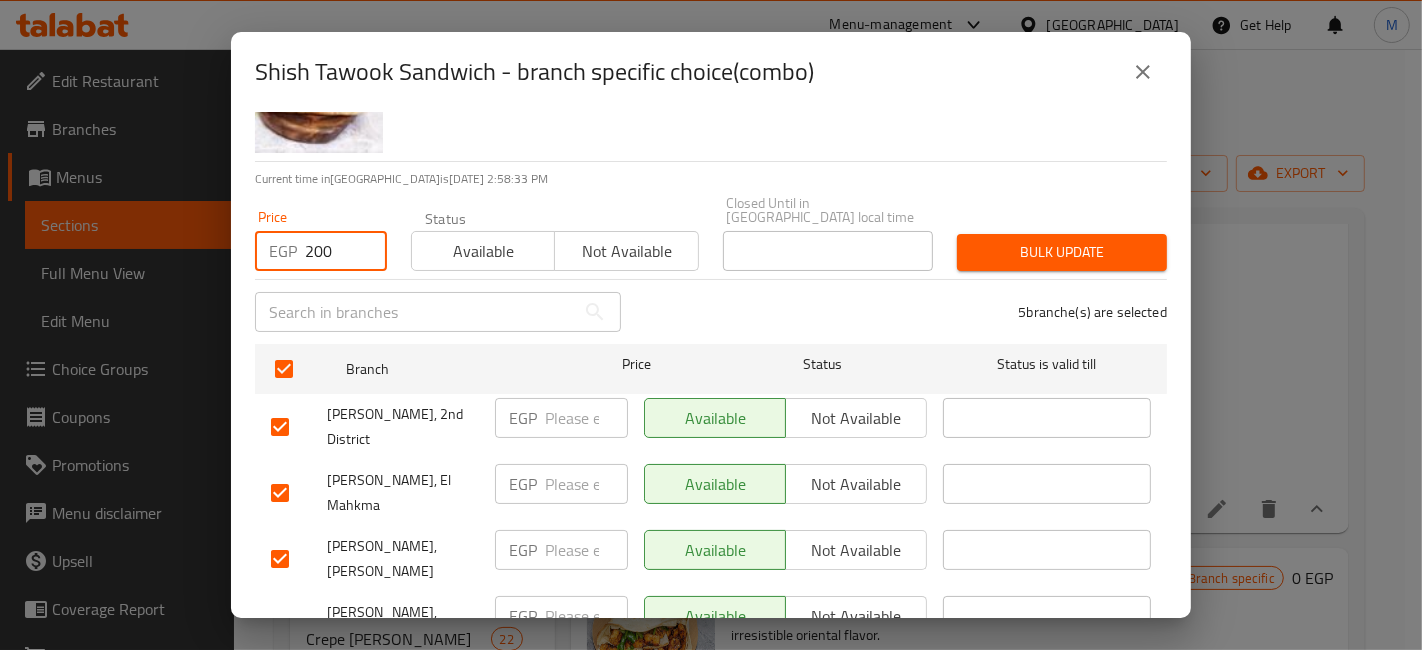 type on "200" 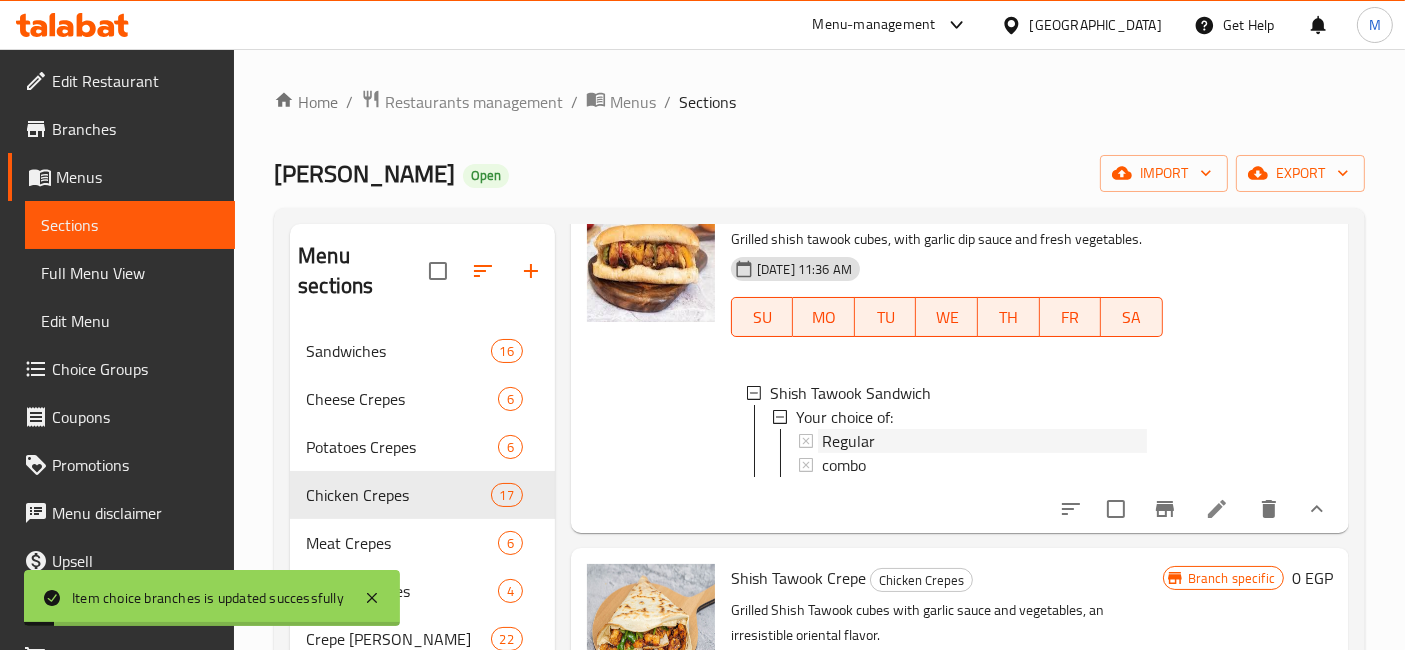 click on "Regular" at bounding box center (848, 441) 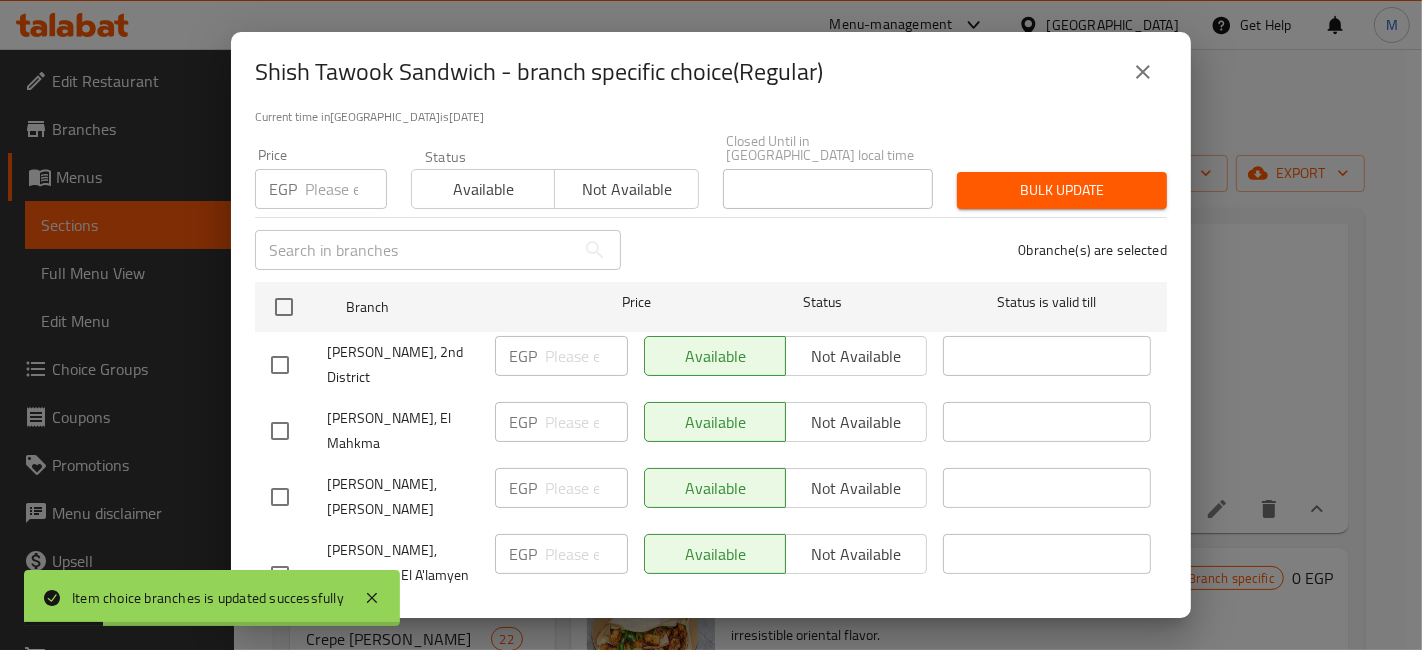 scroll, scrollTop: 206, scrollLeft: 0, axis: vertical 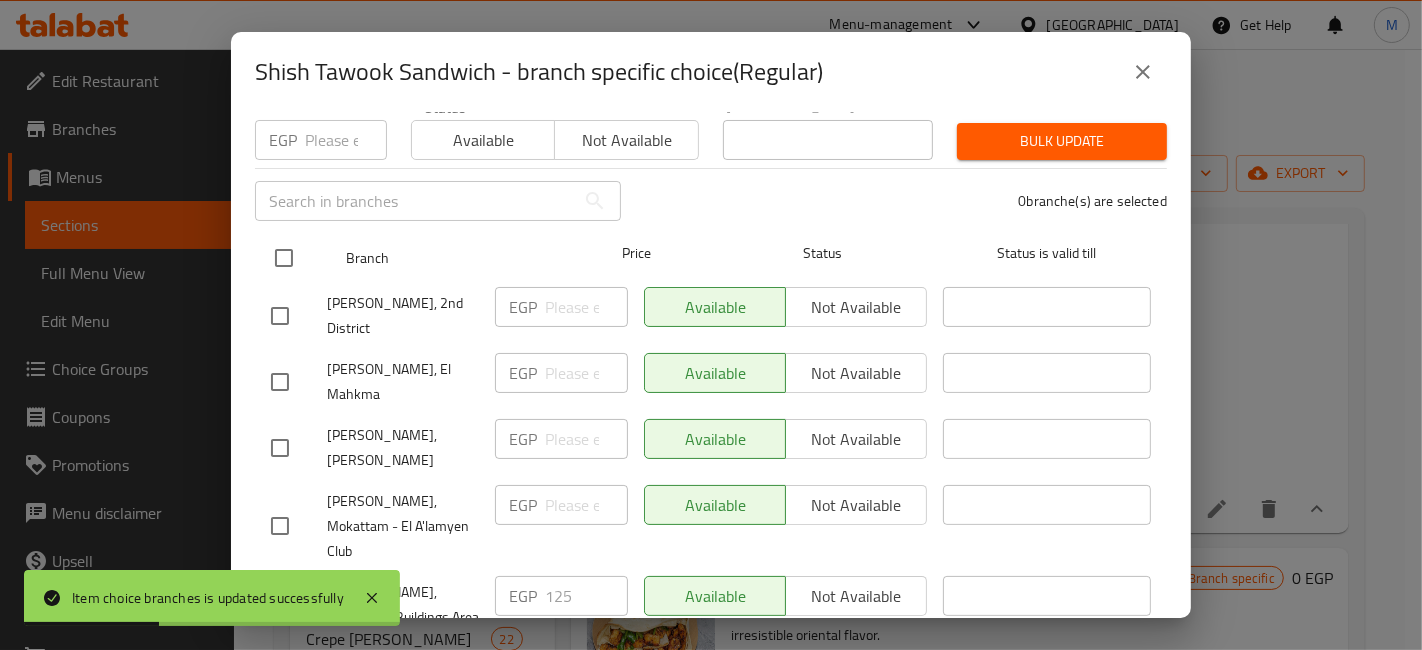 click at bounding box center [284, 258] 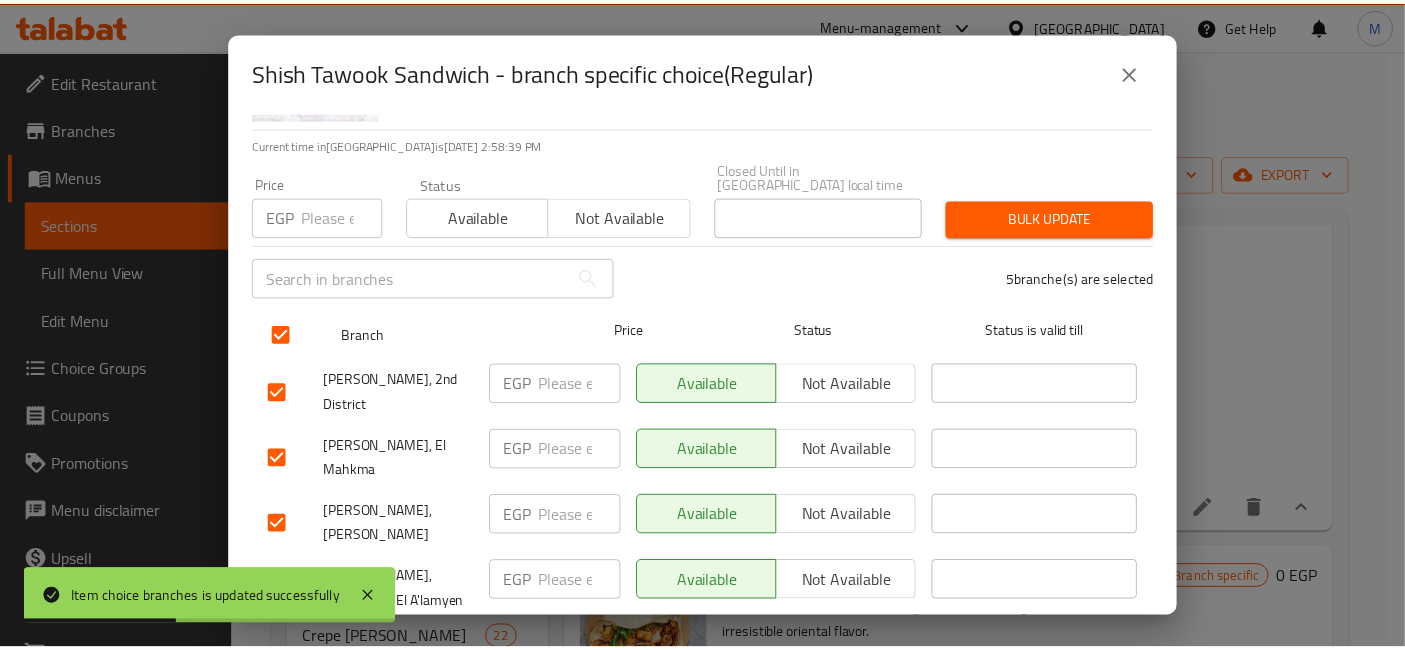 scroll, scrollTop: 0, scrollLeft: 0, axis: both 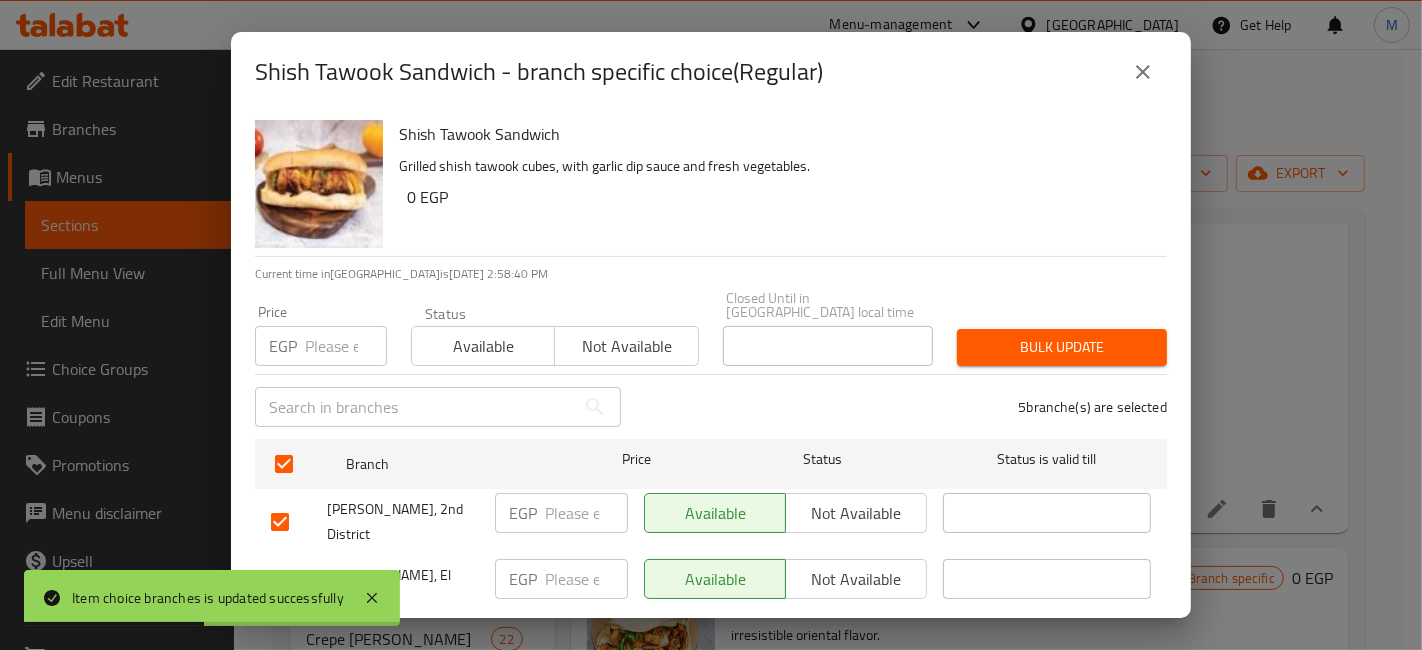 click at bounding box center [346, 346] 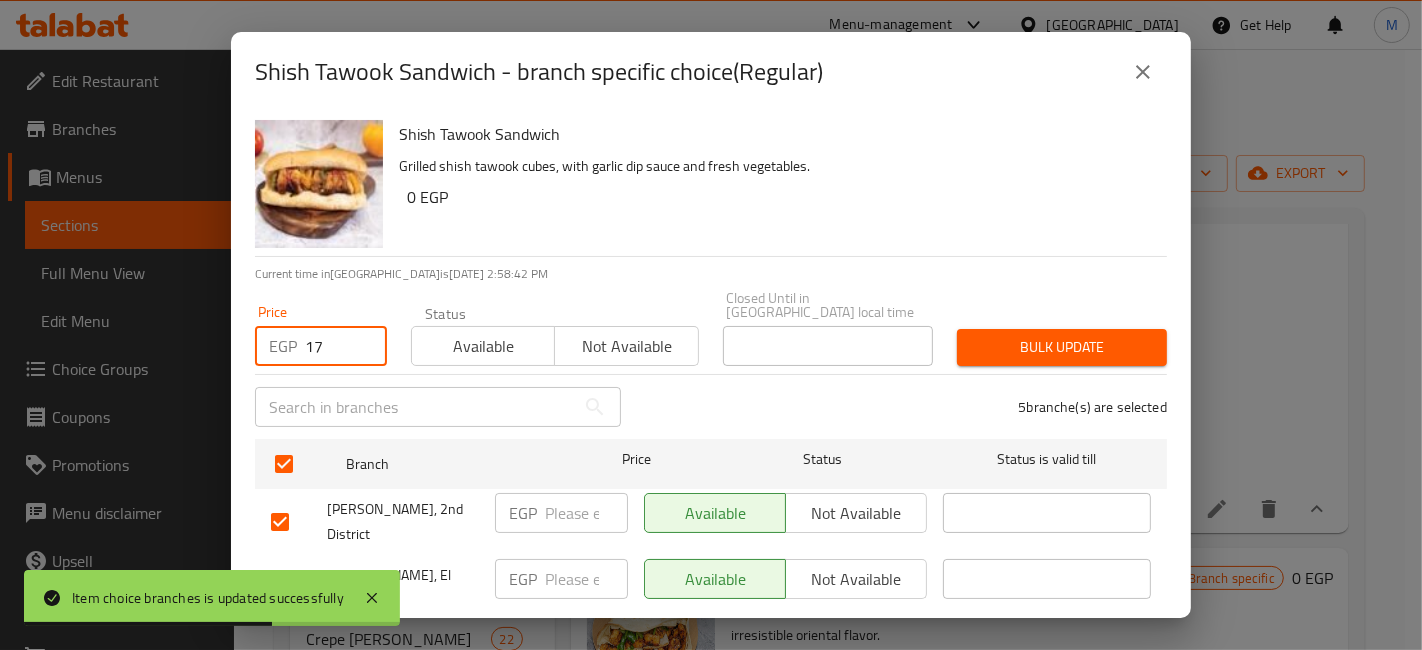type on "1" 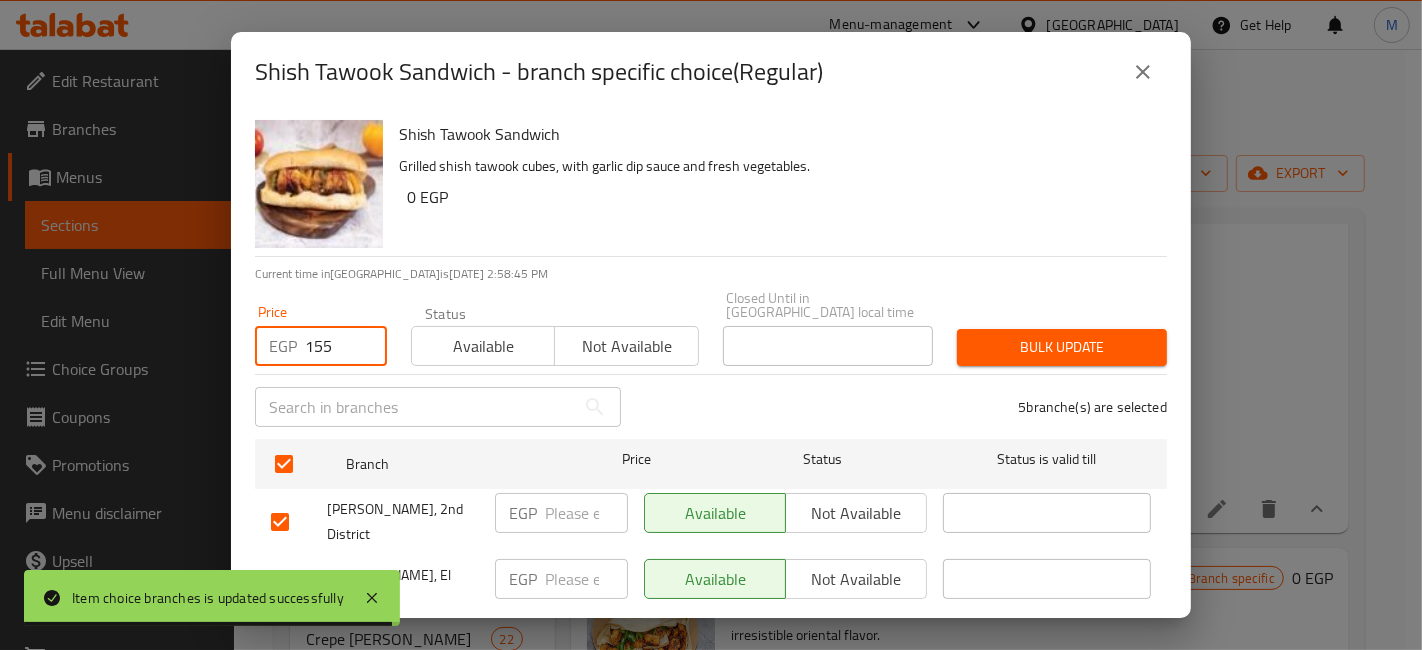 type on "155" 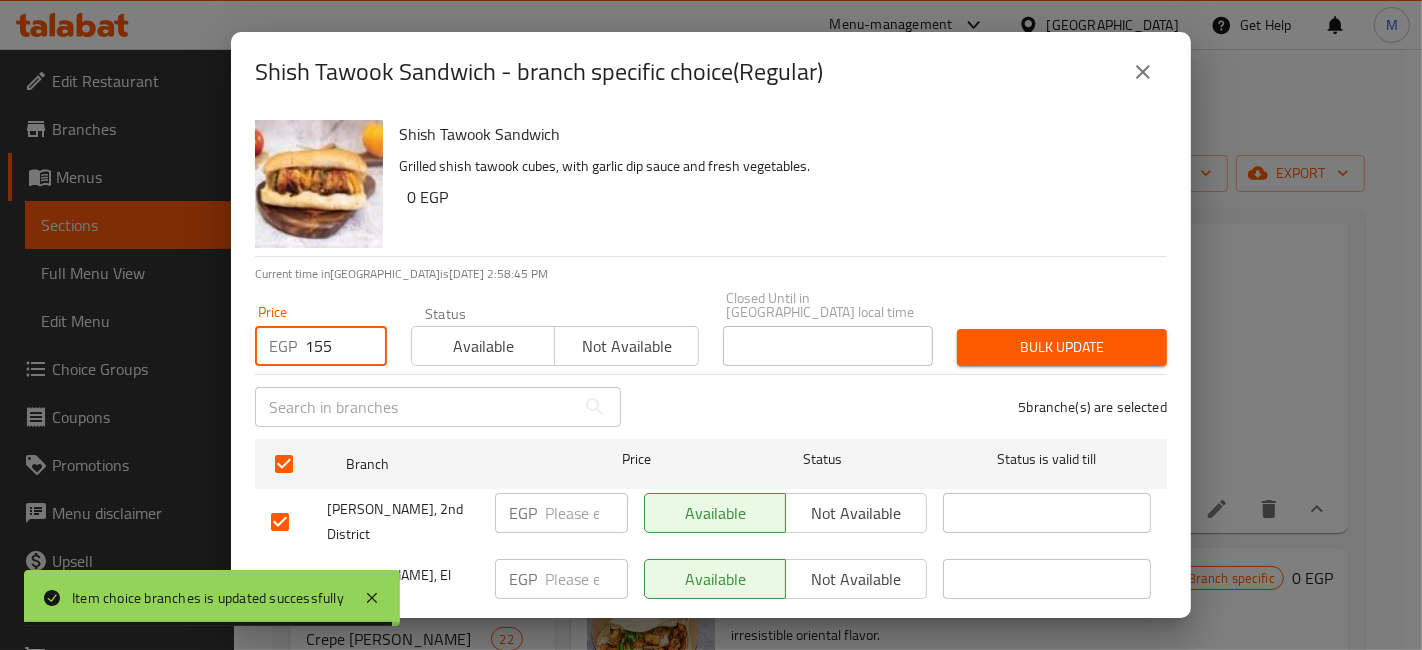 click on "Bulk update" at bounding box center [1062, 347] 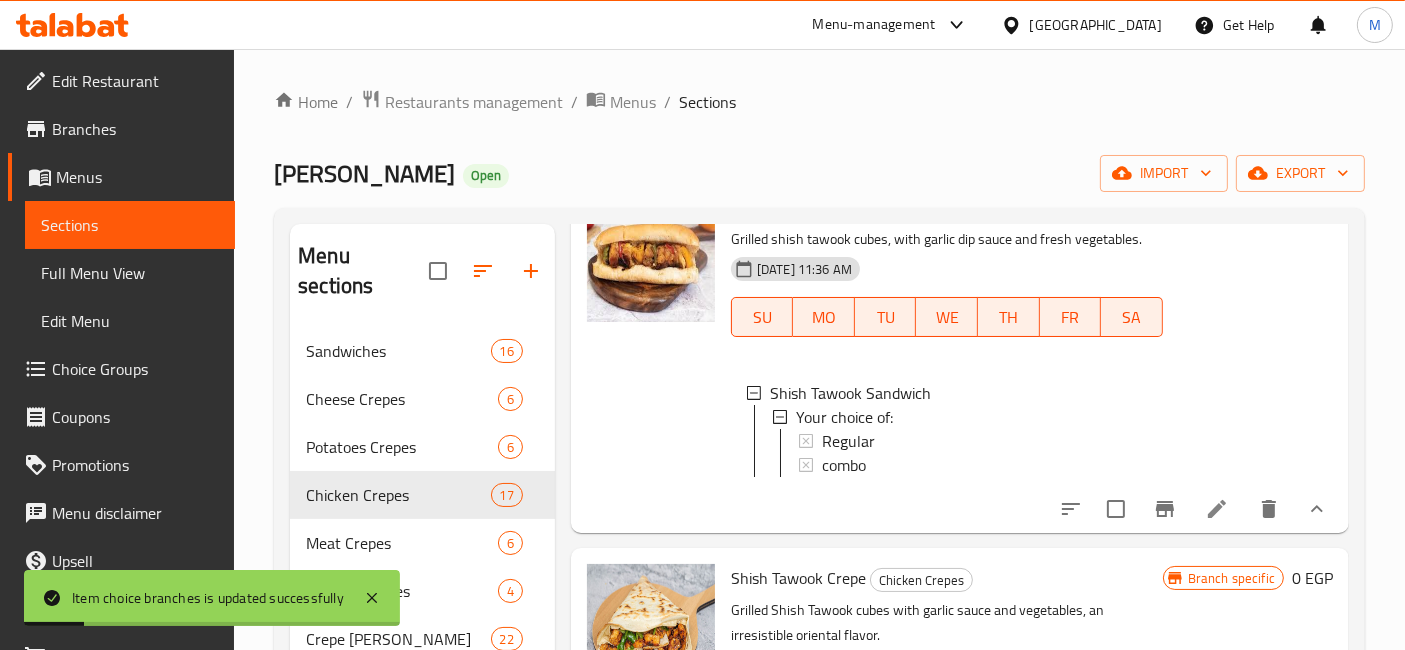 scroll, scrollTop: 2, scrollLeft: 0, axis: vertical 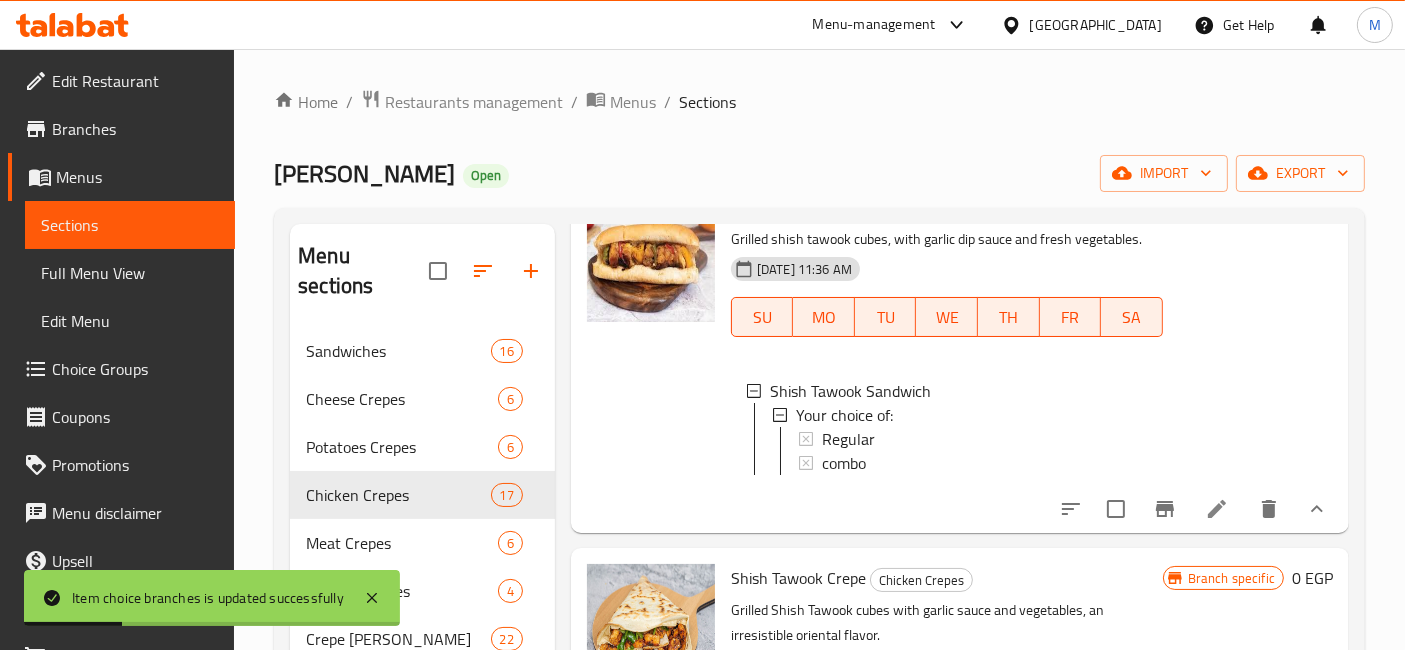 click at bounding box center (1317, 509) 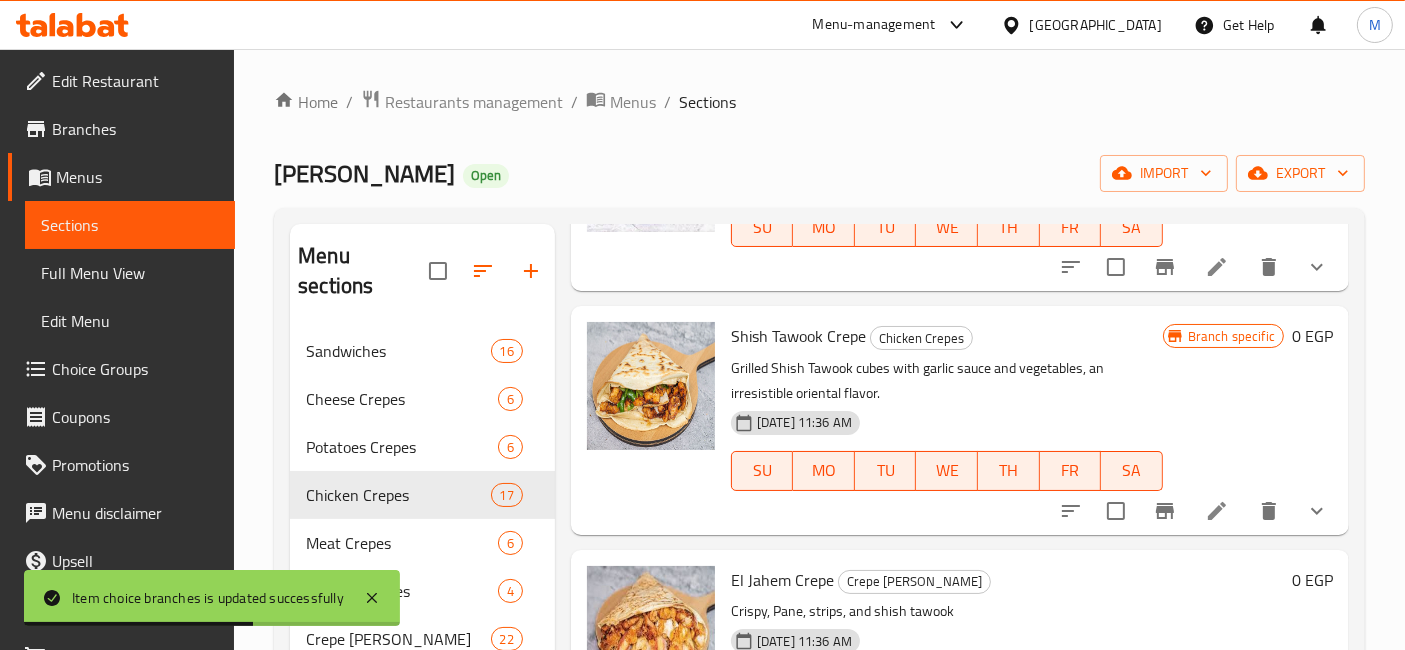 scroll, scrollTop: 222, scrollLeft: 0, axis: vertical 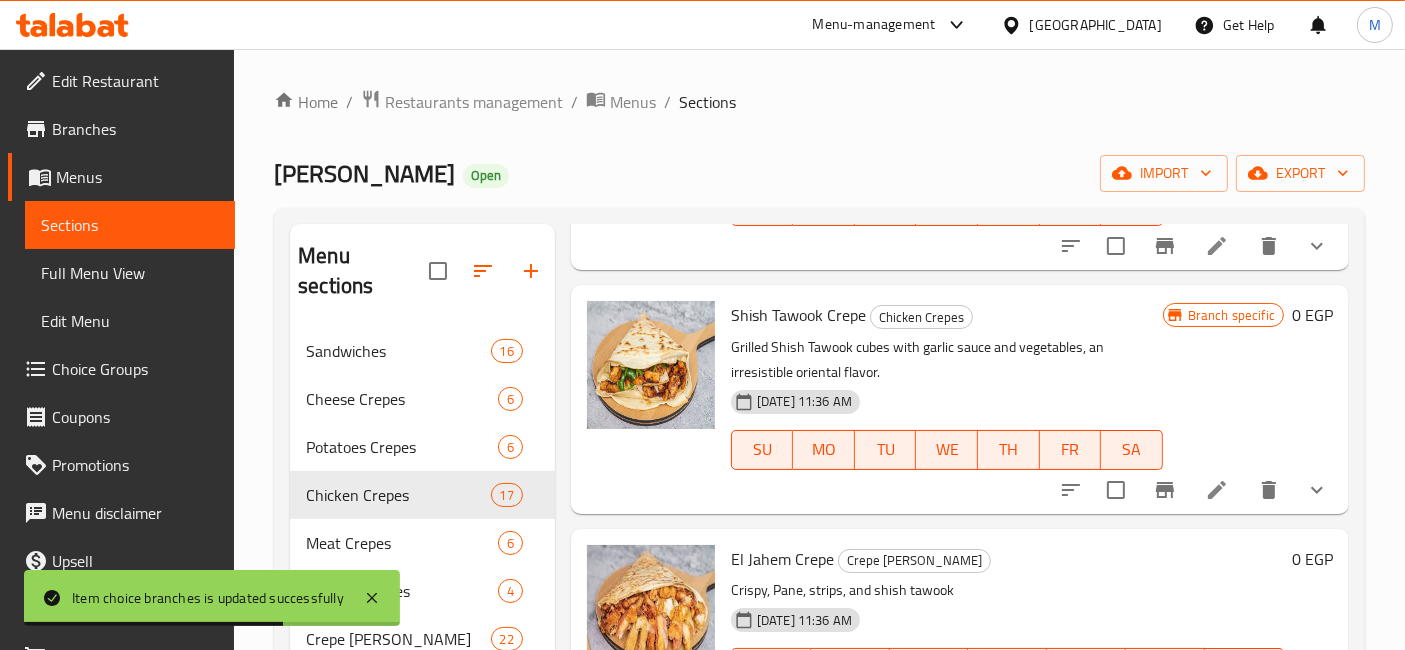 click at bounding box center [1317, 490] 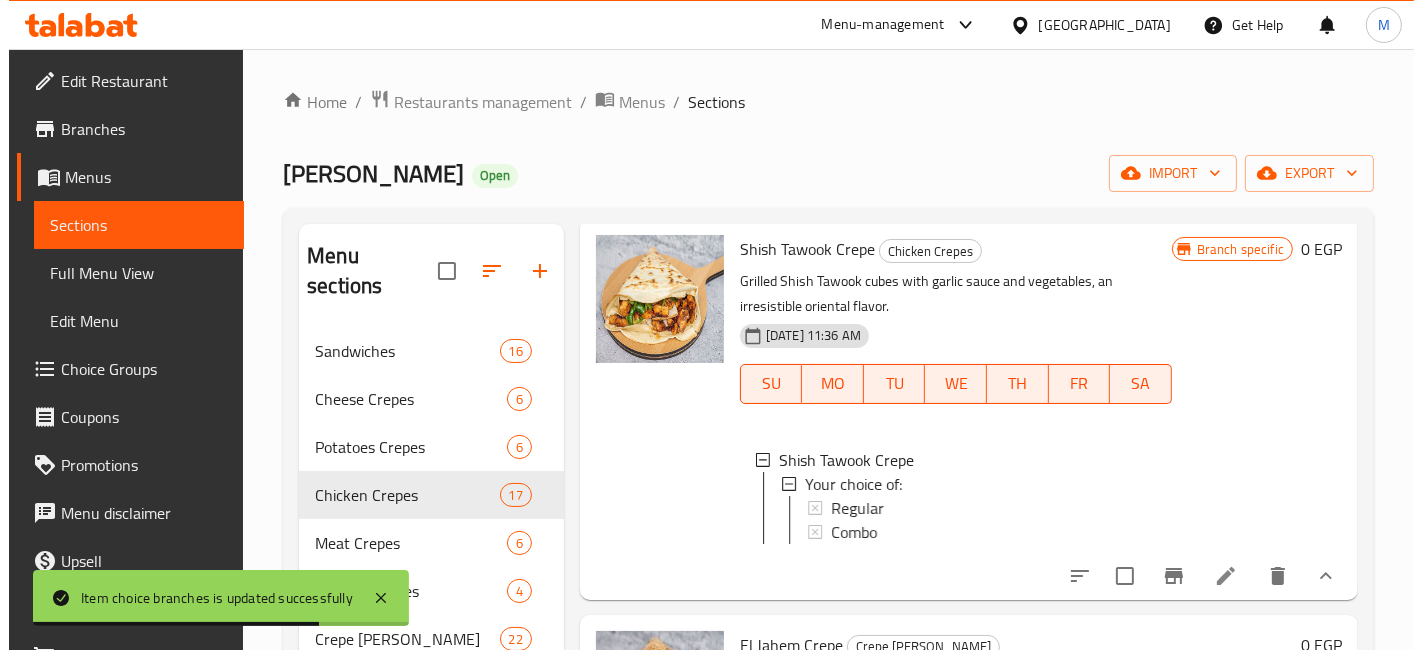 scroll, scrollTop: 333, scrollLeft: 0, axis: vertical 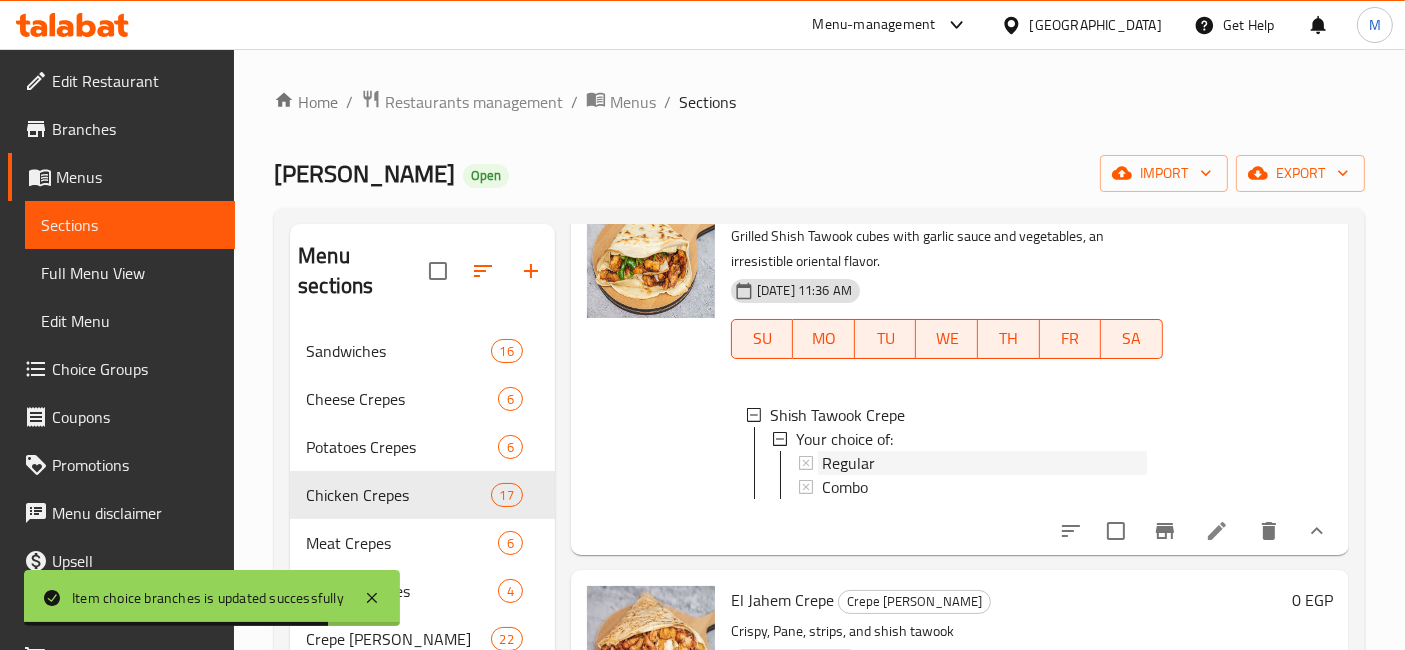 click on "Regular" at bounding box center (984, 463) 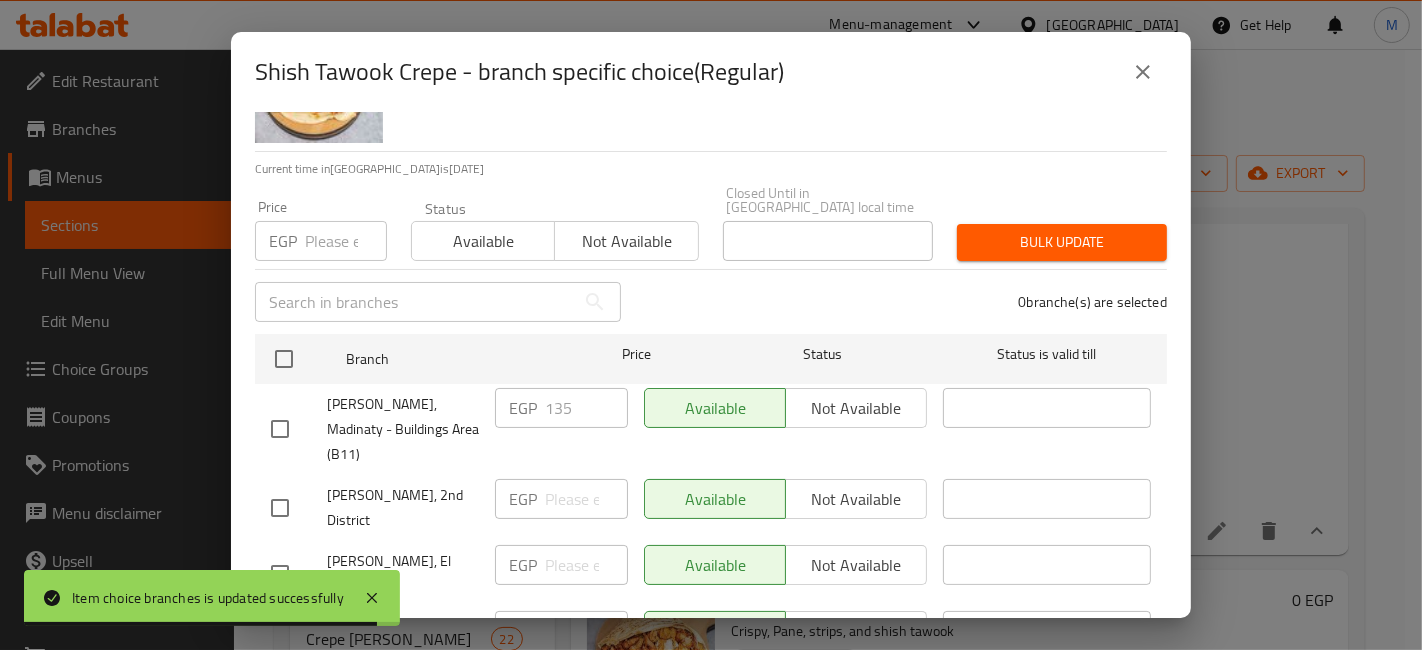 scroll, scrollTop: 206, scrollLeft: 0, axis: vertical 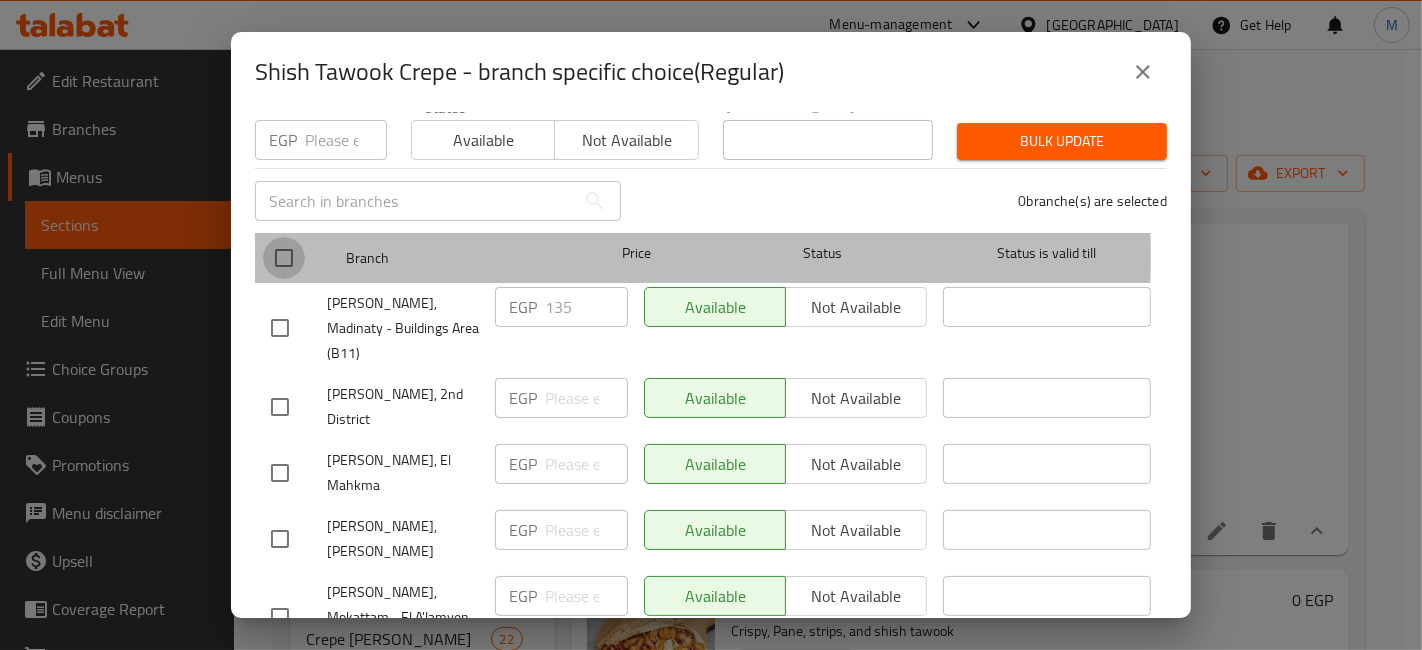 click at bounding box center [284, 258] 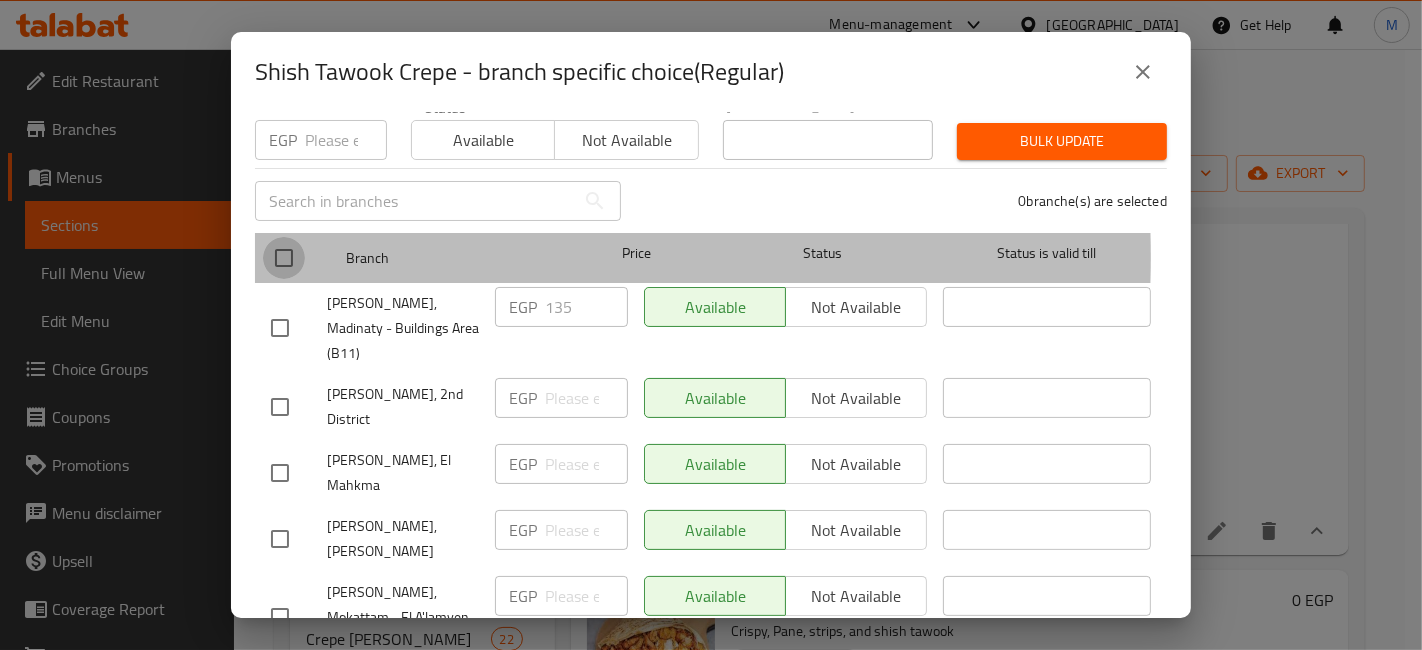 checkbox on "true" 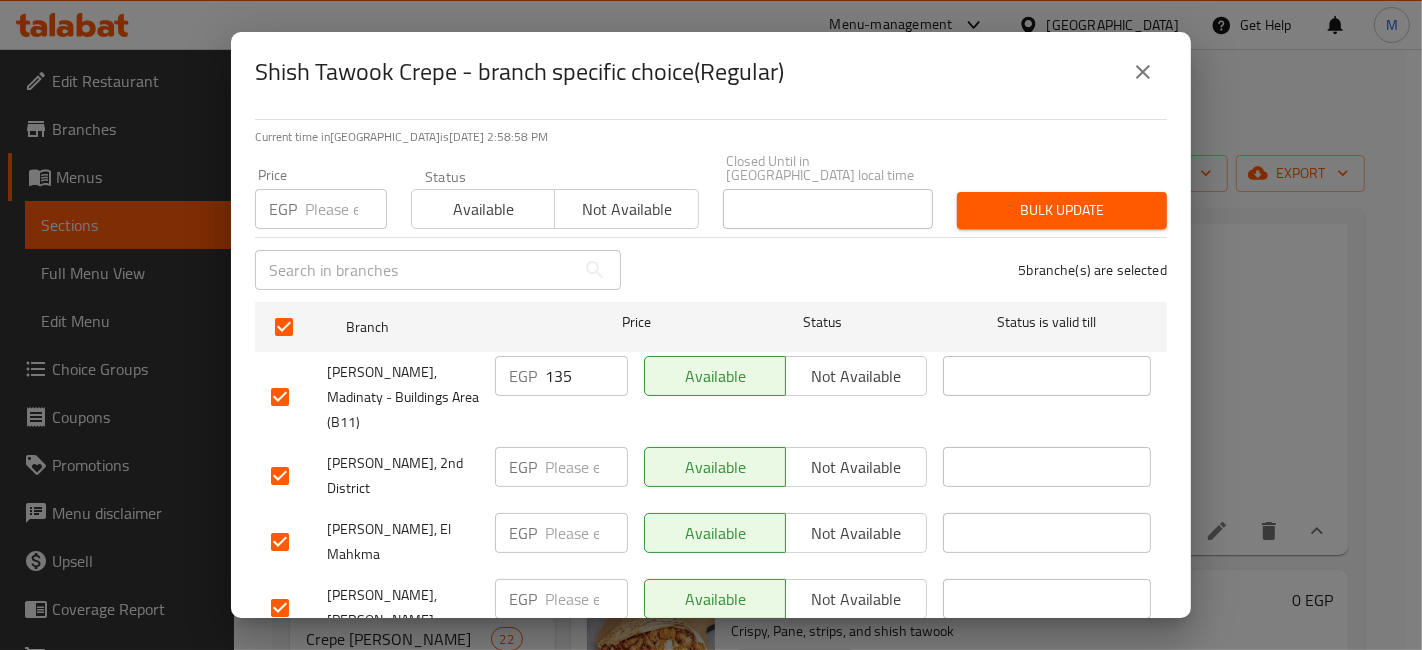 scroll, scrollTop: 95, scrollLeft: 0, axis: vertical 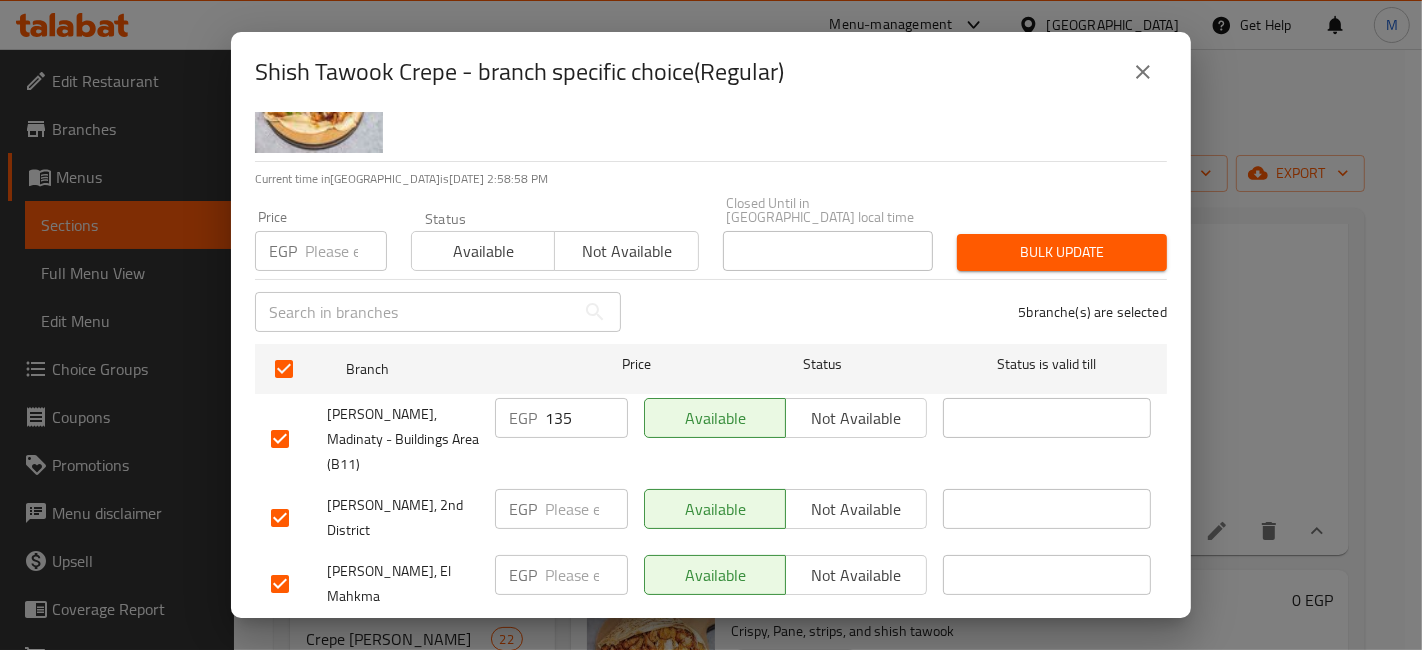 click at bounding box center [346, 251] 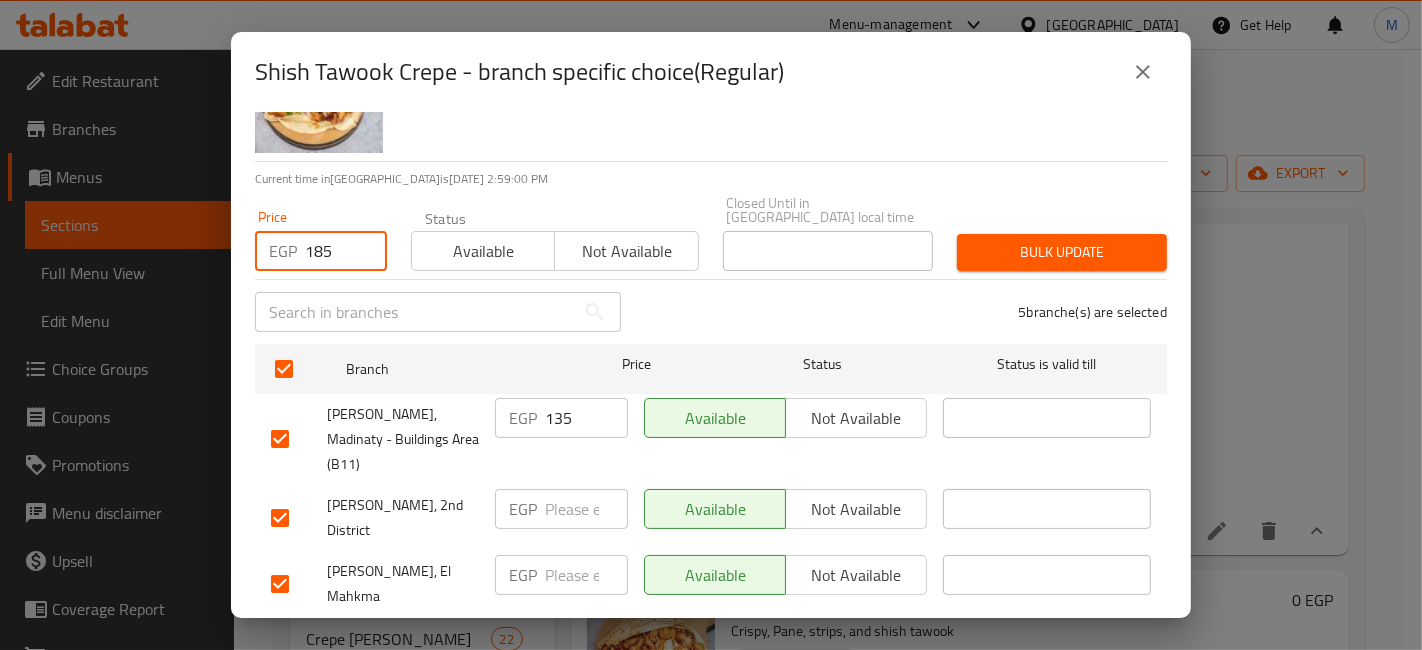 type on "185" 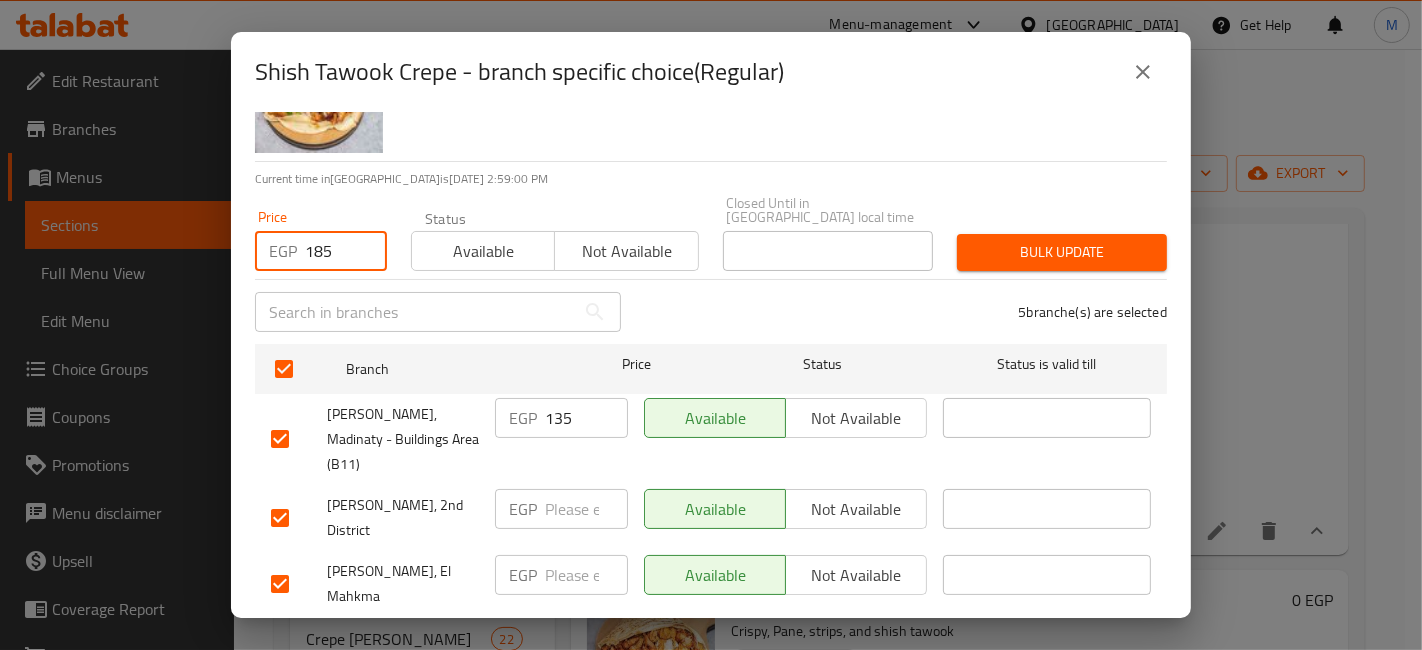 click on "Bulk update" at bounding box center [1062, 252] 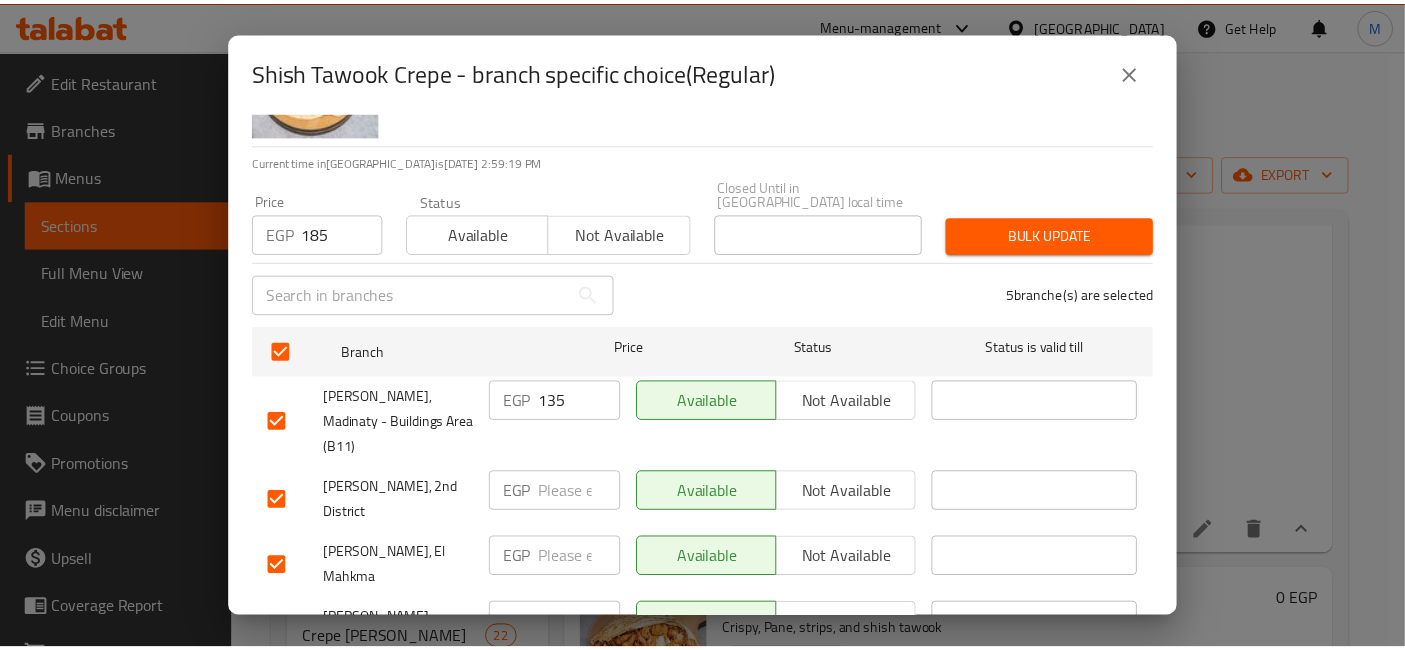 scroll, scrollTop: 95, scrollLeft: 0, axis: vertical 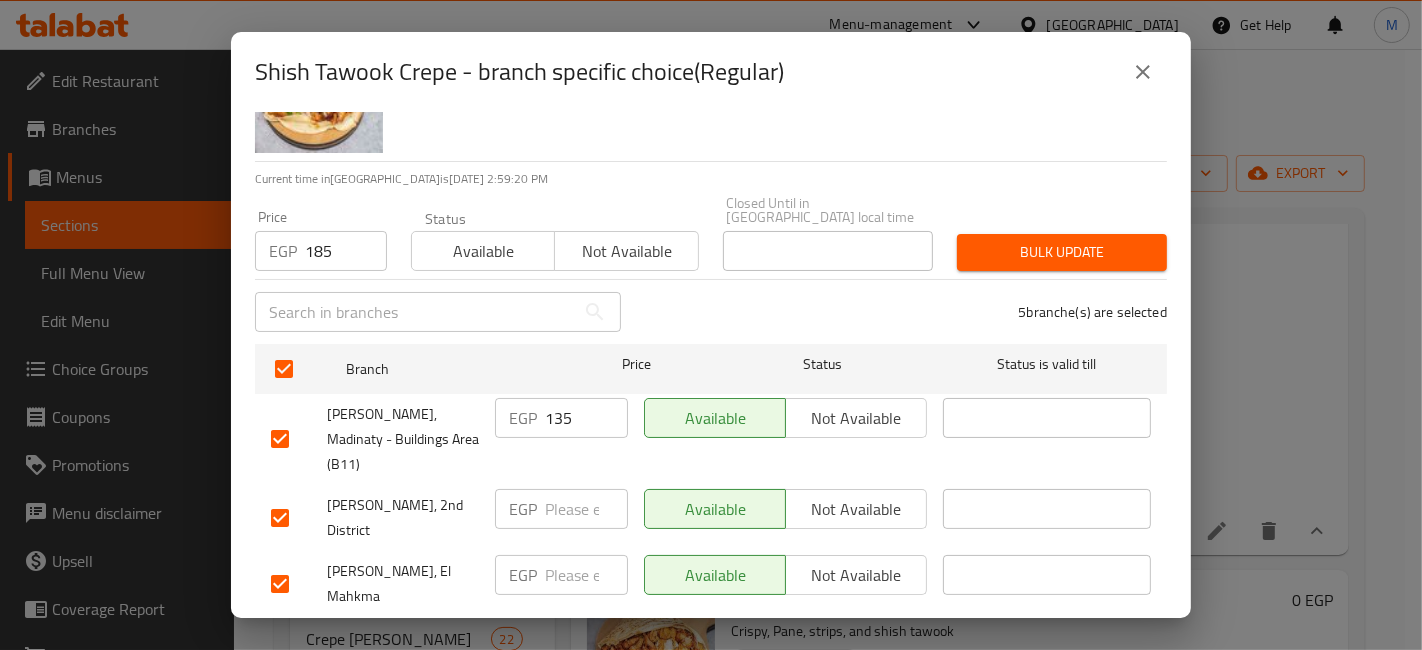 click on "Bulk update" at bounding box center [1062, 252] 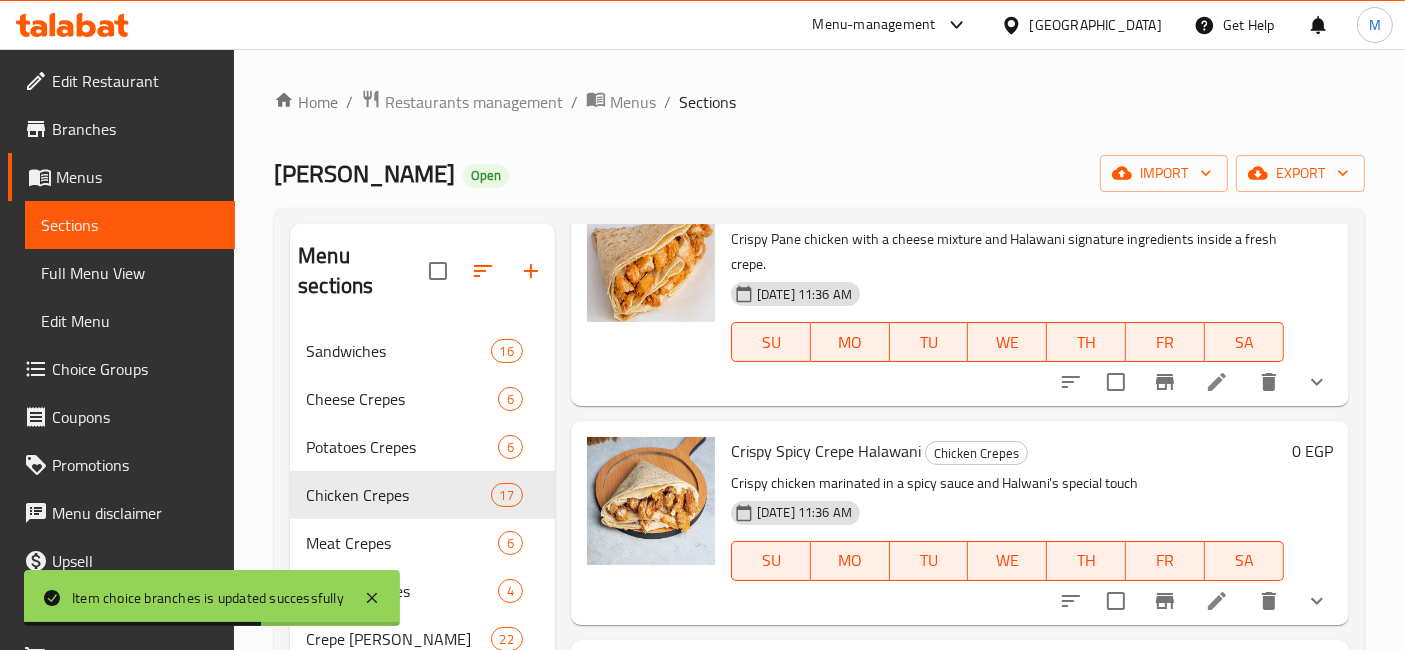 scroll, scrollTop: 0, scrollLeft: 0, axis: both 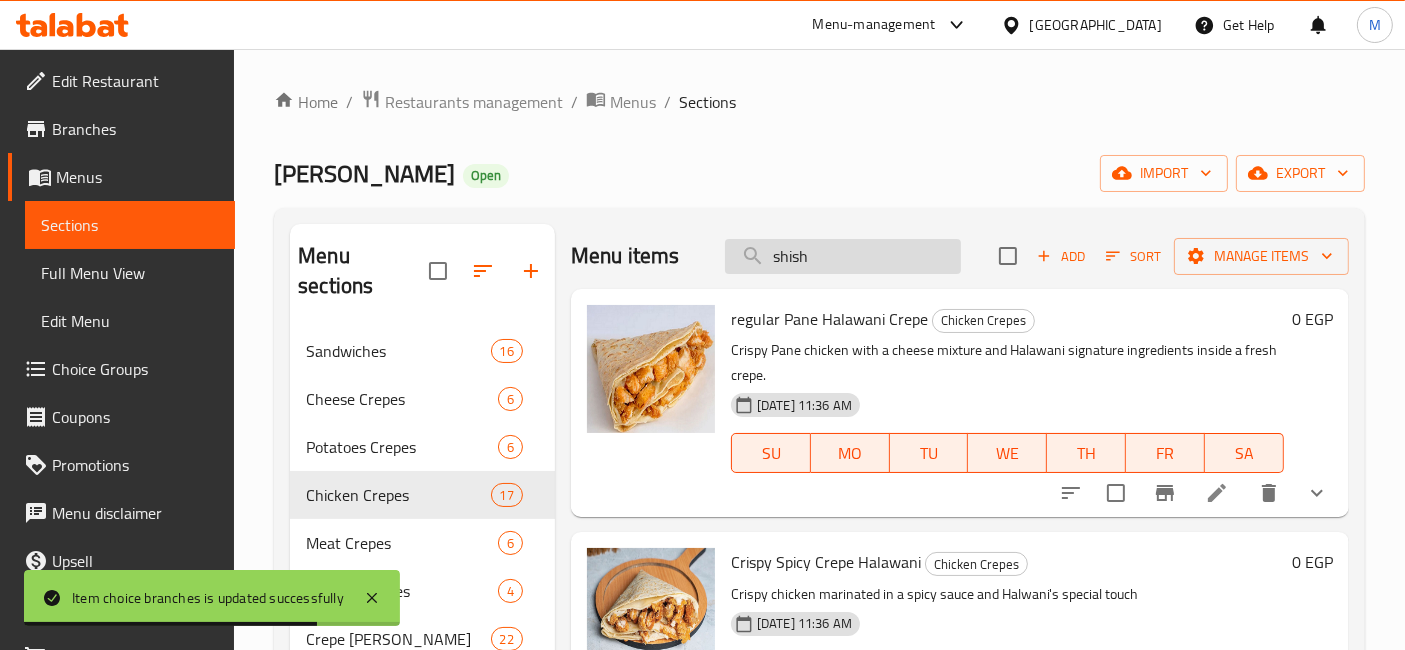 click on "shish" at bounding box center (843, 256) 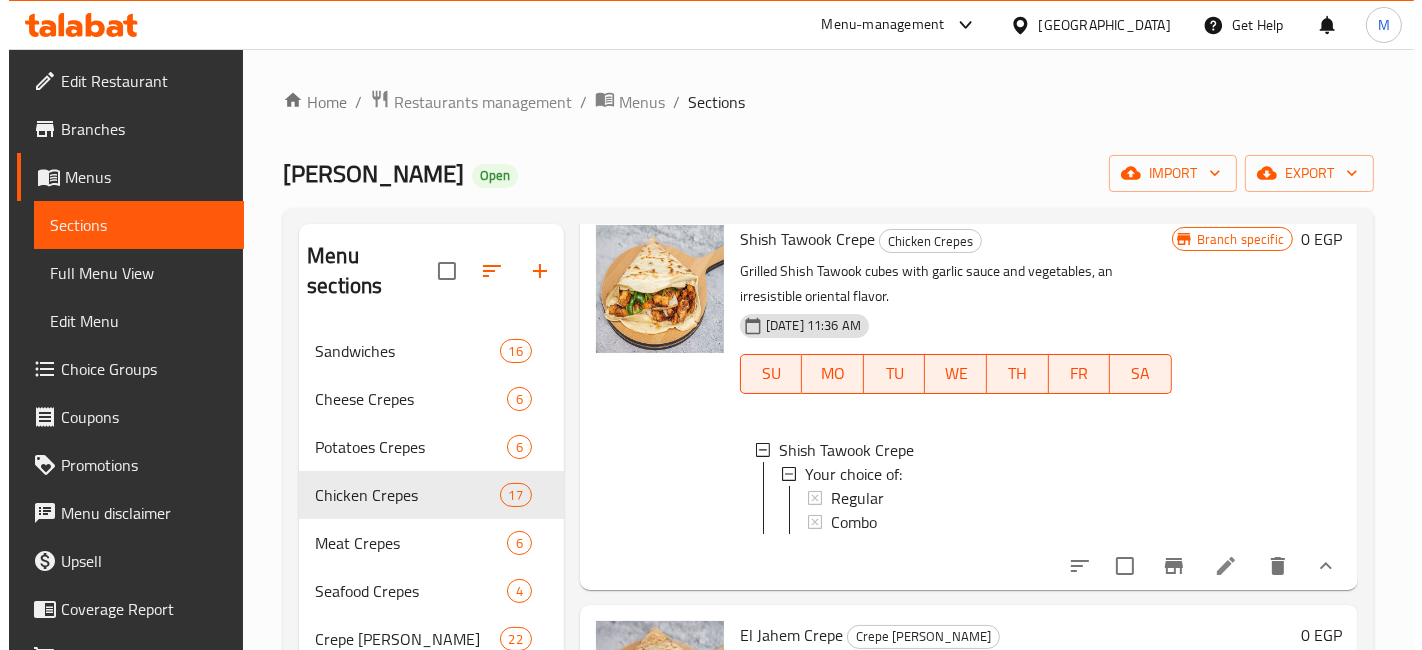 scroll, scrollTop: 333, scrollLeft: 0, axis: vertical 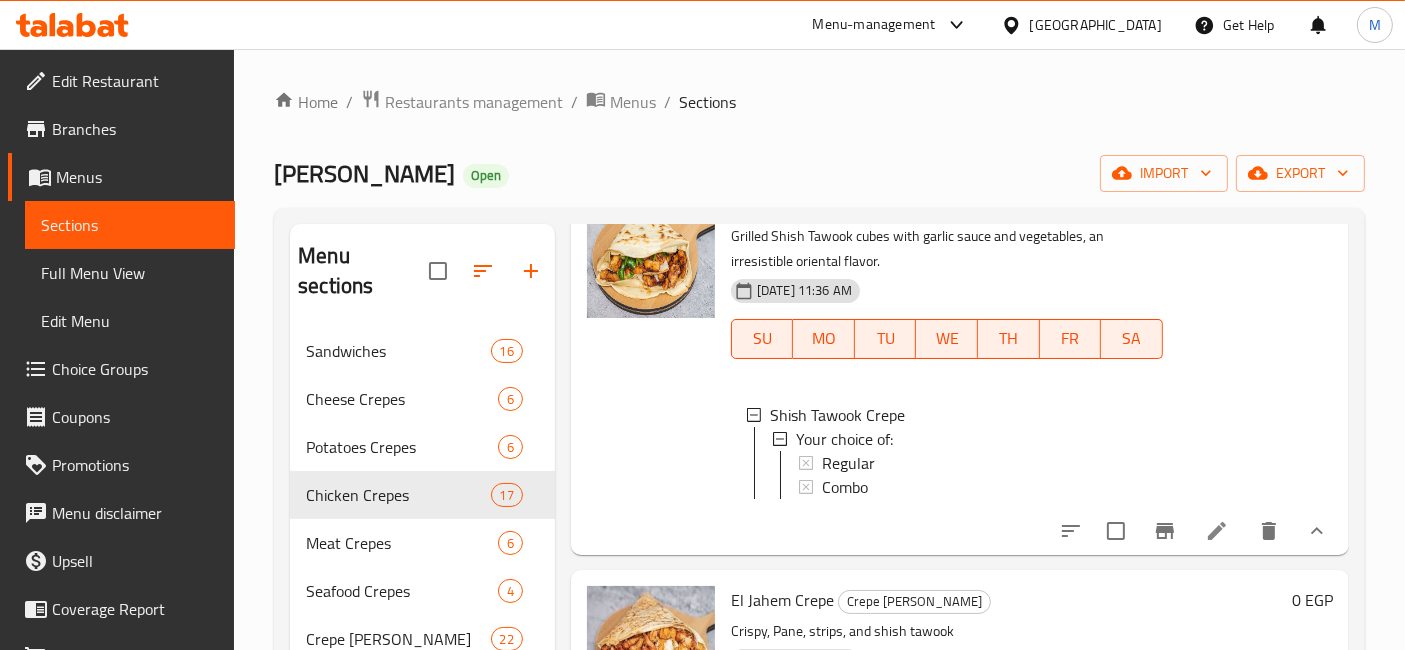 type on "shis" 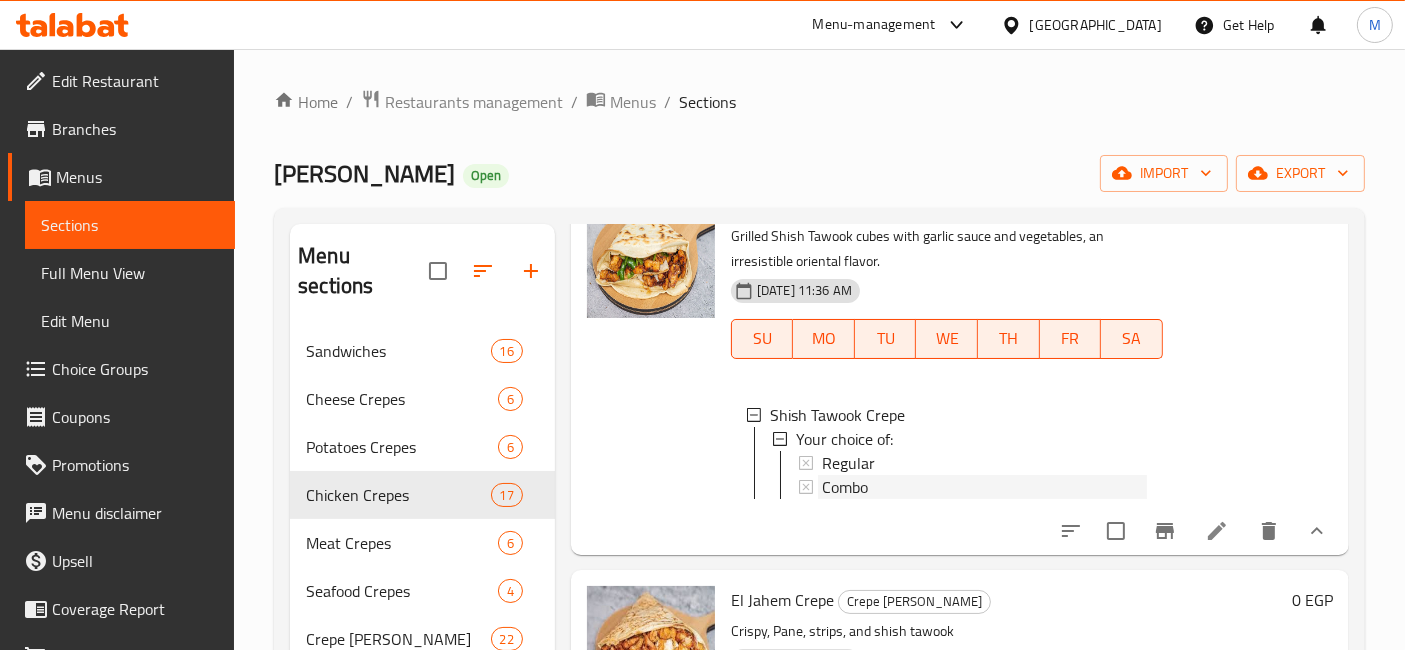 click on "Combo" at bounding box center (984, 487) 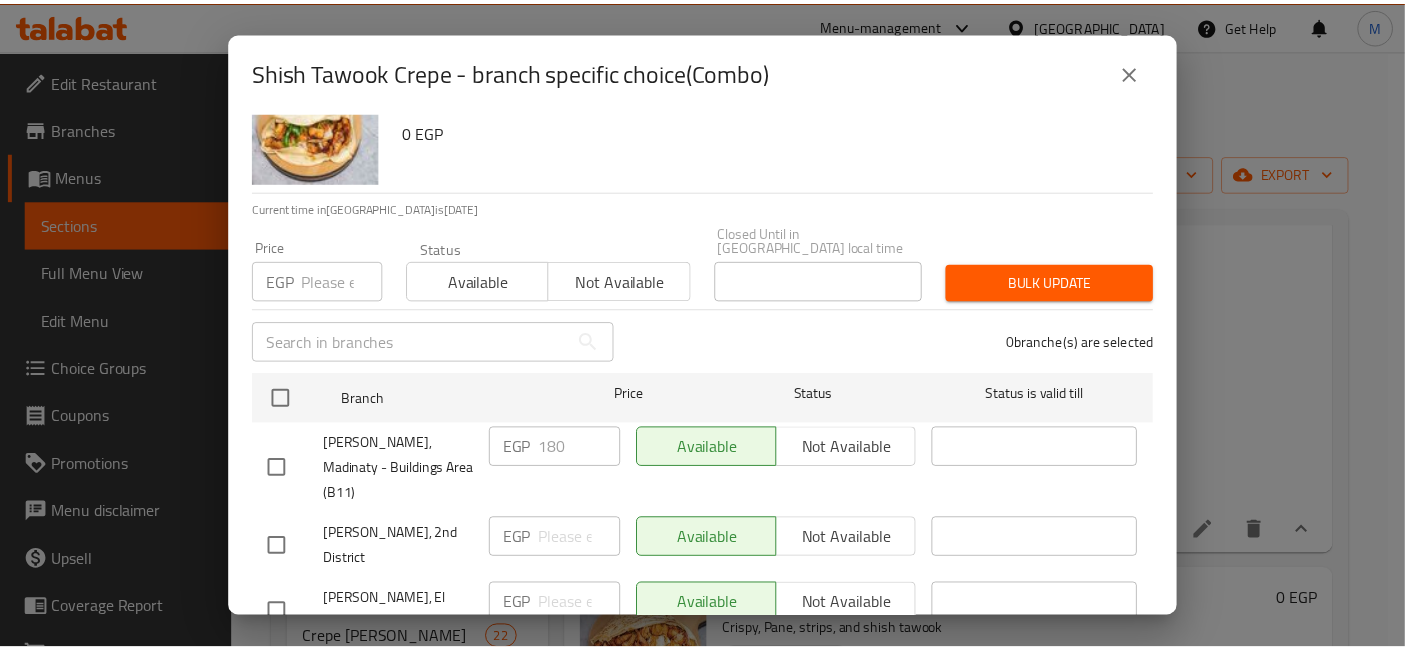 scroll, scrollTop: 111, scrollLeft: 0, axis: vertical 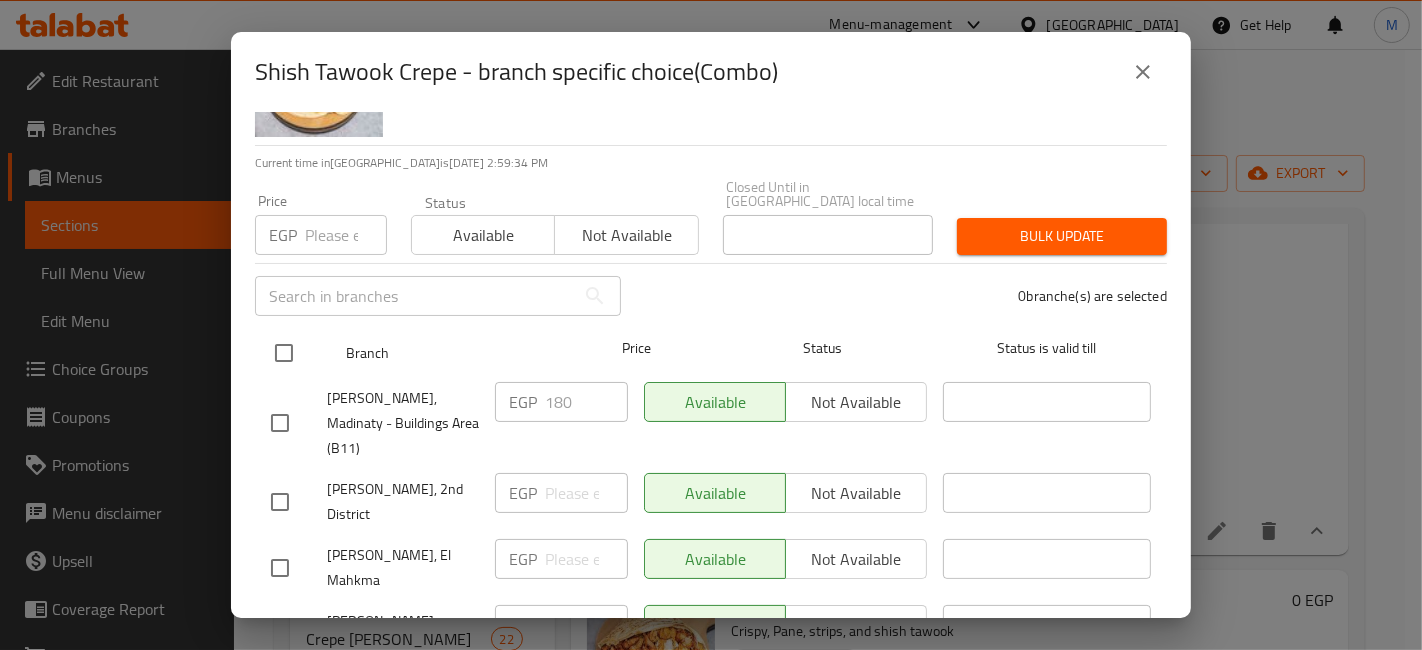 click at bounding box center [284, 353] 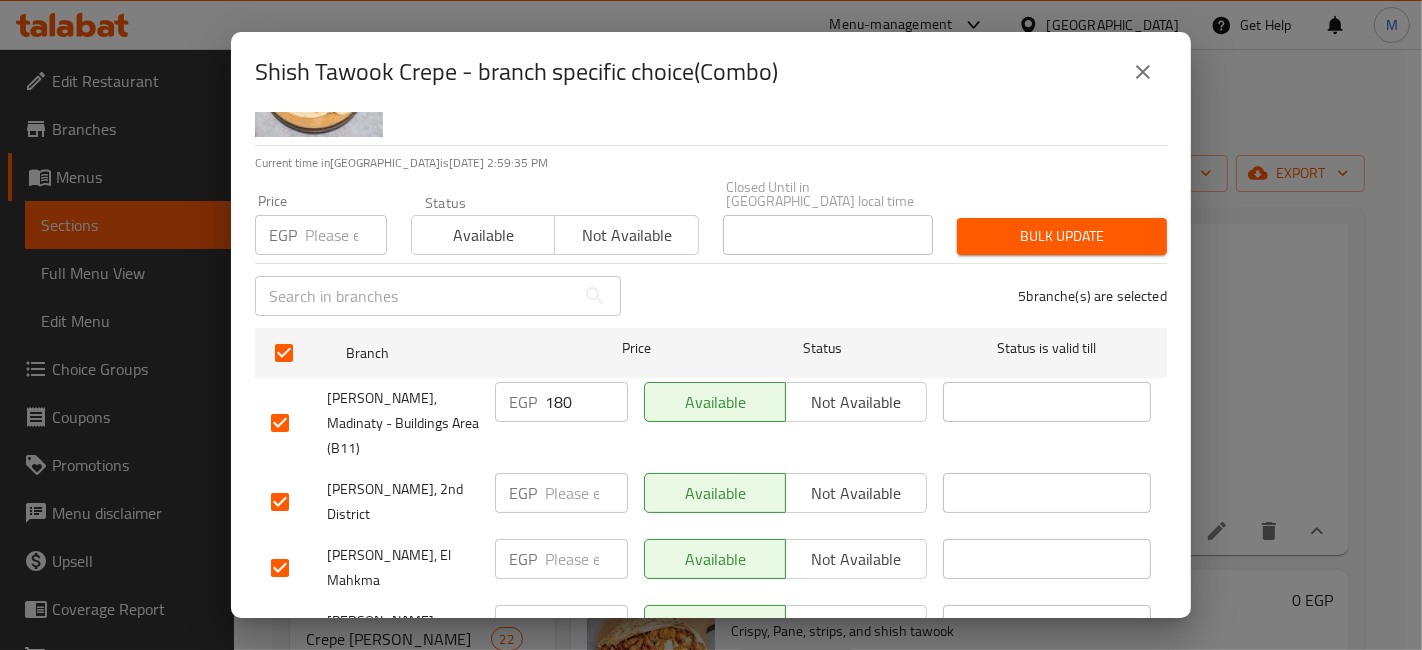 click at bounding box center [346, 235] 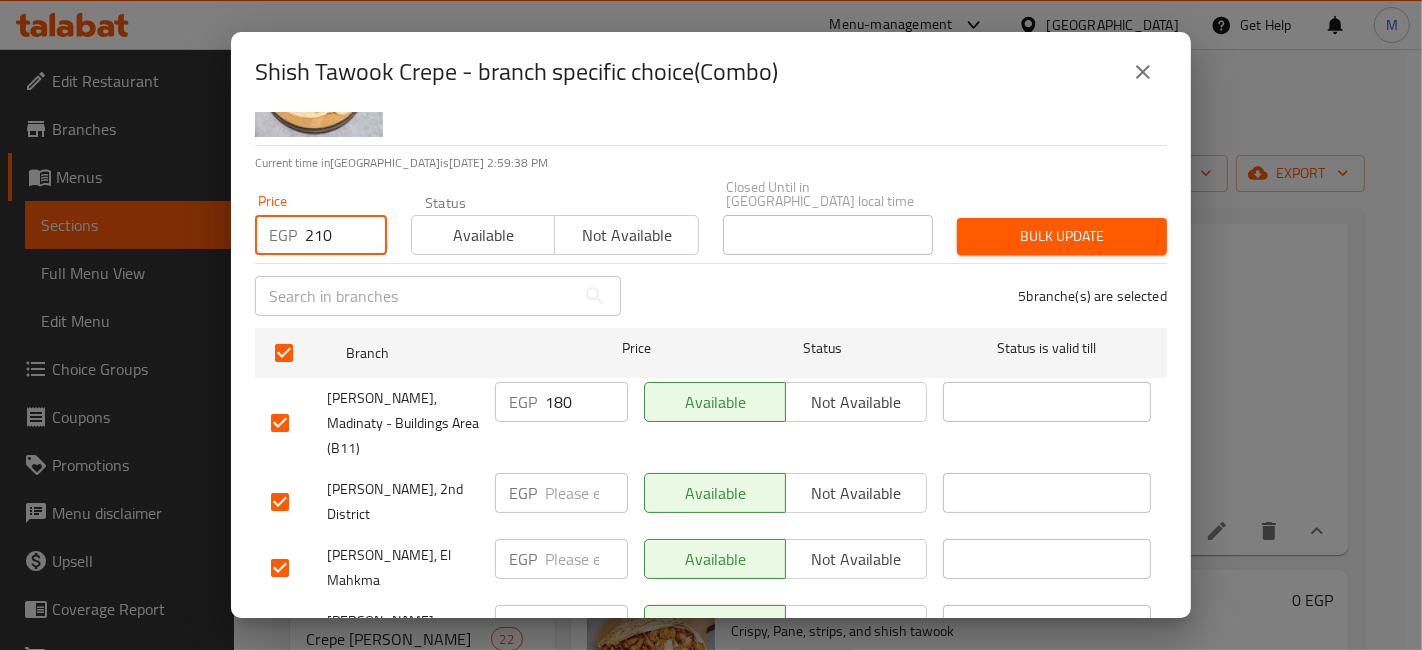 type on "210" 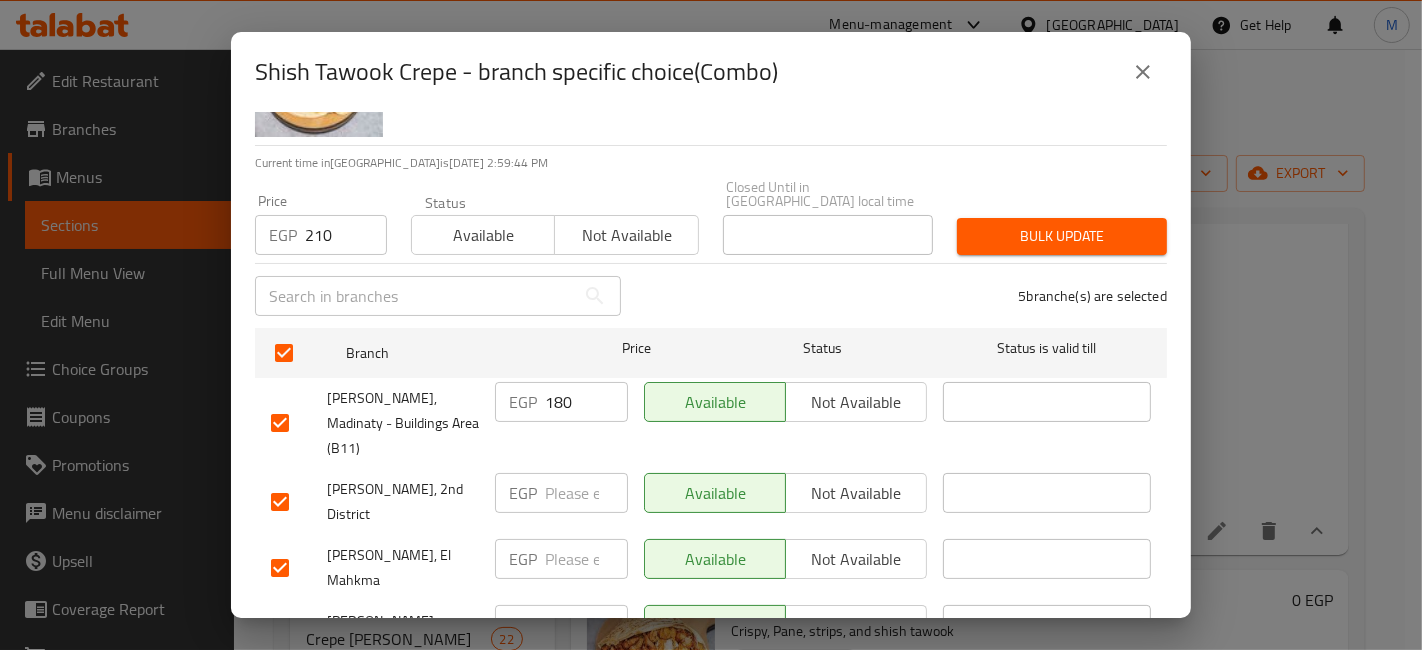 click on "Shish Tawook Crepe Grilled Shish Tawook cubes with garlic sauce and vegetables, an irresistible oriental flavor. 0   EGP" at bounding box center (775, 73) 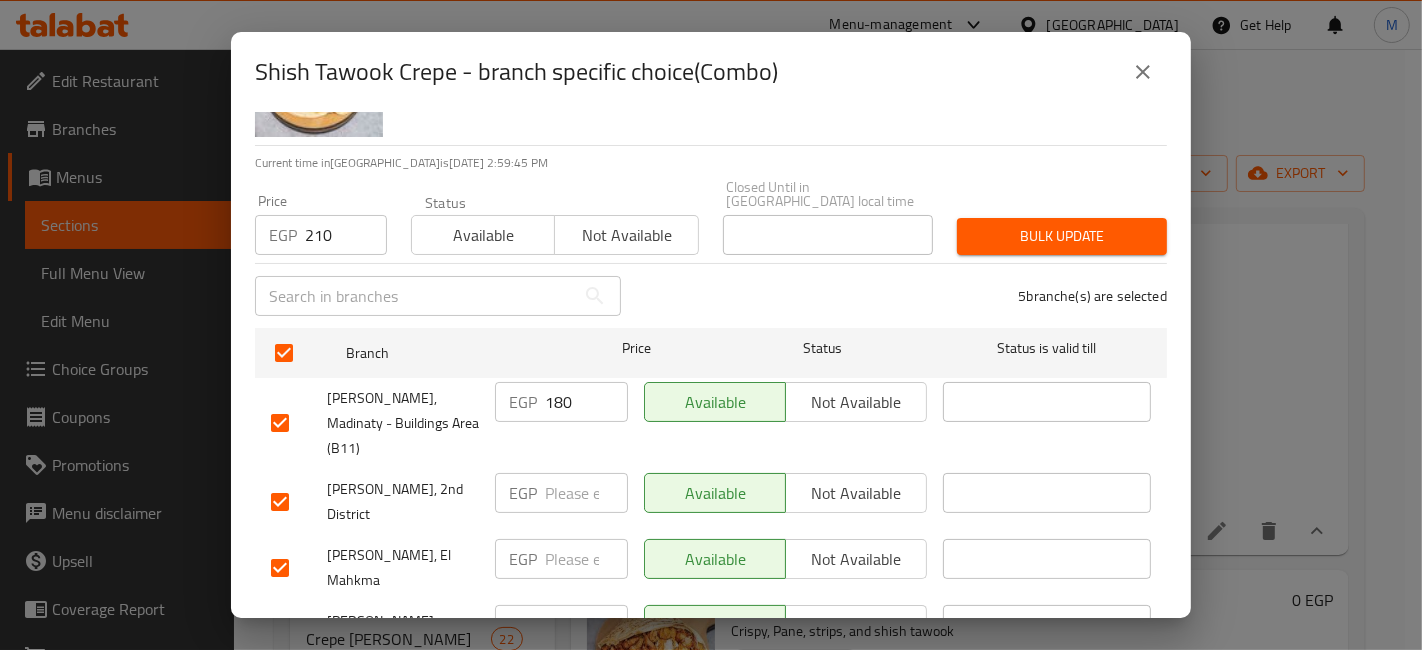 click on "Bulk update" at bounding box center [1062, 236] 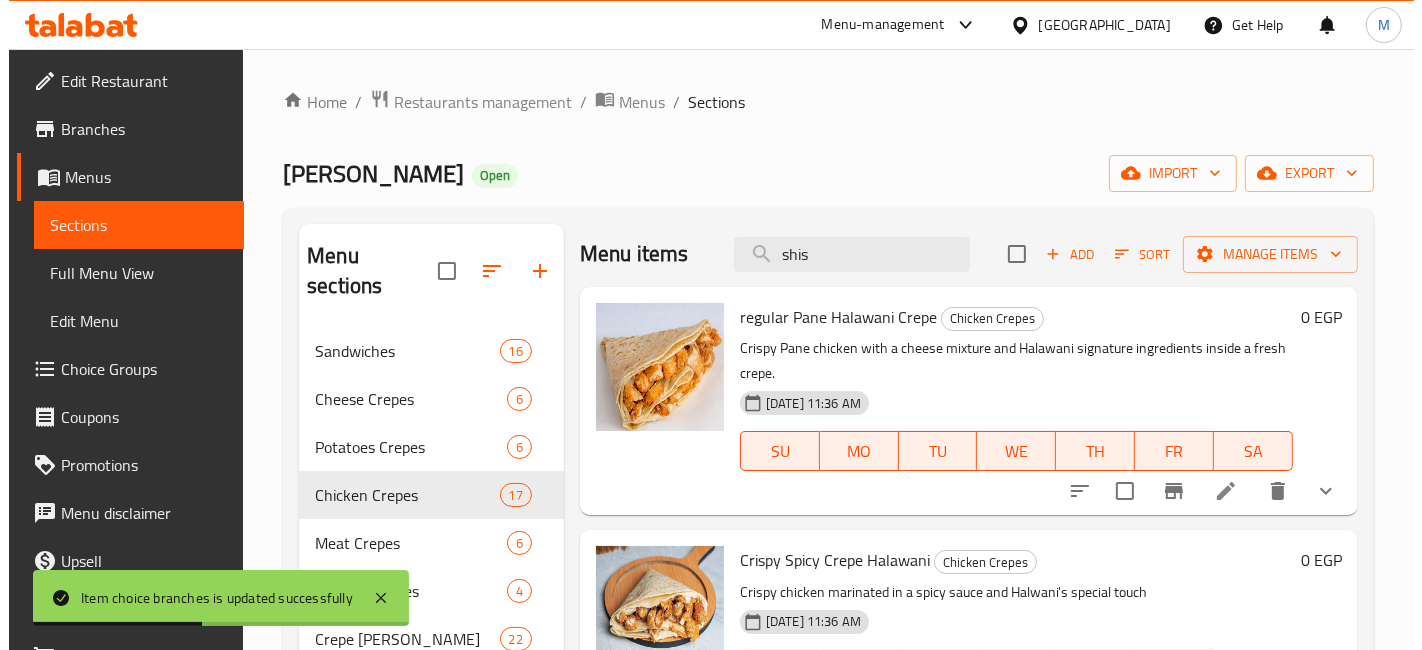 scroll, scrollTop: 0, scrollLeft: 0, axis: both 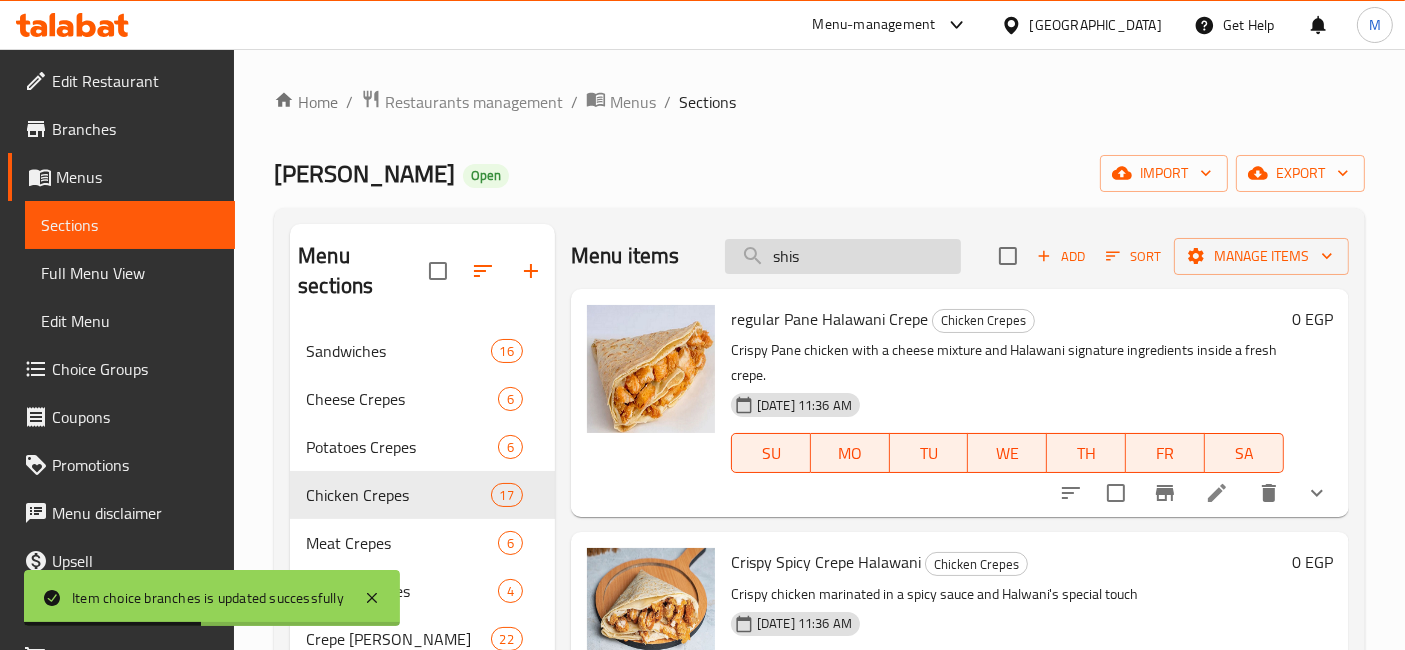 click on "shis" at bounding box center (843, 256) 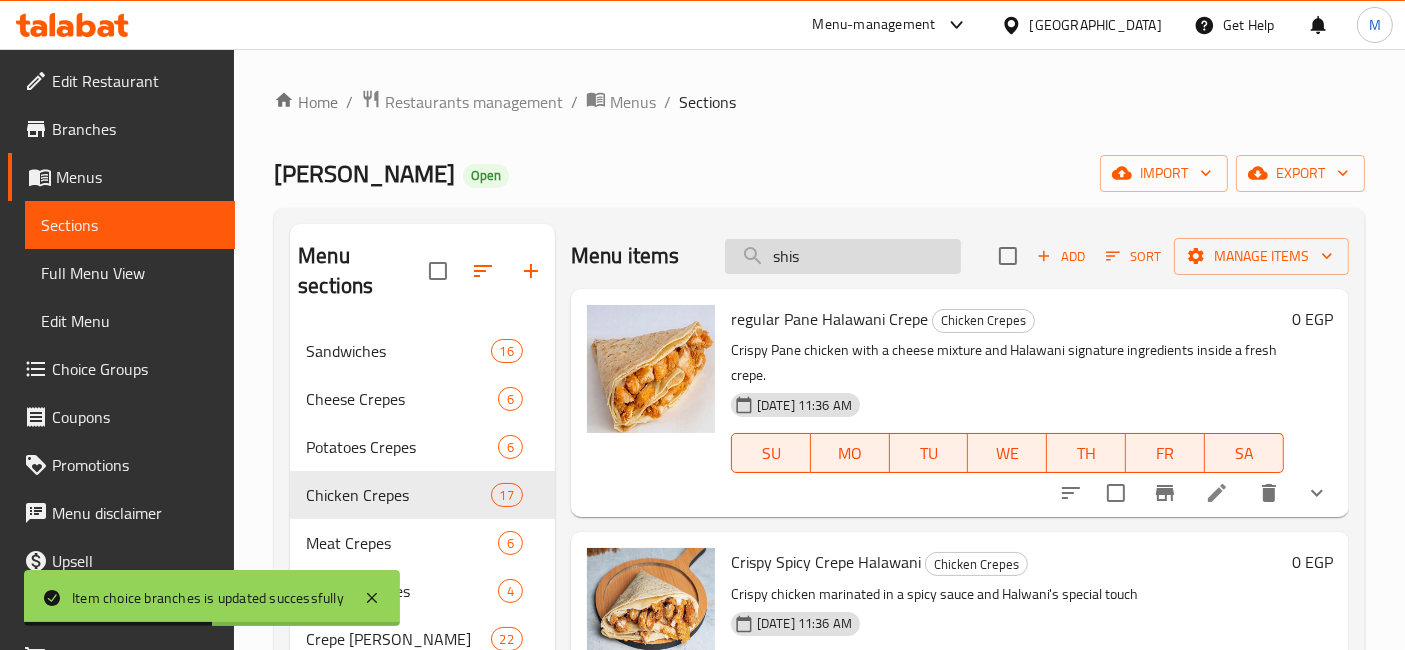 click on "shis" at bounding box center [843, 256] 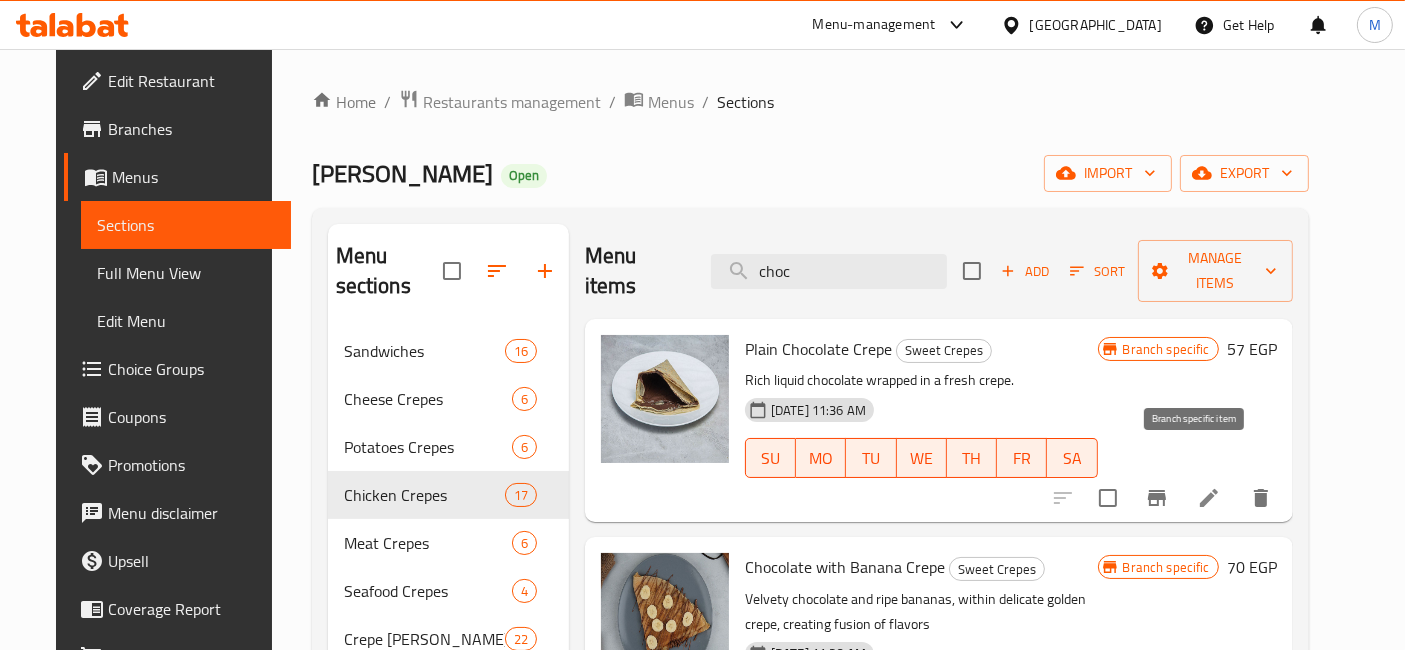 type on "choc" 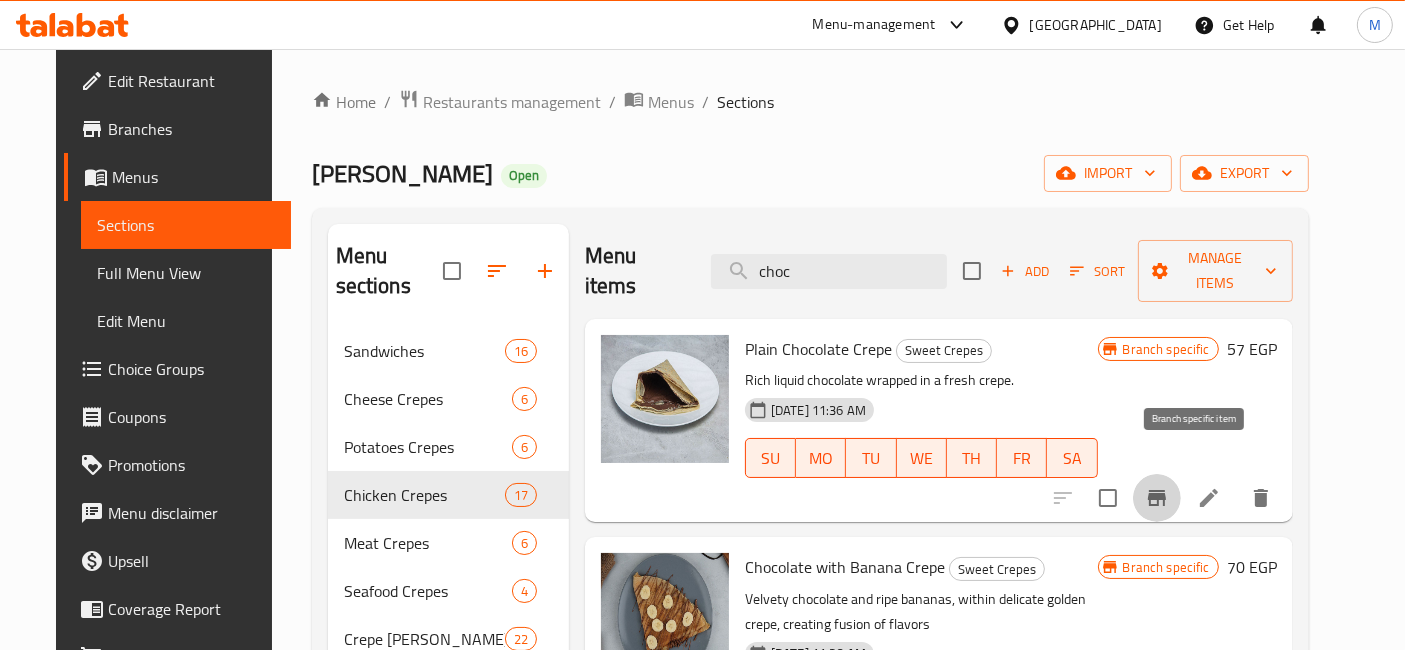 click 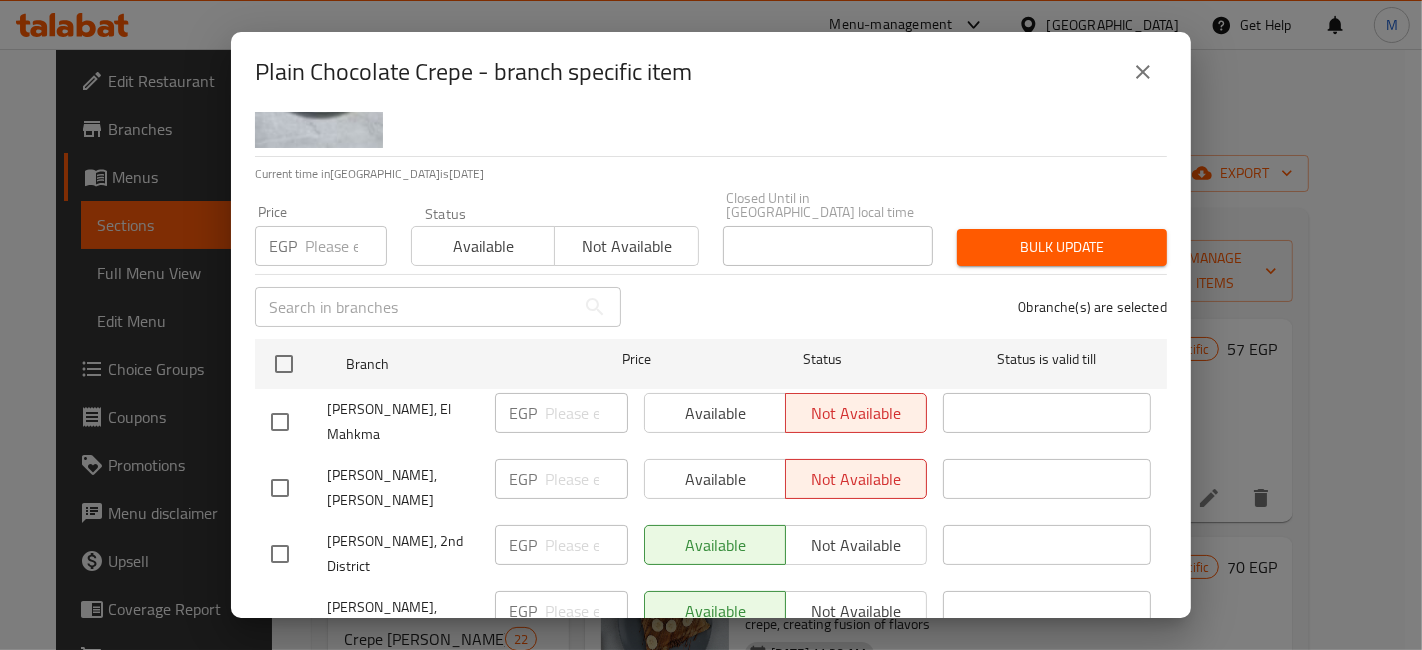 scroll, scrollTop: 206, scrollLeft: 0, axis: vertical 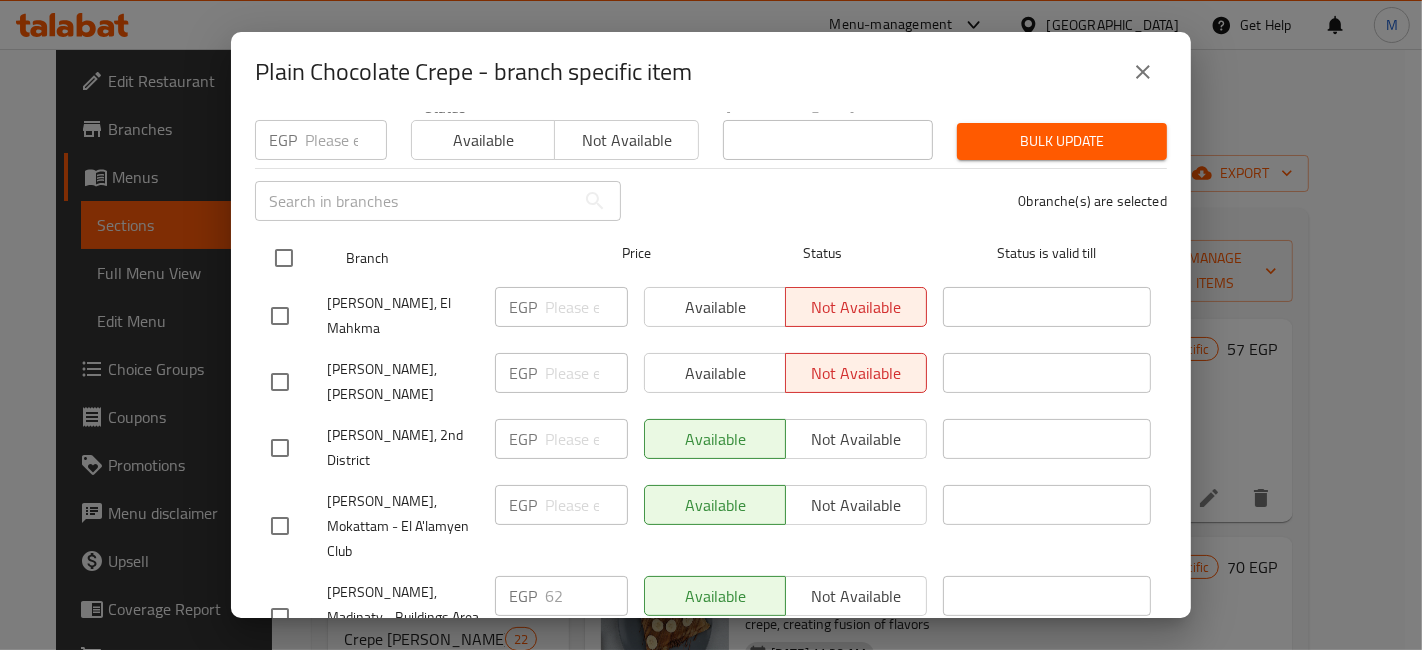 click at bounding box center (284, 258) 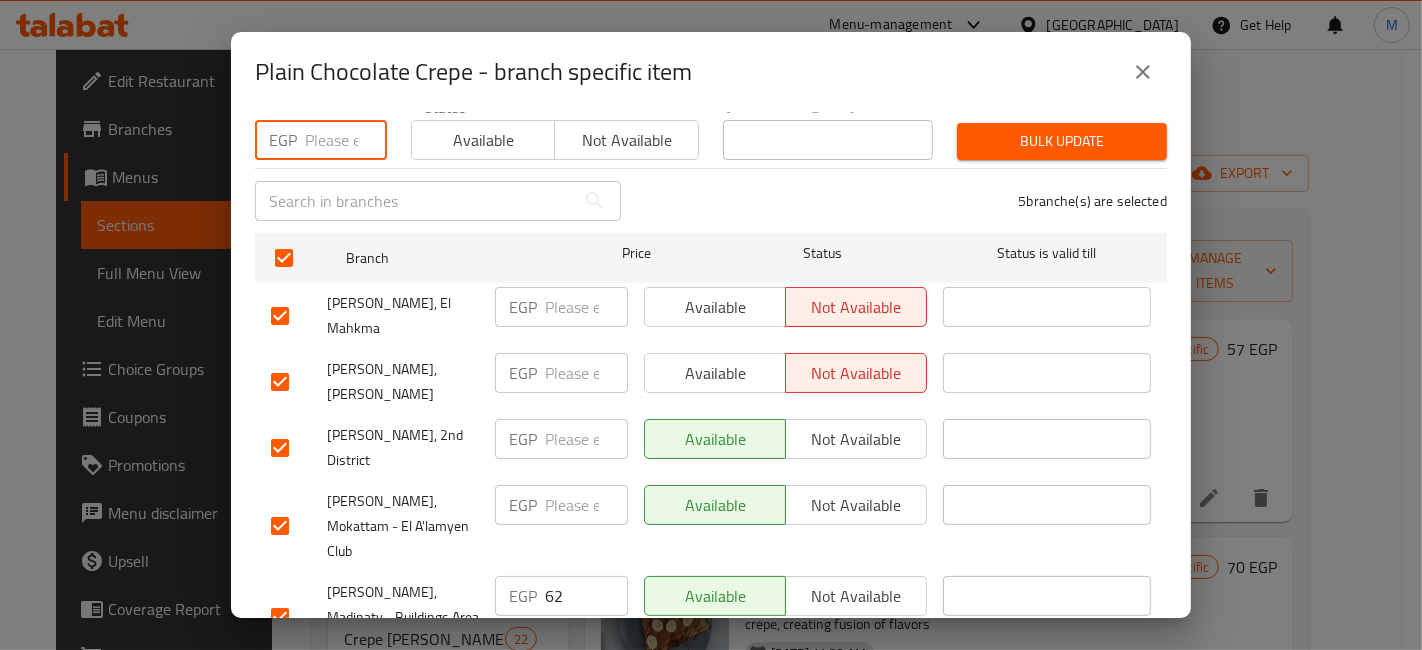 click at bounding box center [346, 140] 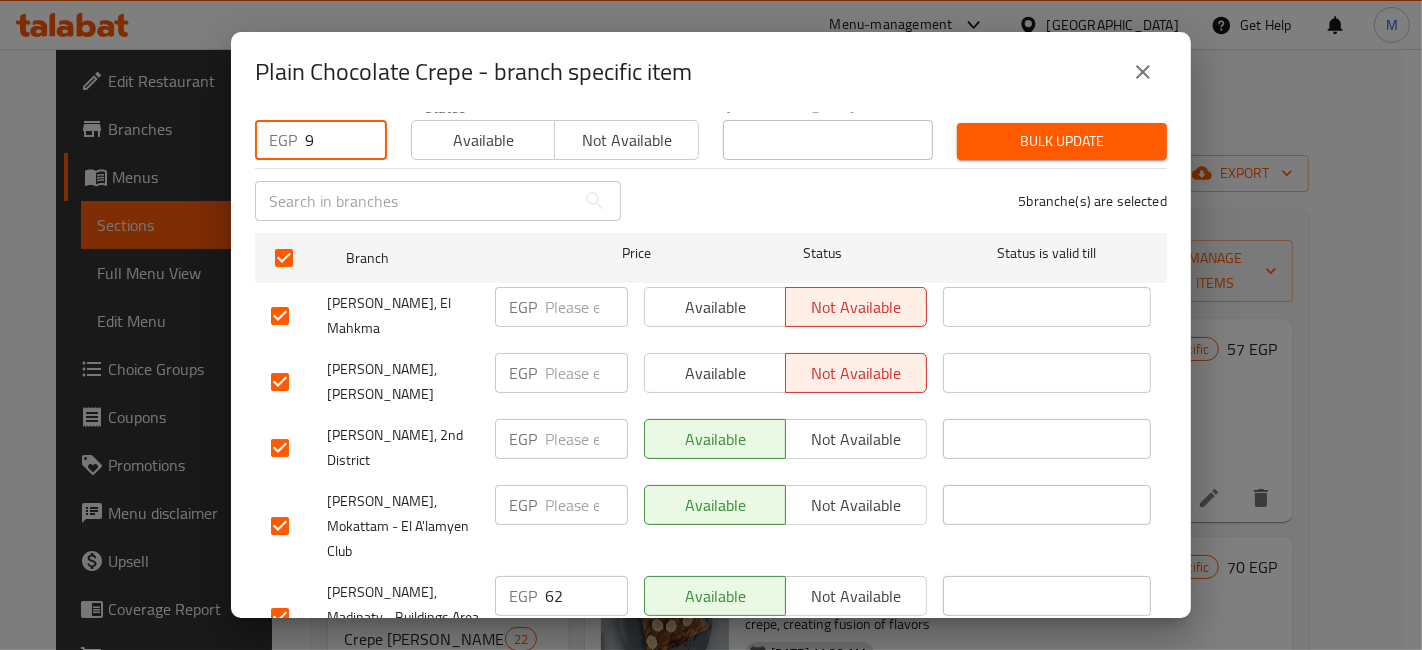 scroll, scrollTop: 205, scrollLeft: 0, axis: vertical 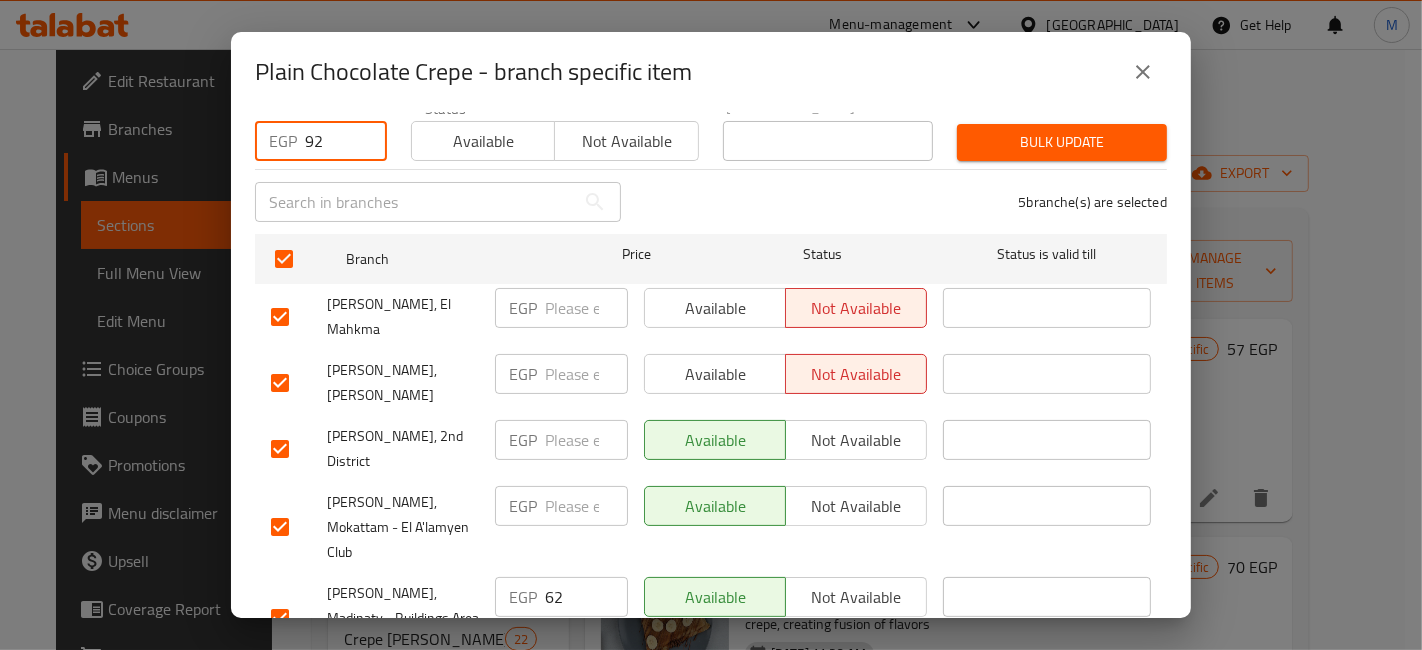 type on "92" 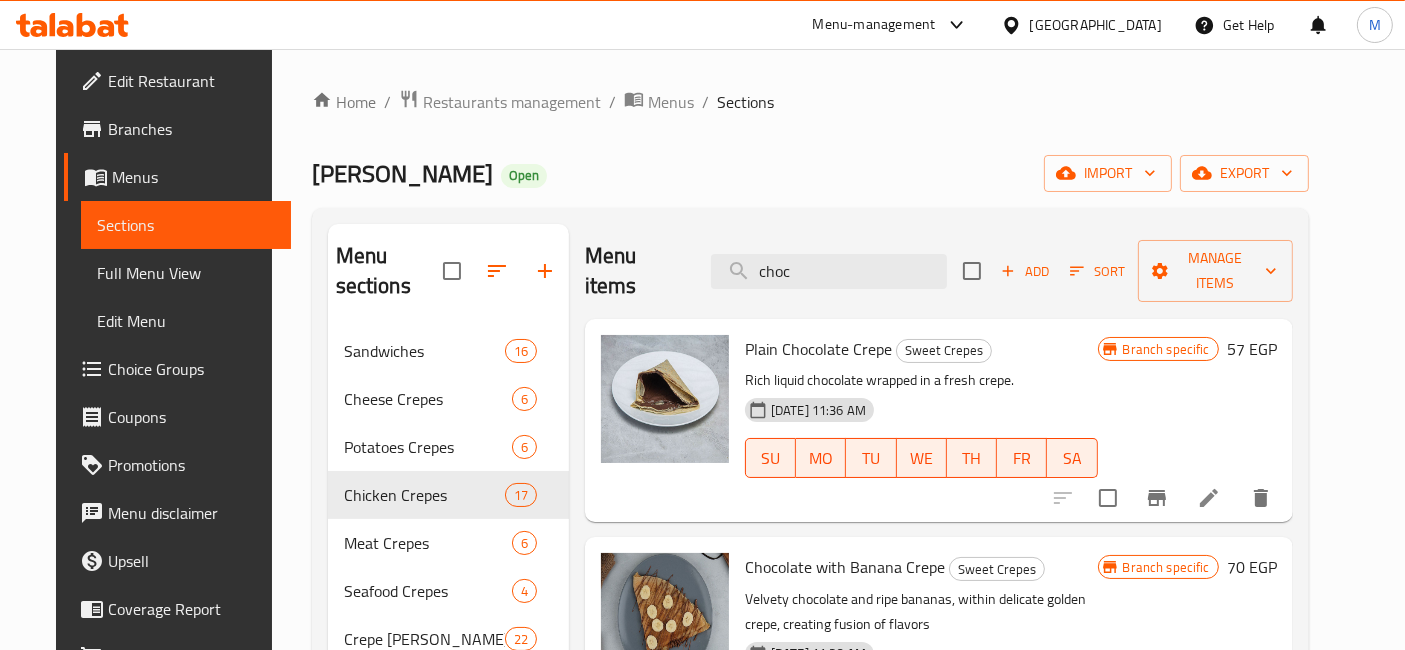 click on "Ali Crepe Open import export" at bounding box center [810, 173] 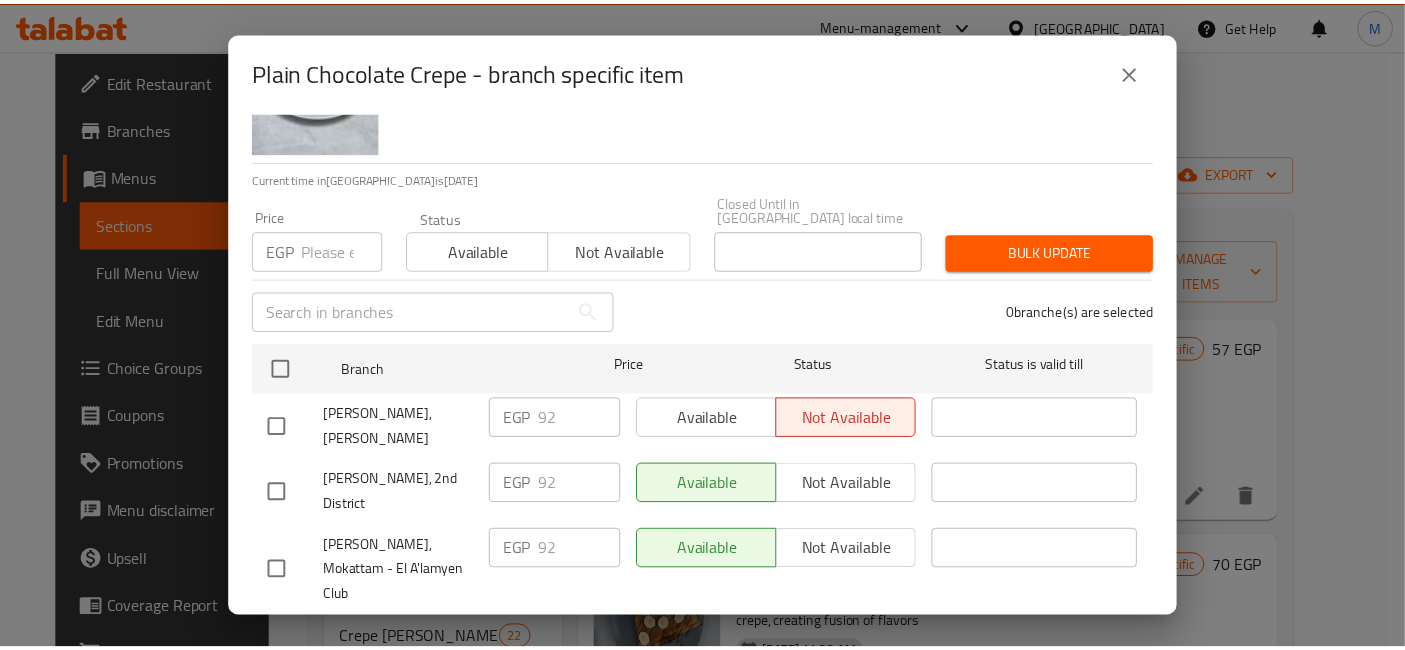 scroll, scrollTop: 206, scrollLeft: 0, axis: vertical 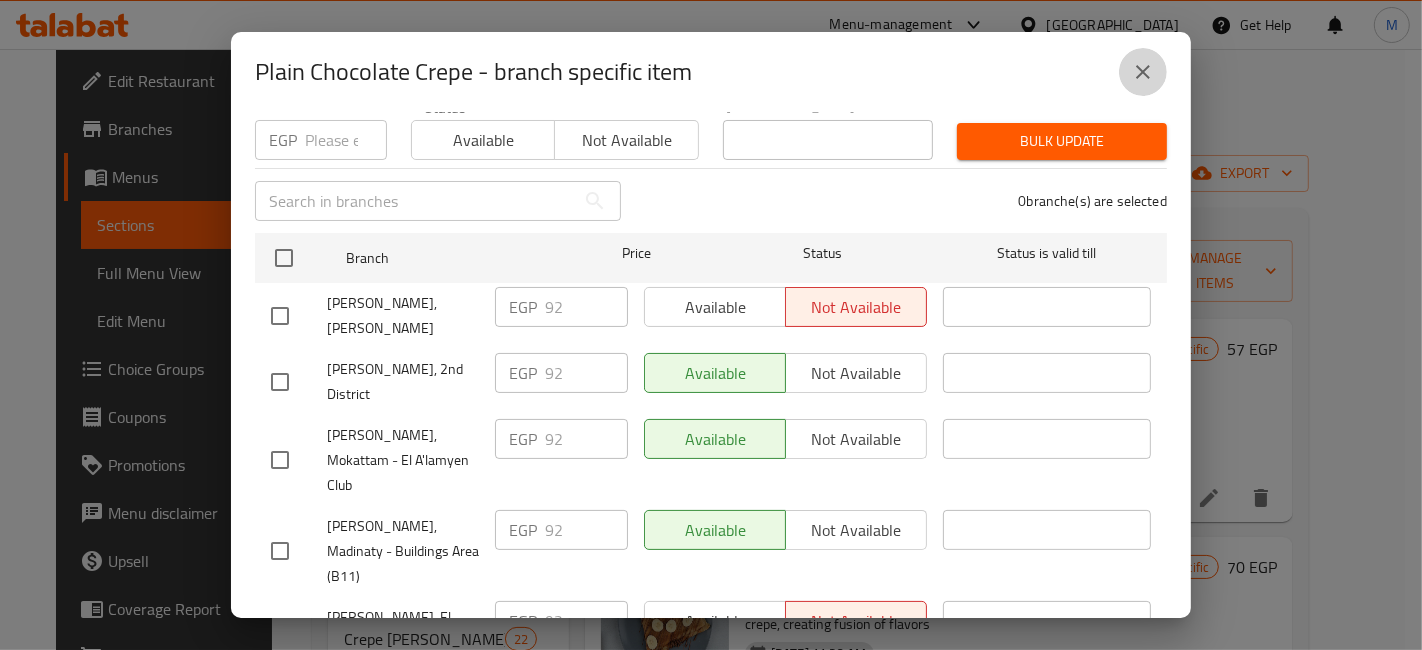 click at bounding box center (1143, 72) 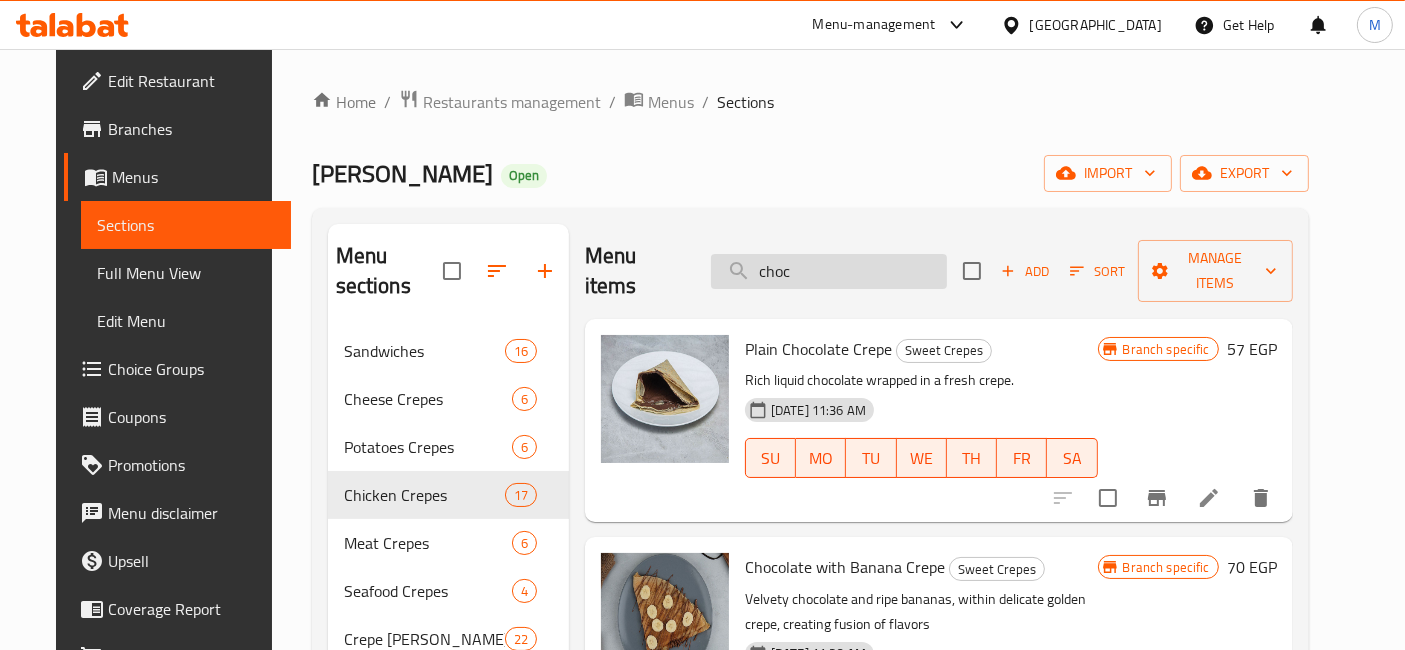 click on "choc" at bounding box center (829, 271) 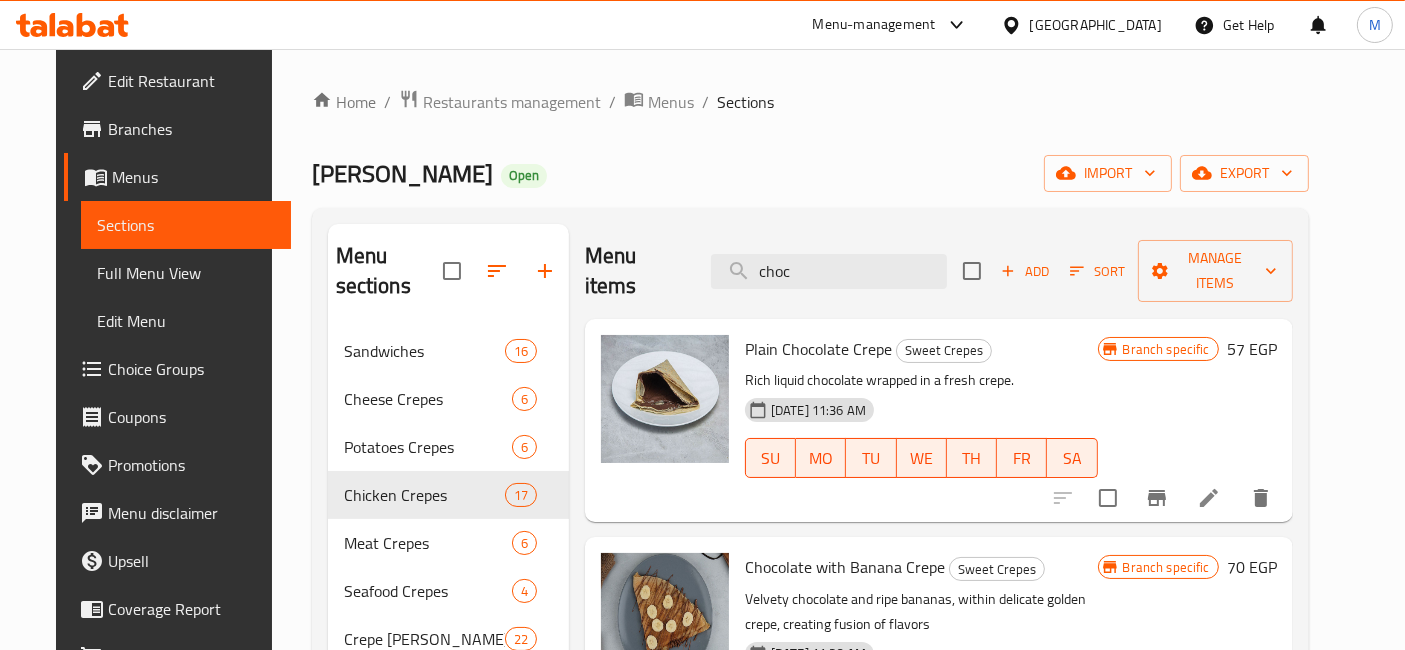 click on "choc" at bounding box center (829, 271) 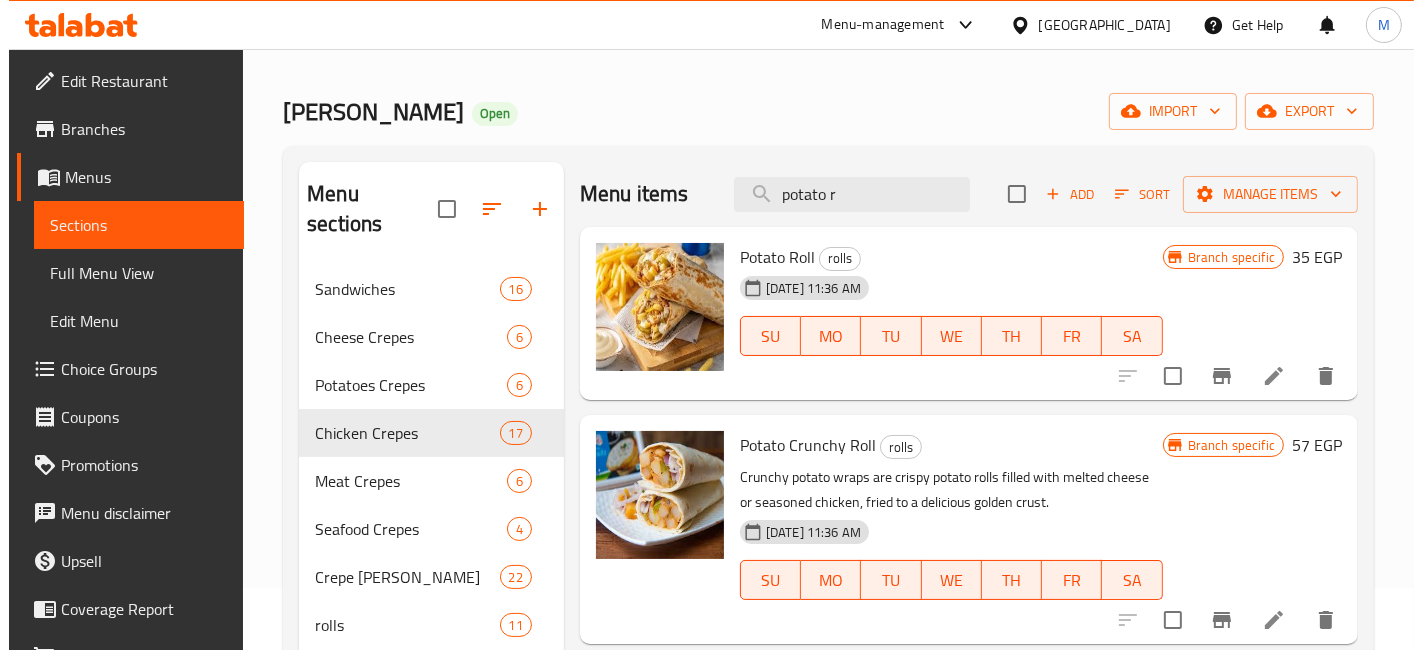 scroll, scrollTop: 111, scrollLeft: 0, axis: vertical 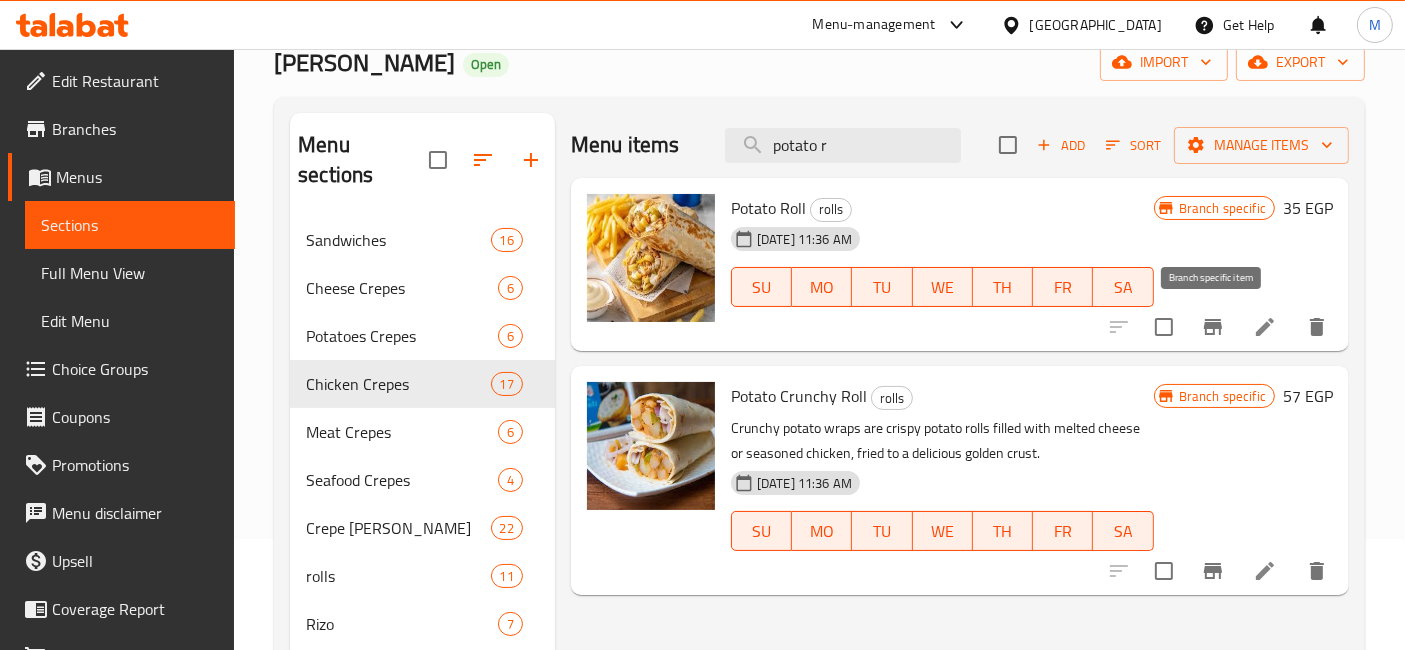 type on "potato r" 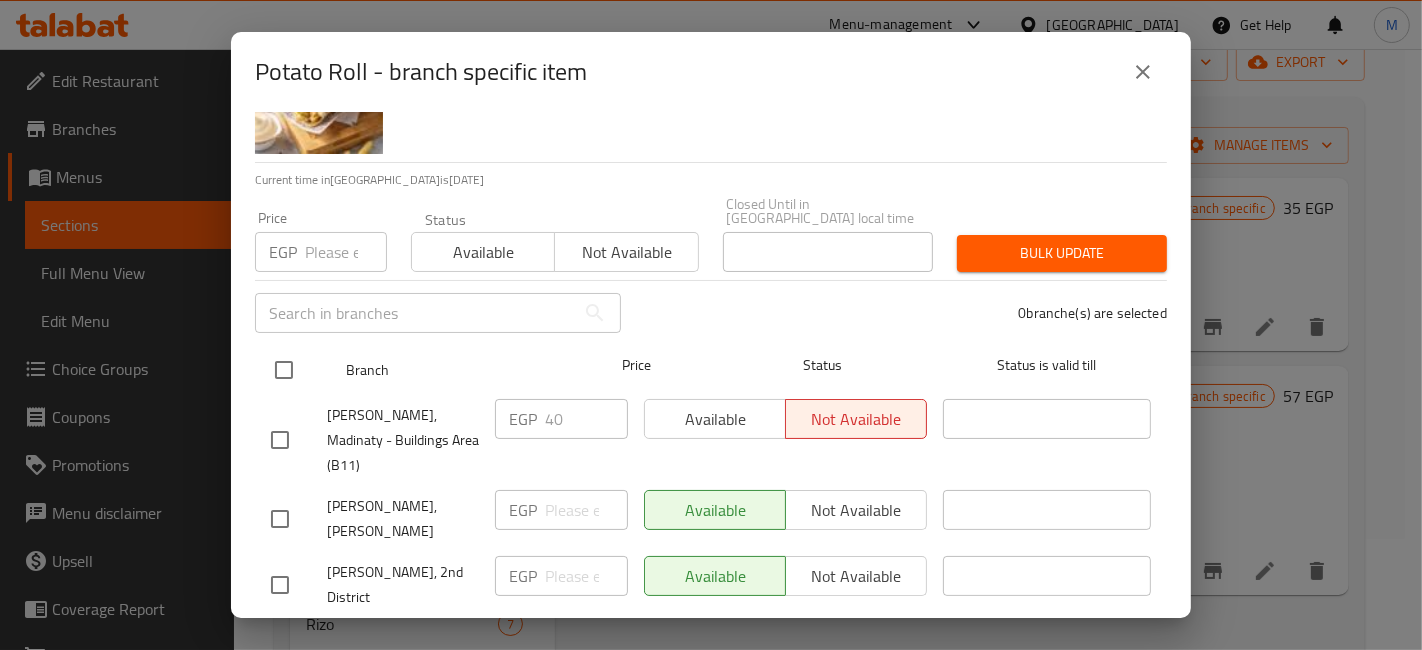 scroll, scrollTop: 206, scrollLeft: 0, axis: vertical 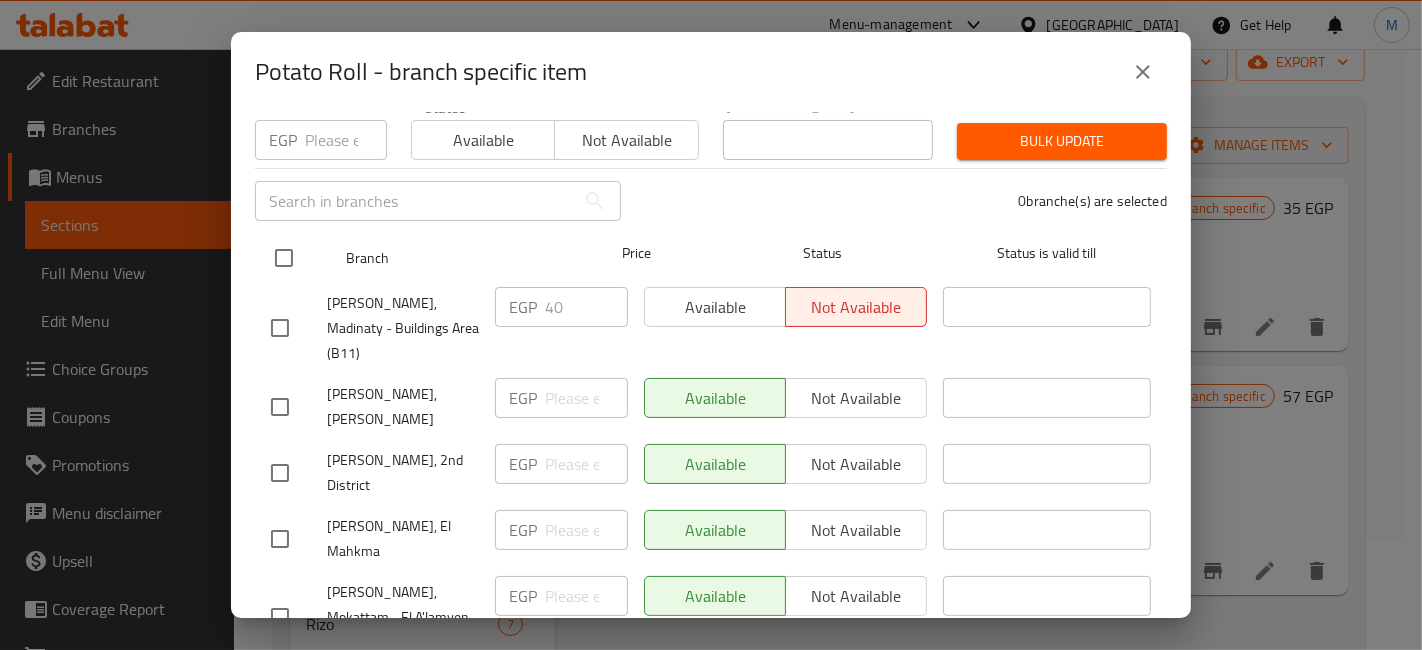 click at bounding box center (284, 258) 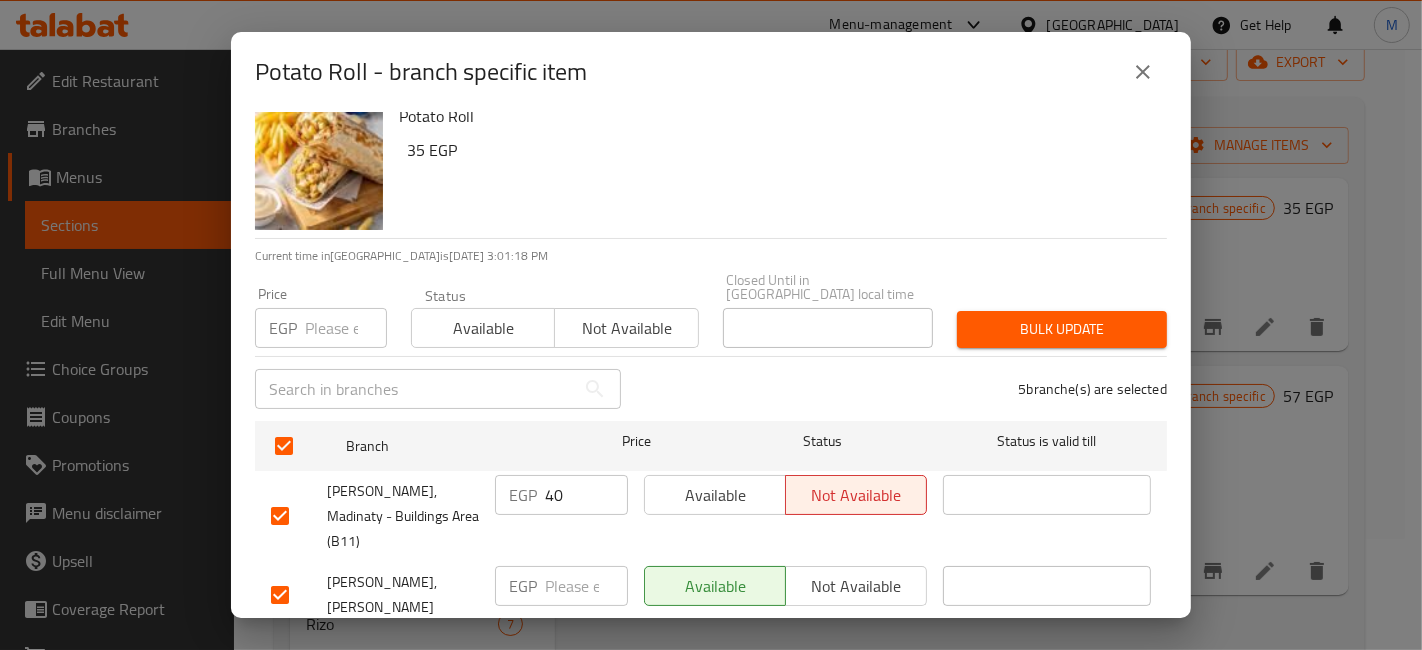 scroll, scrollTop: 0, scrollLeft: 0, axis: both 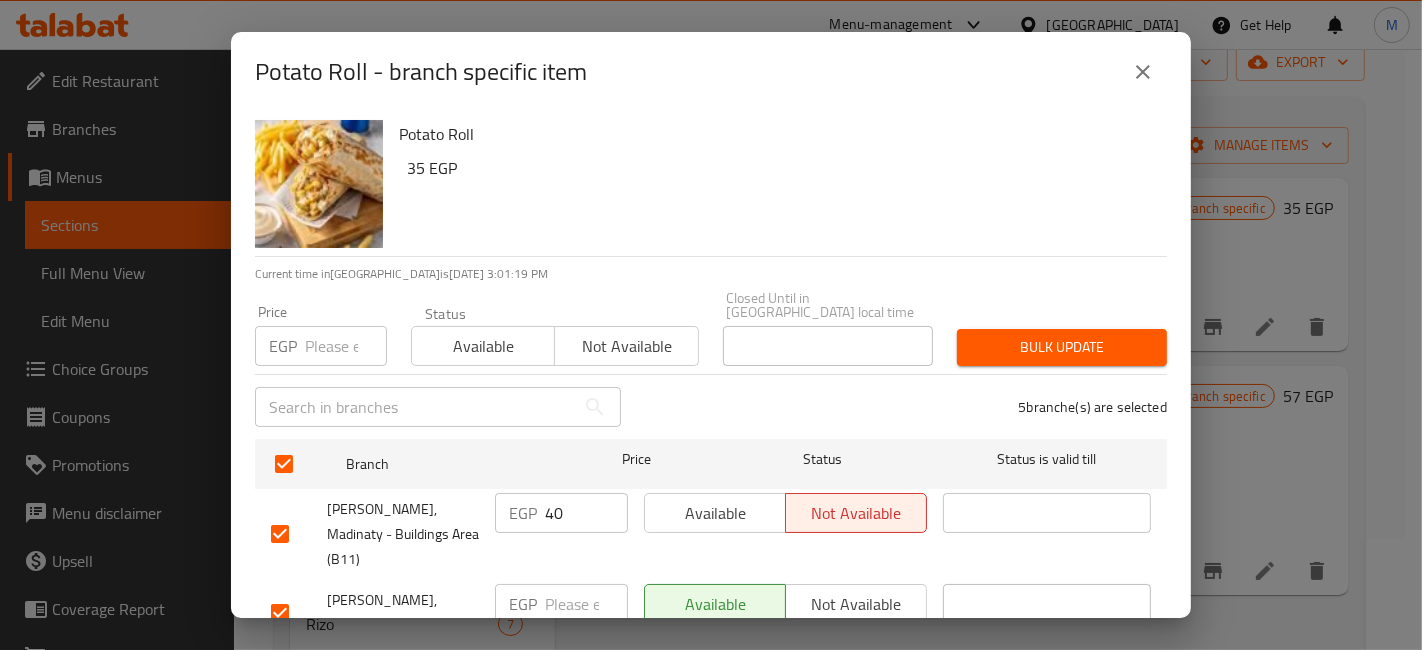 click at bounding box center (346, 346) 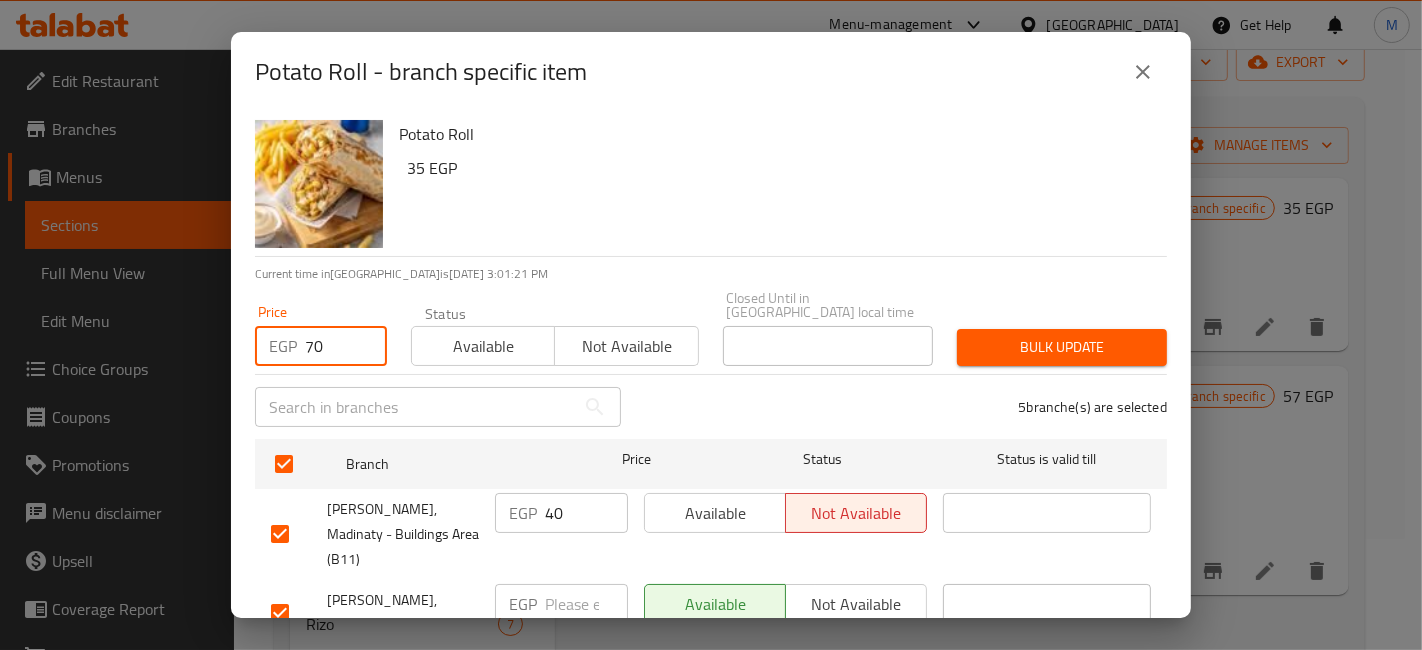 type on "70" 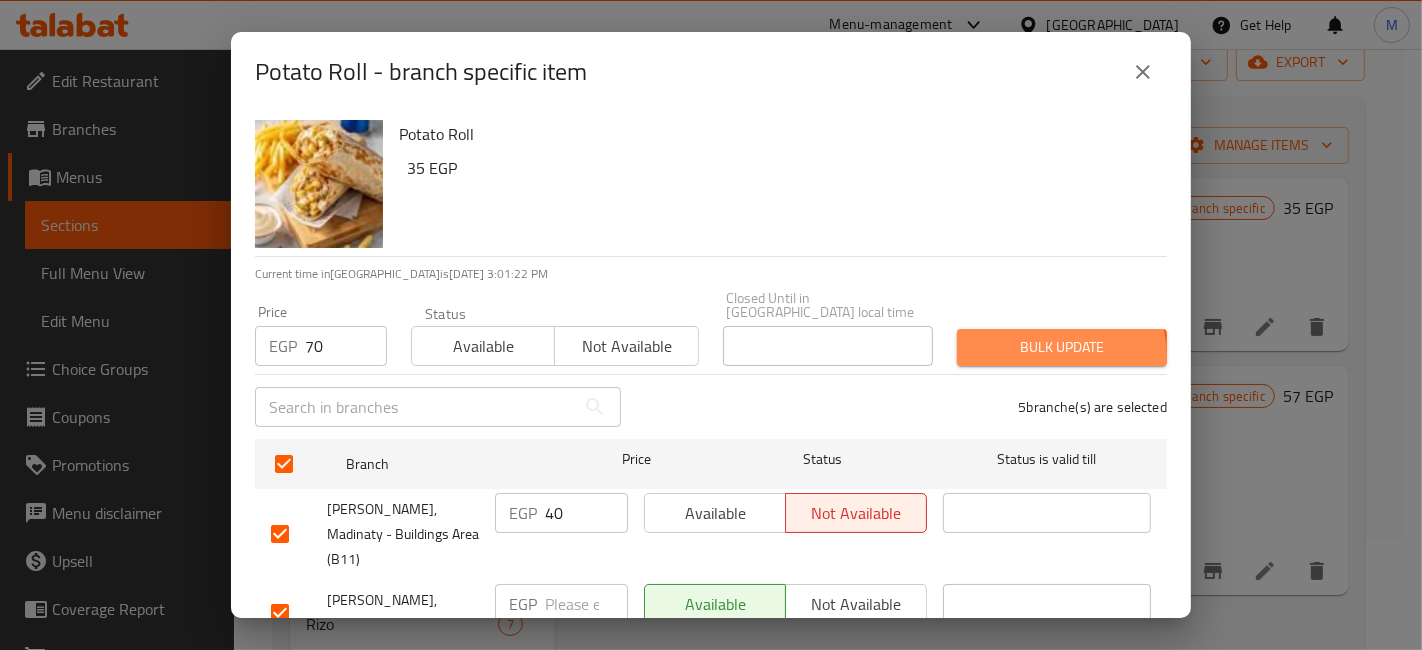 click on "Bulk update" at bounding box center (1062, 347) 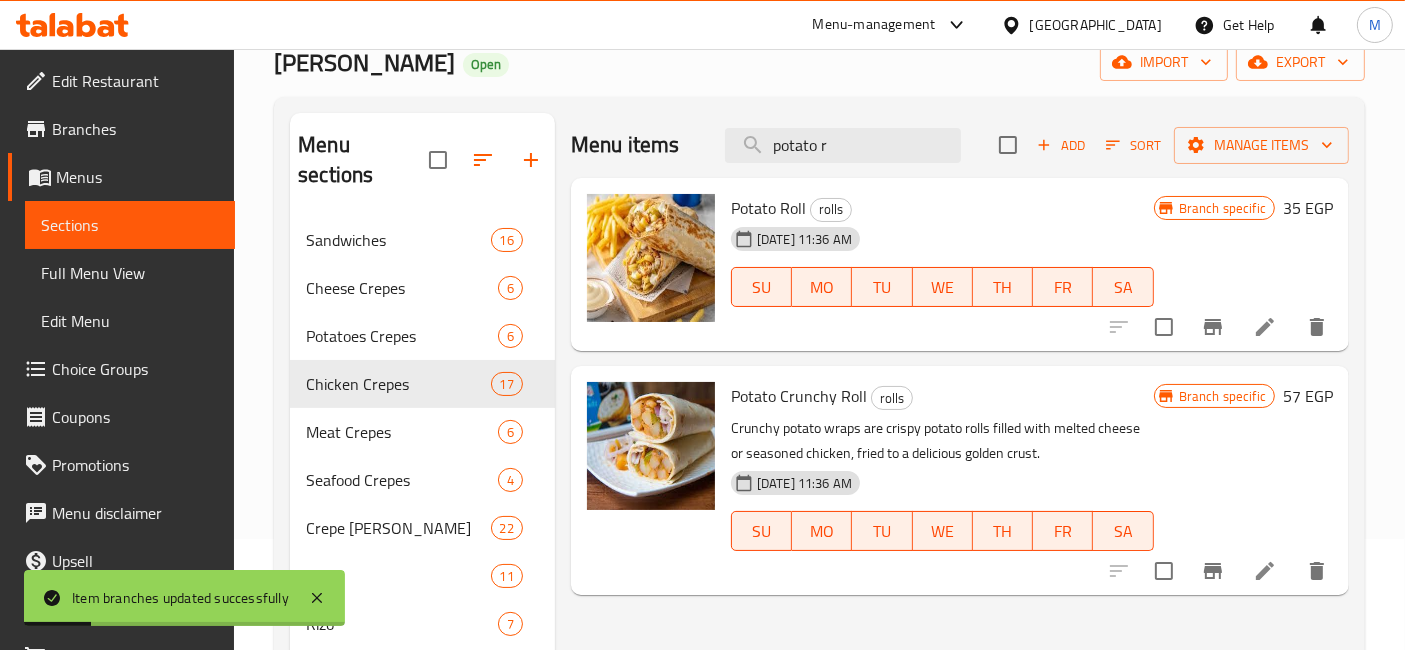 click on "Potato Roll" at bounding box center (768, 208) 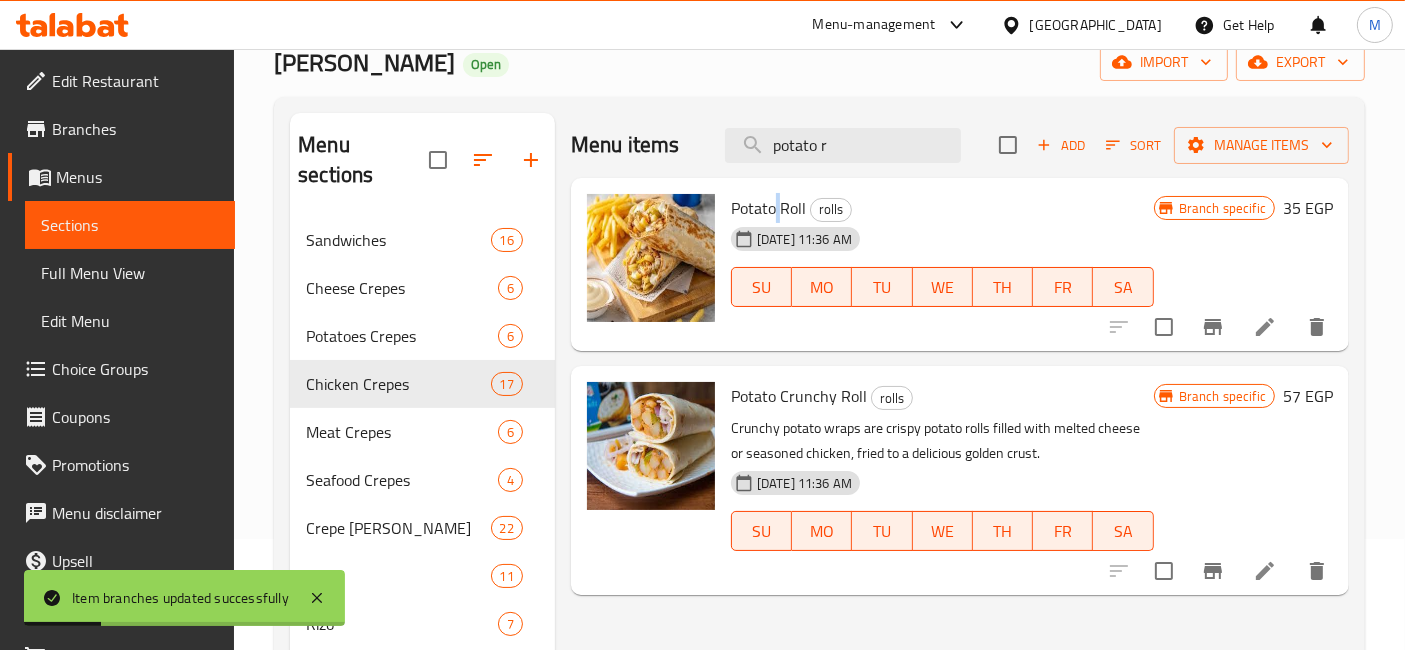 click on "Potato Roll" at bounding box center (768, 208) 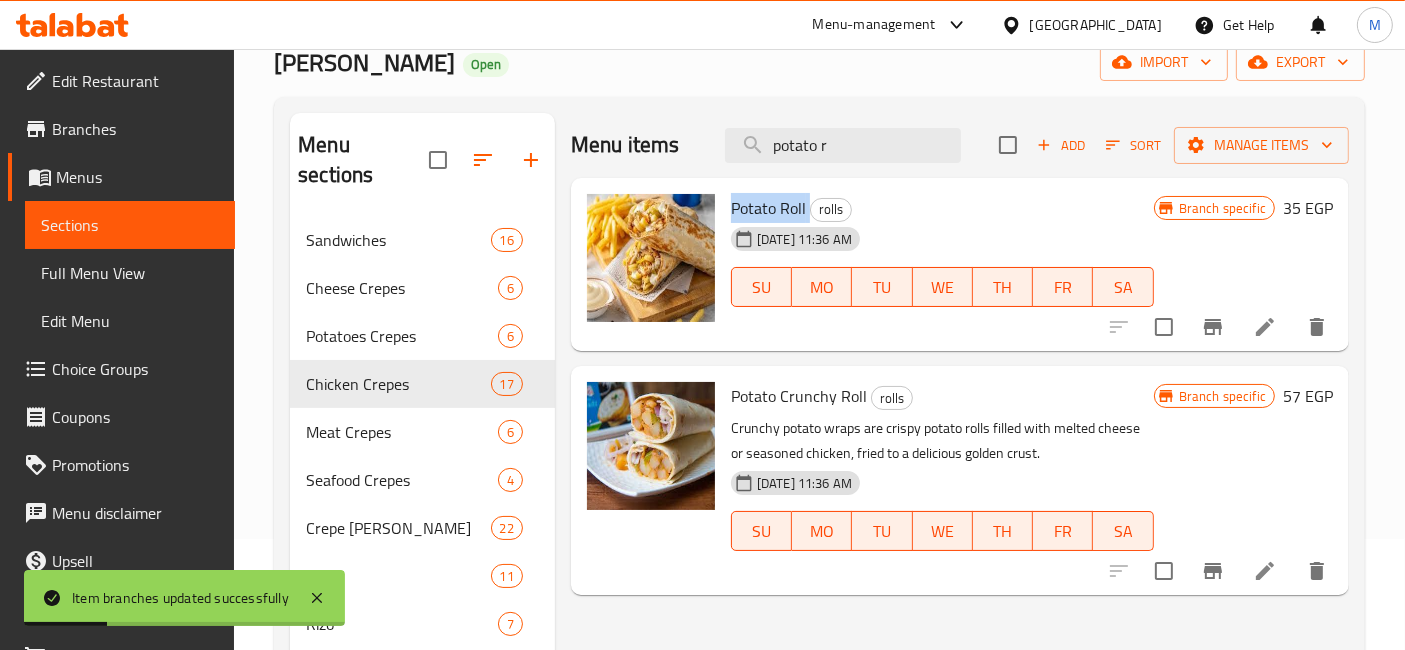 click on "Potato Roll" at bounding box center [768, 208] 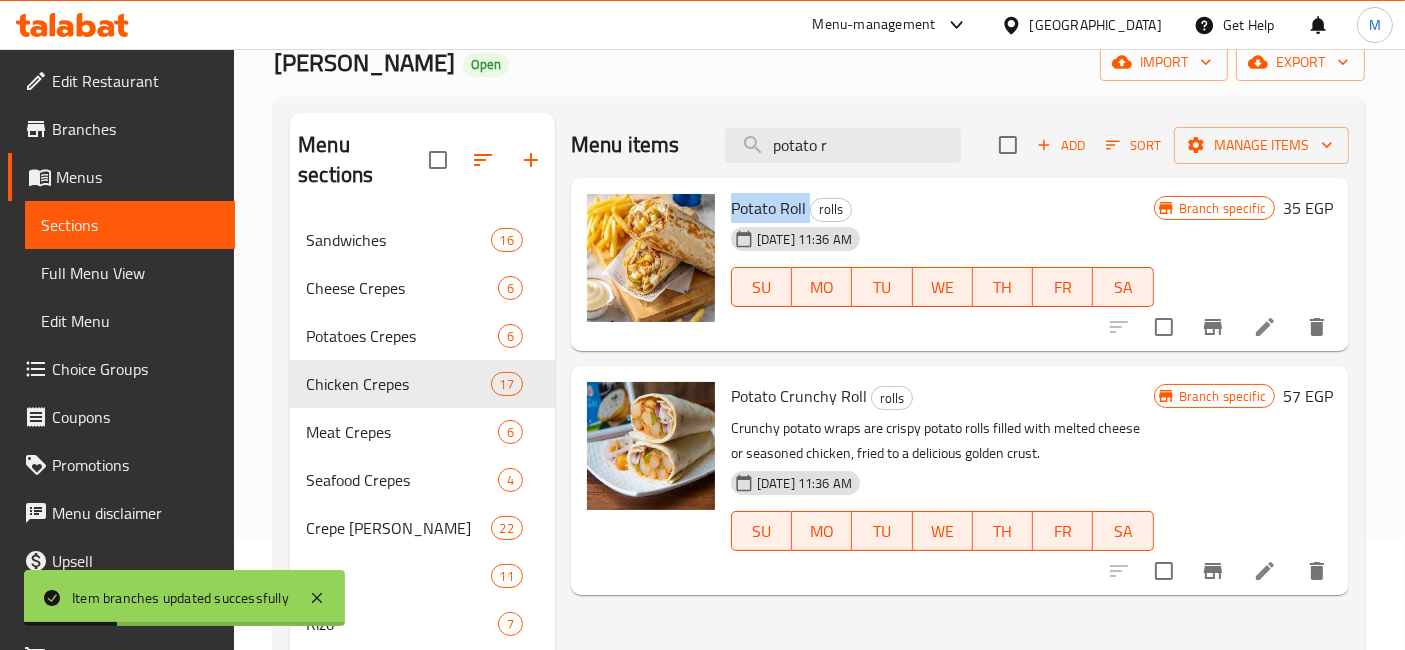 copy on "Potato Roll" 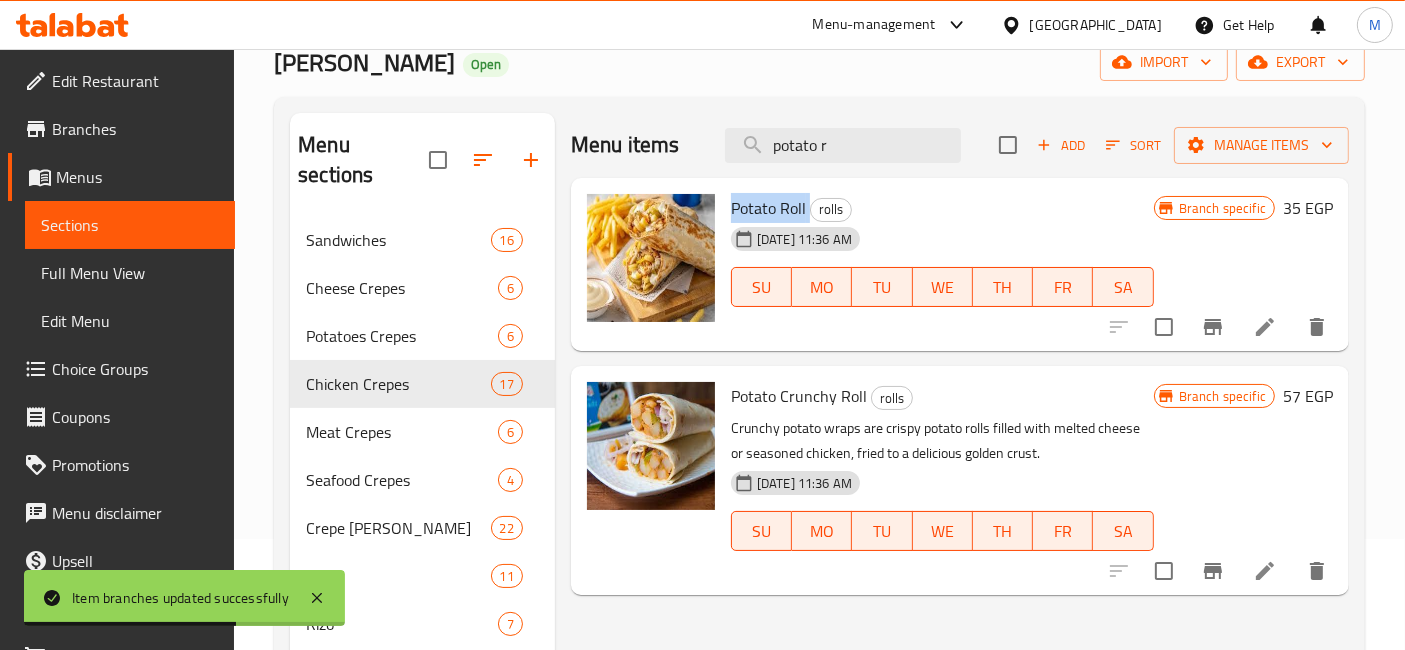 drag, startPoint x: 1028, startPoint y: 225, endPoint x: 1016, endPoint y: 219, distance: 13.416408 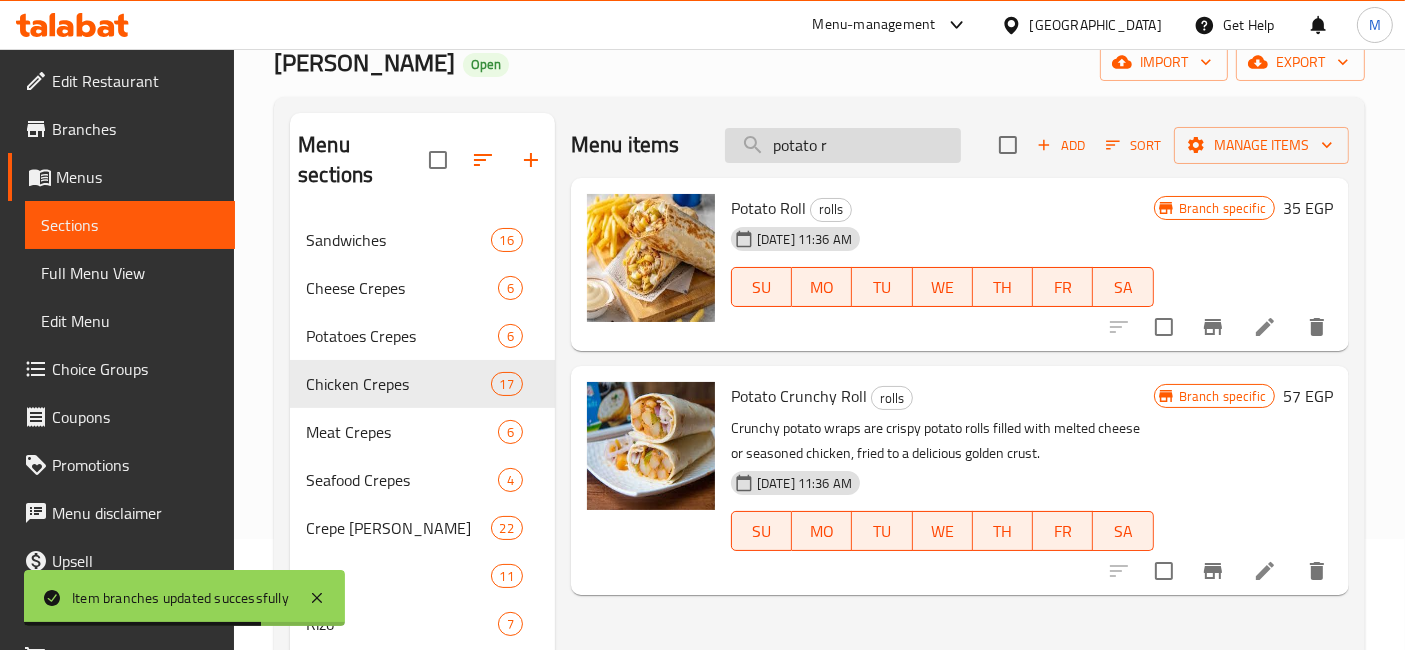 click on "potato r" at bounding box center [843, 145] 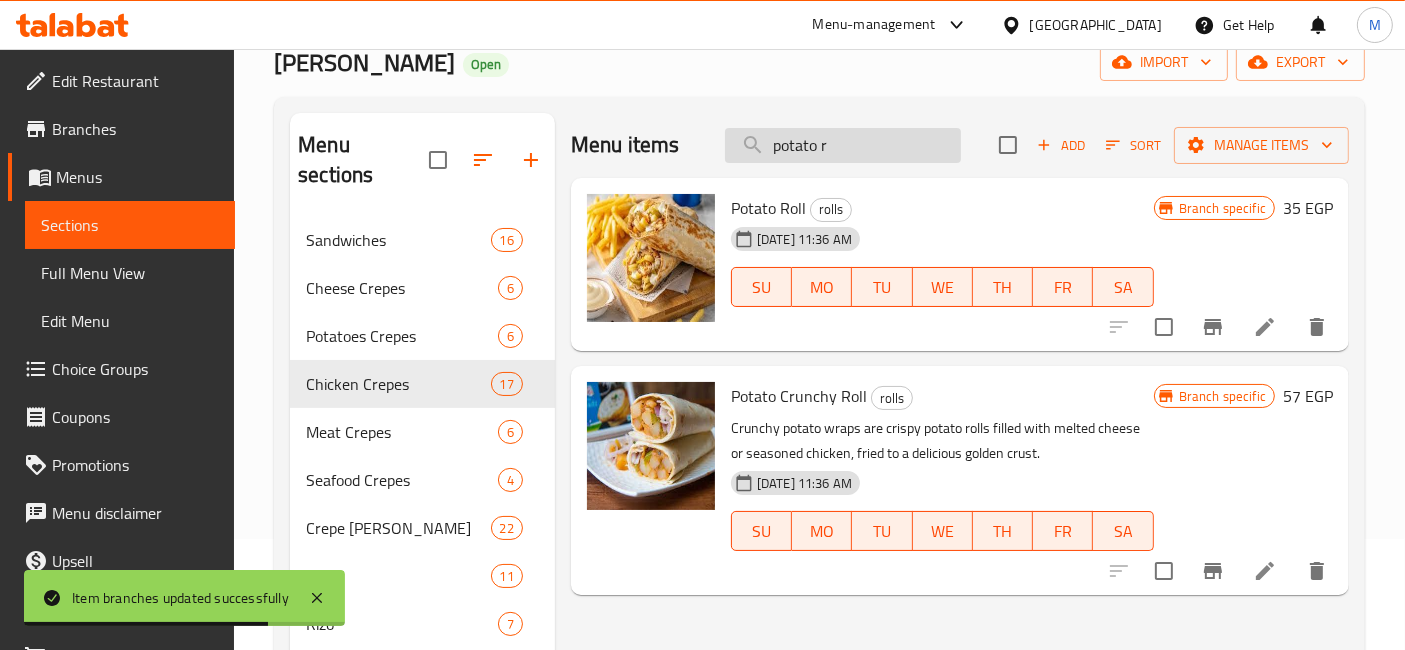 click on "potato r" at bounding box center (843, 145) 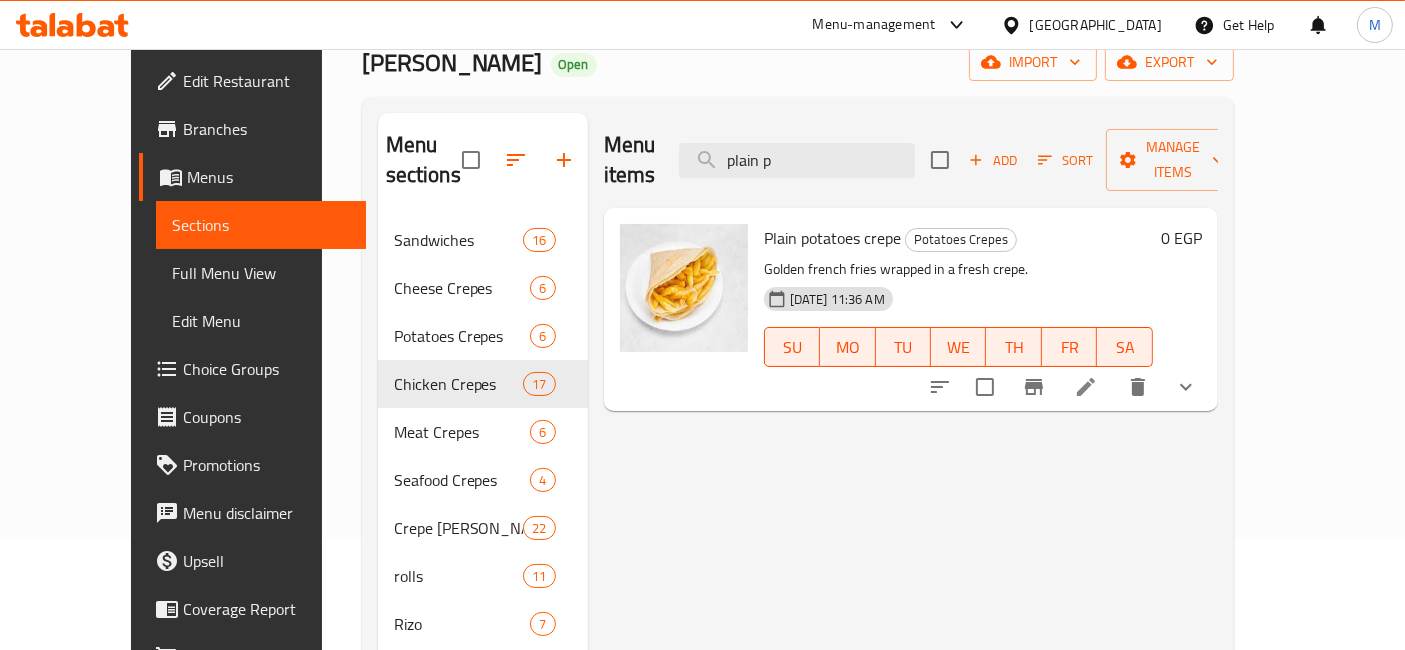 type on "plain p" 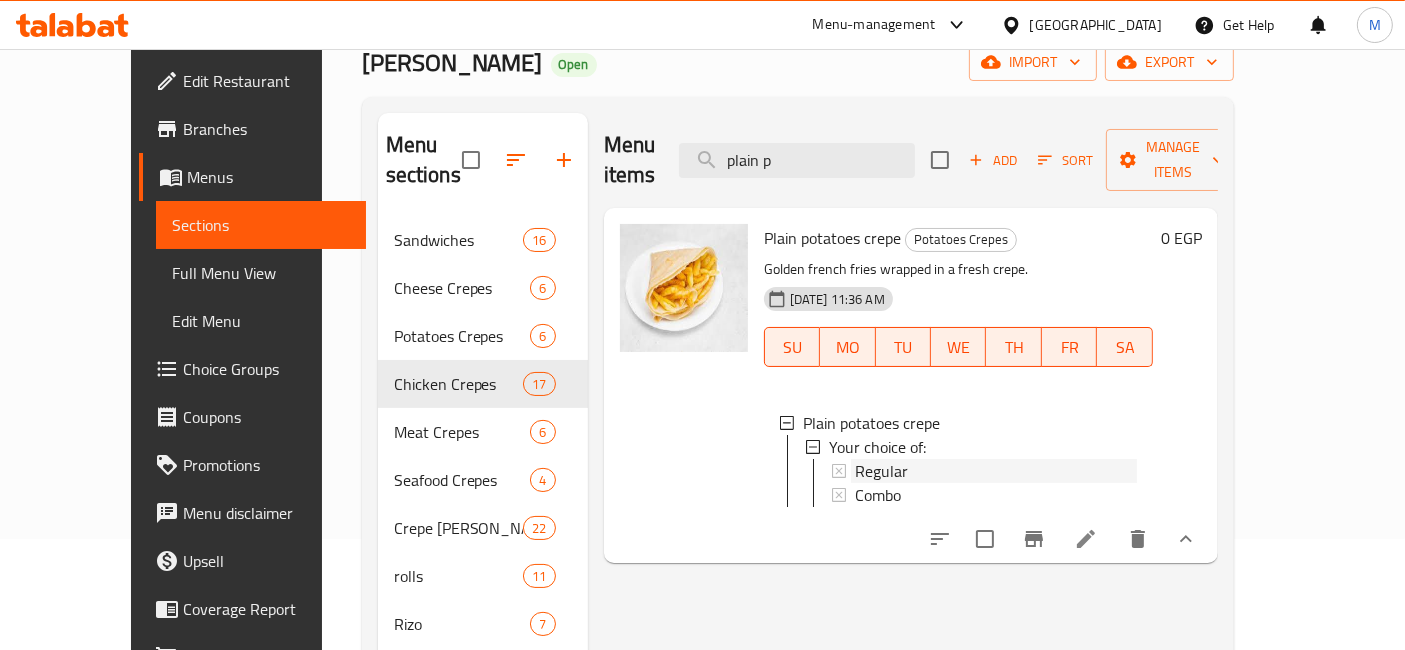 click on "Regular" at bounding box center (996, 471) 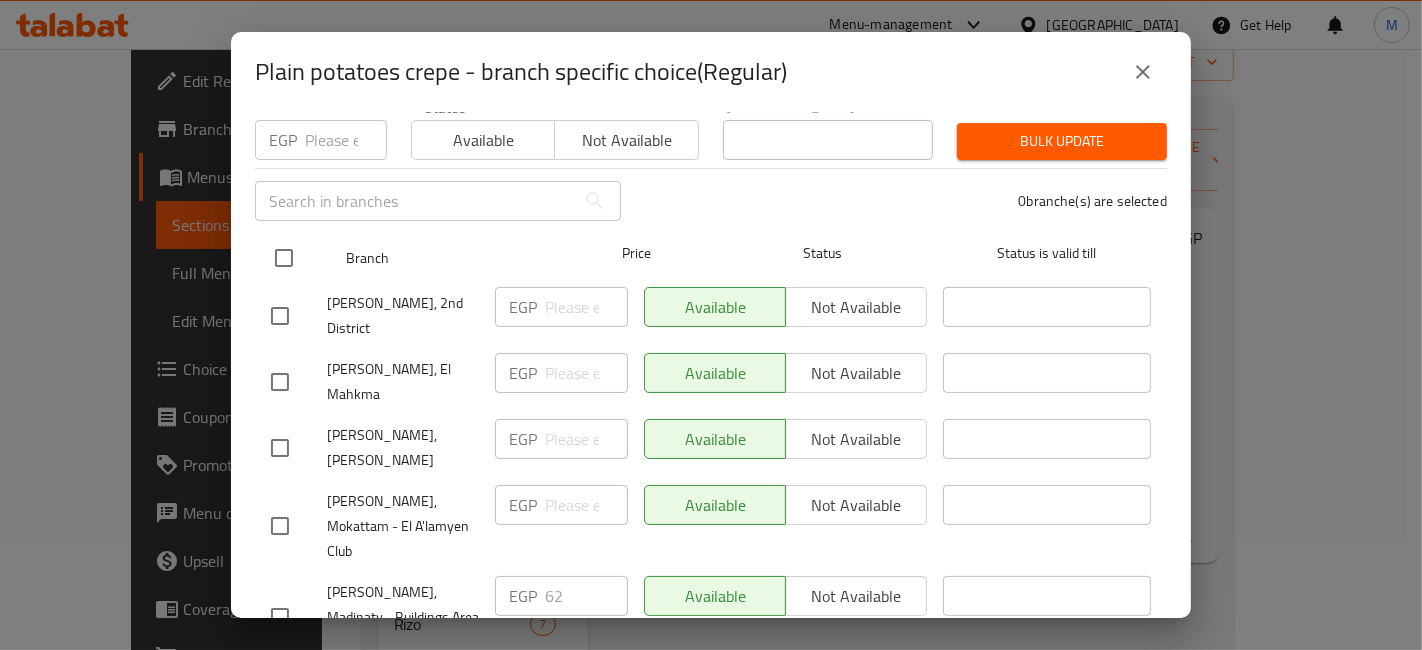 scroll, scrollTop: 95, scrollLeft: 0, axis: vertical 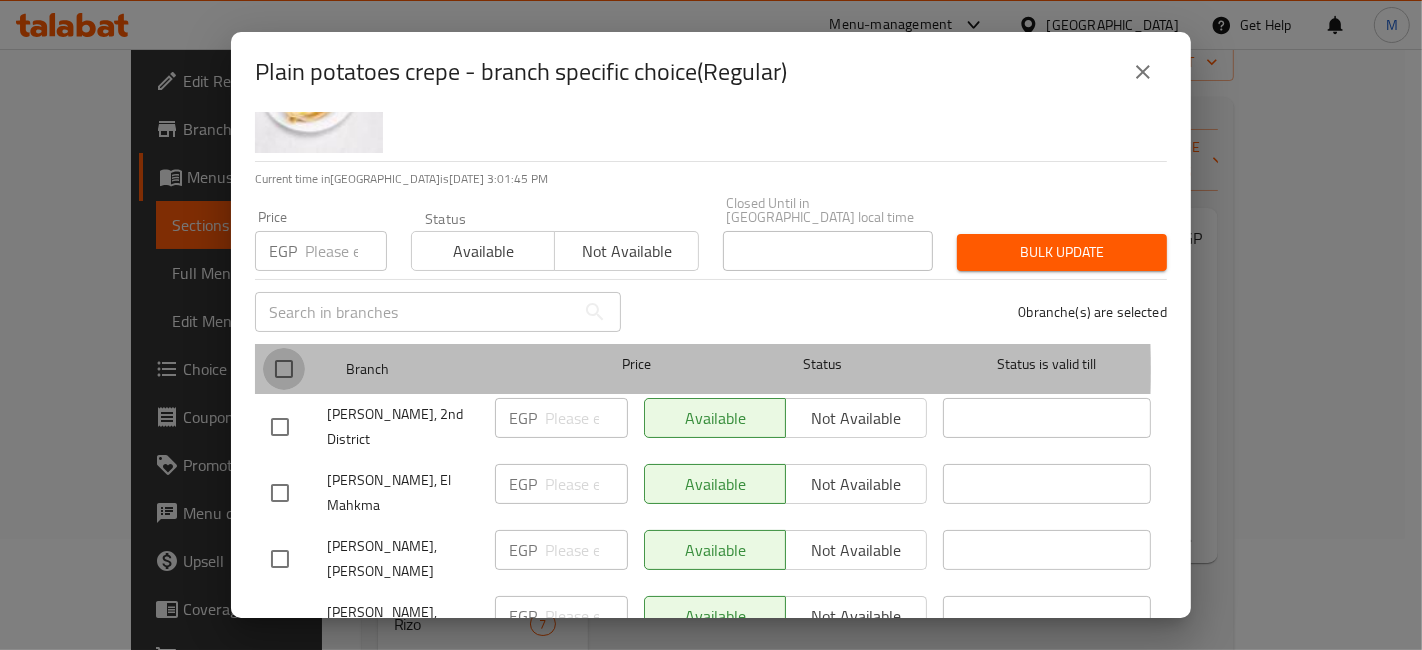 click at bounding box center (284, 369) 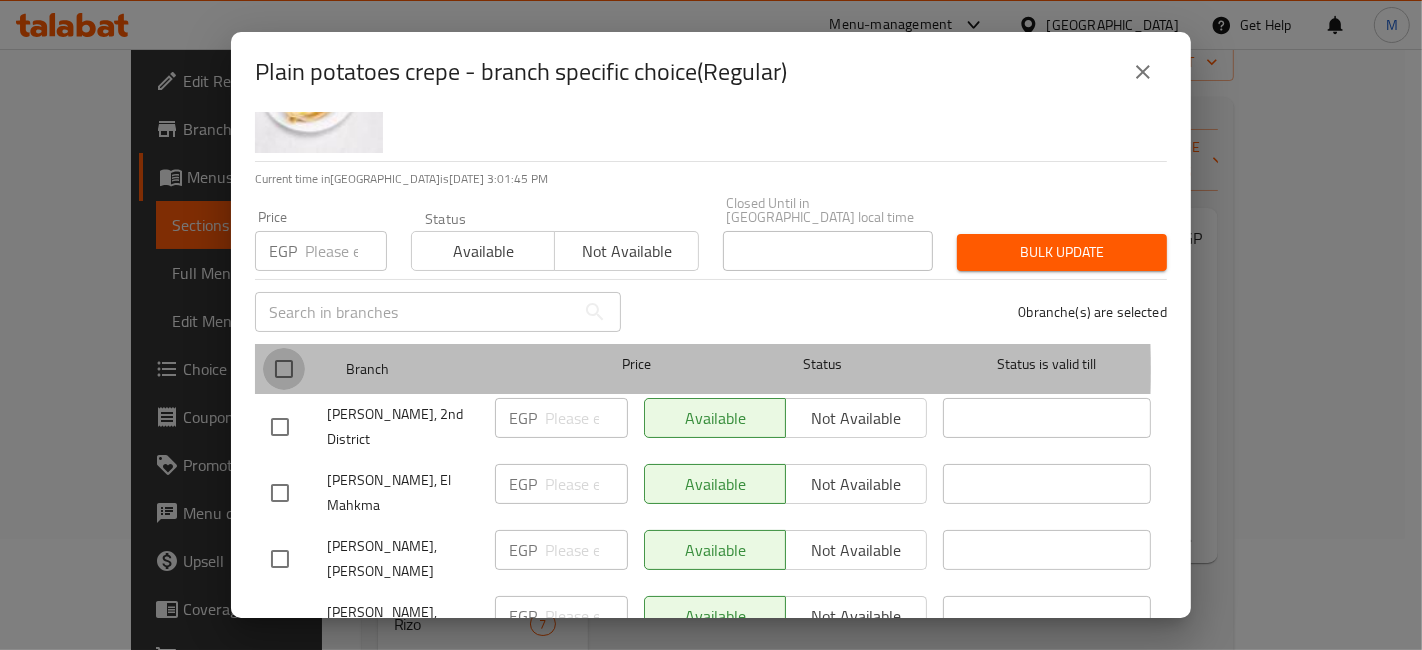 checkbox on "true" 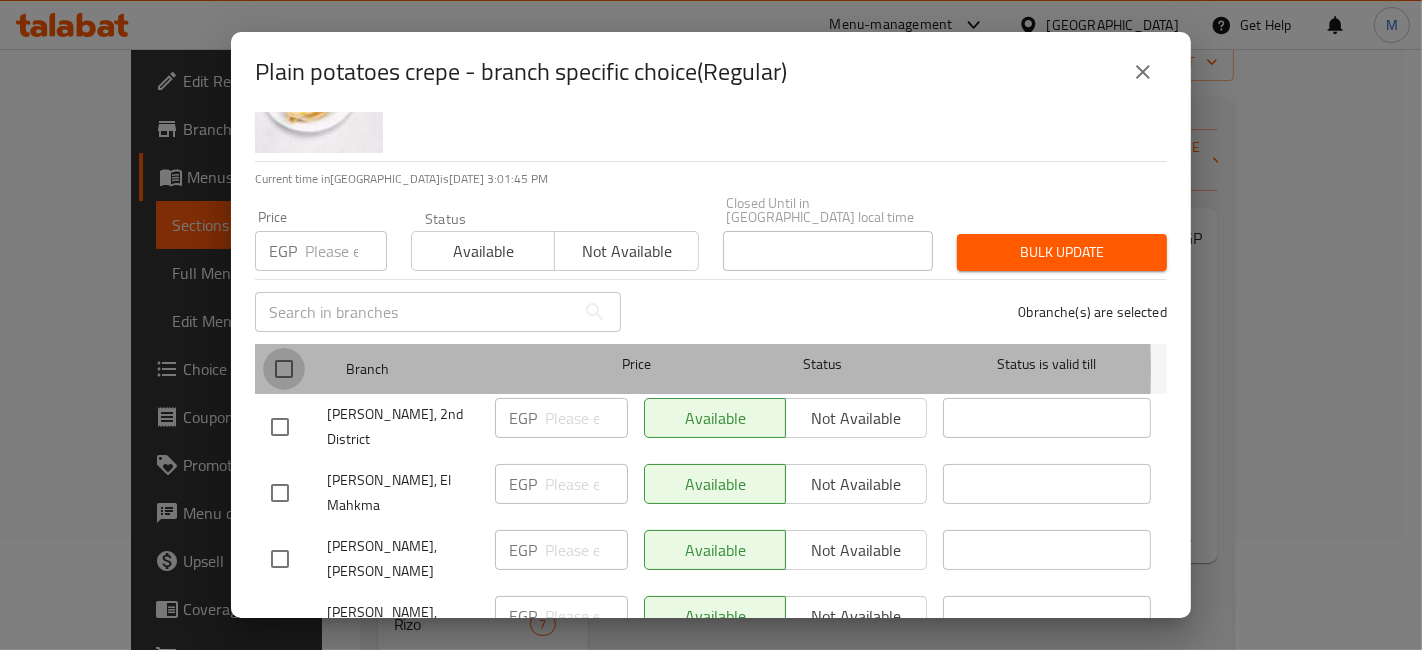 checkbox on "true" 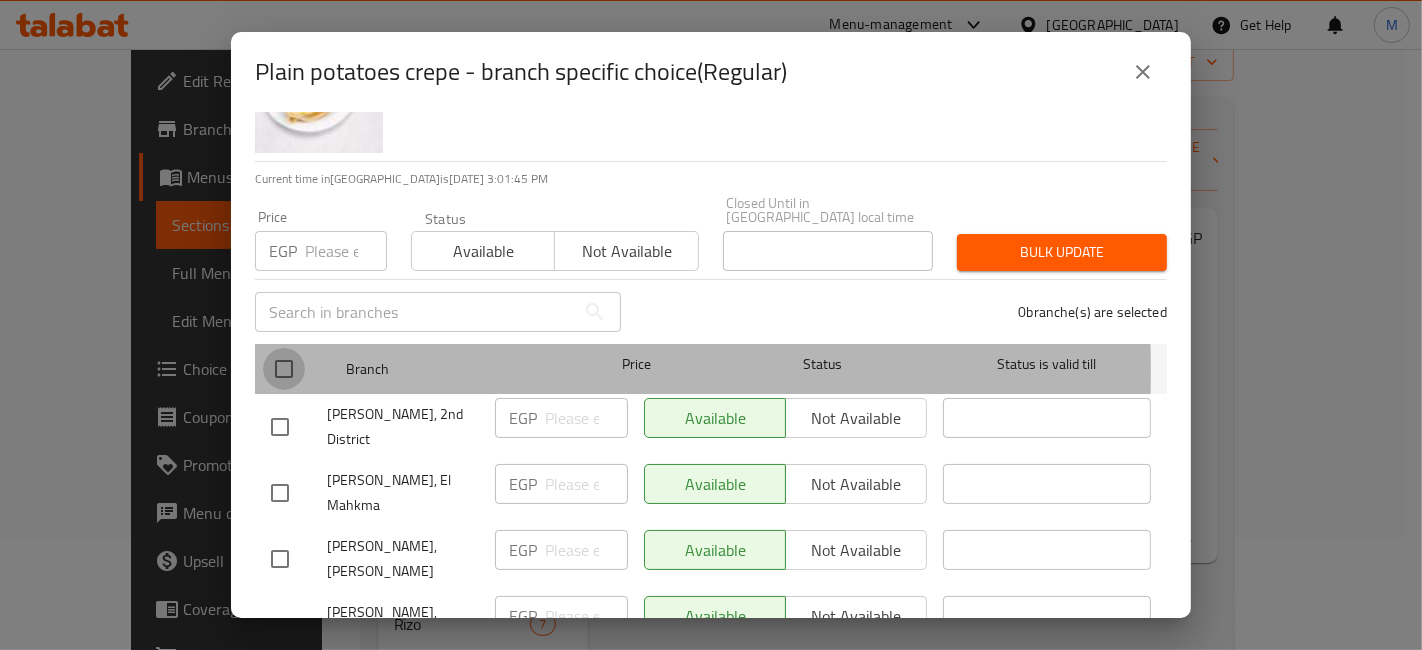 checkbox on "true" 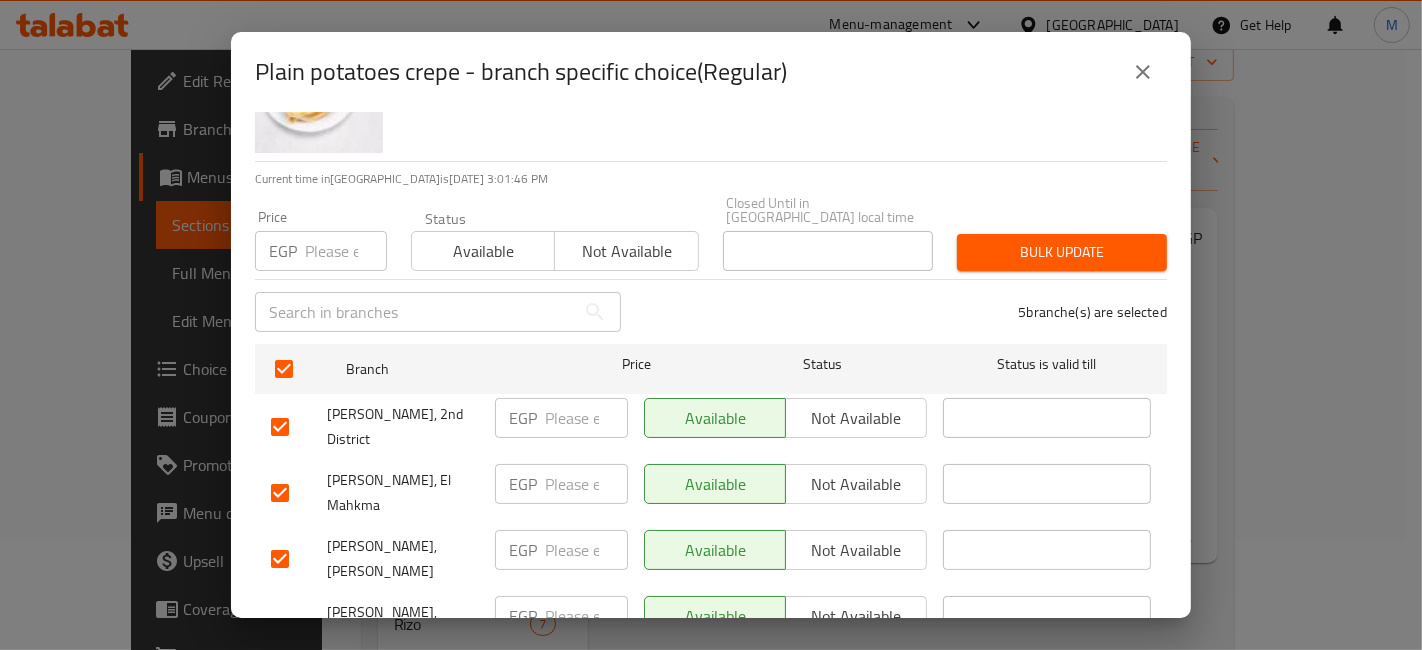 click at bounding box center (346, 251) 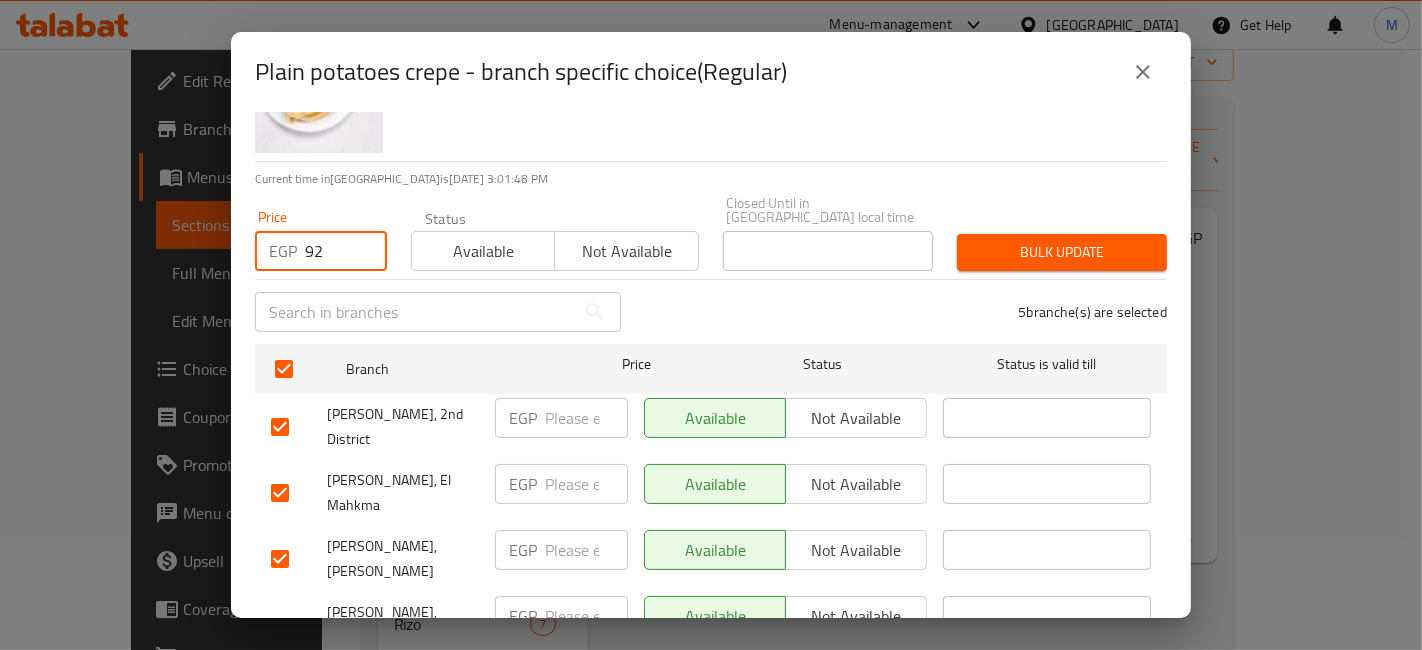 type on "92" 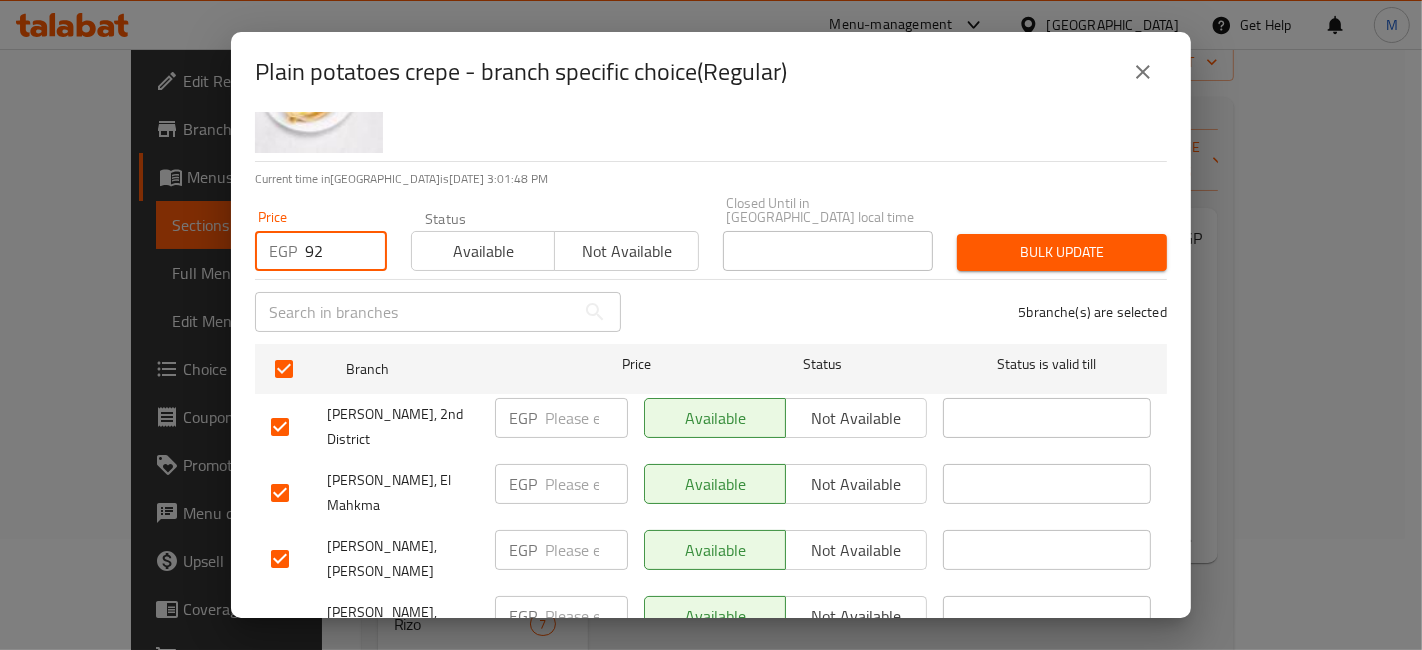 click on "Bulk update" at bounding box center [1062, 252] 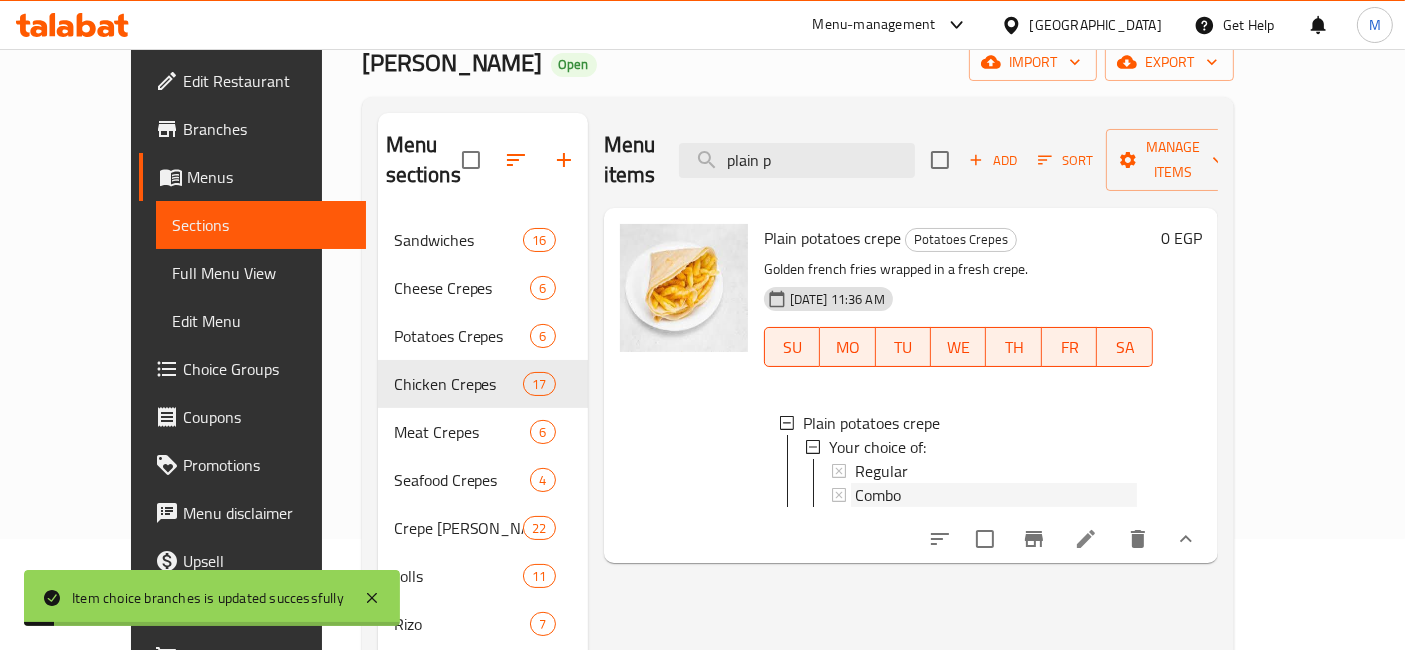 click on "Combo" at bounding box center (878, 495) 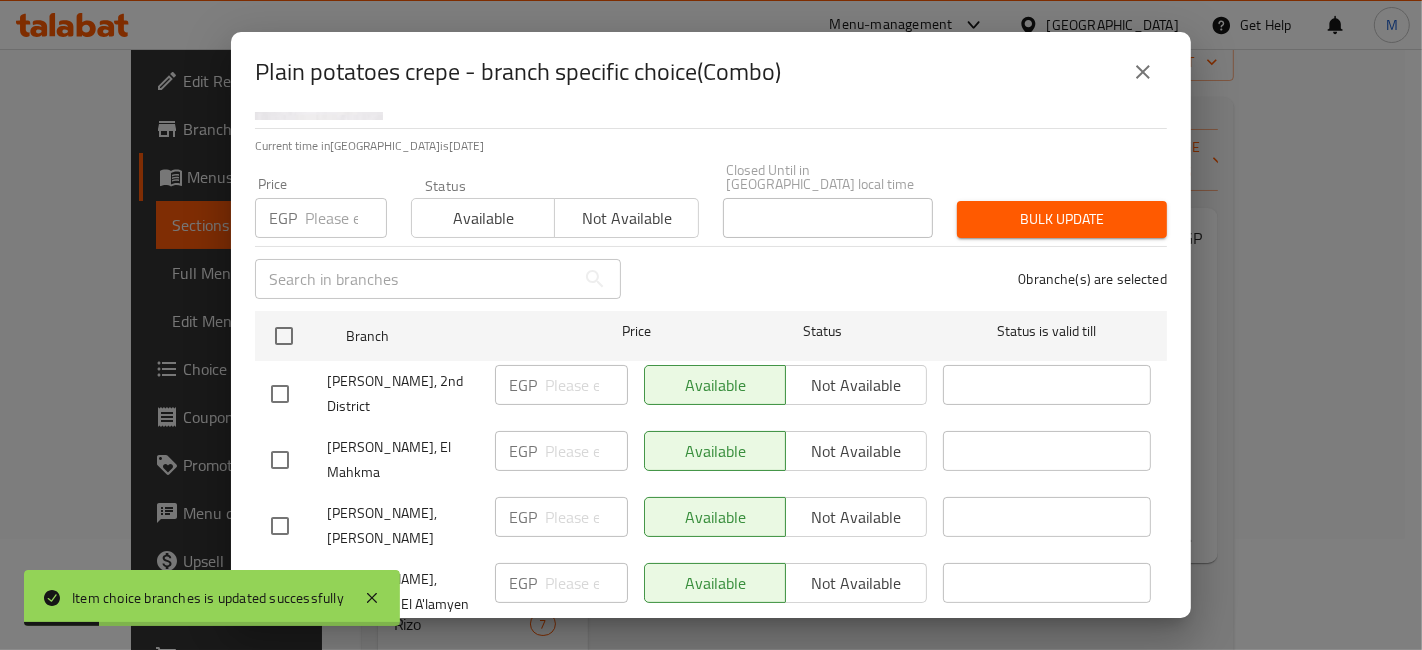 scroll, scrollTop: 206, scrollLeft: 0, axis: vertical 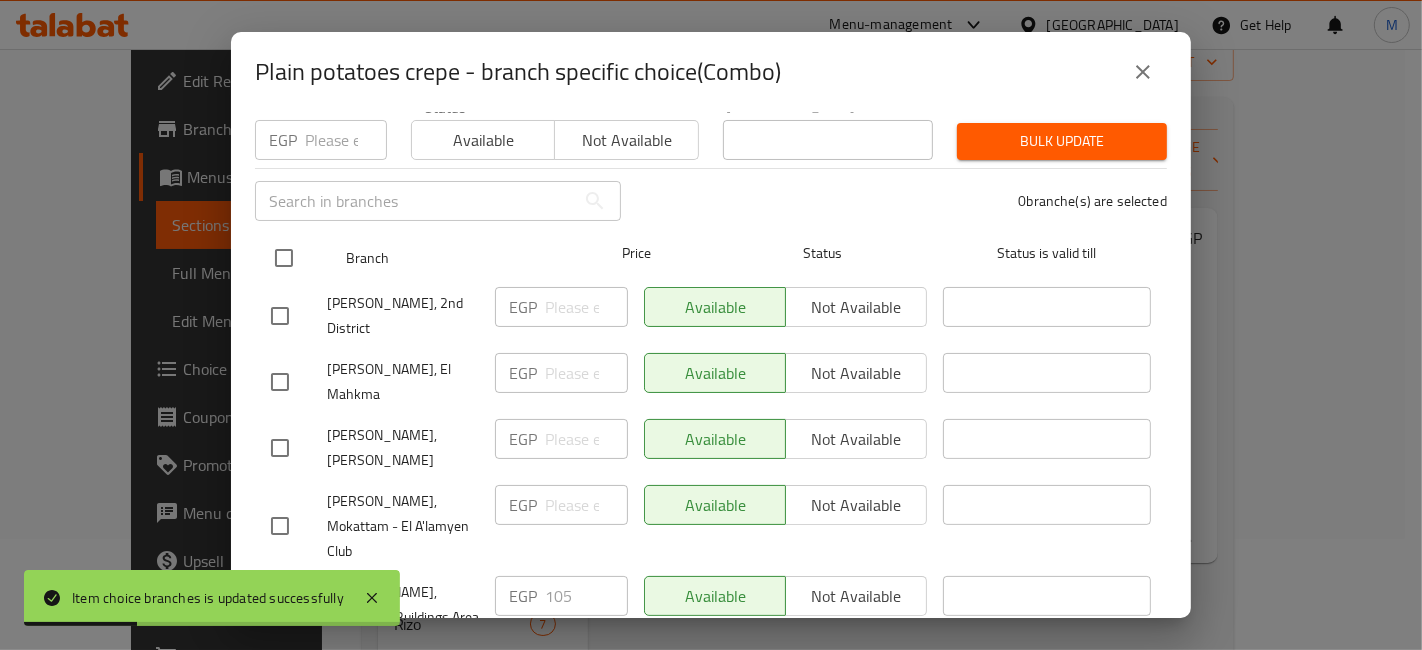 click at bounding box center (284, 258) 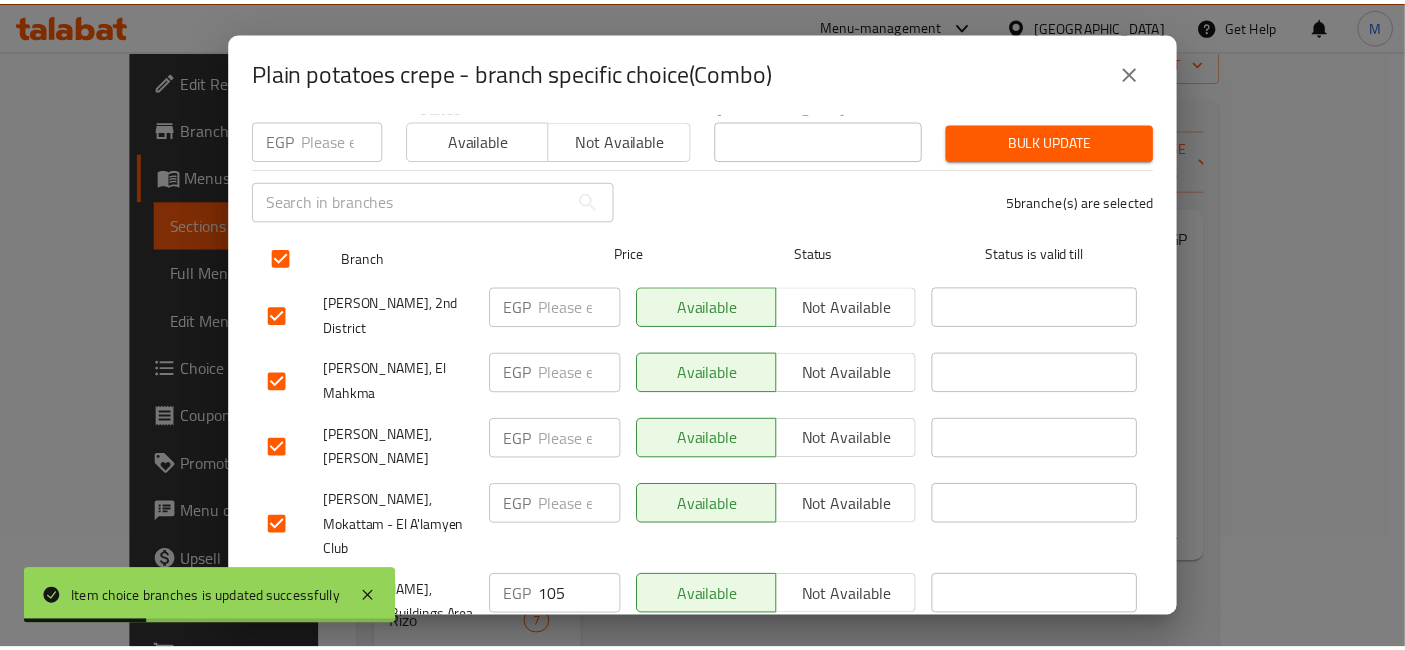scroll, scrollTop: 0, scrollLeft: 0, axis: both 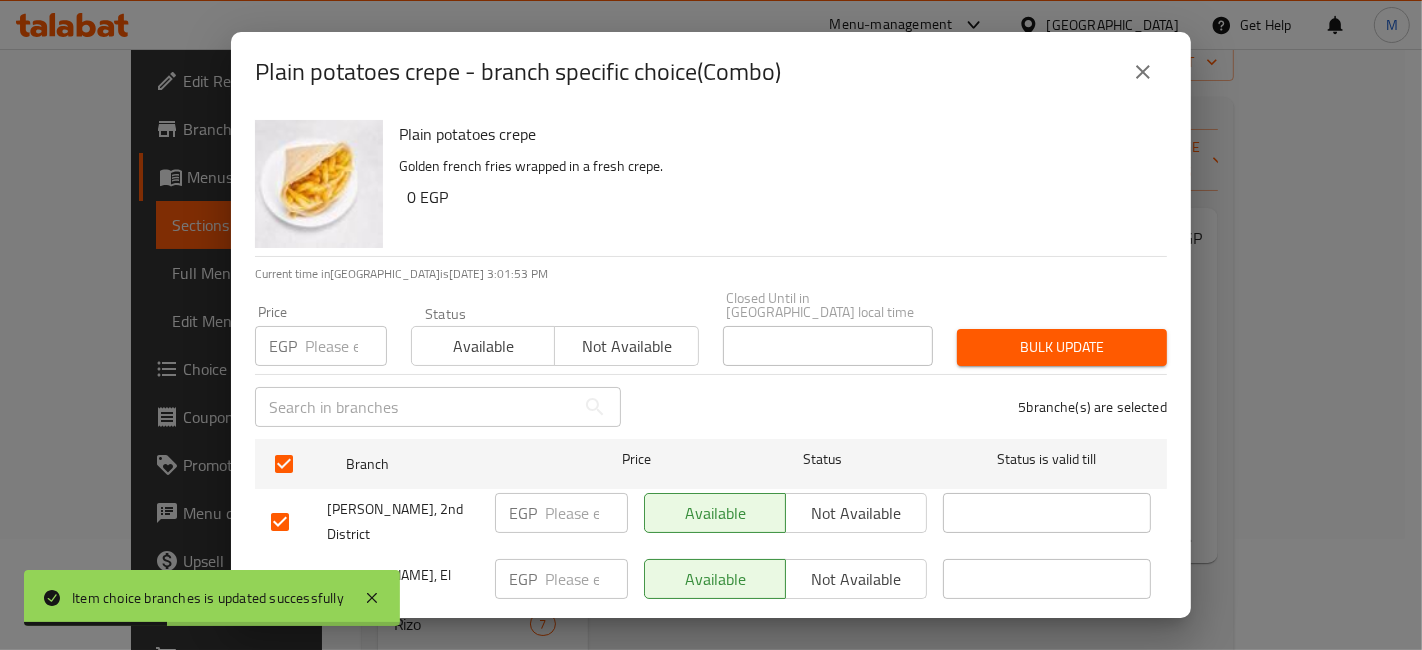 click at bounding box center [346, 346] 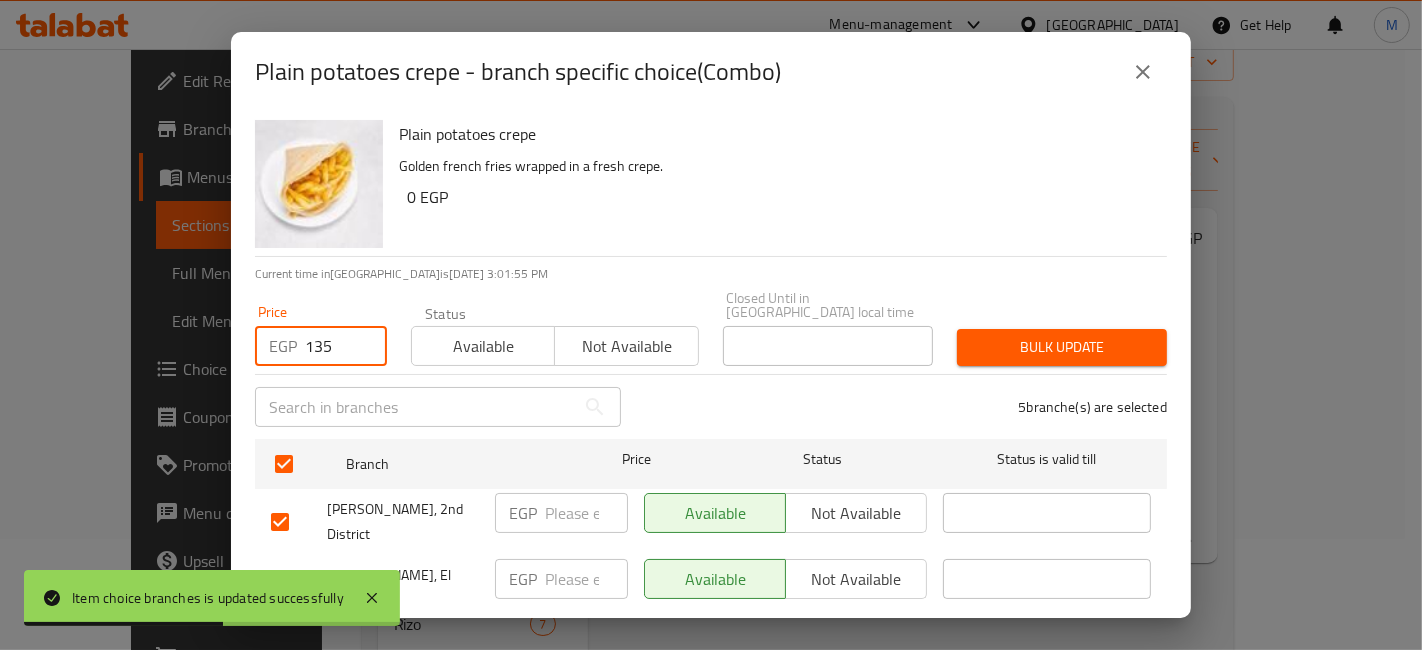 type on "135" 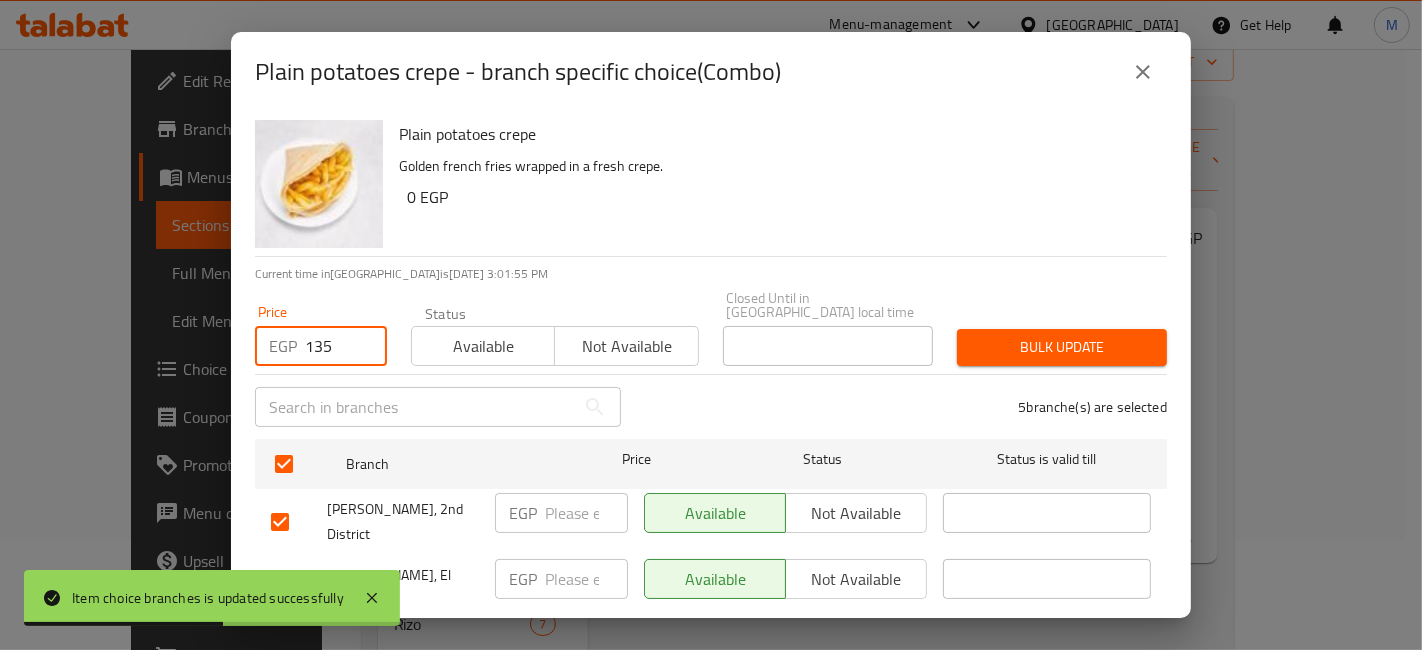 click on "Bulk update" at bounding box center [1062, 347] 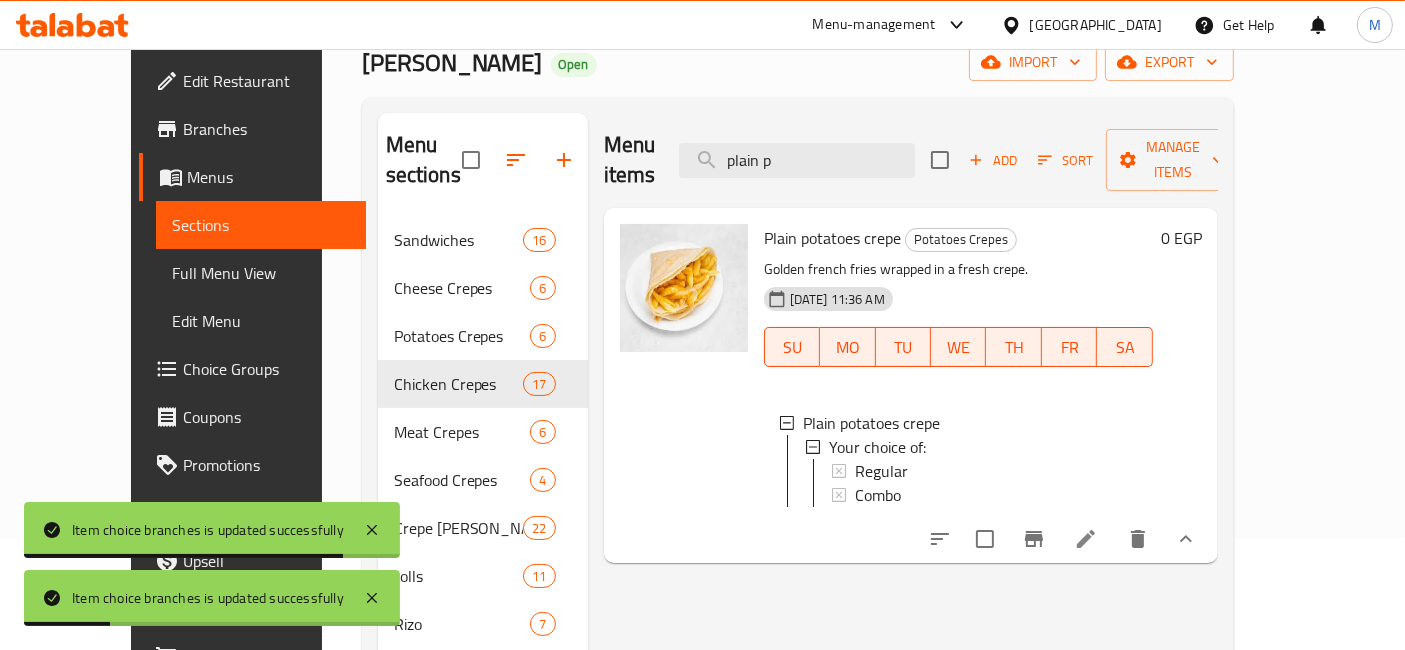click on "Plain potatoes crepe" at bounding box center [832, 238] 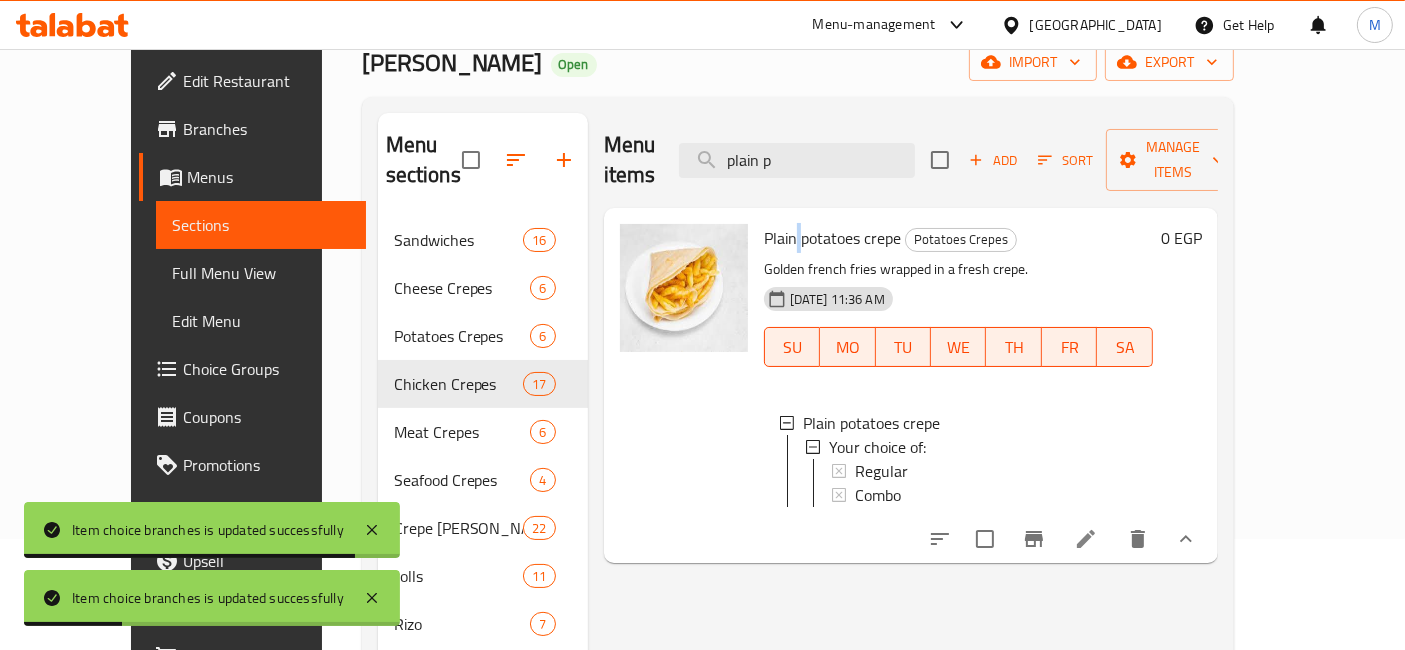 click on "Plain potatoes crepe" at bounding box center [832, 238] 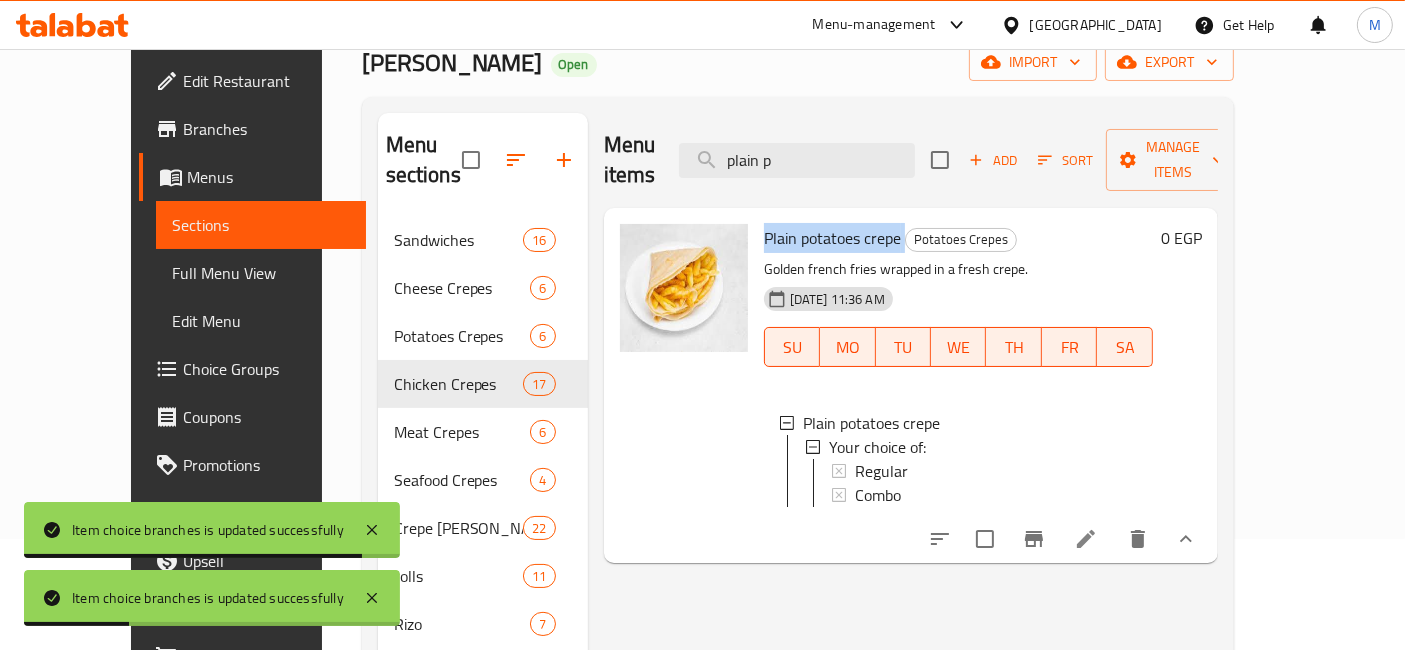 click on "Plain potatoes crepe" at bounding box center (832, 238) 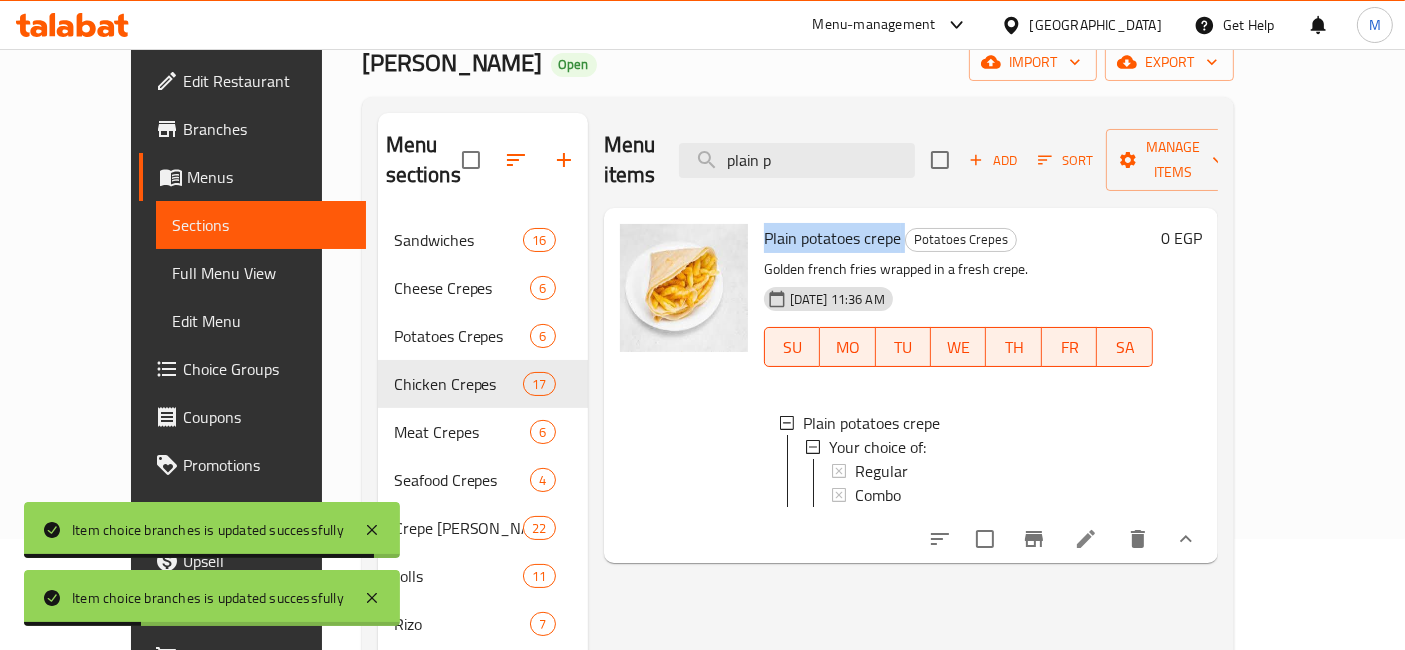 copy on "Plain potatoes crepe" 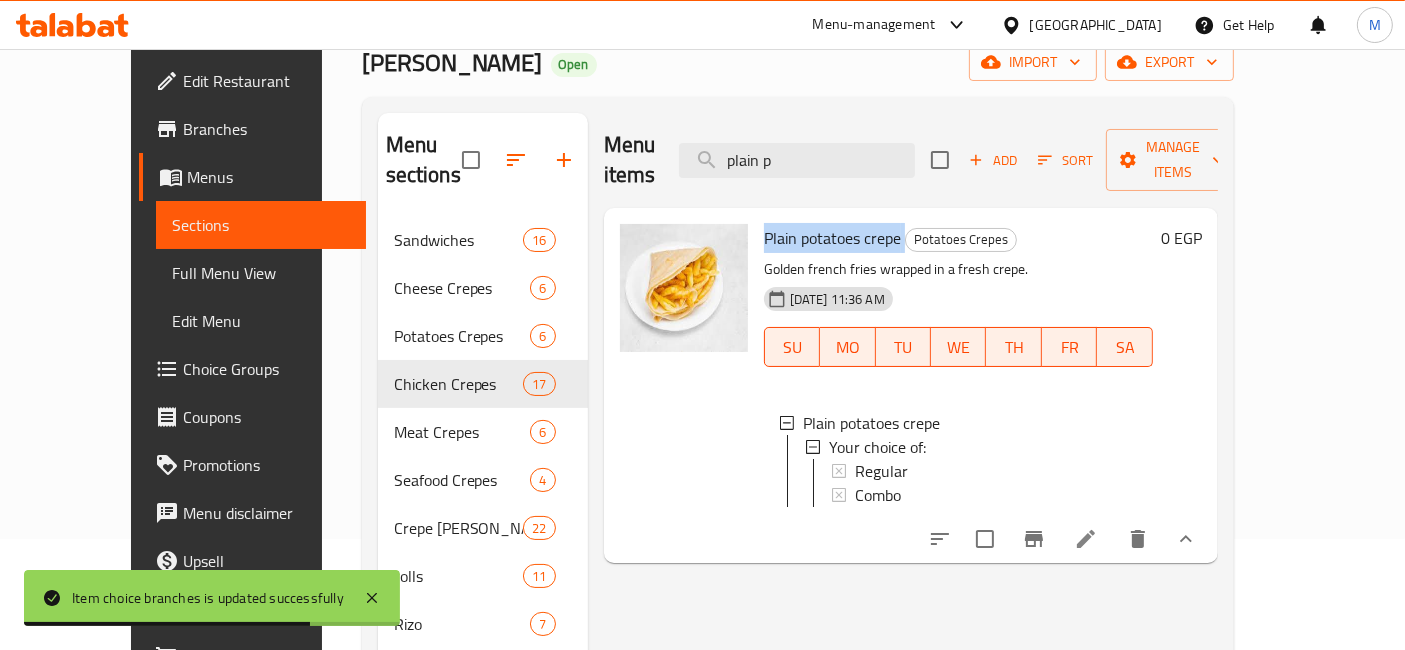 drag, startPoint x: 1079, startPoint y: 270, endPoint x: 925, endPoint y: 189, distance: 174.00287 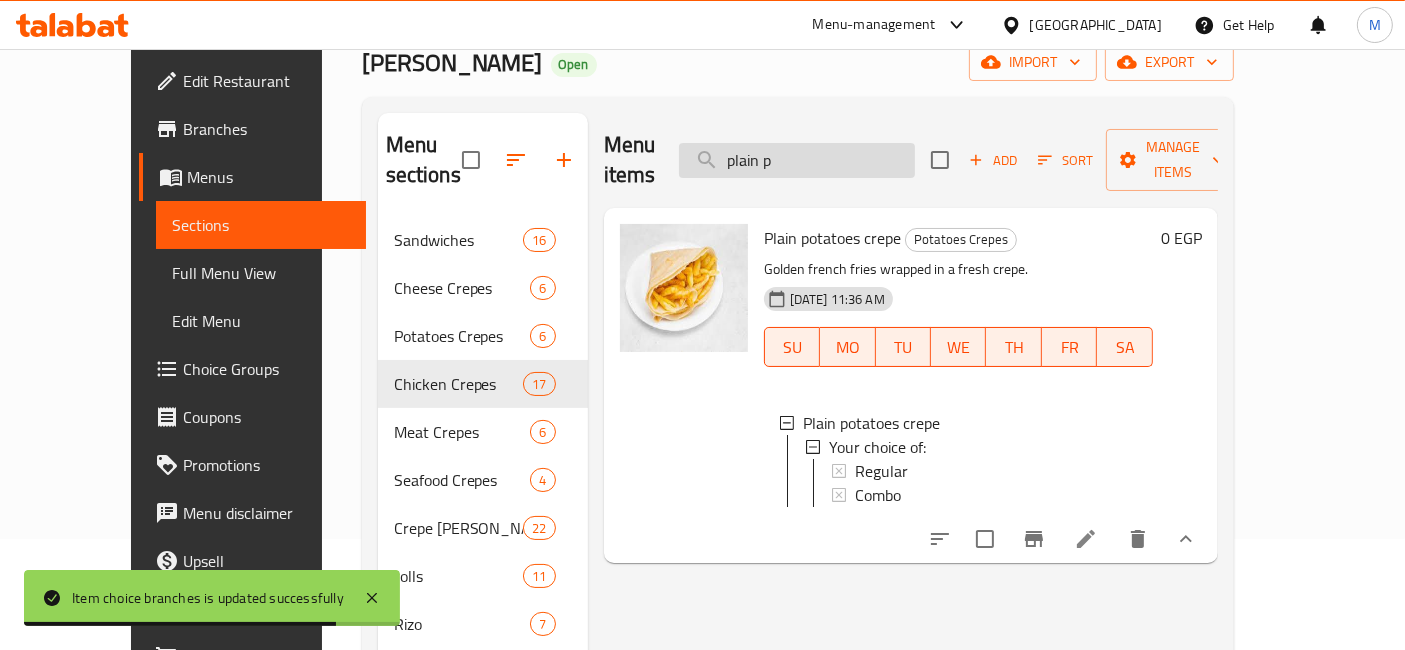 click on "plain p" at bounding box center [797, 160] 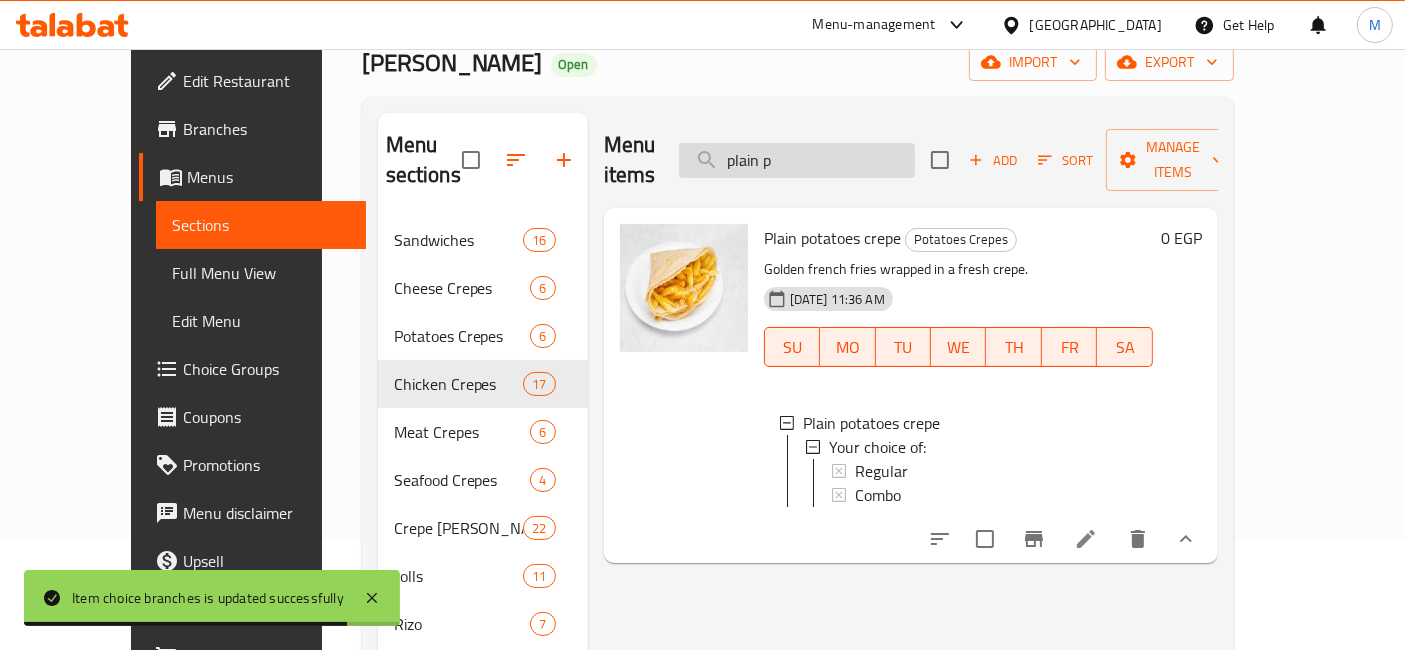 click on "plain p" at bounding box center (797, 160) 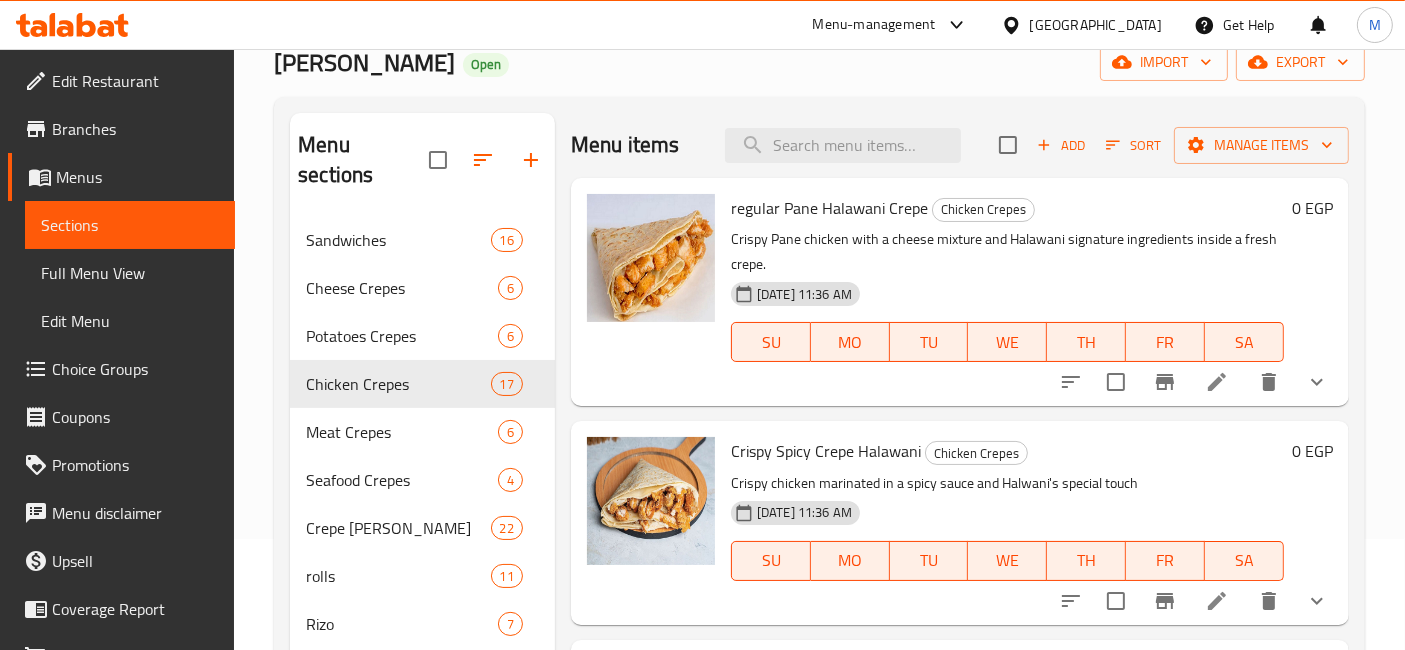 type 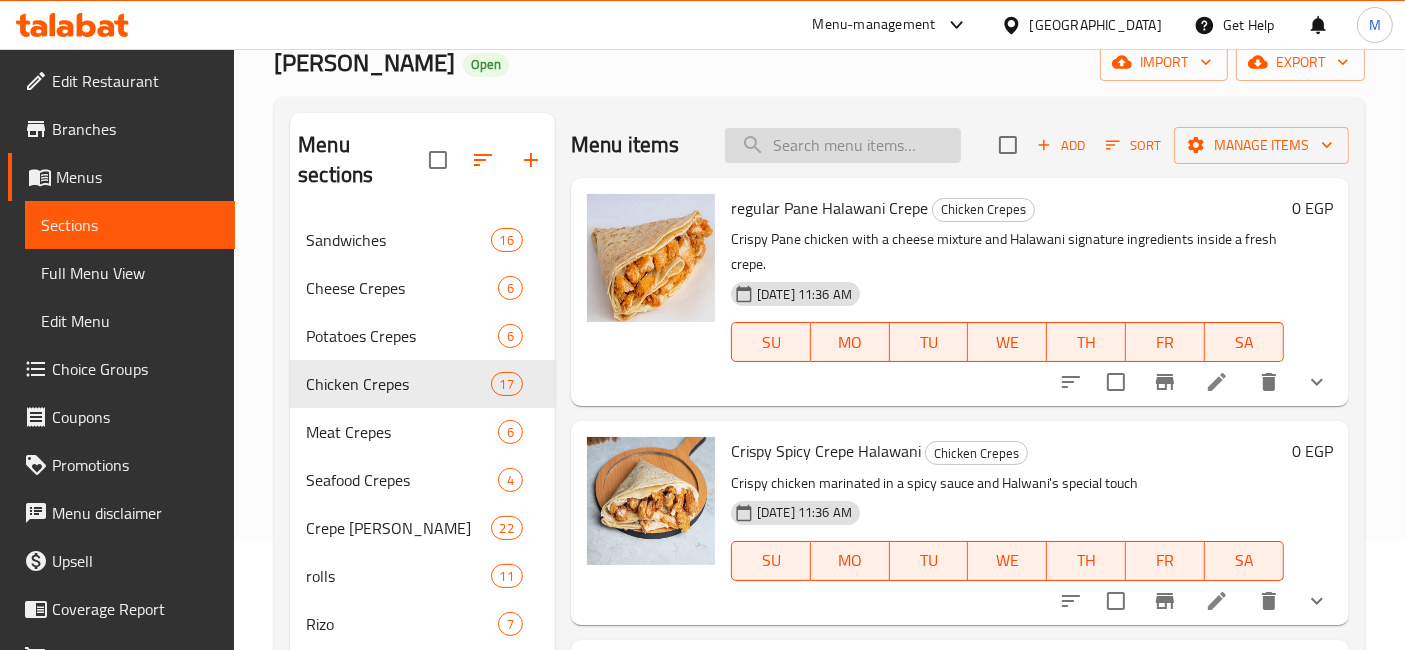 click at bounding box center (843, 145) 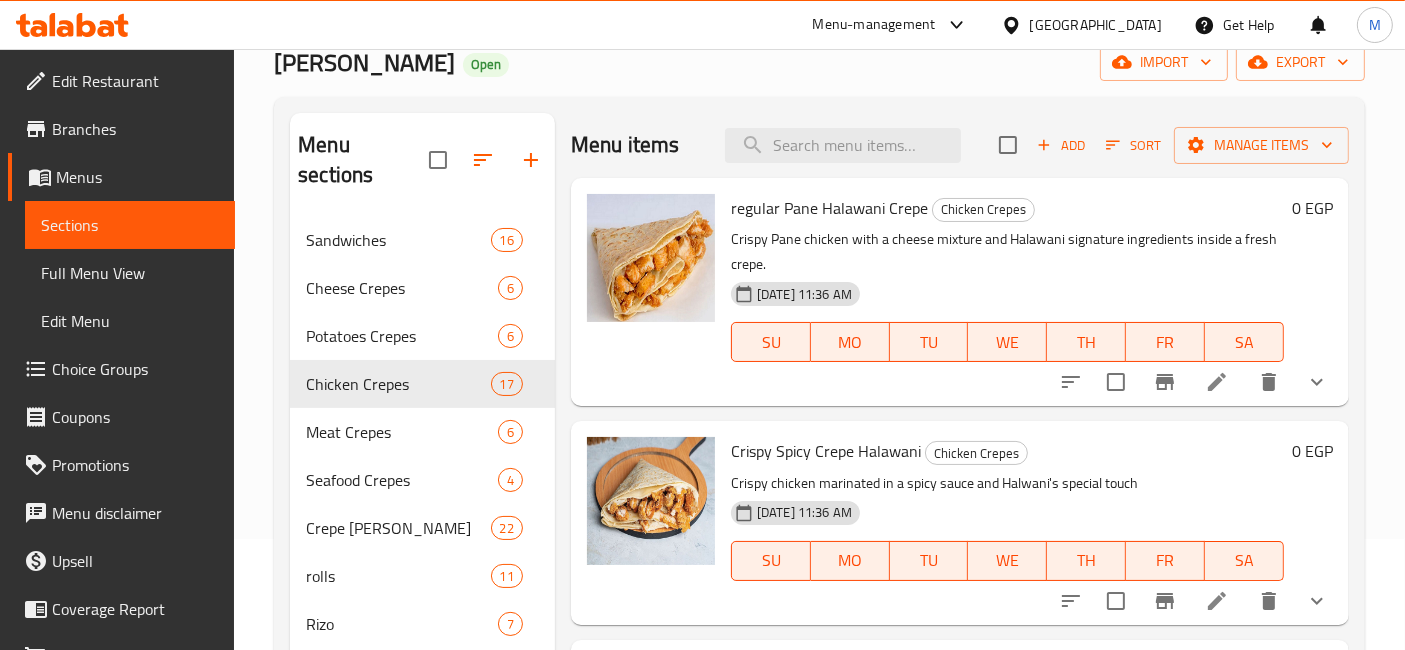 click 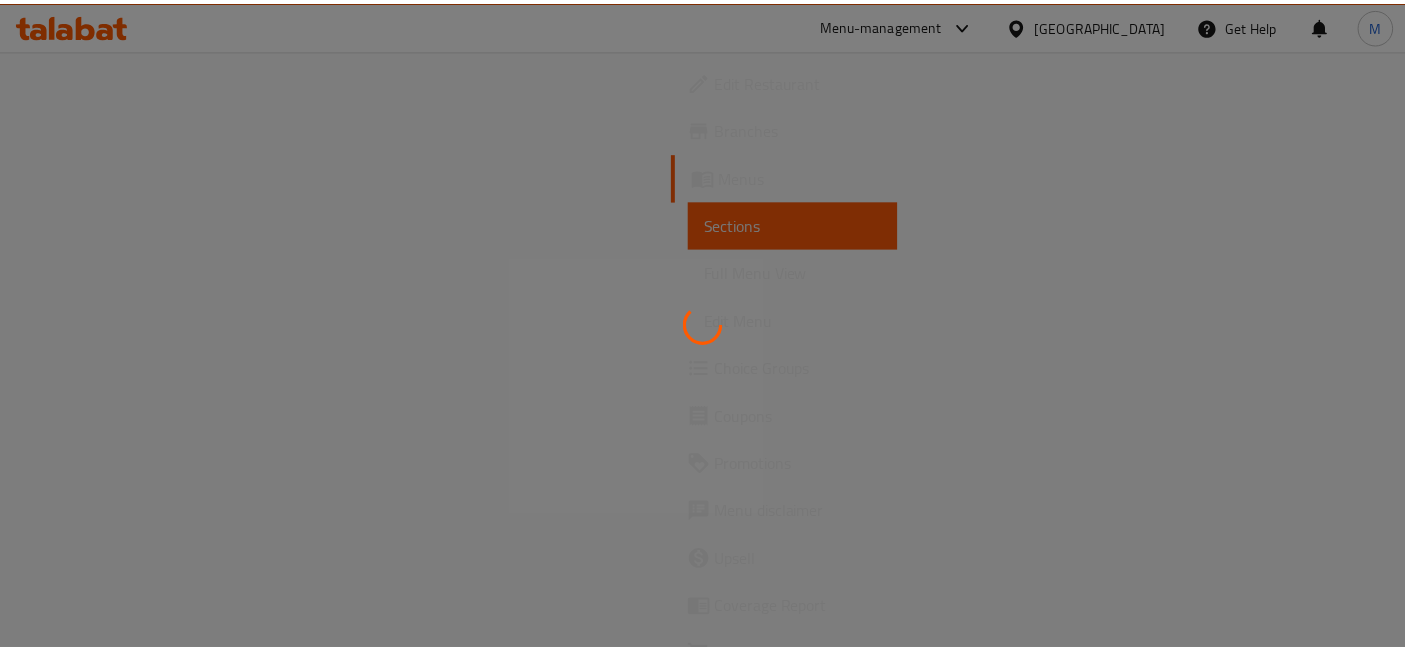 scroll, scrollTop: 0, scrollLeft: 0, axis: both 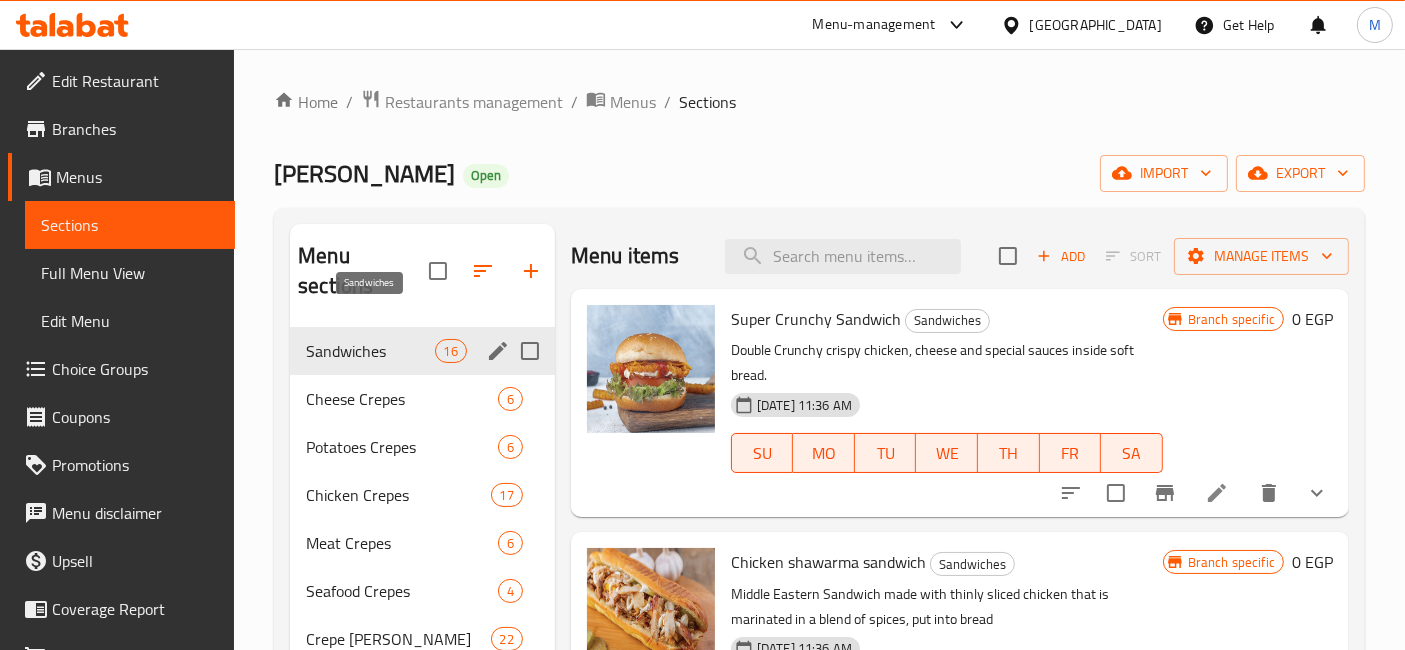 click on "Sandwiches" at bounding box center [370, 351] 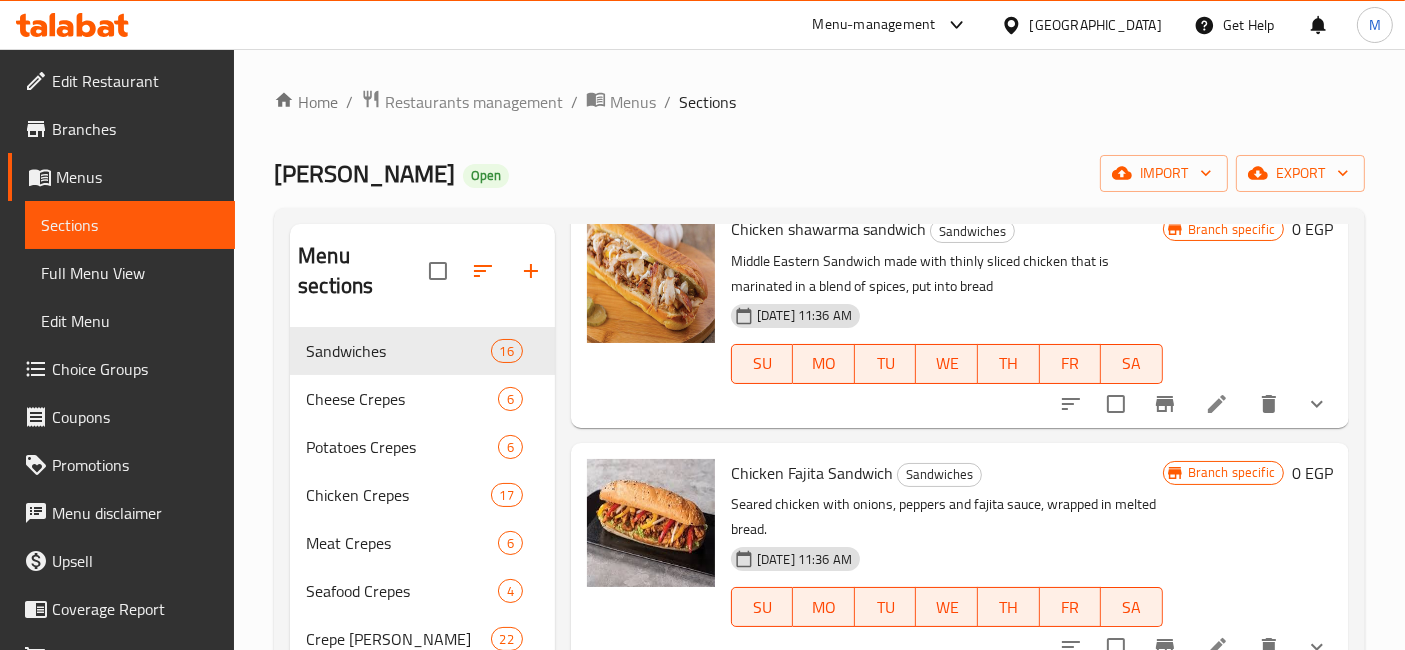 scroll, scrollTop: 0, scrollLeft: 0, axis: both 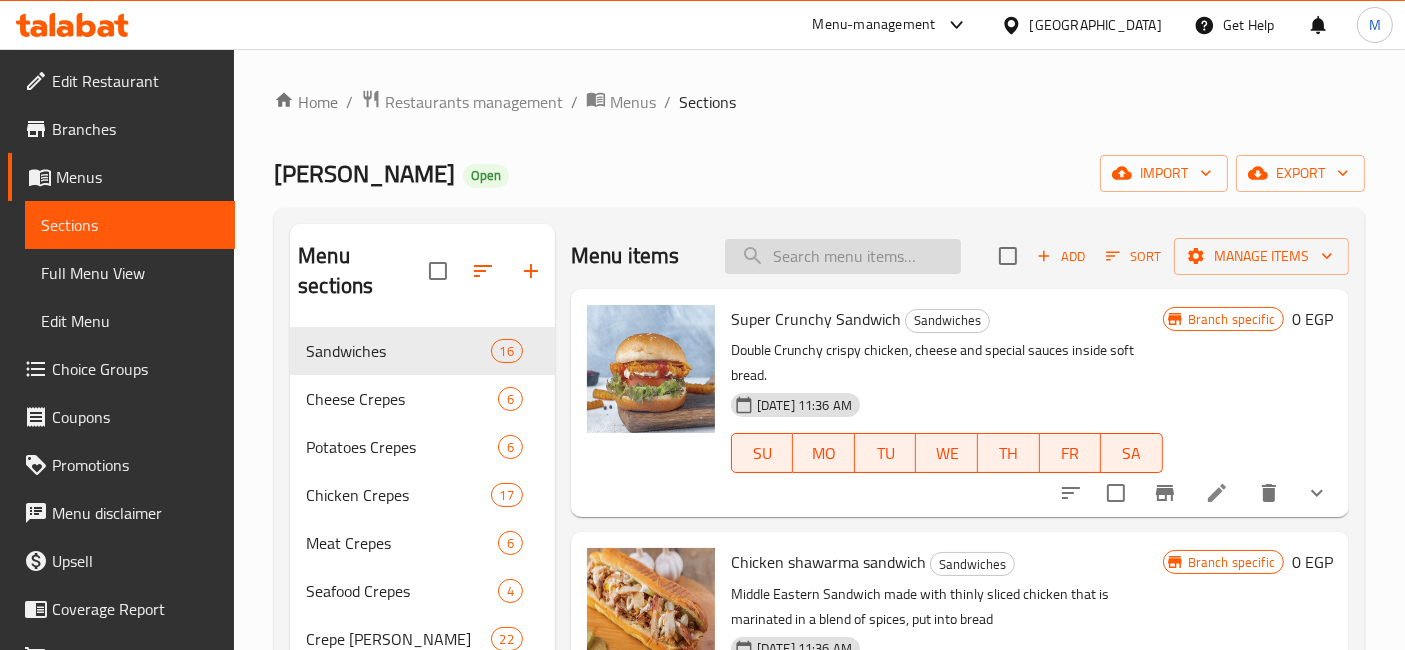 click at bounding box center [843, 256] 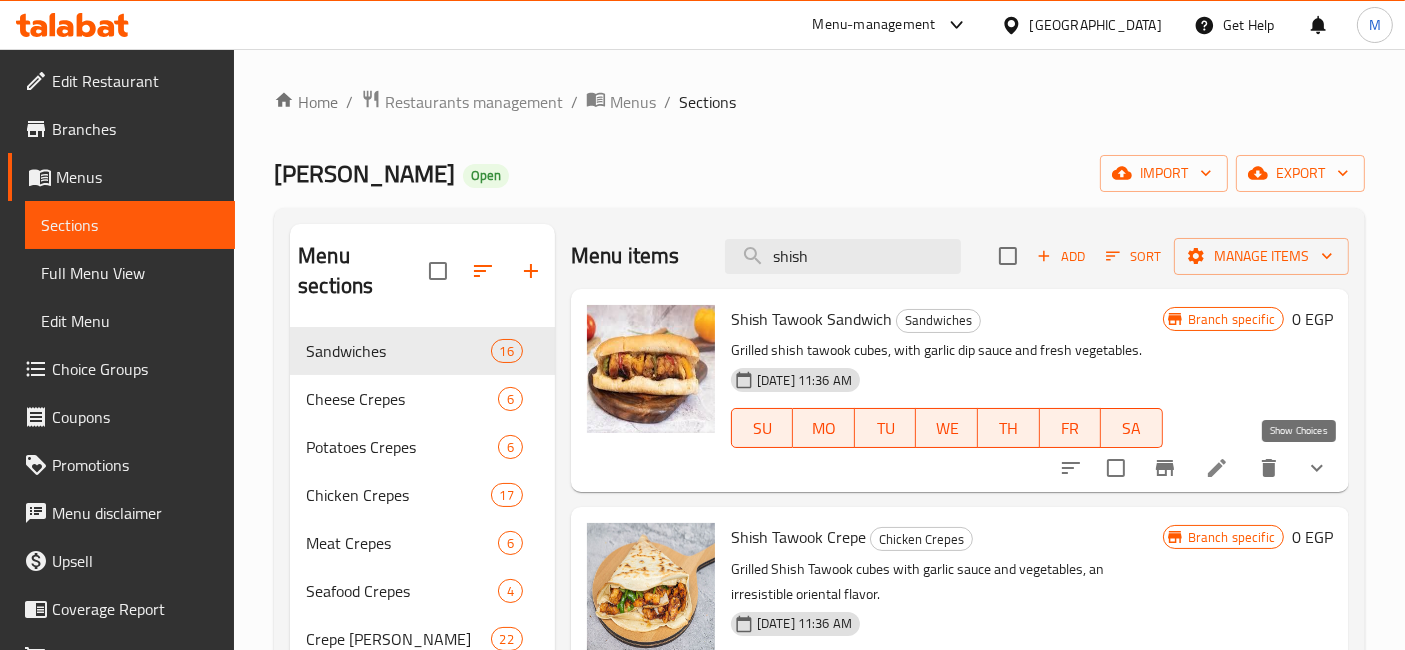 type on "shish" 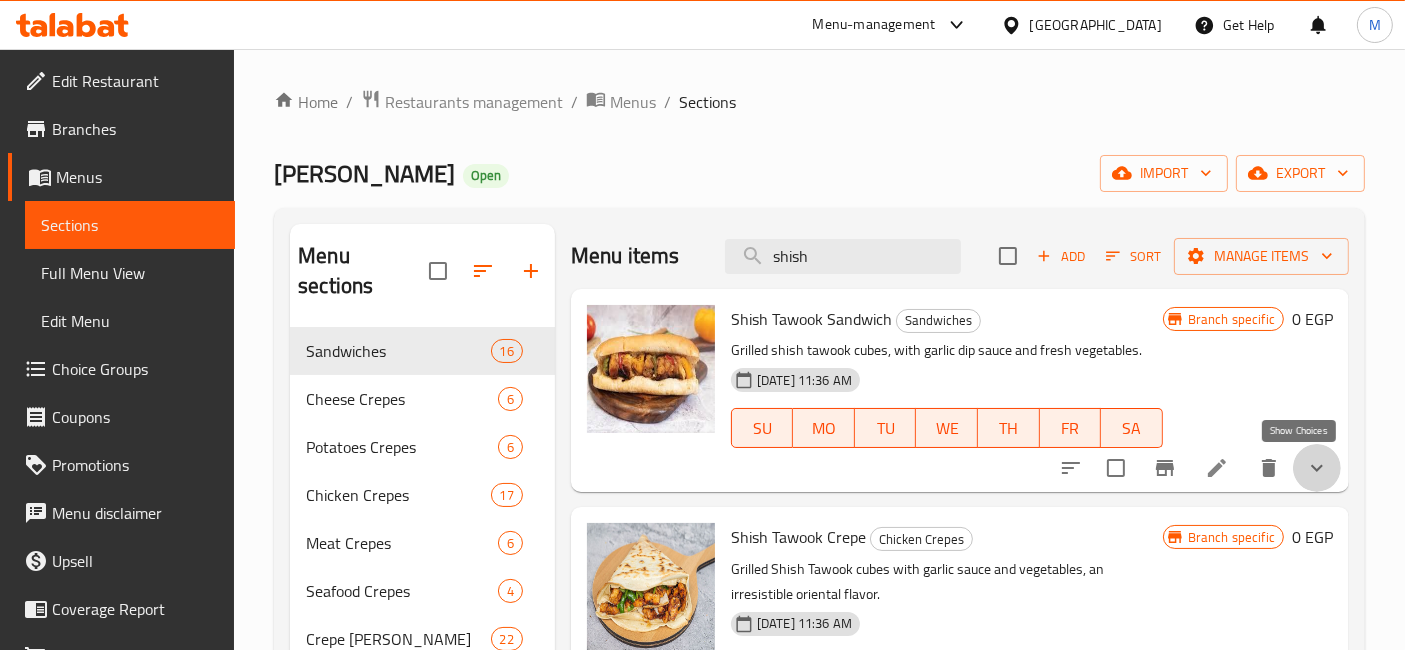 drag, startPoint x: 1298, startPoint y: 472, endPoint x: 1300, endPoint y: 451, distance: 21.095022 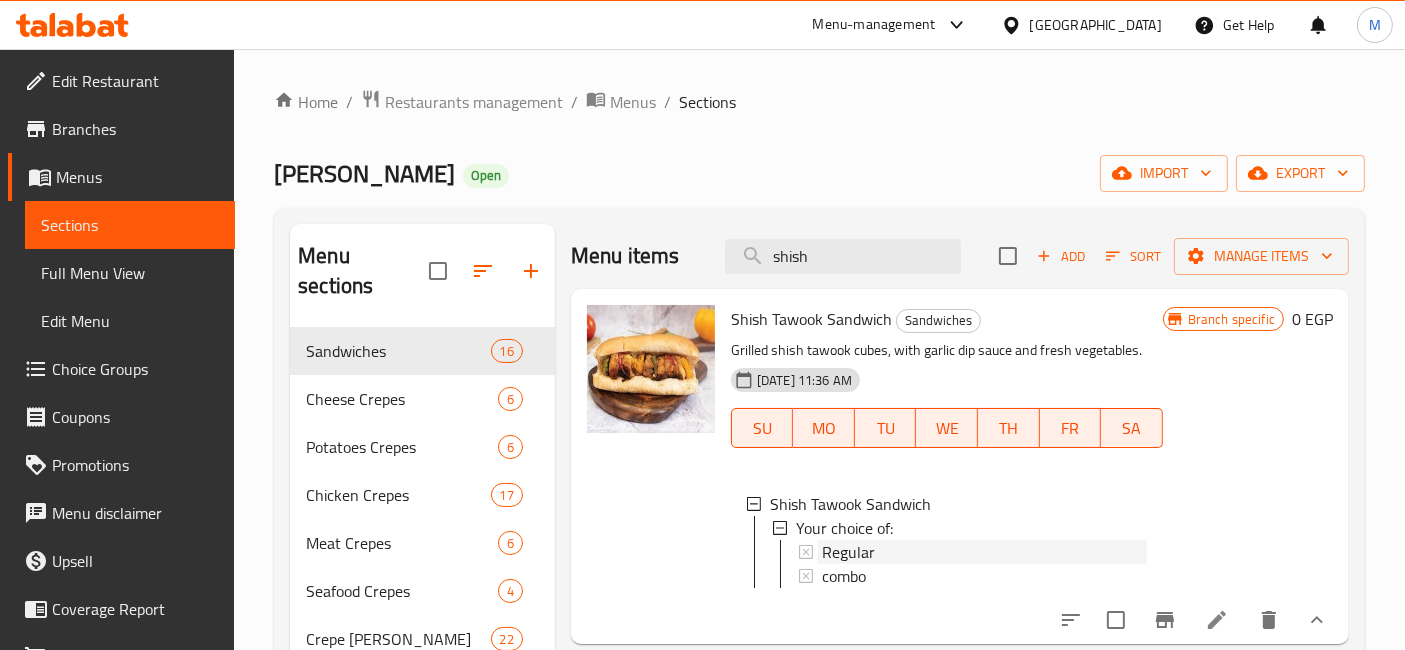 click on "Regular" at bounding box center (848, 552) 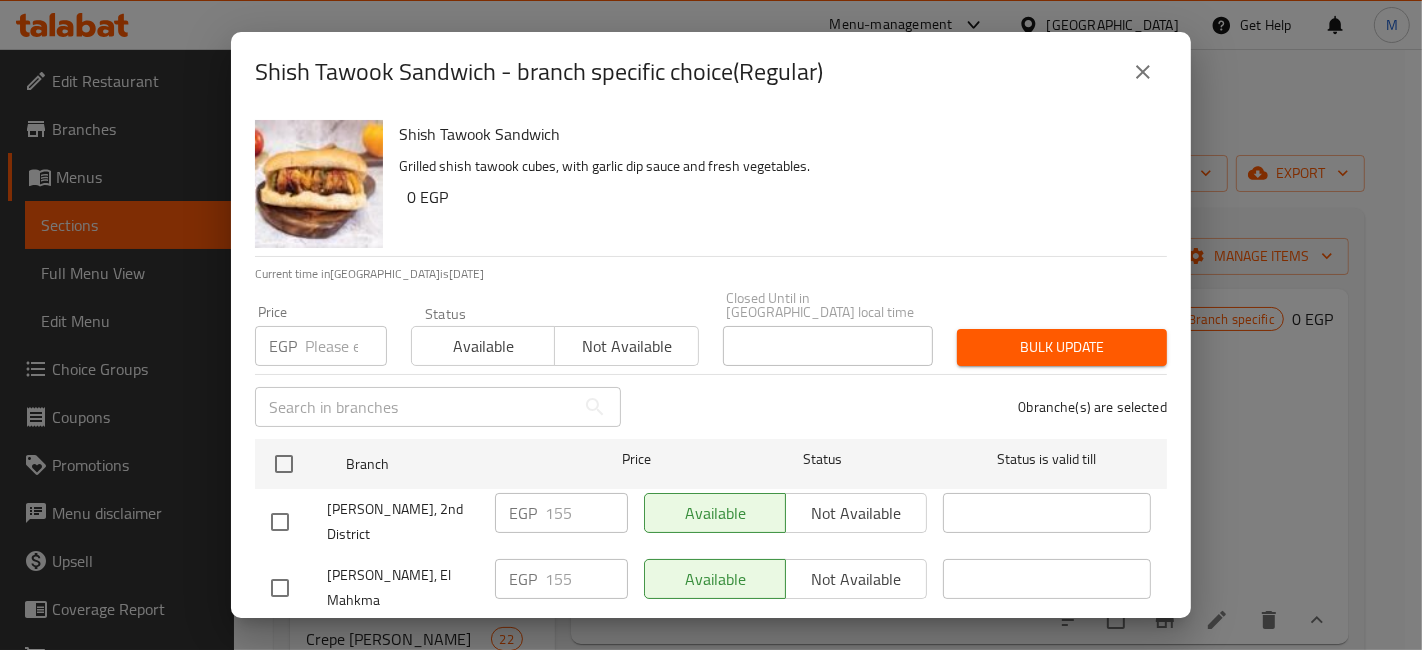 type 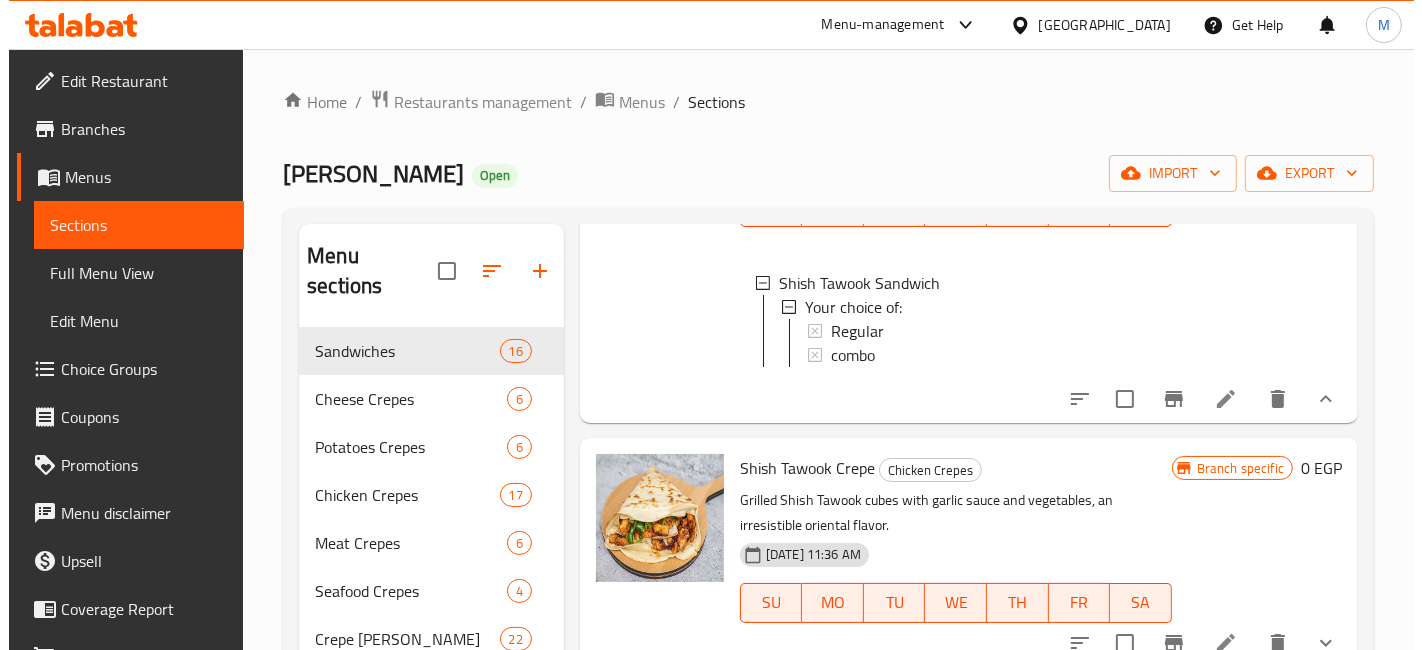 scroll, scrollTop: 222, scrollLeft: 0, axis: vertical 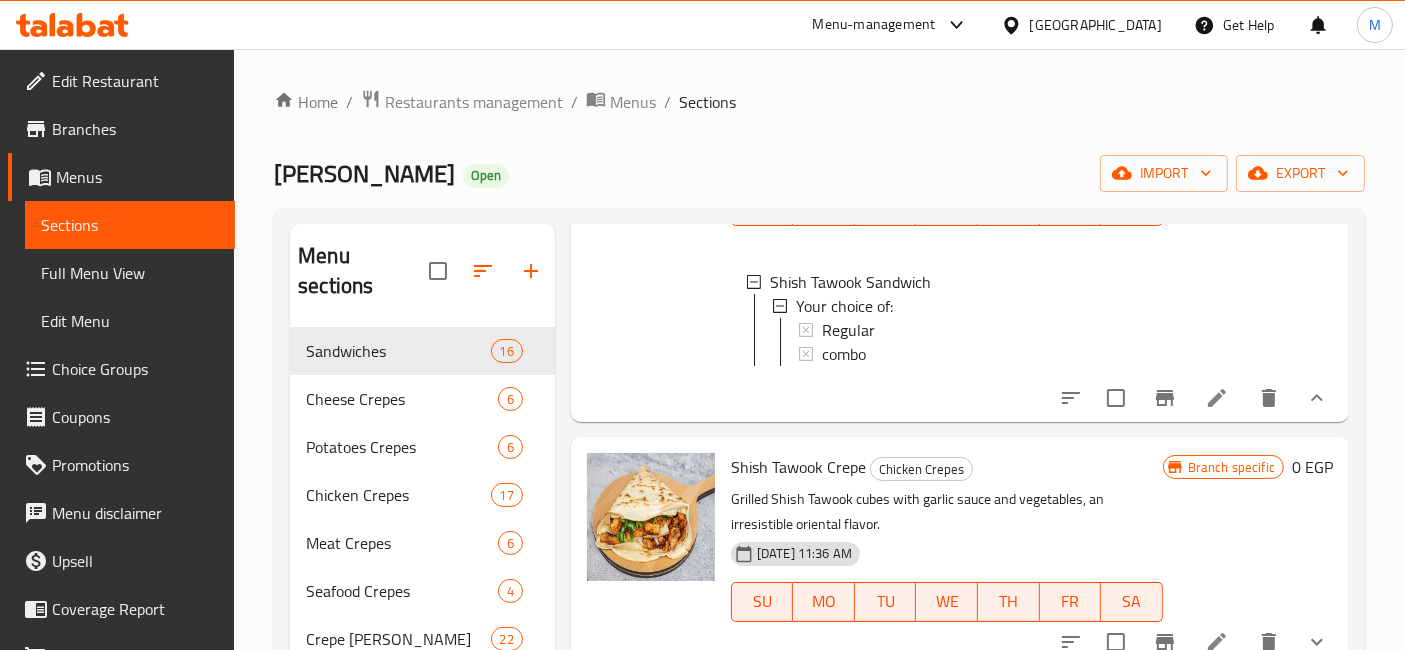 click 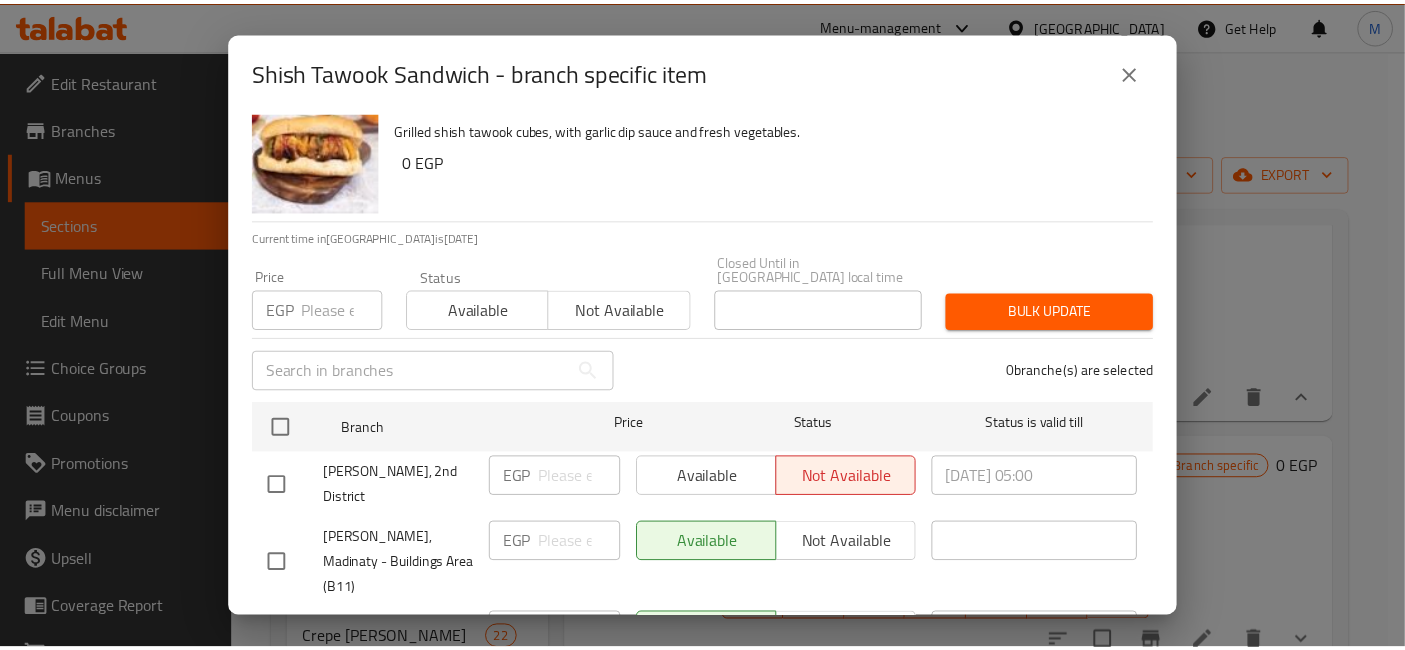 scroll, scrollTop: 206, scrollLeft: 0, axis: vertical 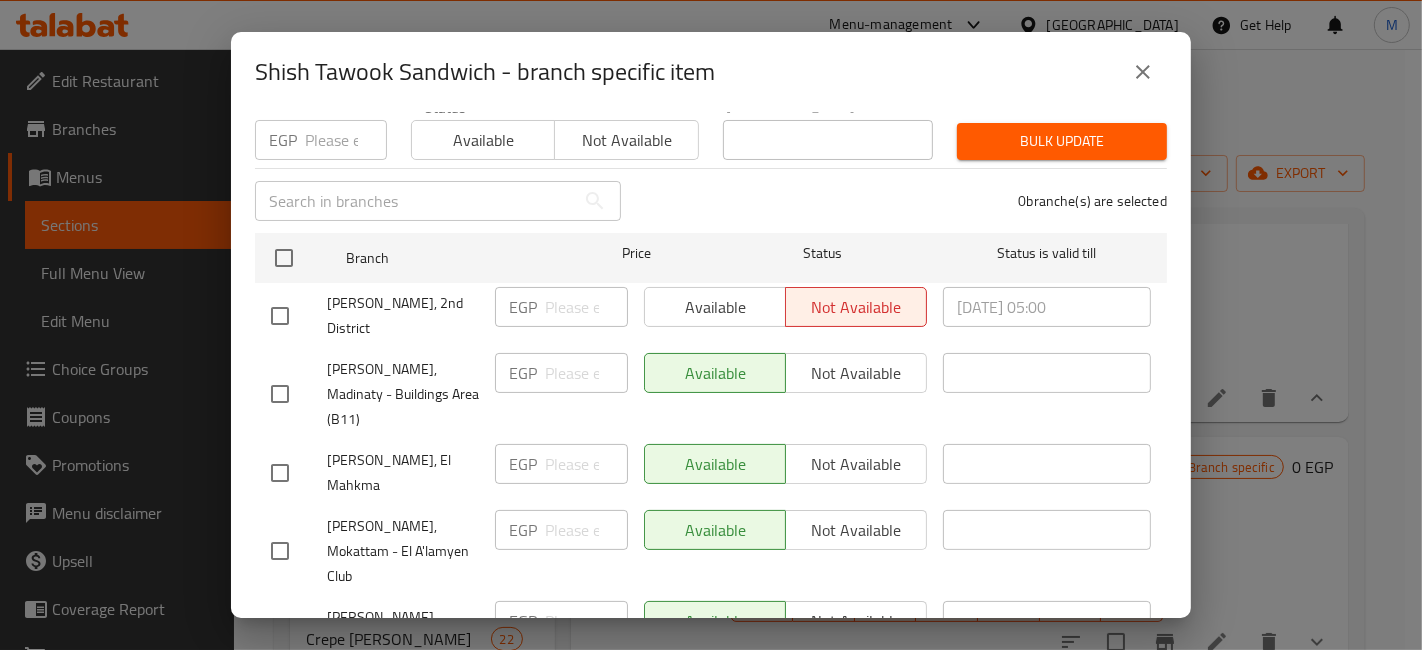 type 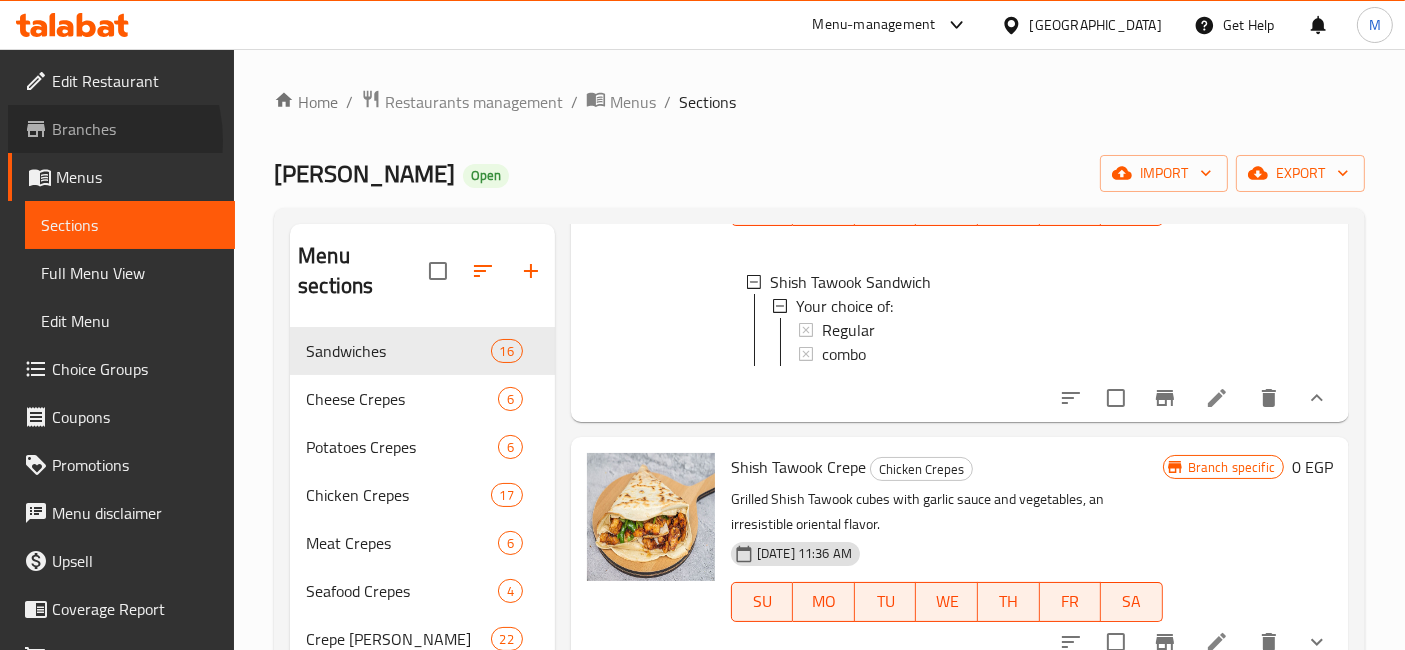 click on "Branches" at bounding box center (135, 129) 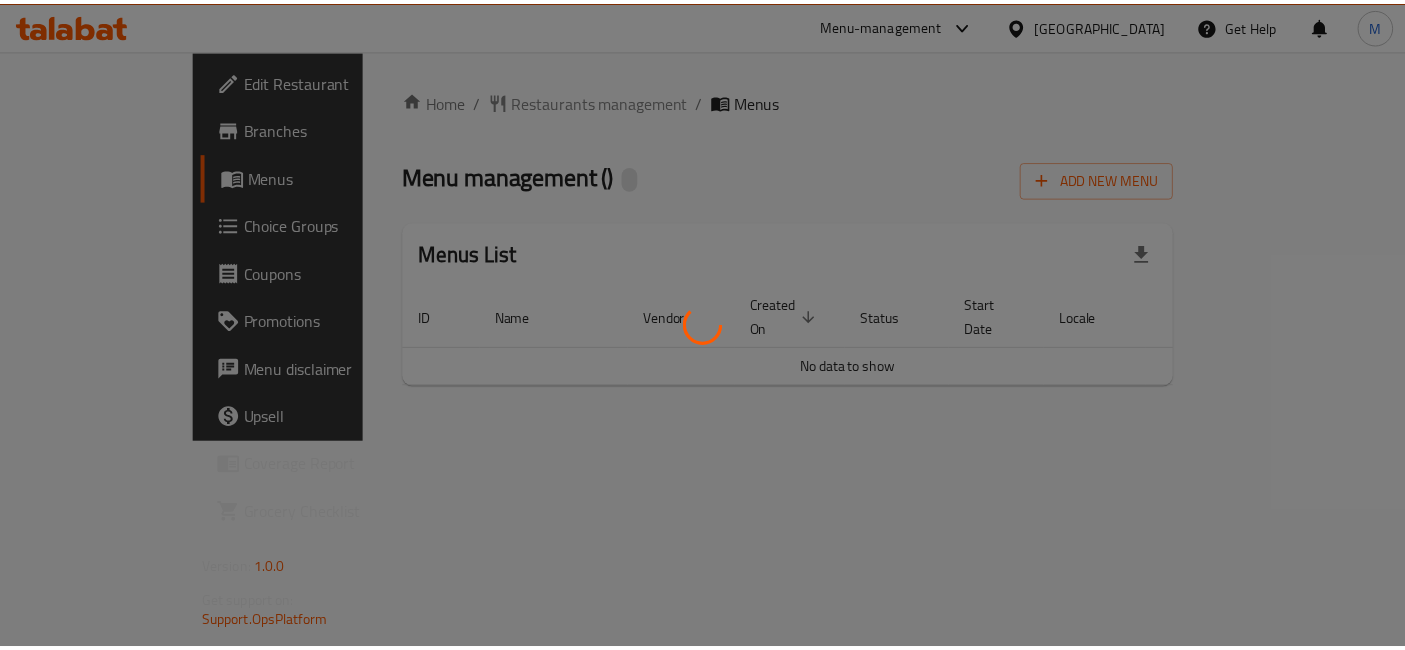 scroll, scrollTop: 0, scrollLeft: 0, axis: both 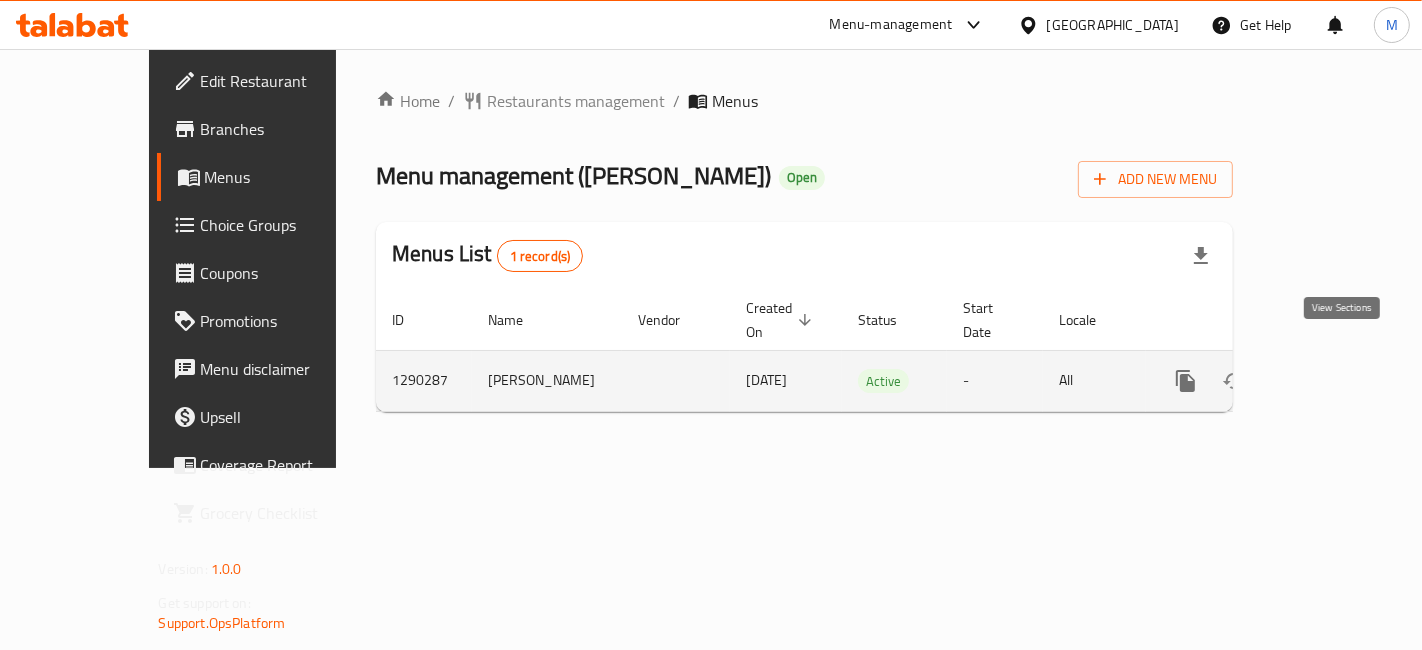 click 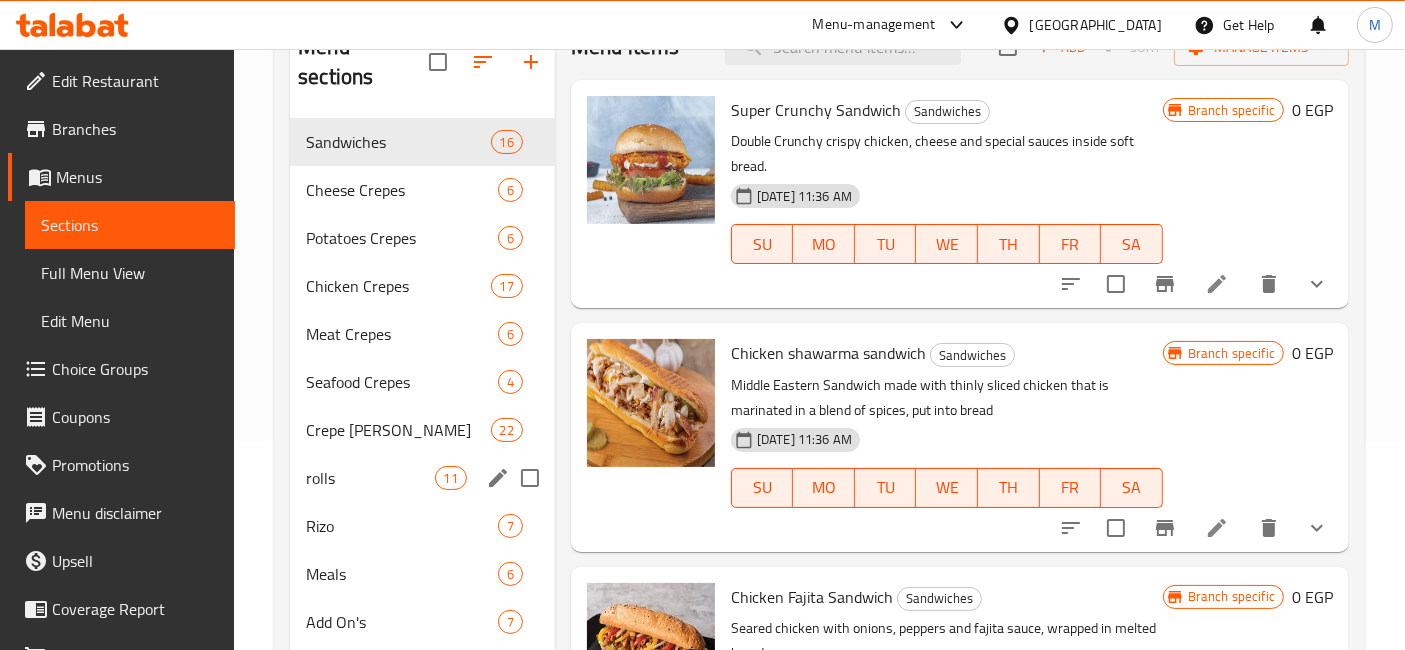 scroll, scrollTop: 285, scrollLeft: 0, axis: vertical 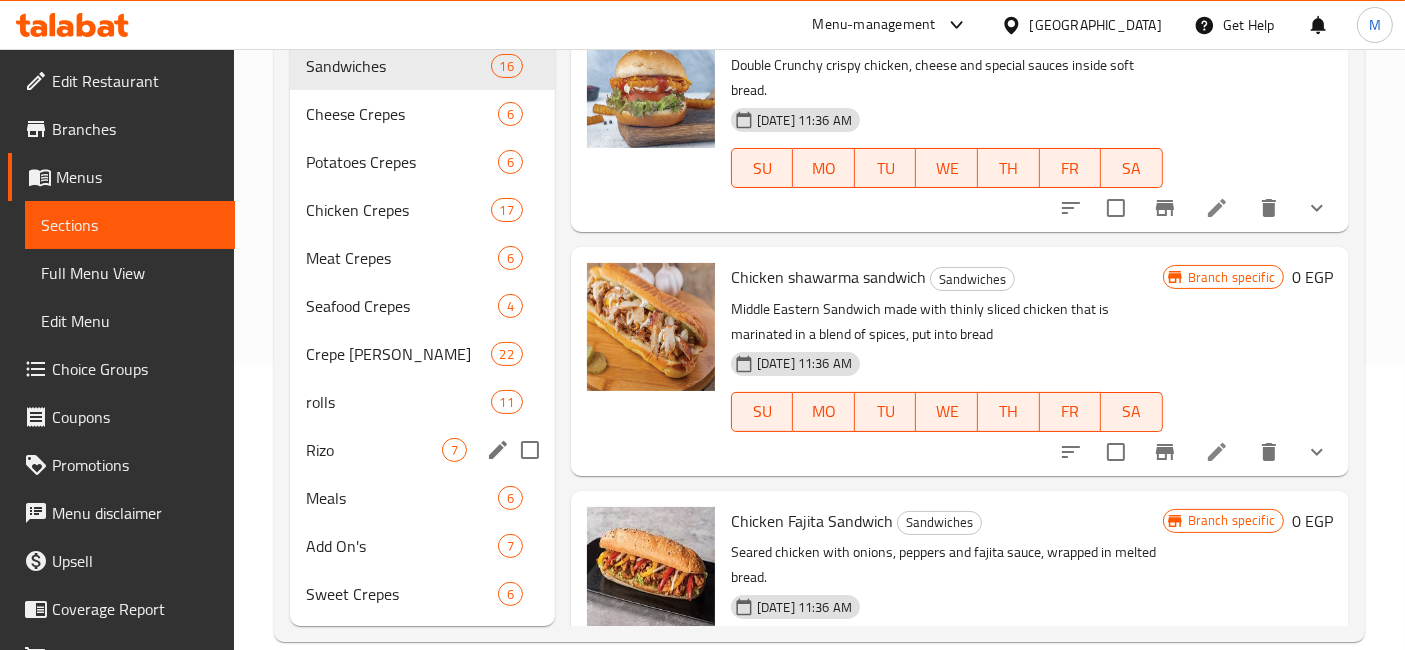 click on "Meals 6" at bounding box center (422, 498) 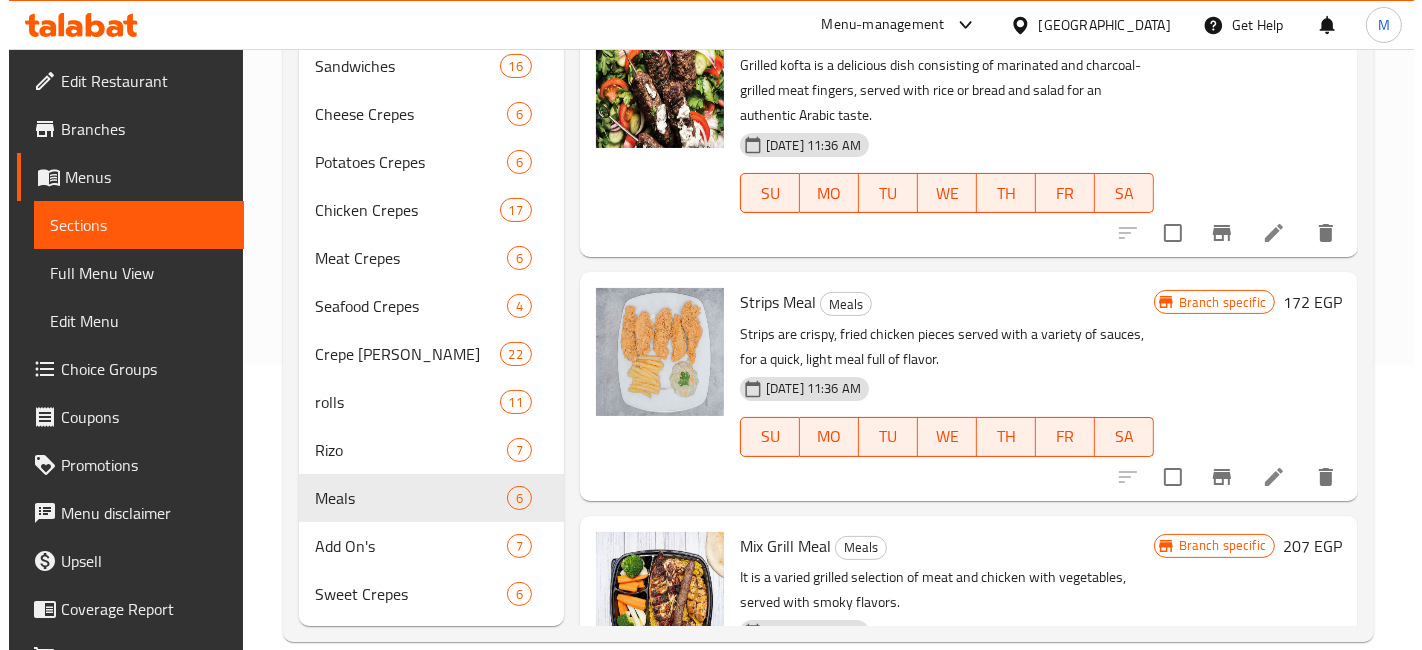 scroll, scrollTop: 0, scrollLeft: 0, axis: both 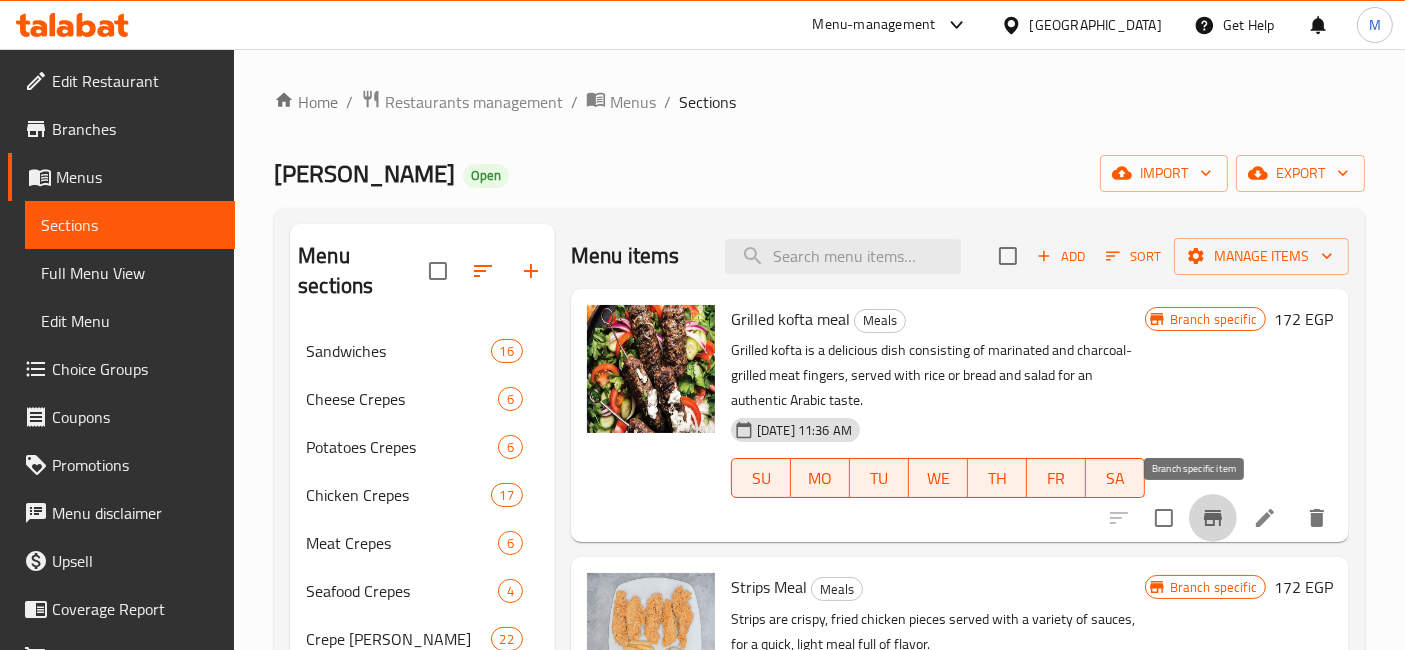 click 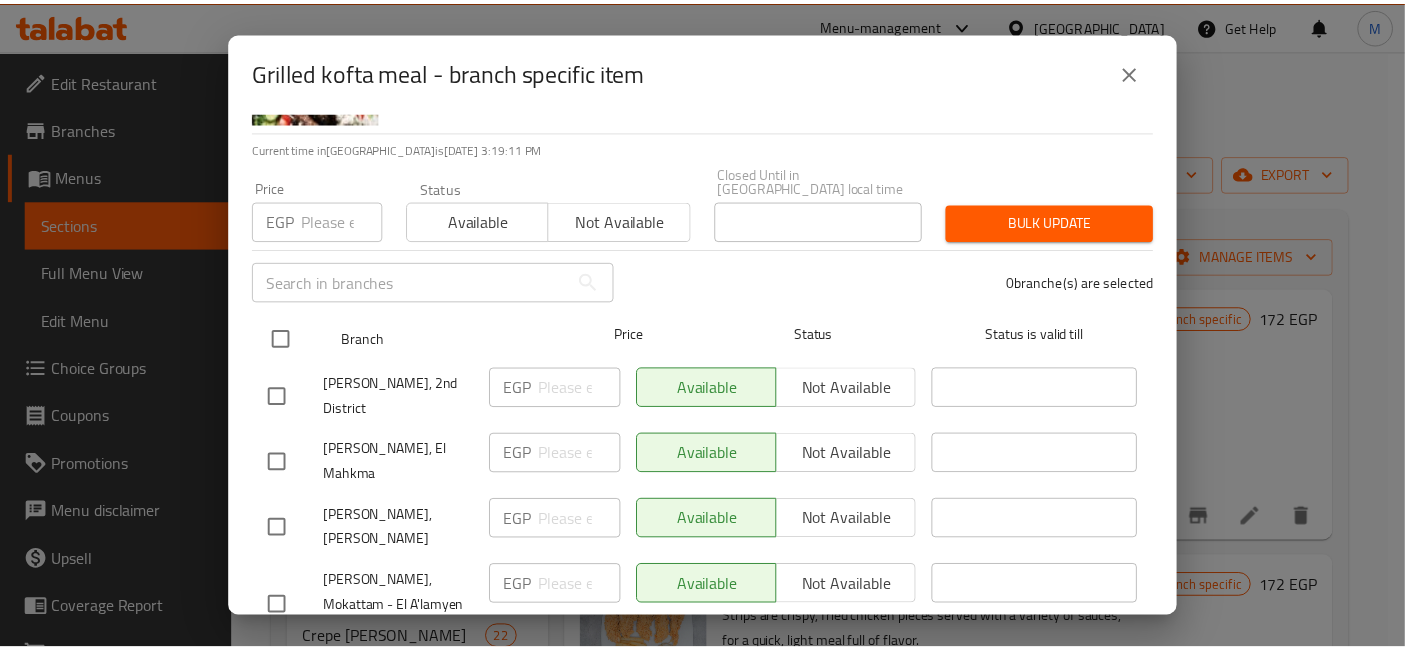 scroll, scrollTop: 95, scrollLeft: 0, axis: vertical 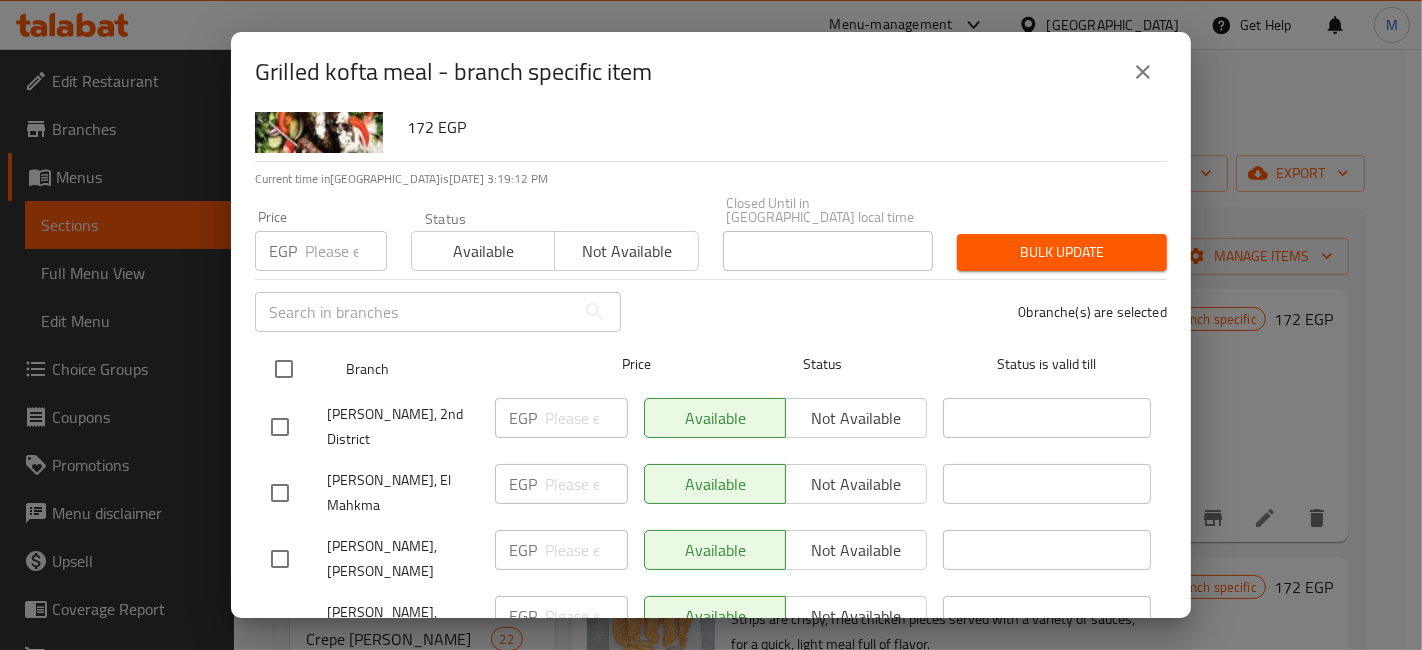 click at bounding box center (284, 369) 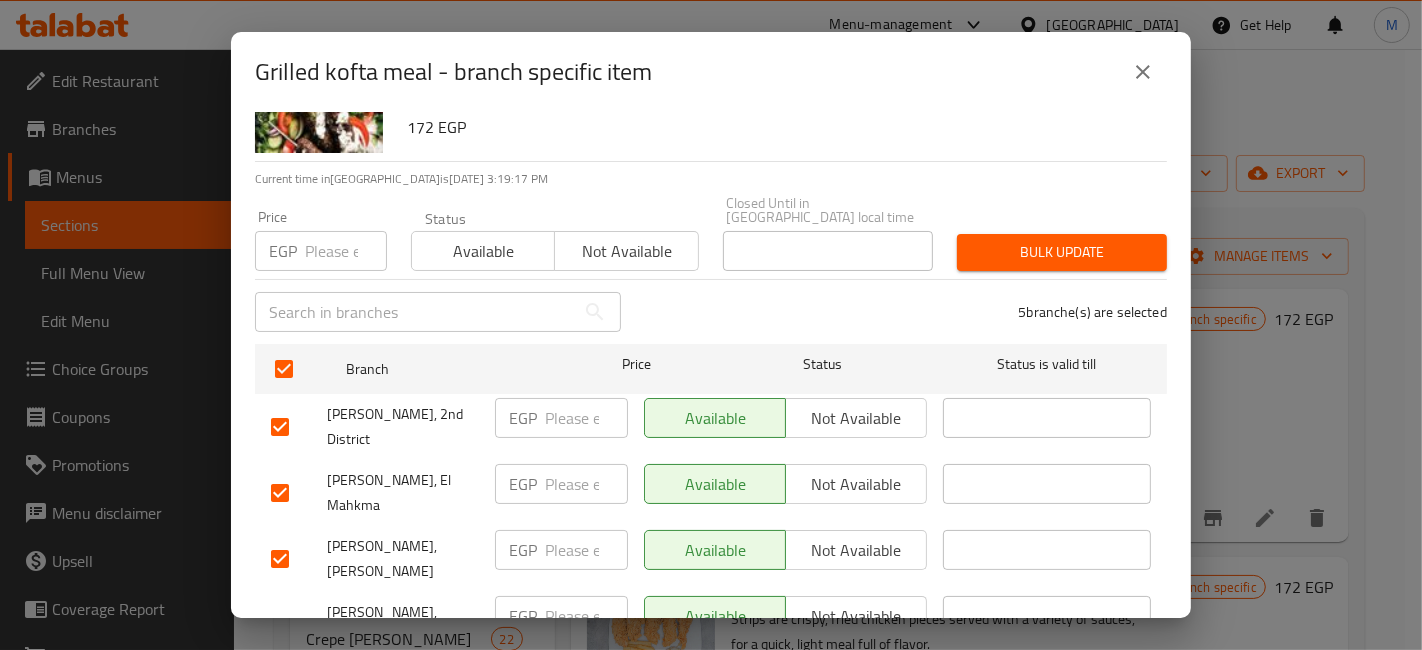 click at bounding box center [346, 251] 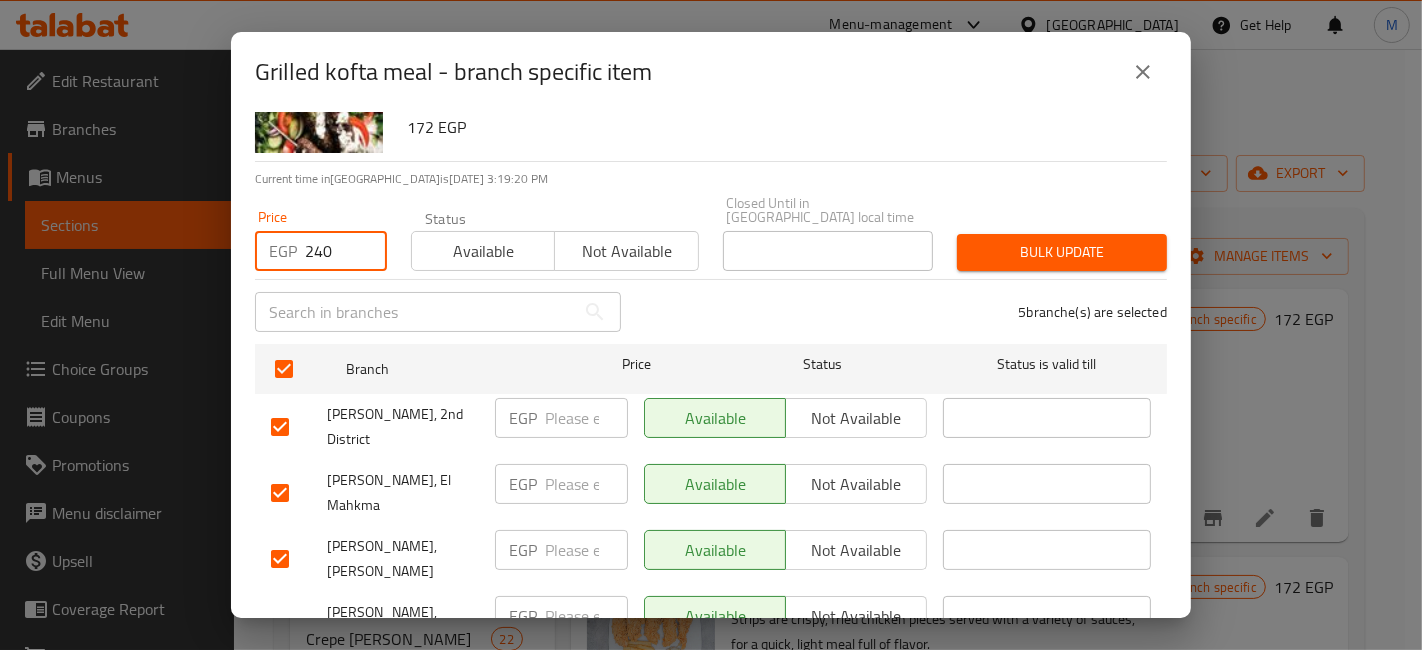 type on "240" 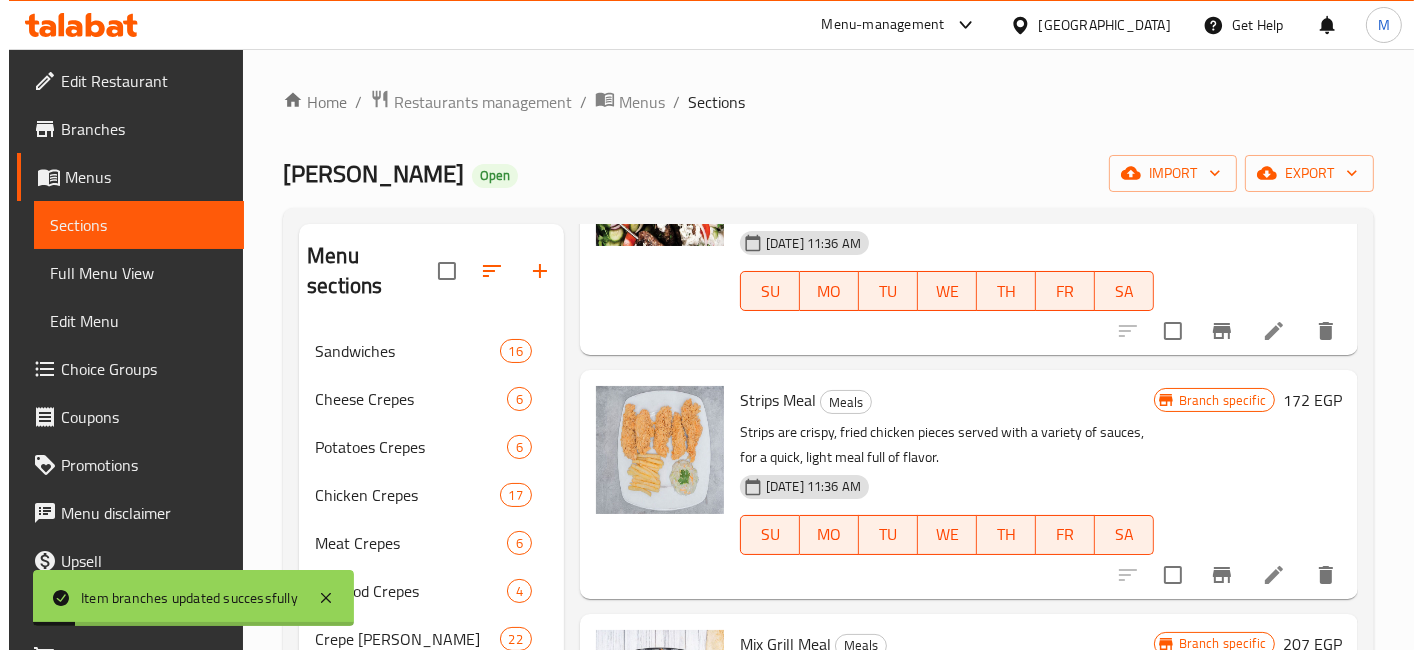 scroll, scrollTop: 222, scrollLeft: 0, axis: vertical 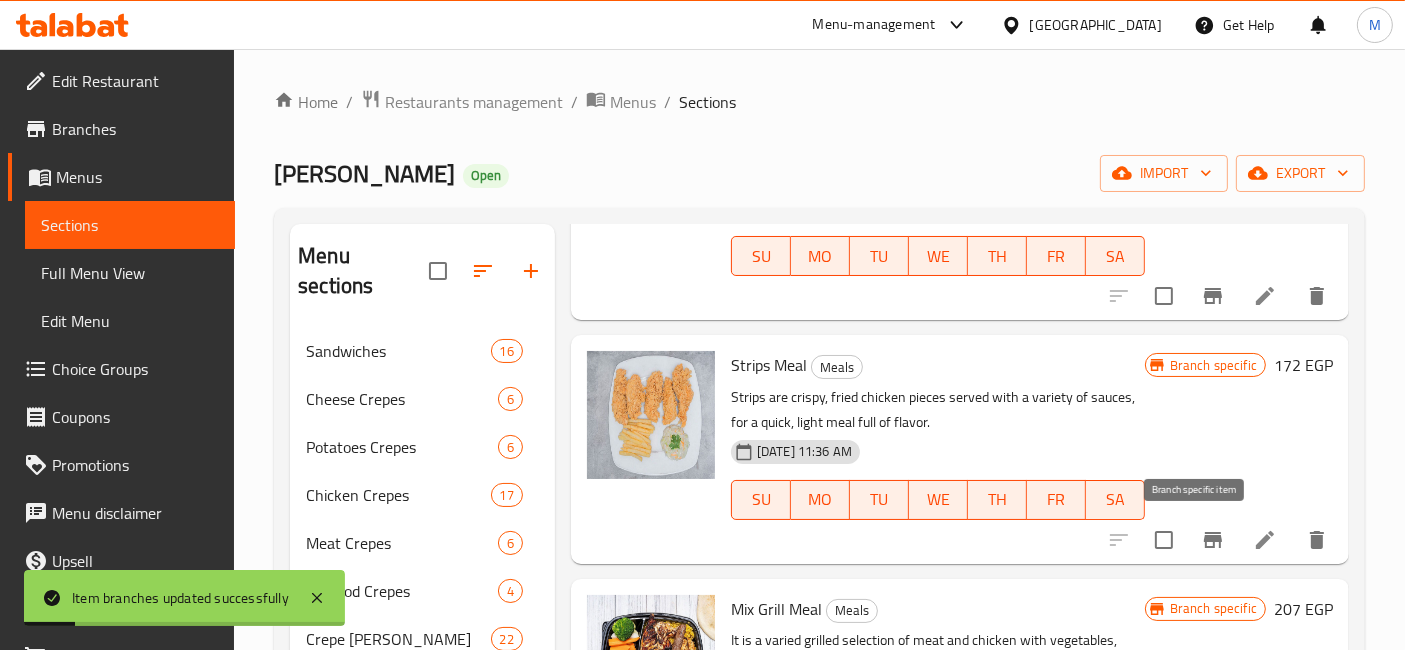 click 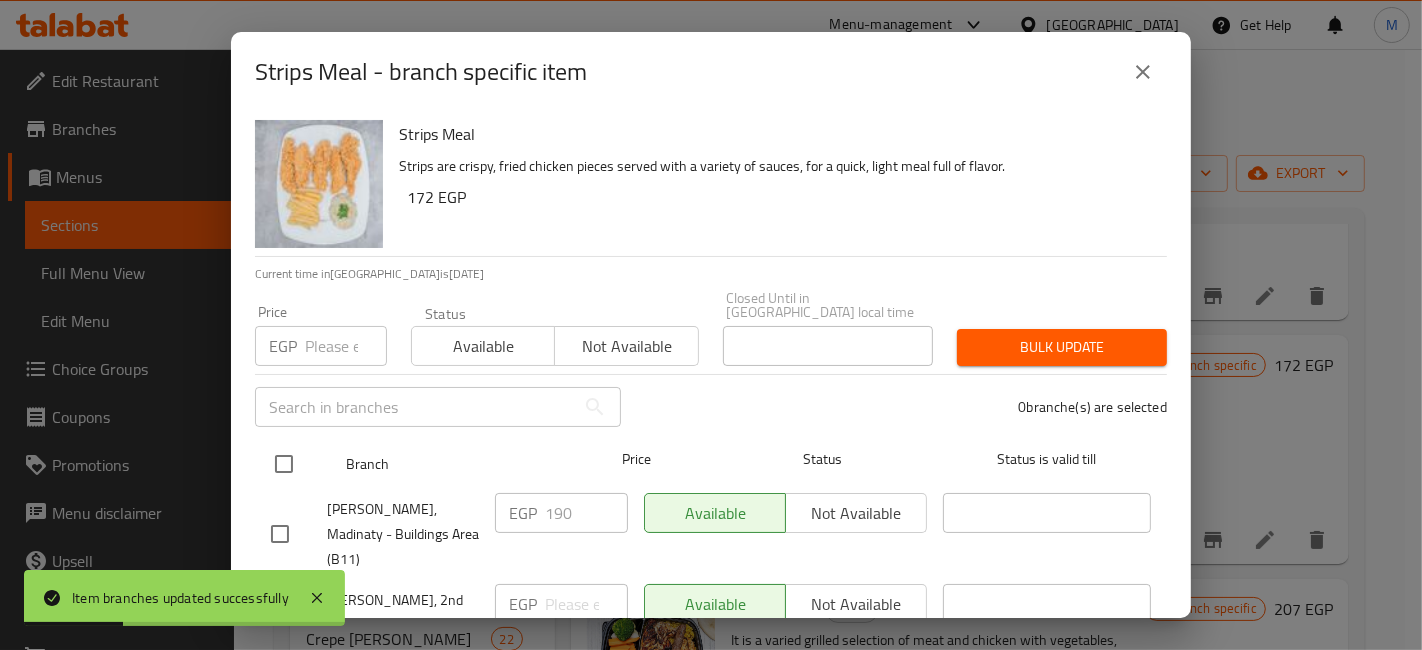 click at bounding box center [284, 464] 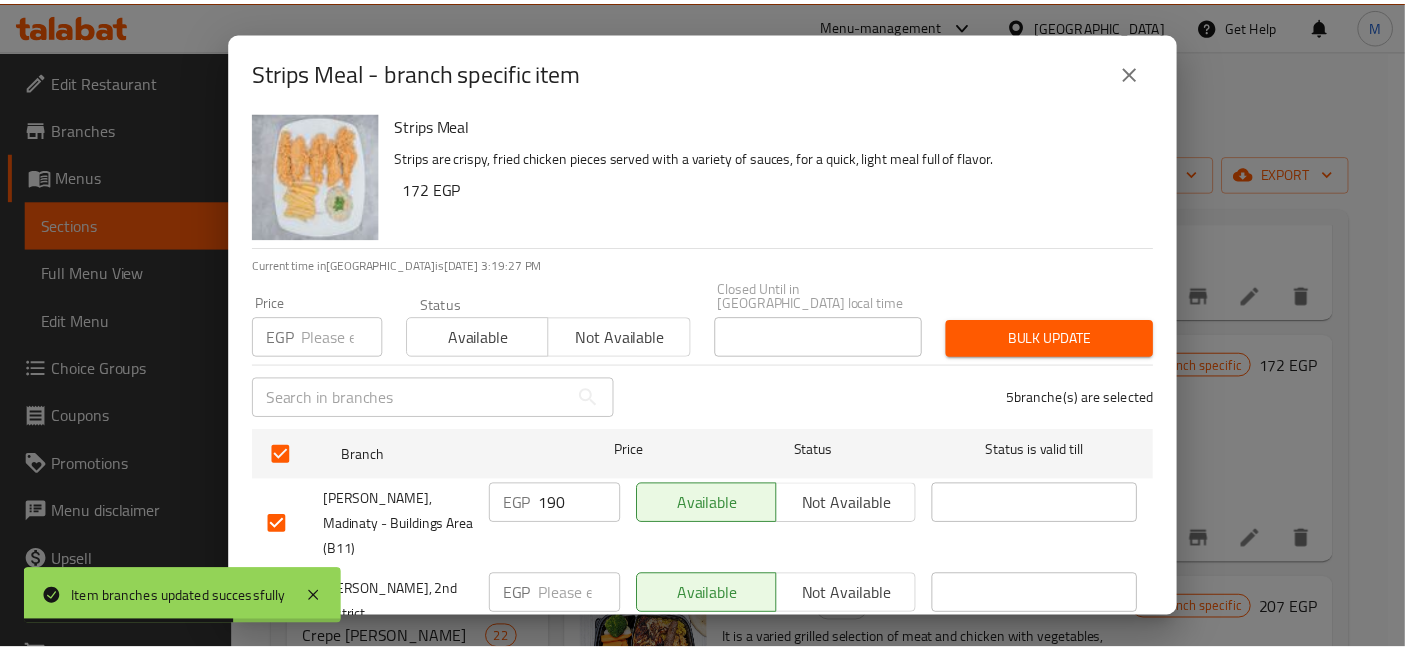 scroll, scrollTop: 0, scrollLeft: 0, axis: both 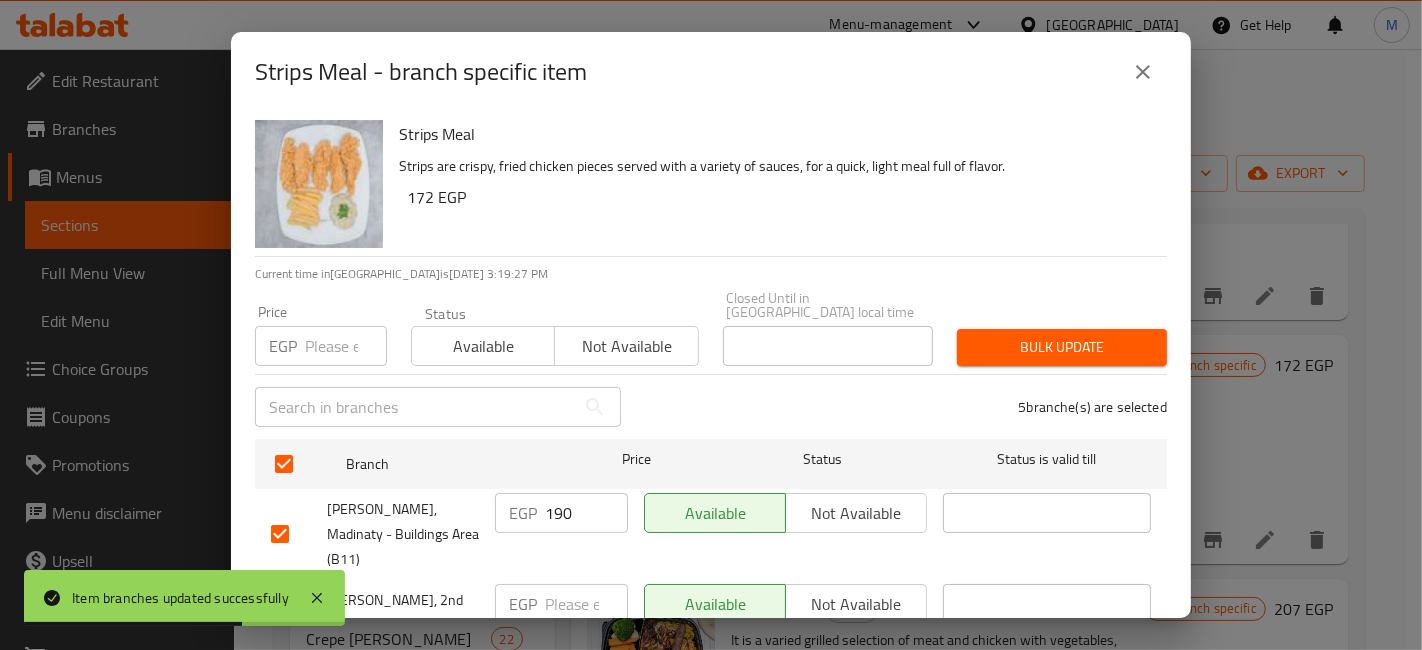click on "Price EGP Price" at bounding box center [321, 335] 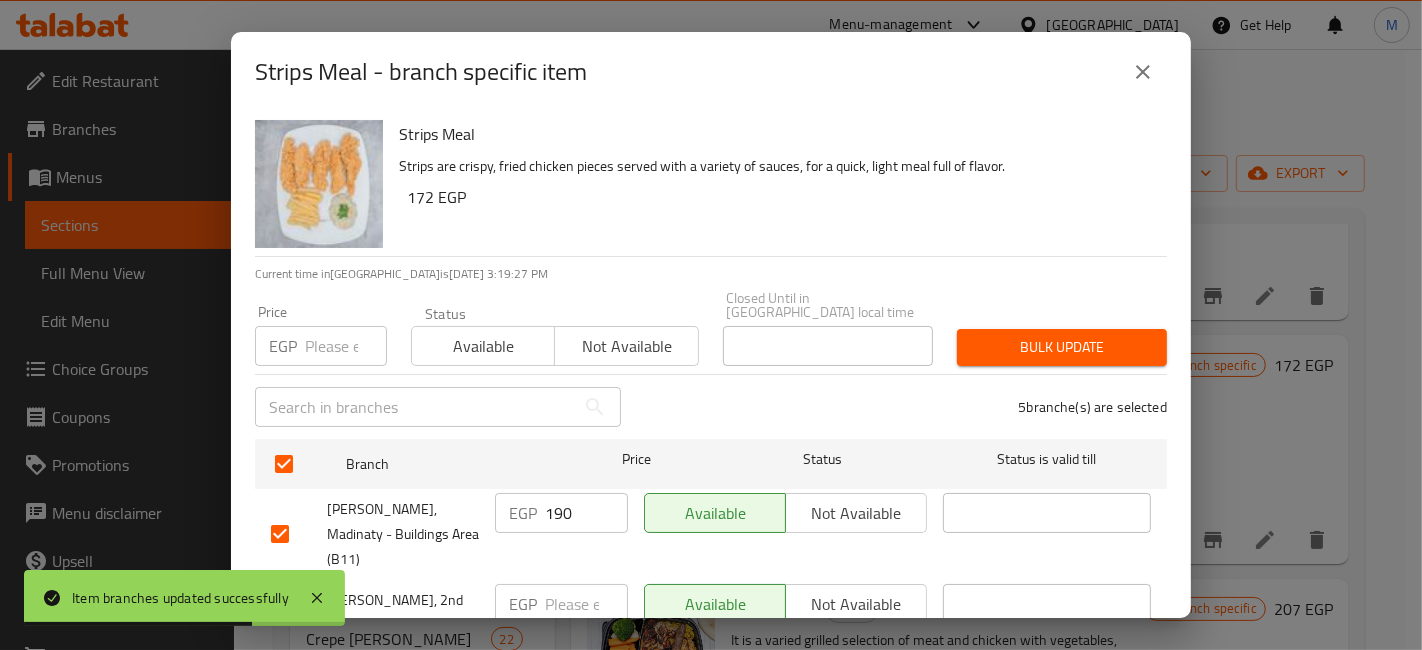 click at bounding box center [346, 346] 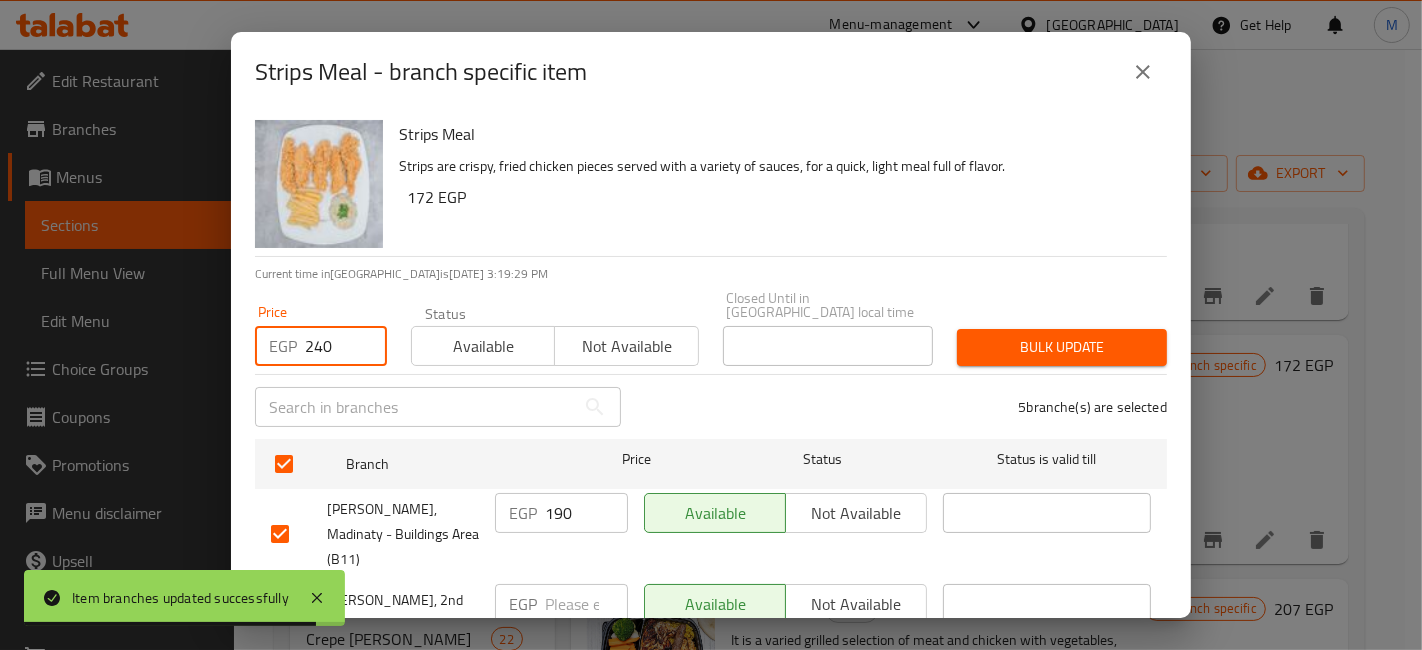 type on "240" 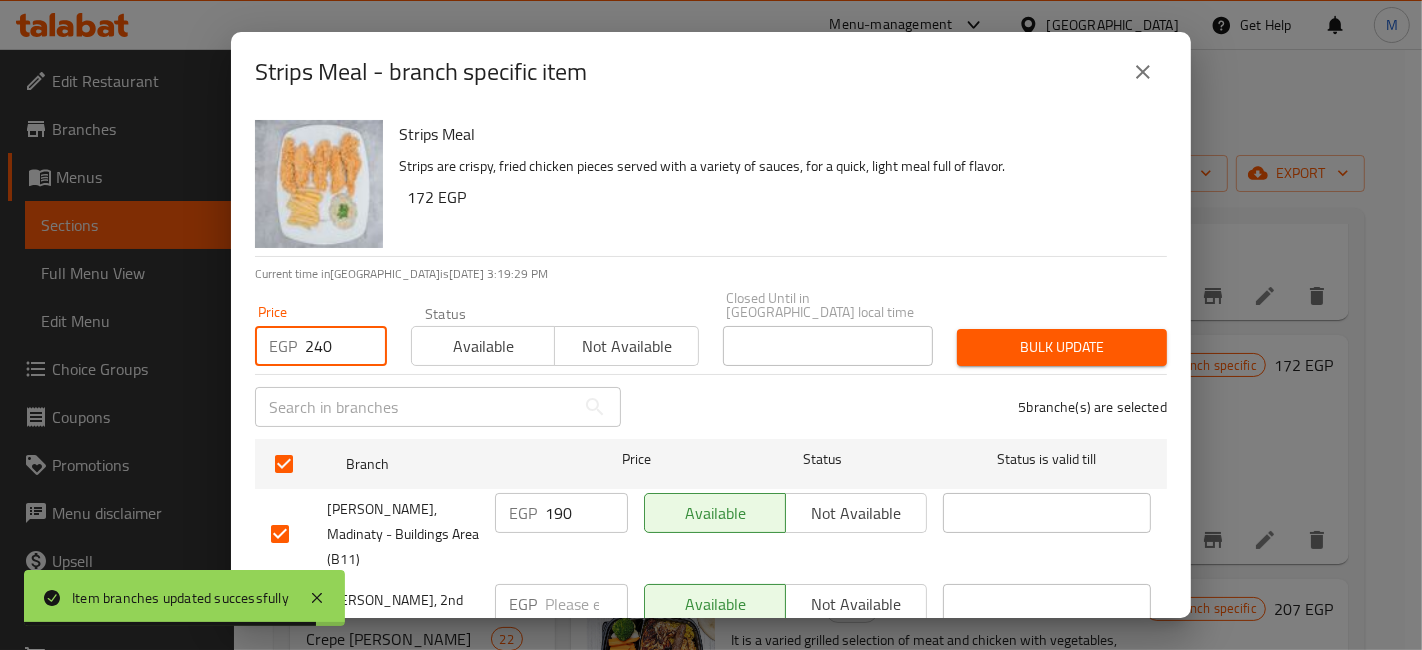 drag, startPoint x: 1056, startPoint y: 292, endPoint x: 1051, endPoint y: 312, distance: 20.615528 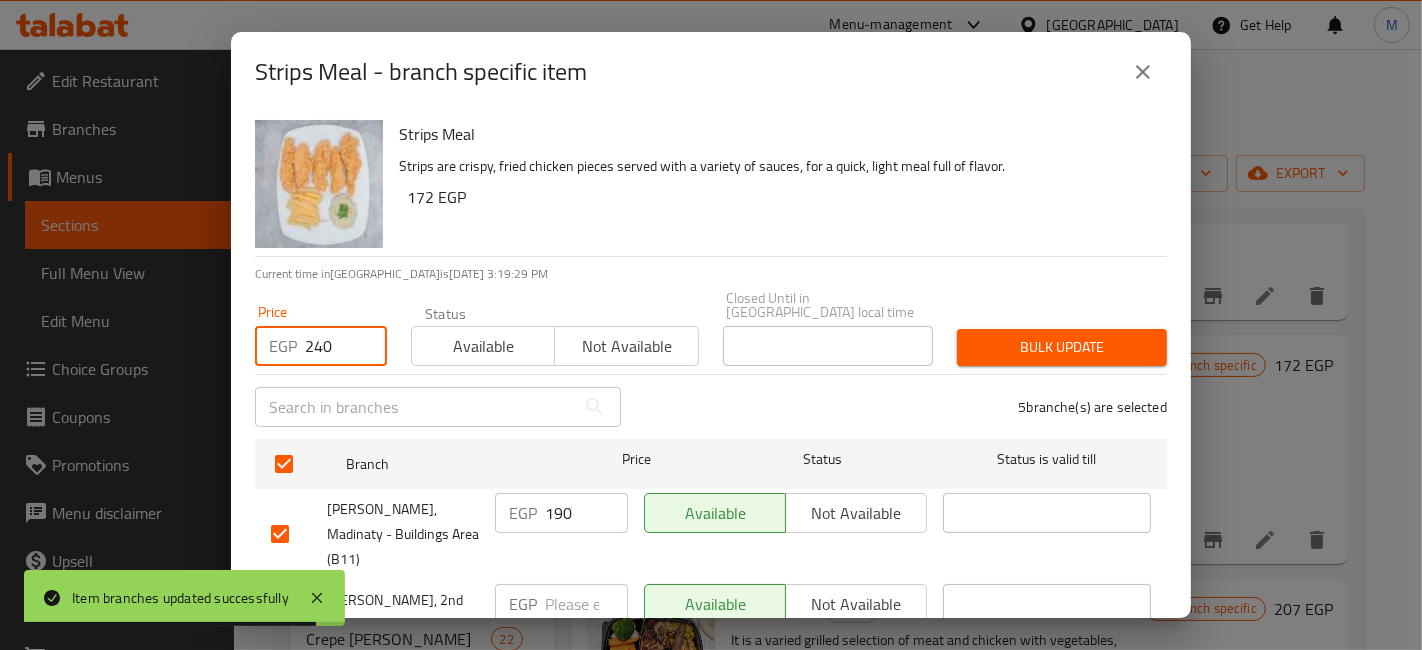 click on "Price EGP 240 Price Status Available Not available Closed Until in Egypt local time Closed Until in Egypt local time Bulk update" at bounding box center (711, 328) 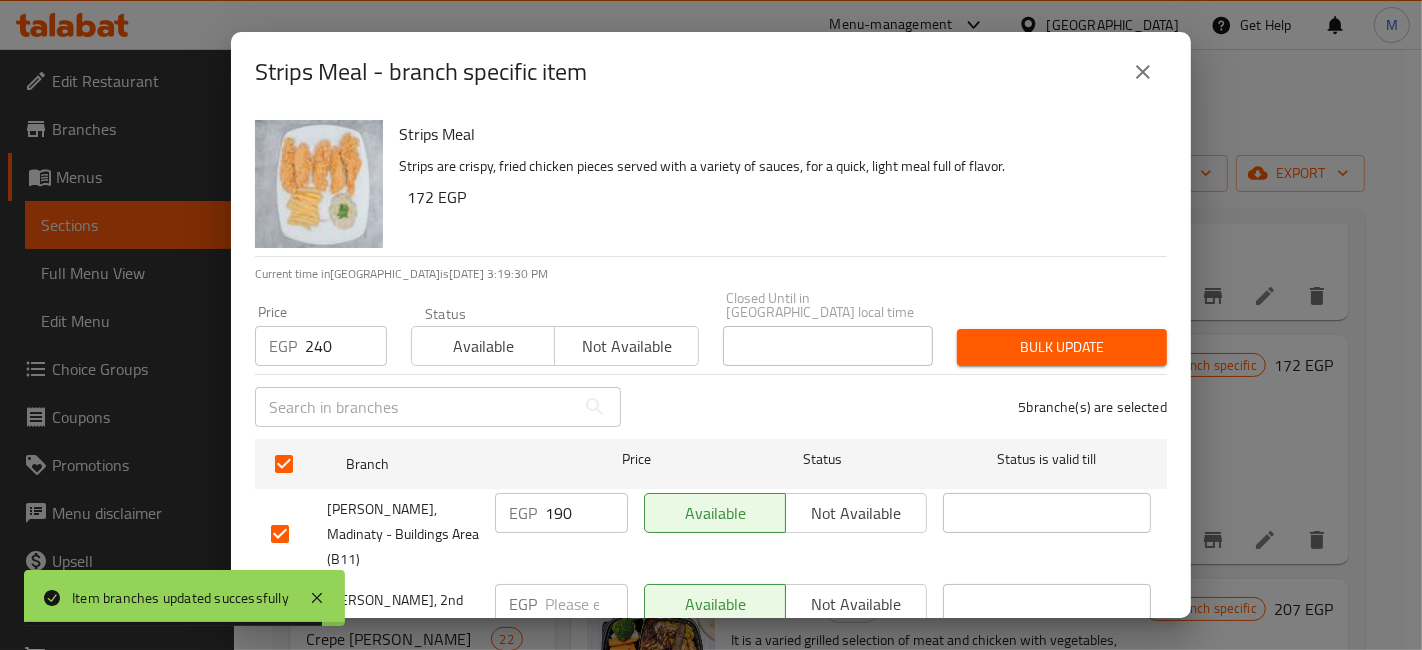 click on "Bulk update" at bounding box center (1062, 347) 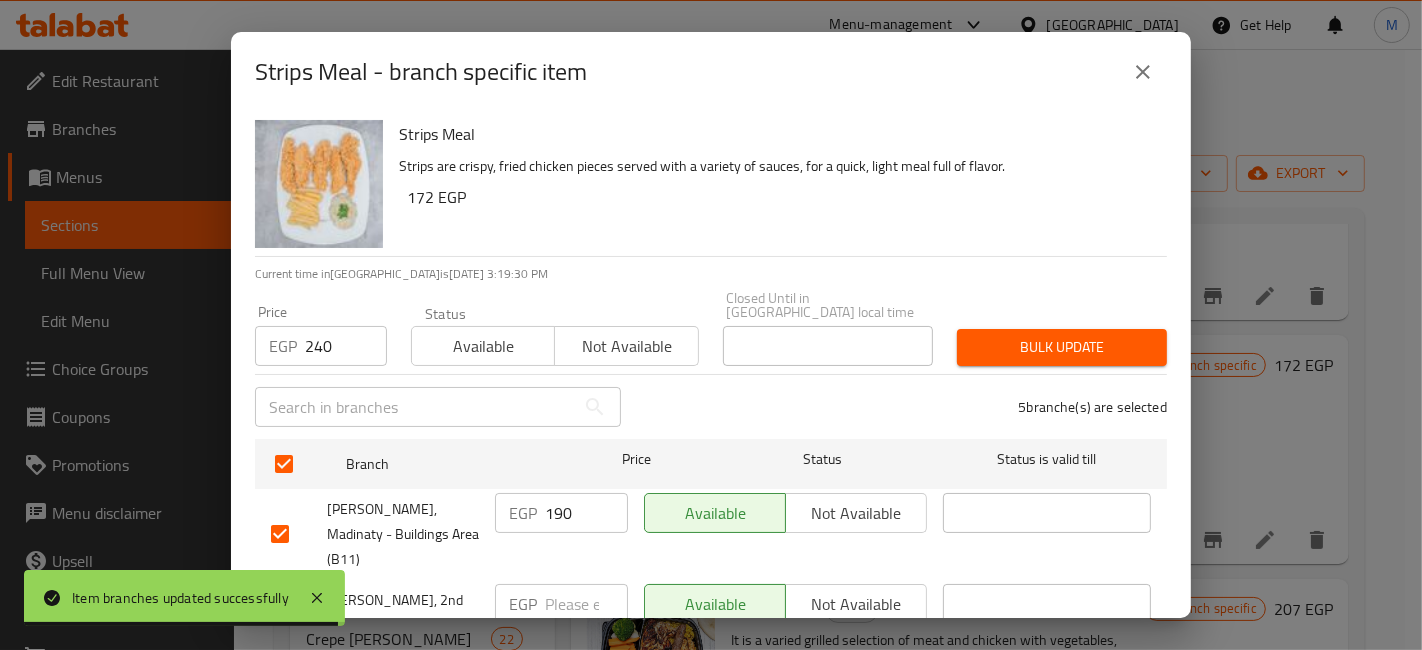 click on "Bulk update" at bounding box center (1062, 347) 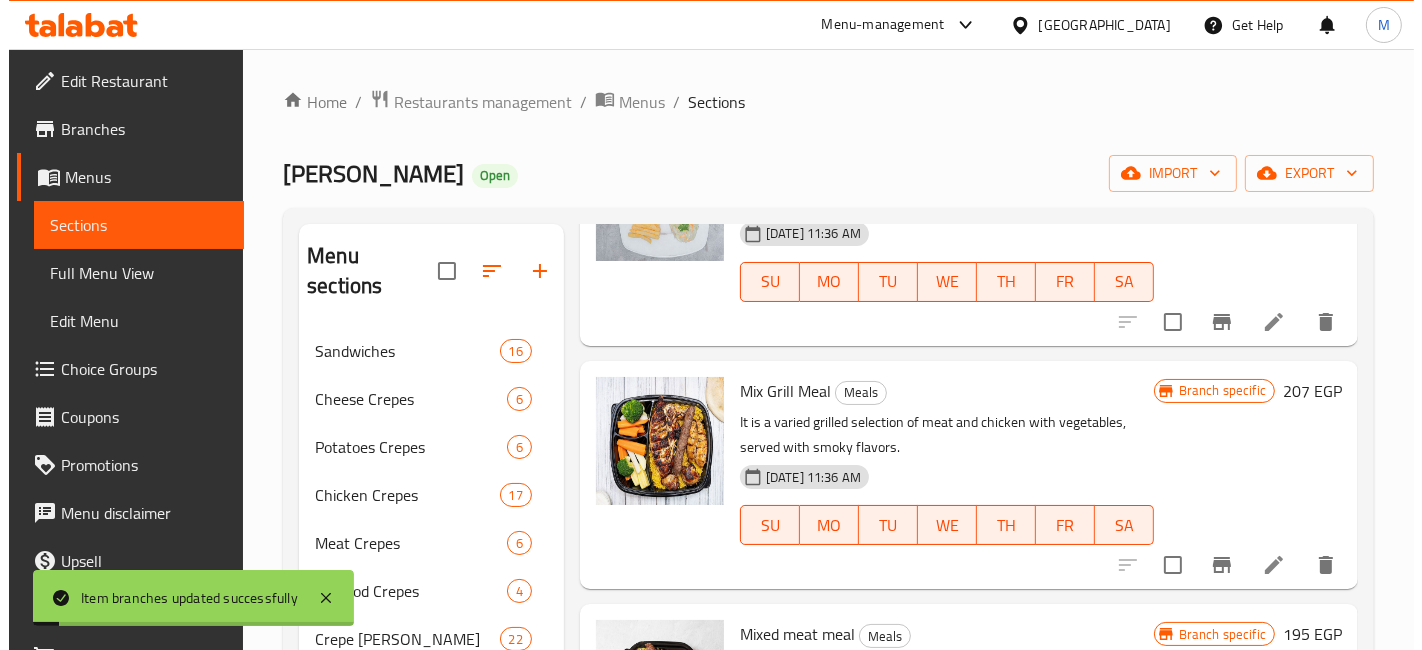 scroll, scrollTop: 444, scrollLeft: 0, axis: vertical 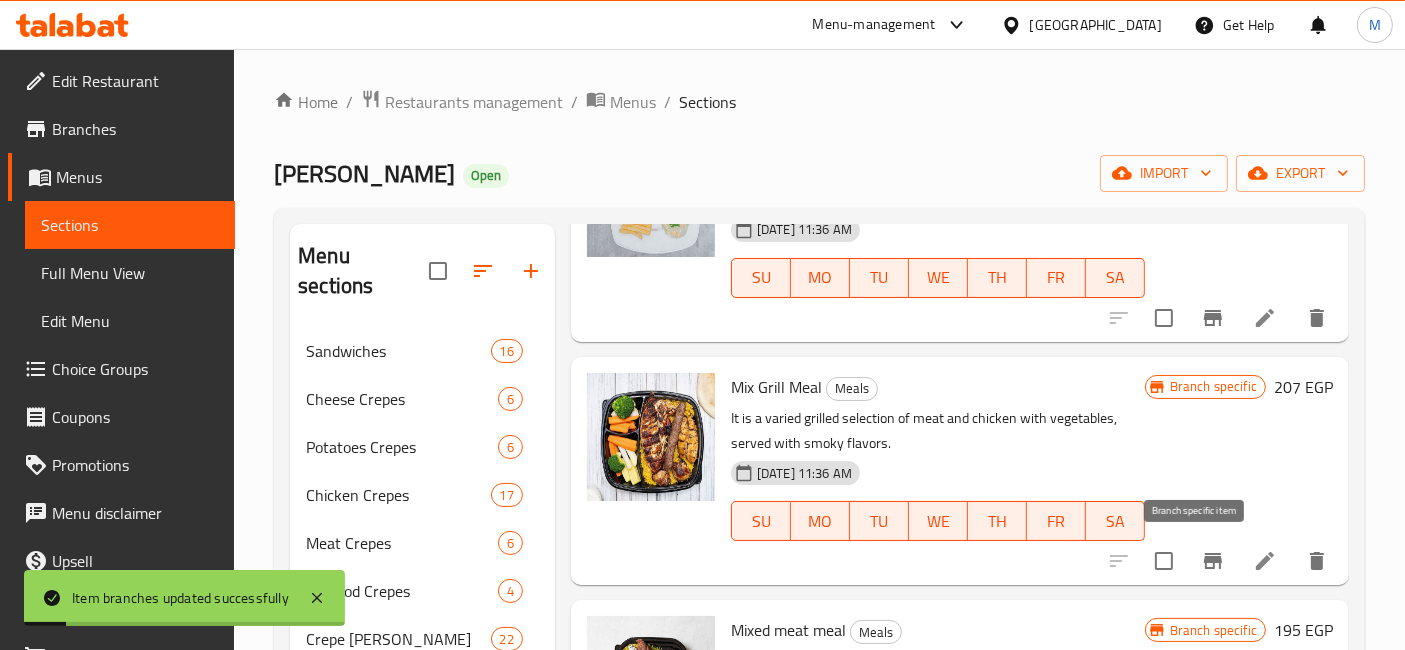 click 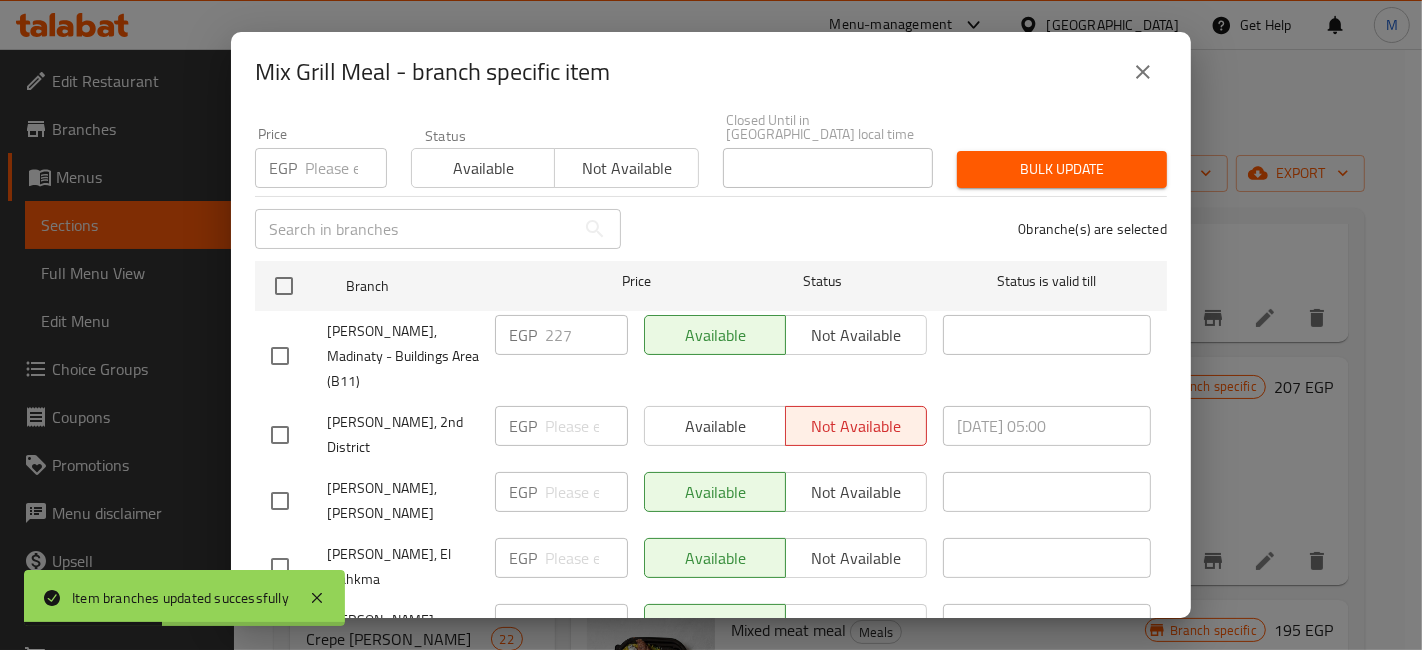 scroll, scrollTop: 206, scrollLeft: 0, axis: vertical 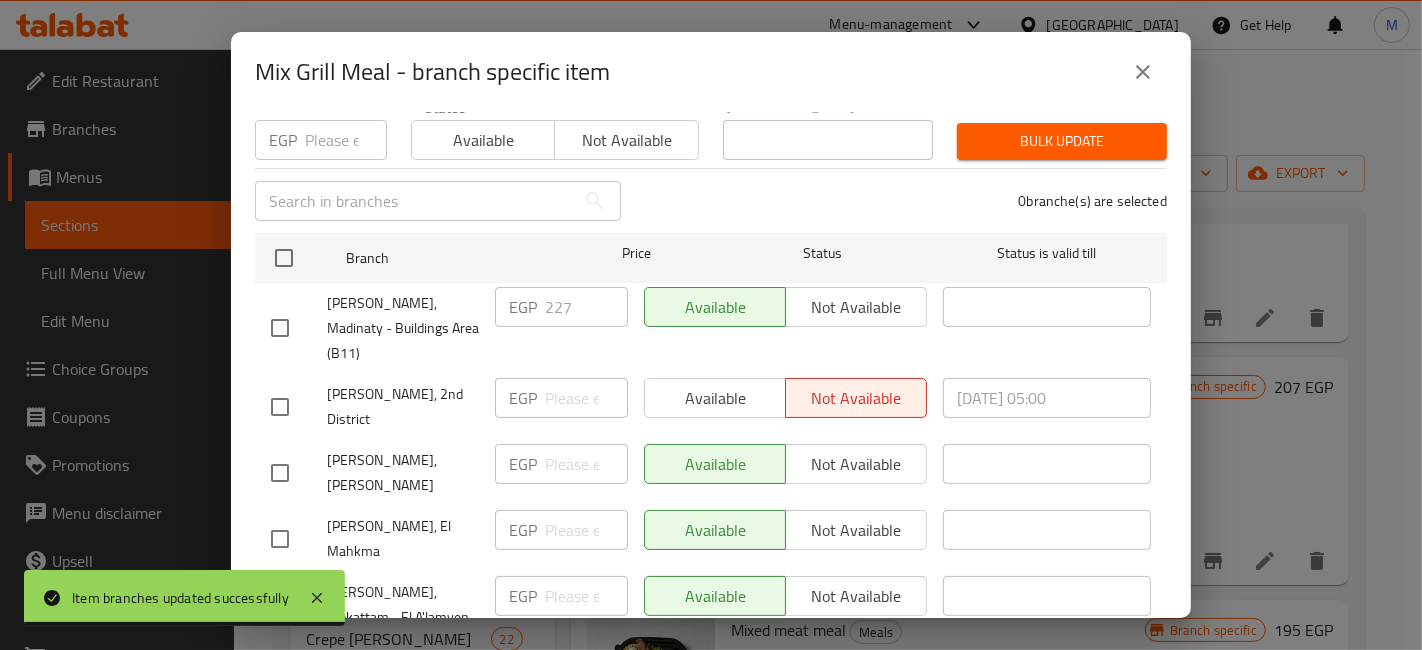 click at bounding box center (346, 140) 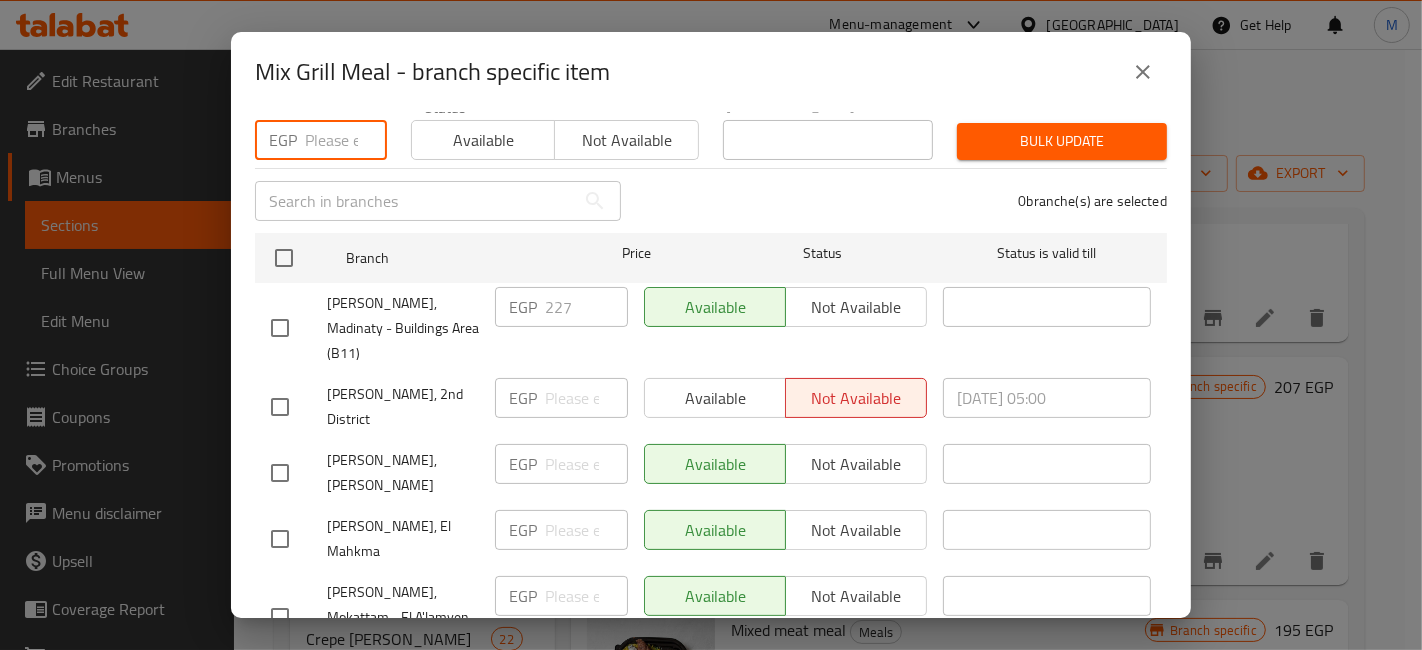click at bounding box center (346, 140) 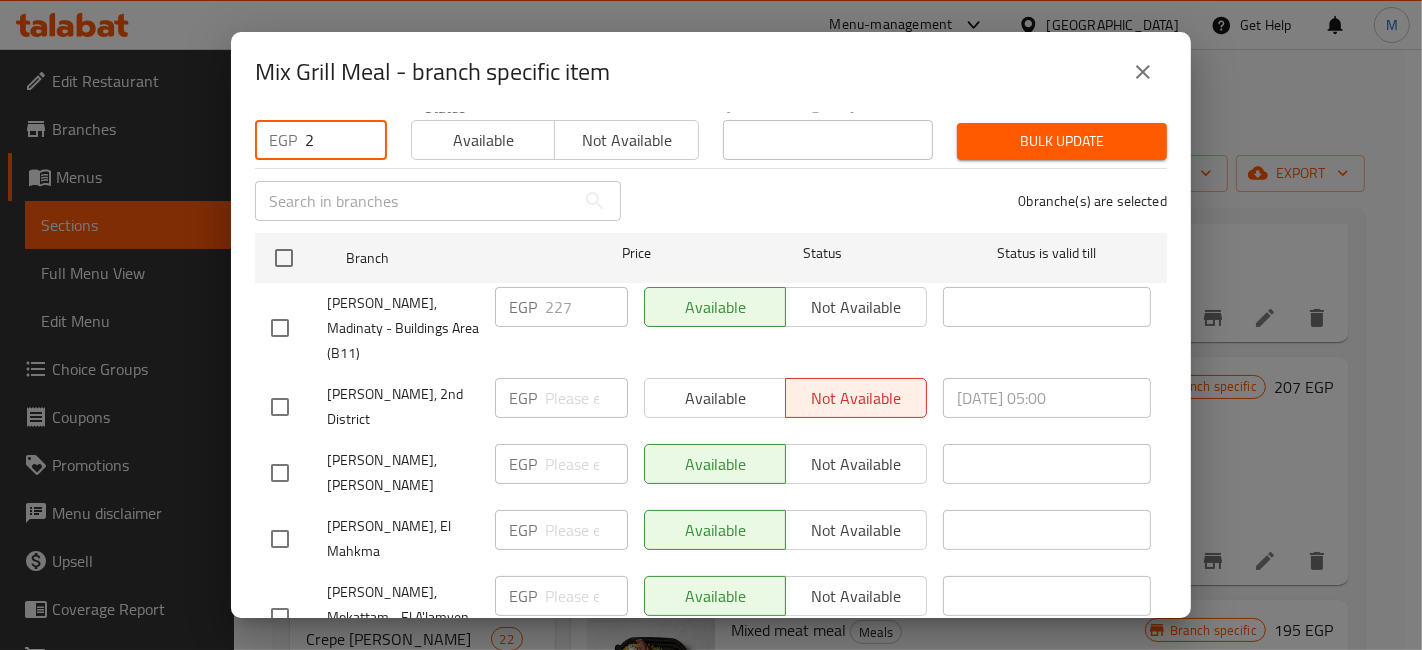 scroll, scrollTop: 205, scrollLeft: 0, axis: vertical 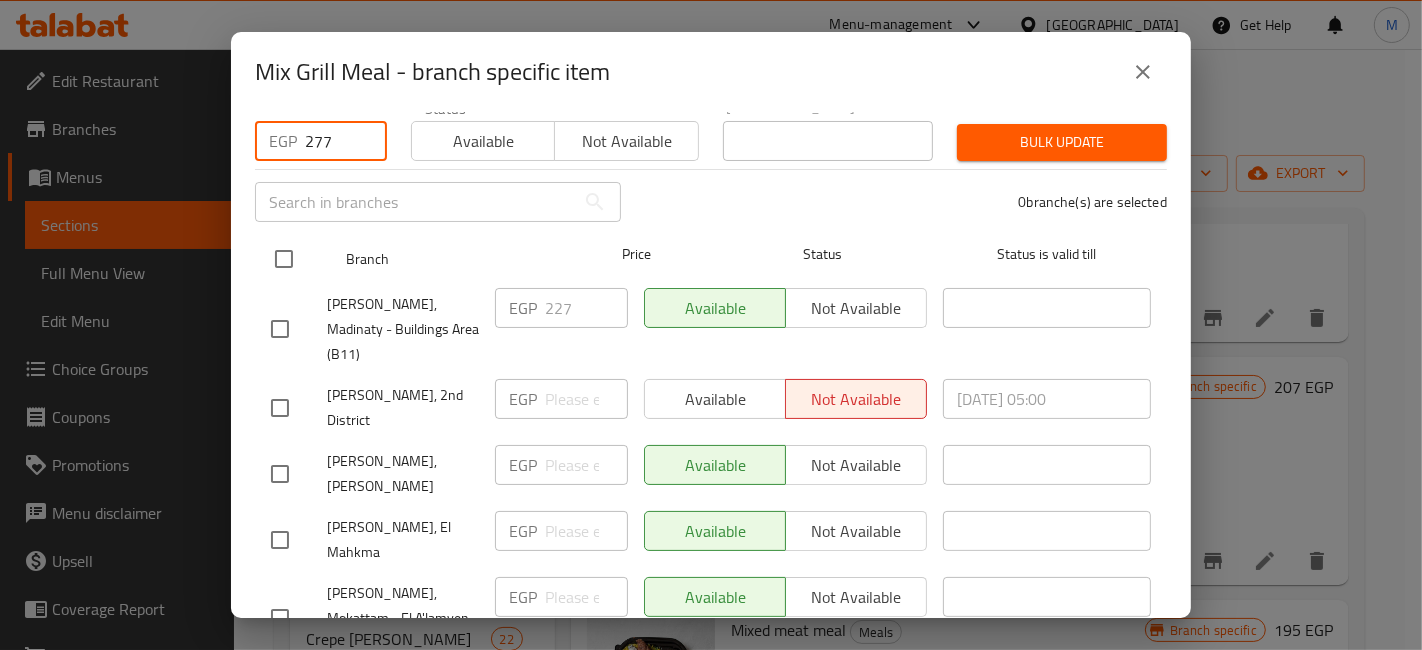 type on "277" 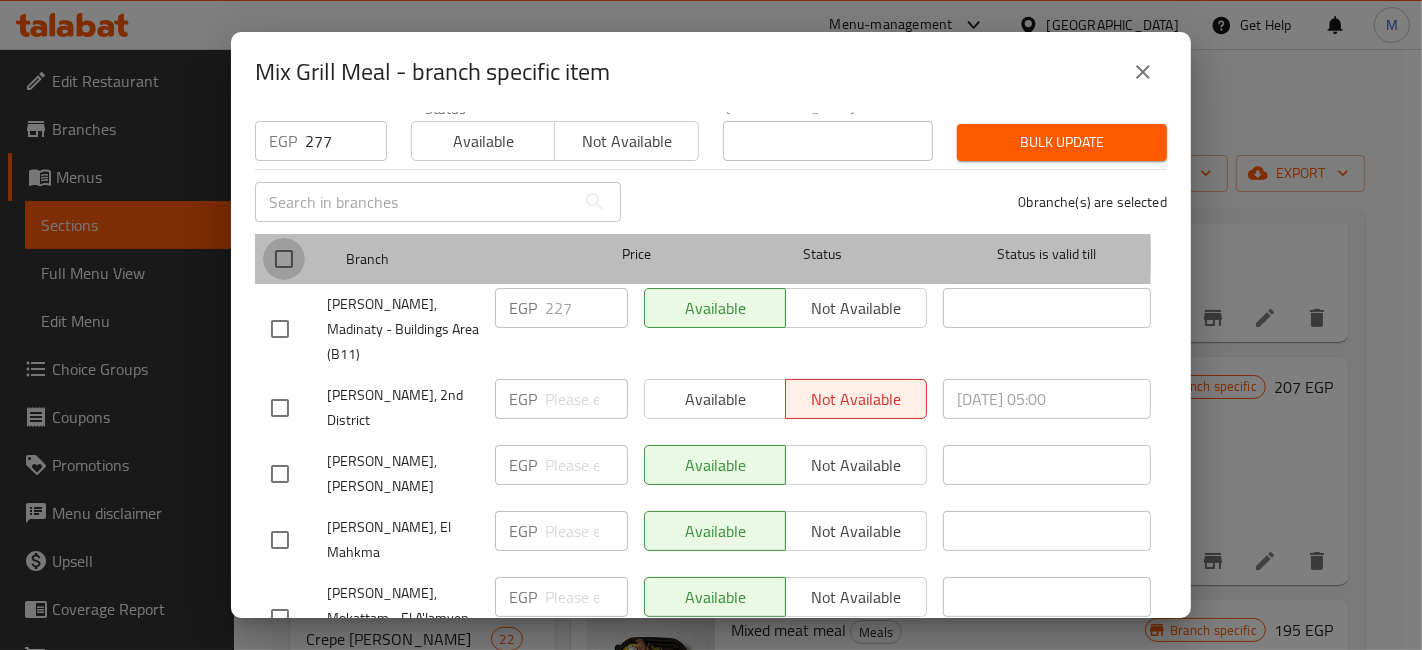 click at bounding box center [284, 259] 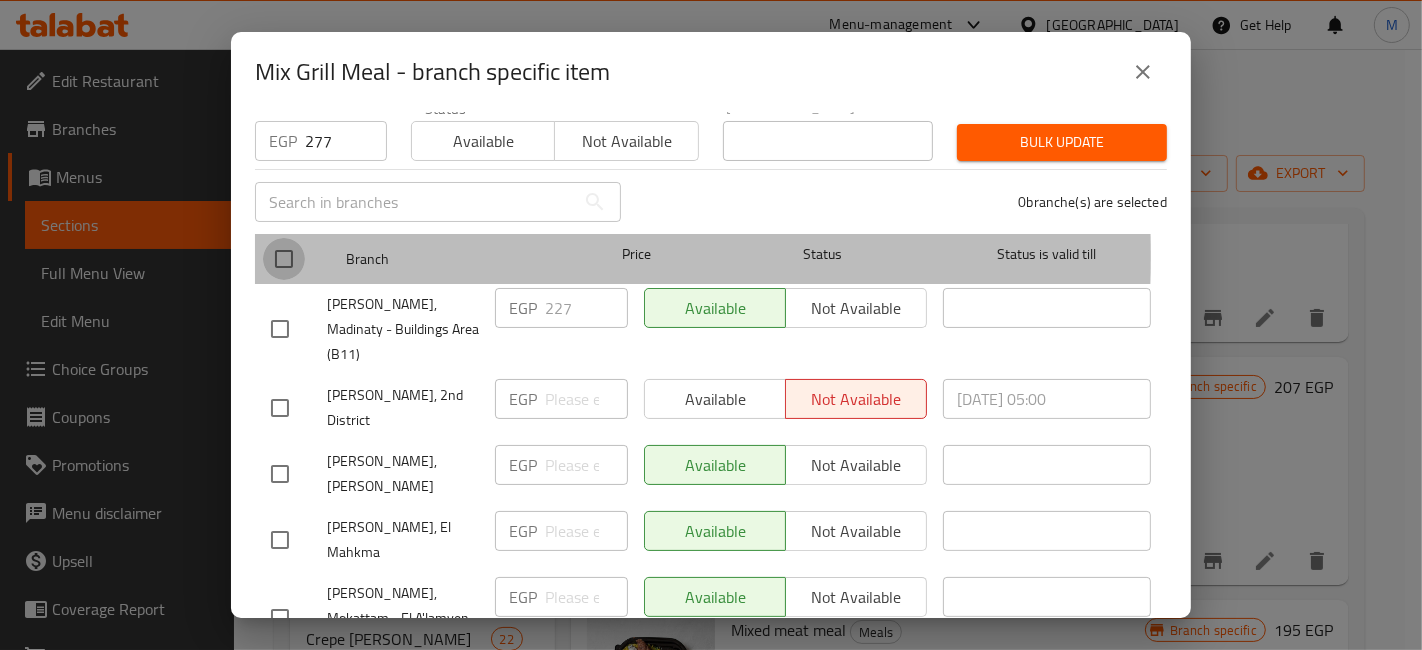 checkbox on "true" 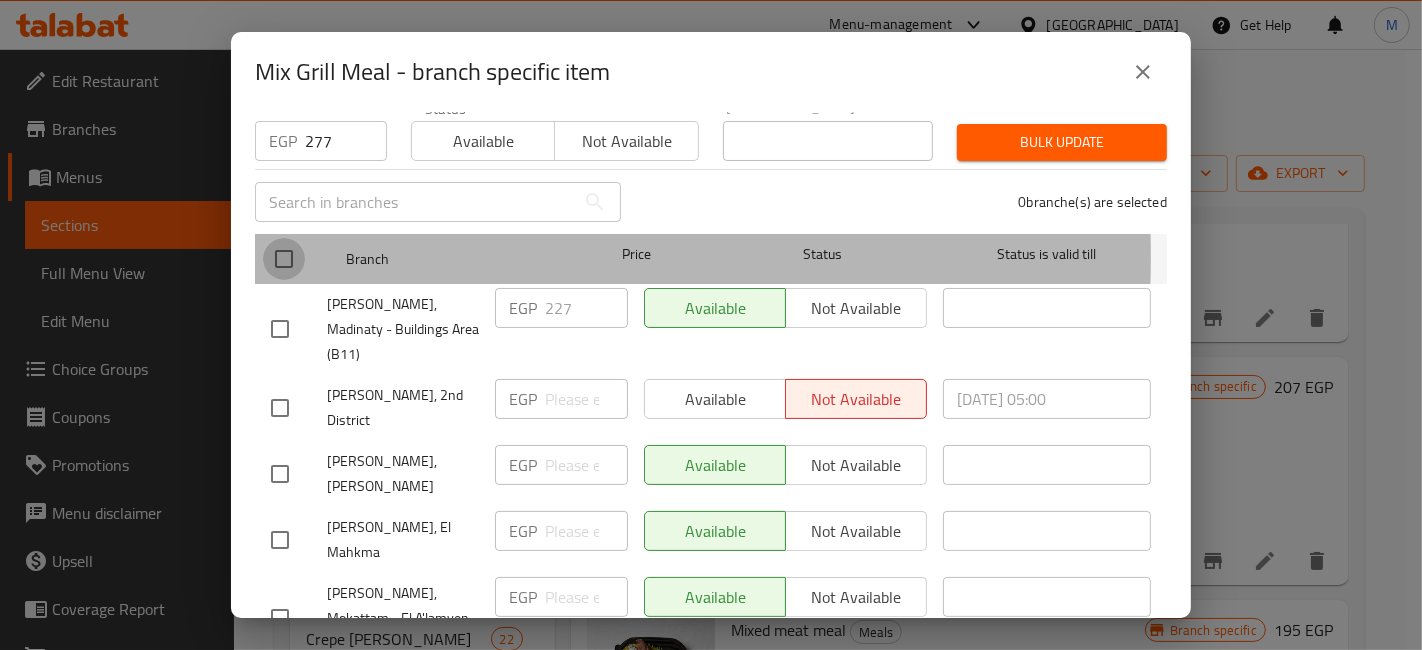 checkbox on "true" 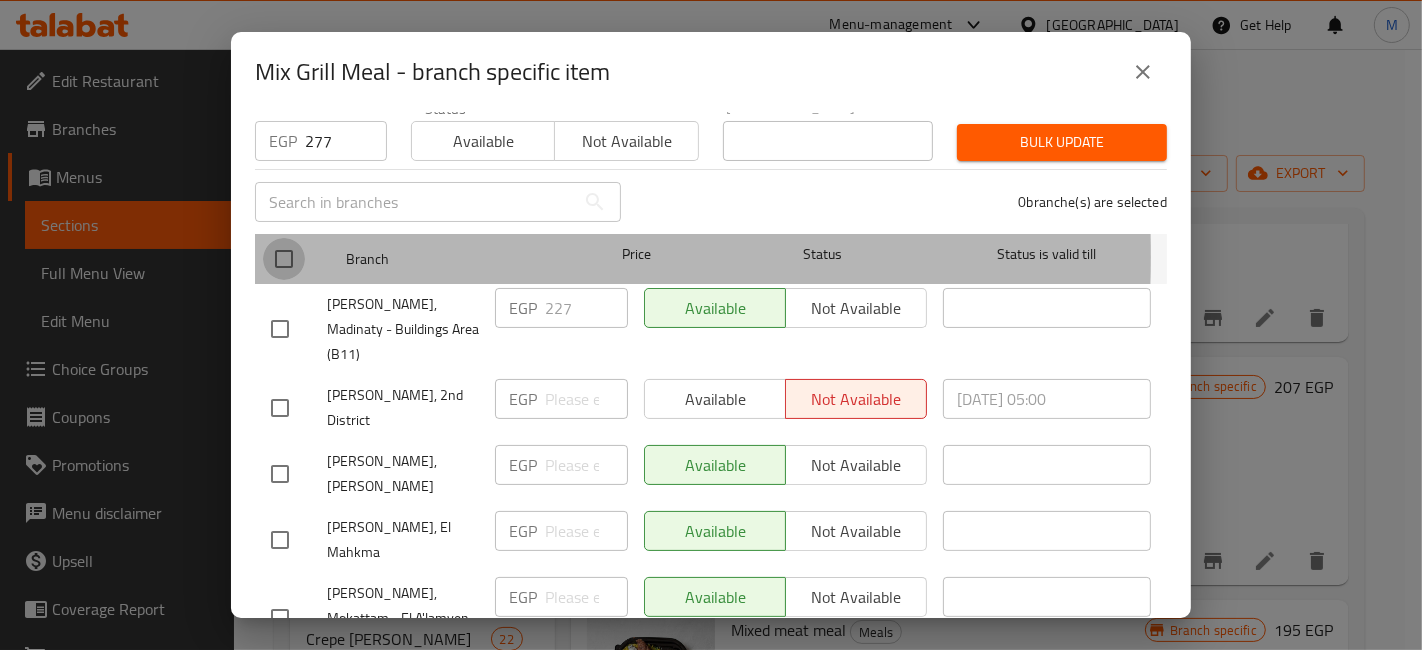 checkbox on "true" 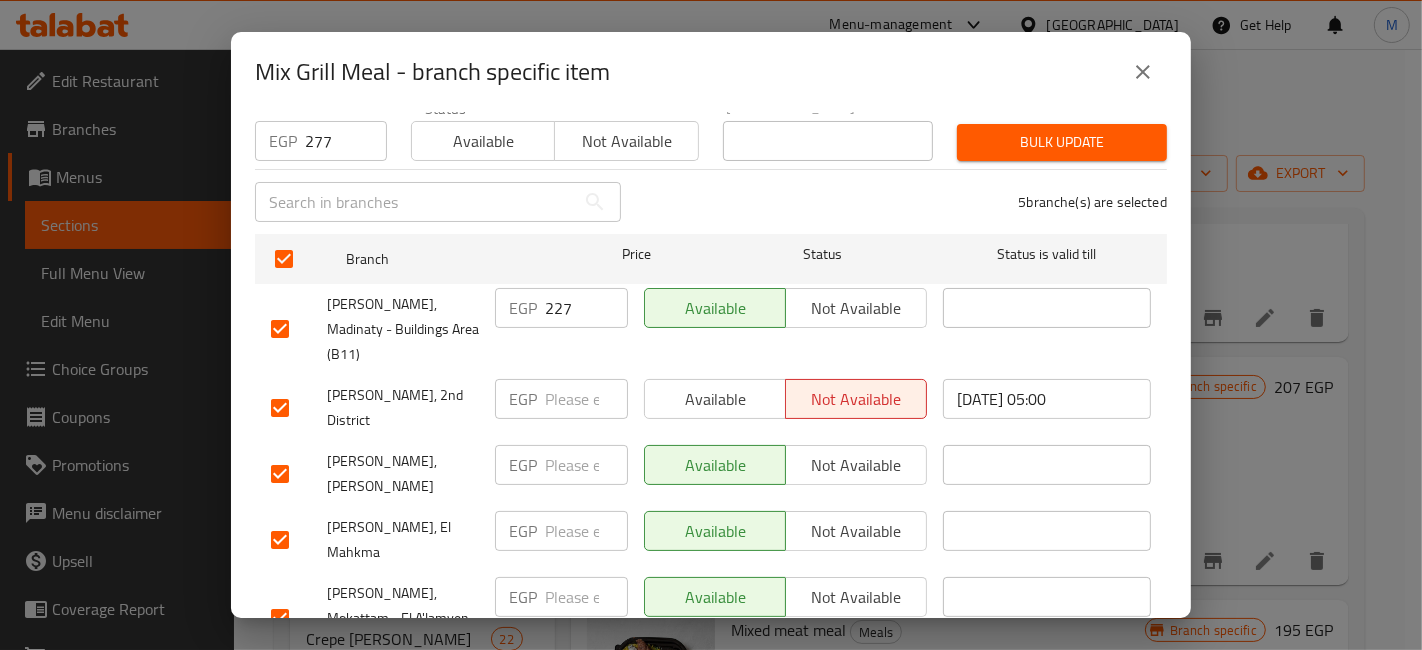 click on "Bulk update" at bounding box center (1062, 142) 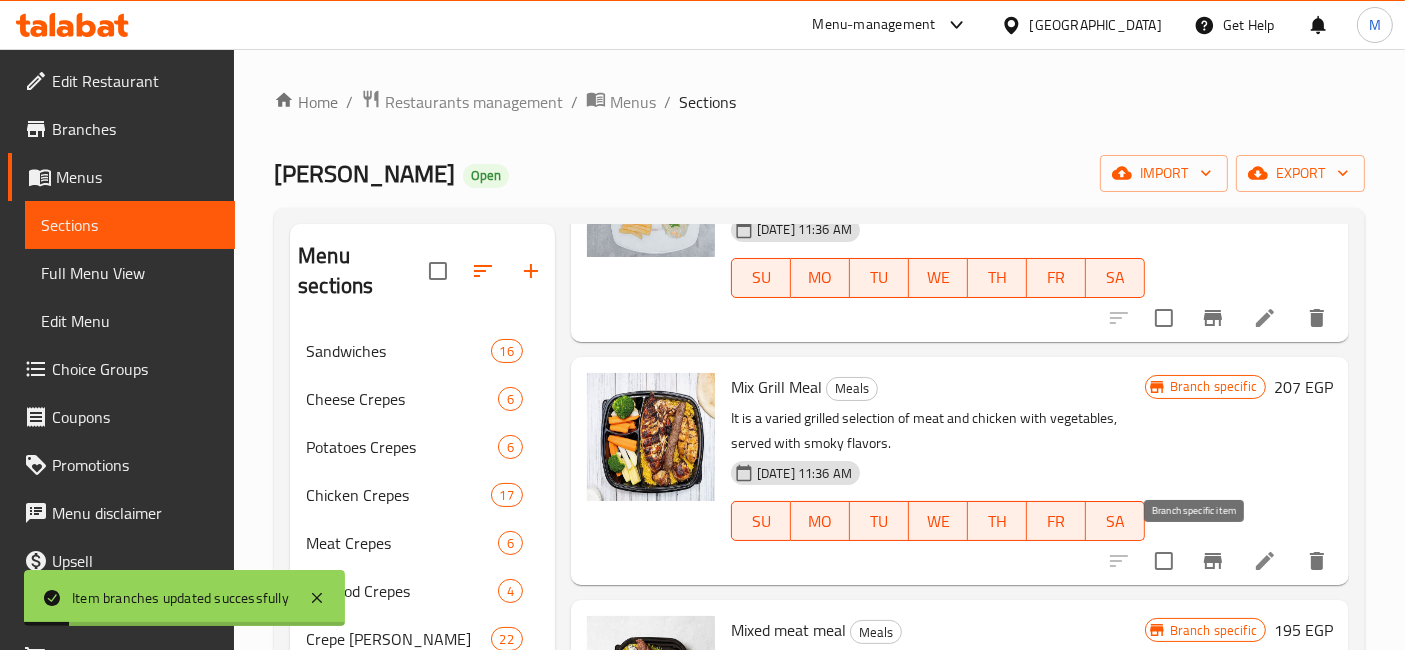 click 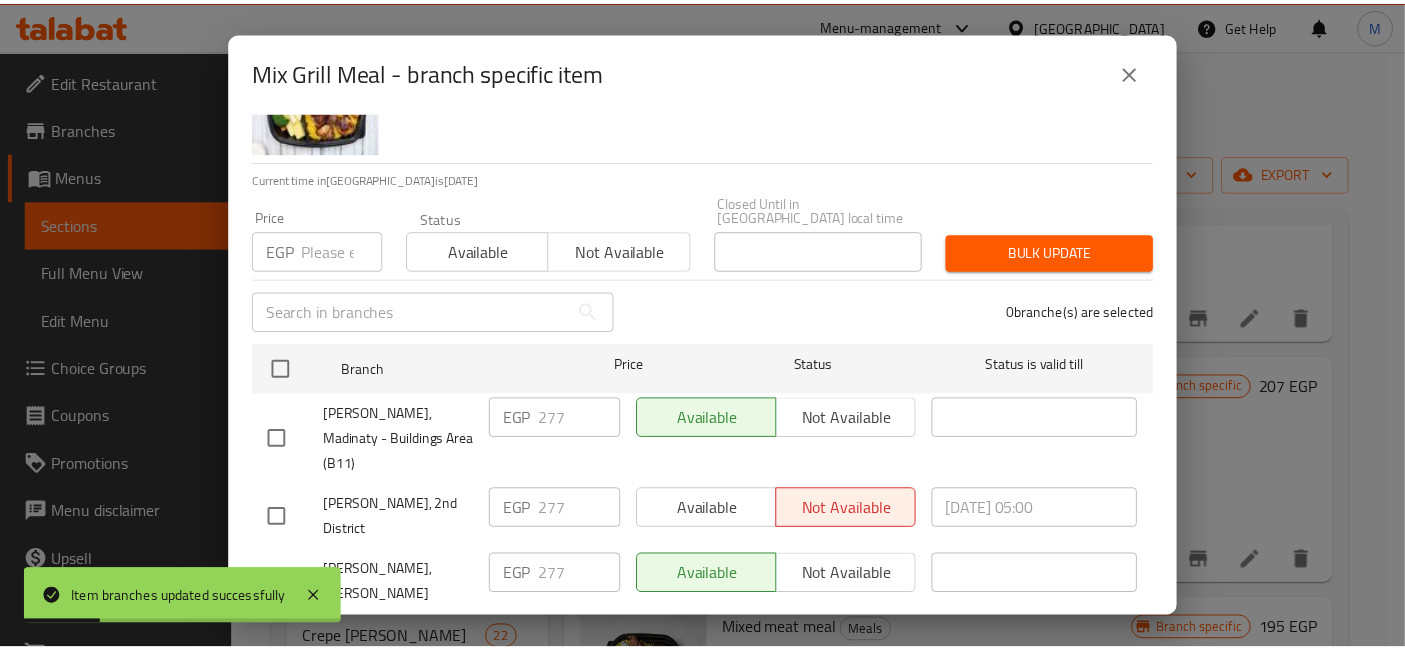 scroll, scrollTop: 206, scrollLeft: 0, axis: vertical 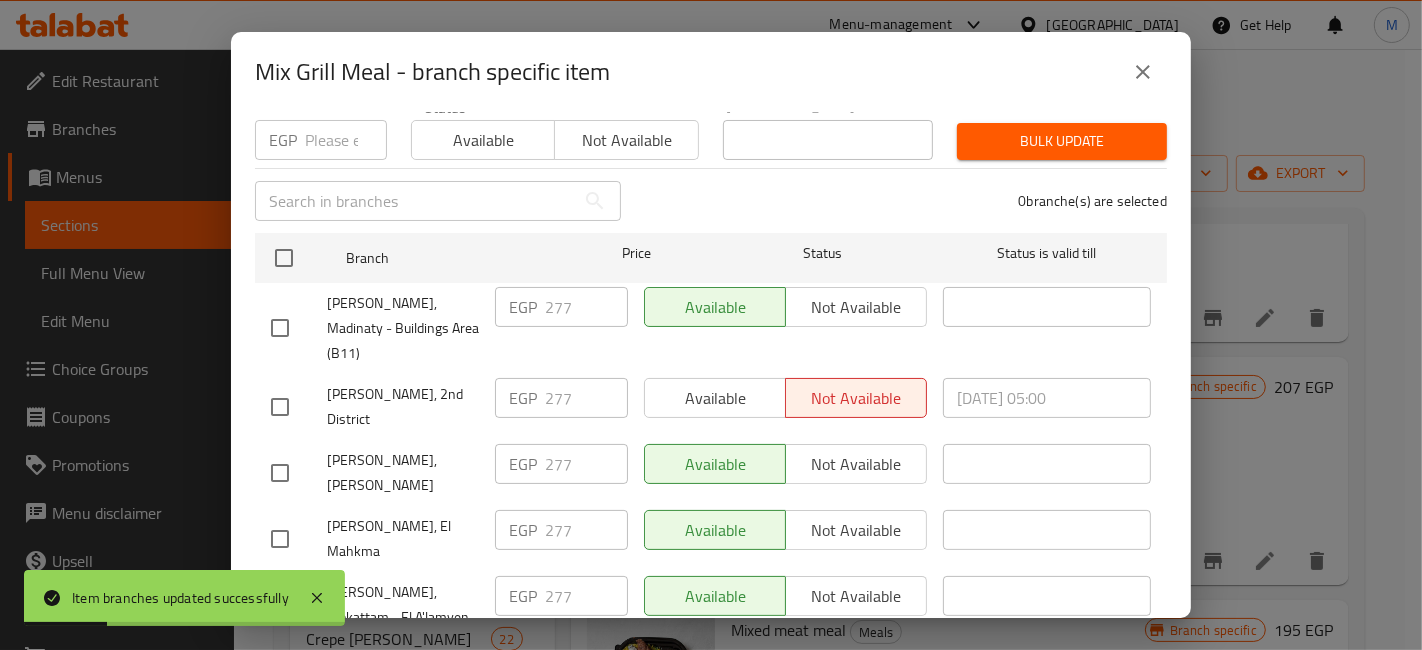 type 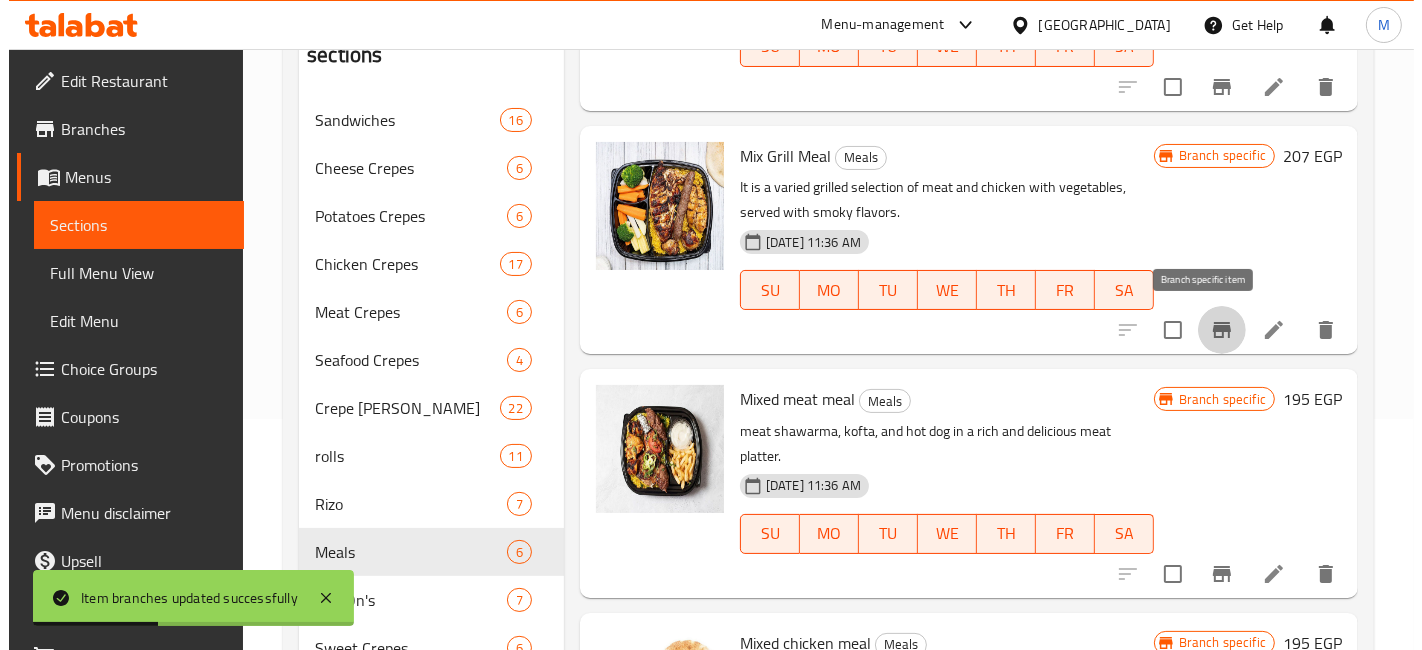 scroll, scrollTop: 285, scrollLeft: 0, axis: vertical 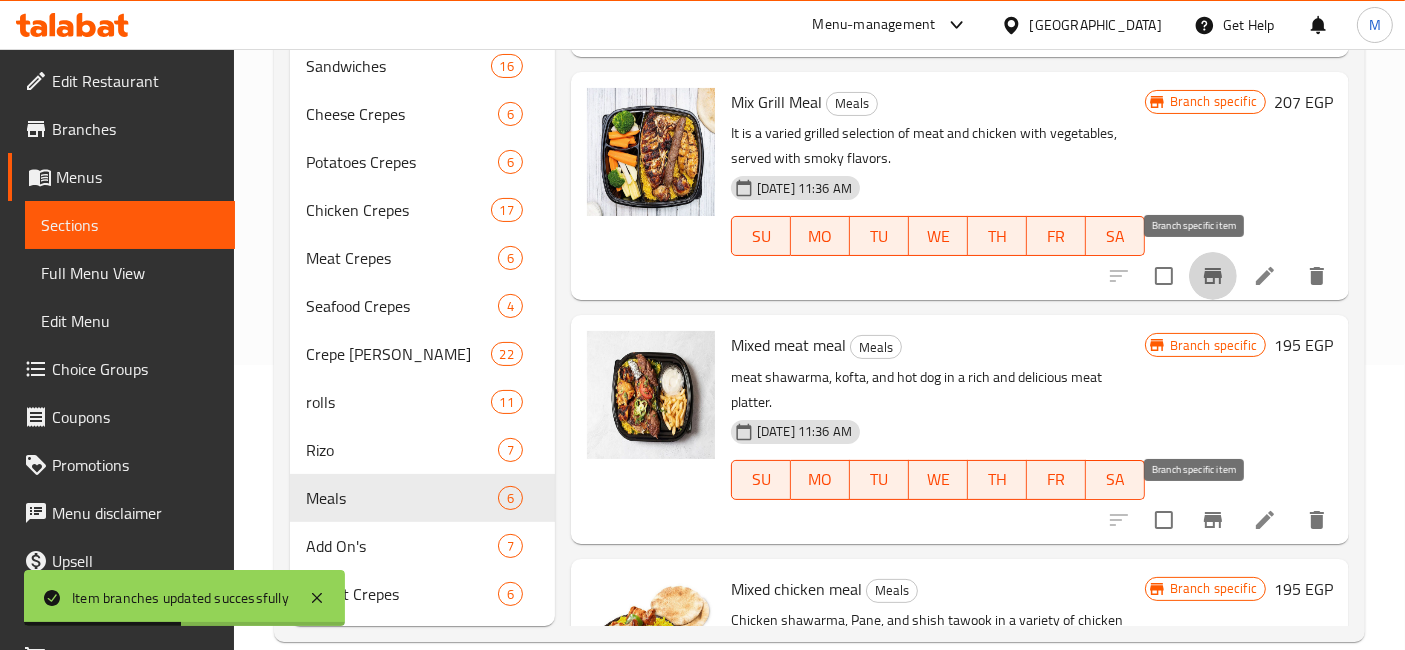 click 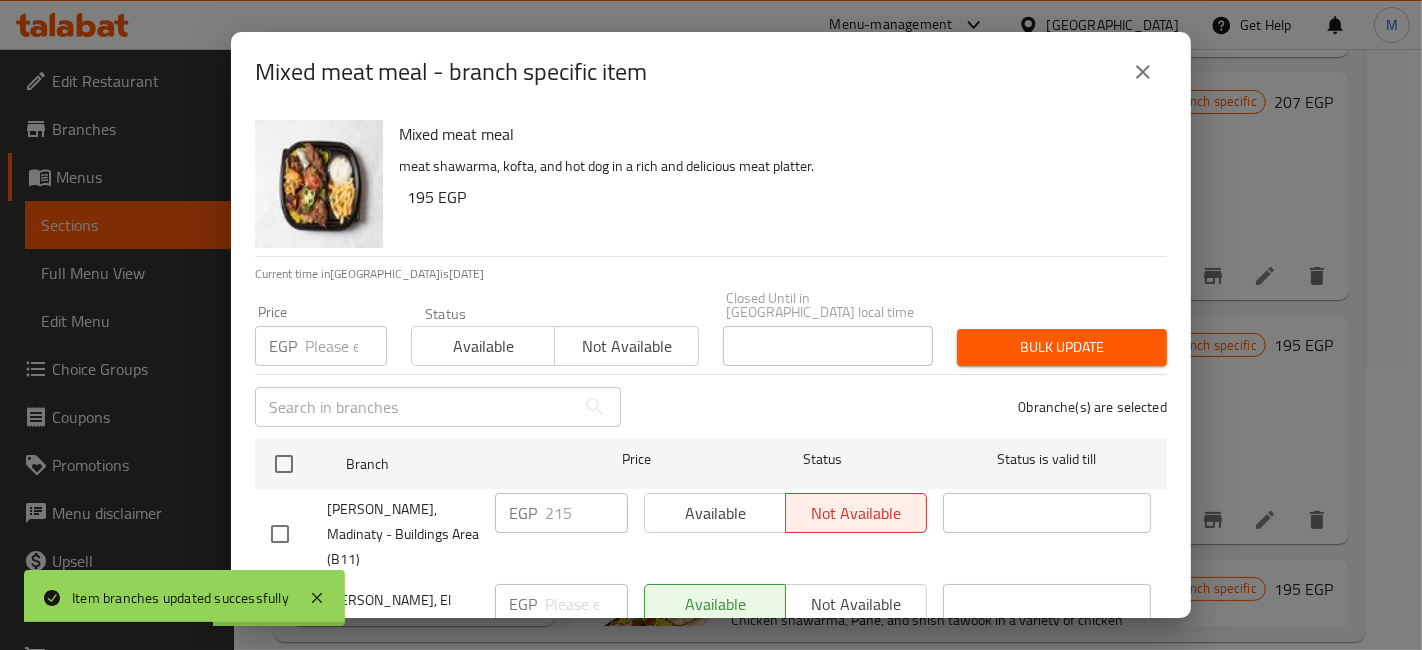 scroll, scrollTop: 206, scrollLeft: 0, axis: vertical 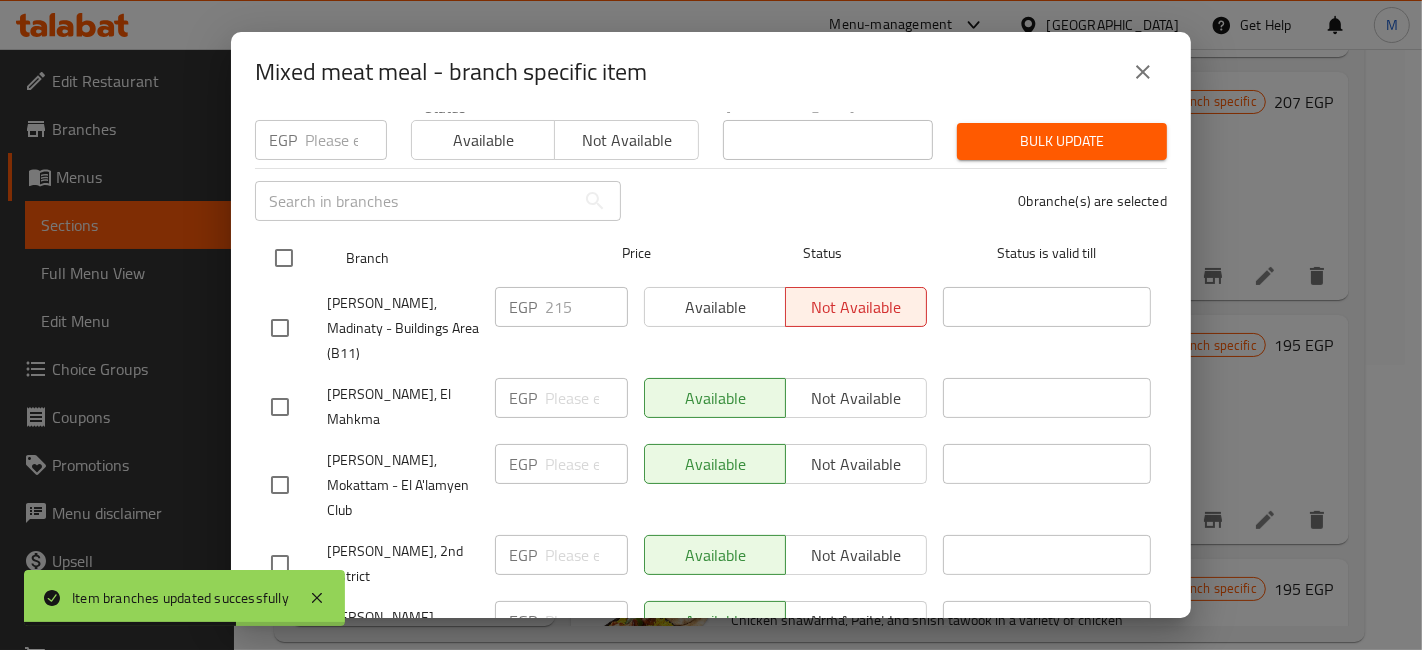 click at bounding box center (284, 258) 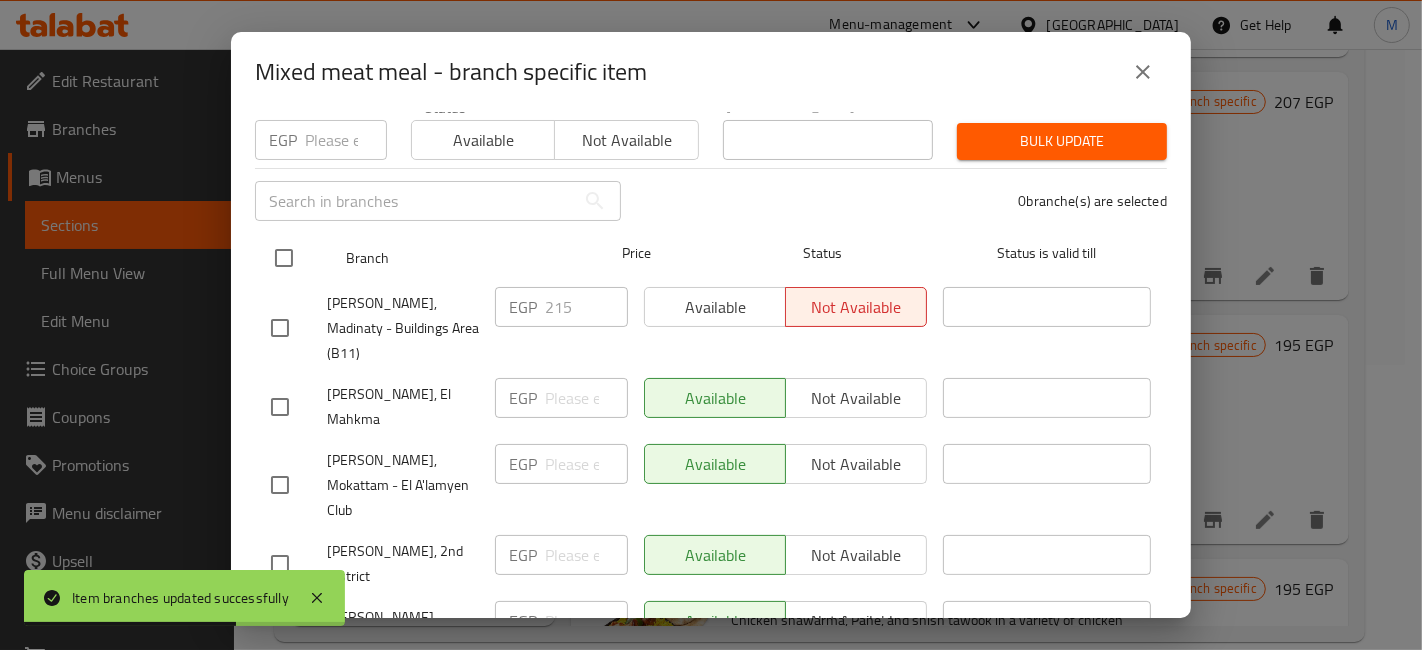 checkbox on "true" 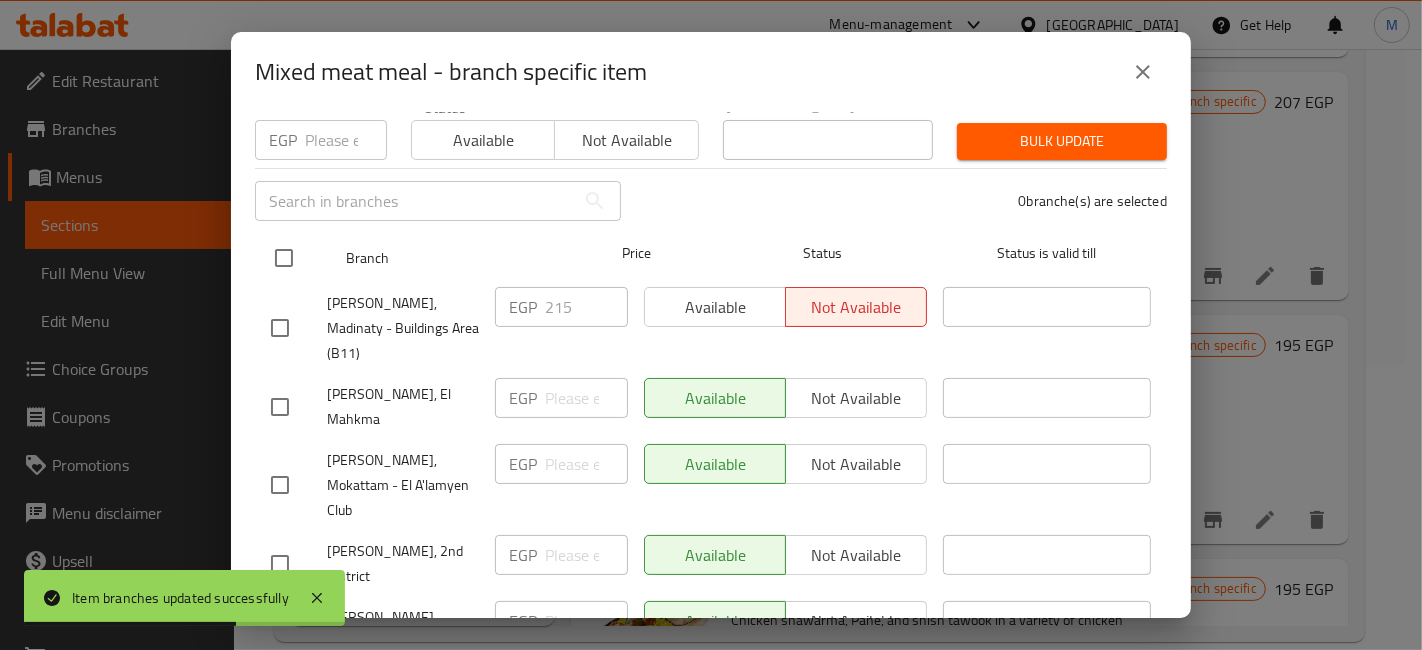 checkbox on "true" 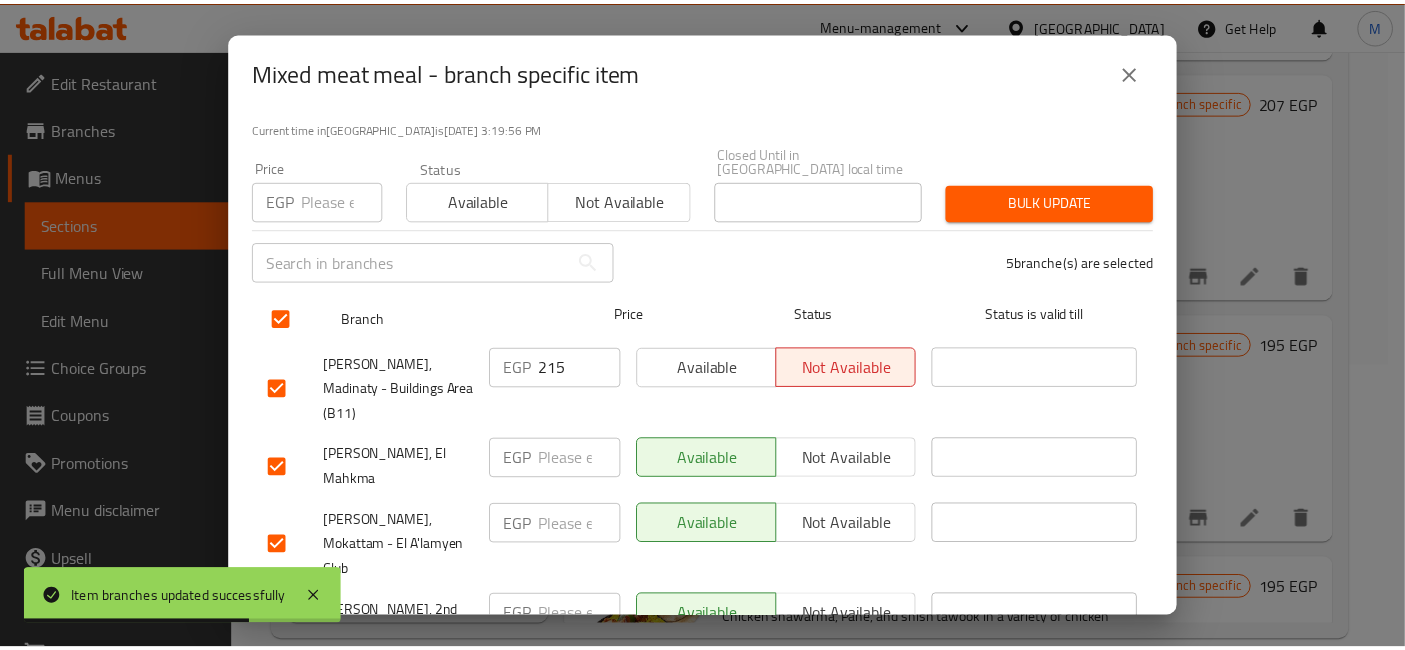 scroll, scrollTop: 95, scrollLeft: 0, axis: vertical 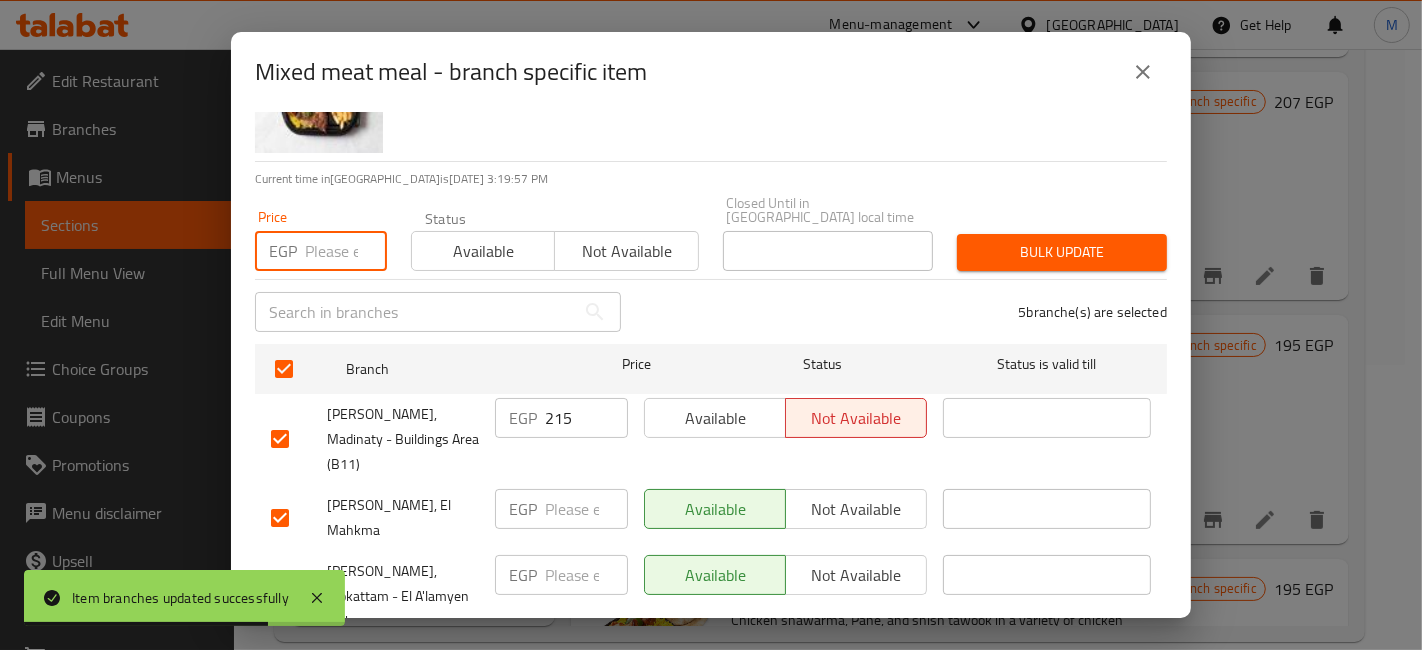click at bounding box center (346, 251) 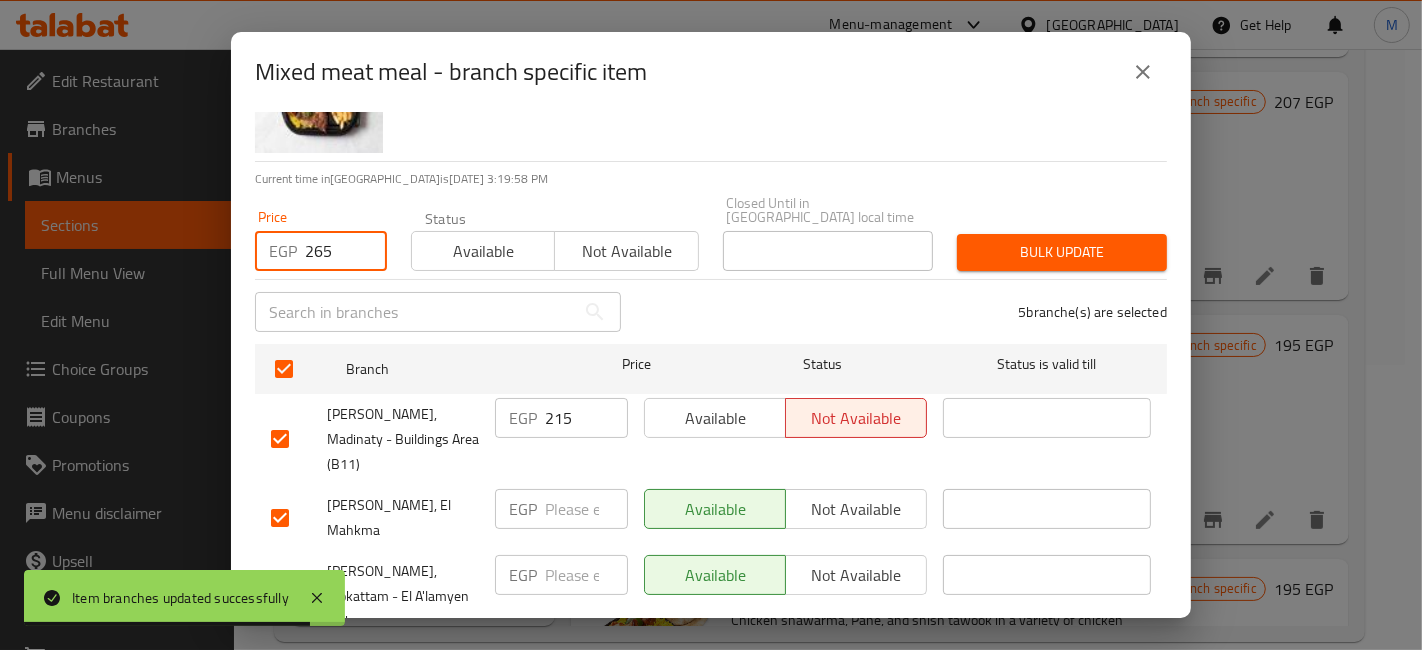 type on "265" 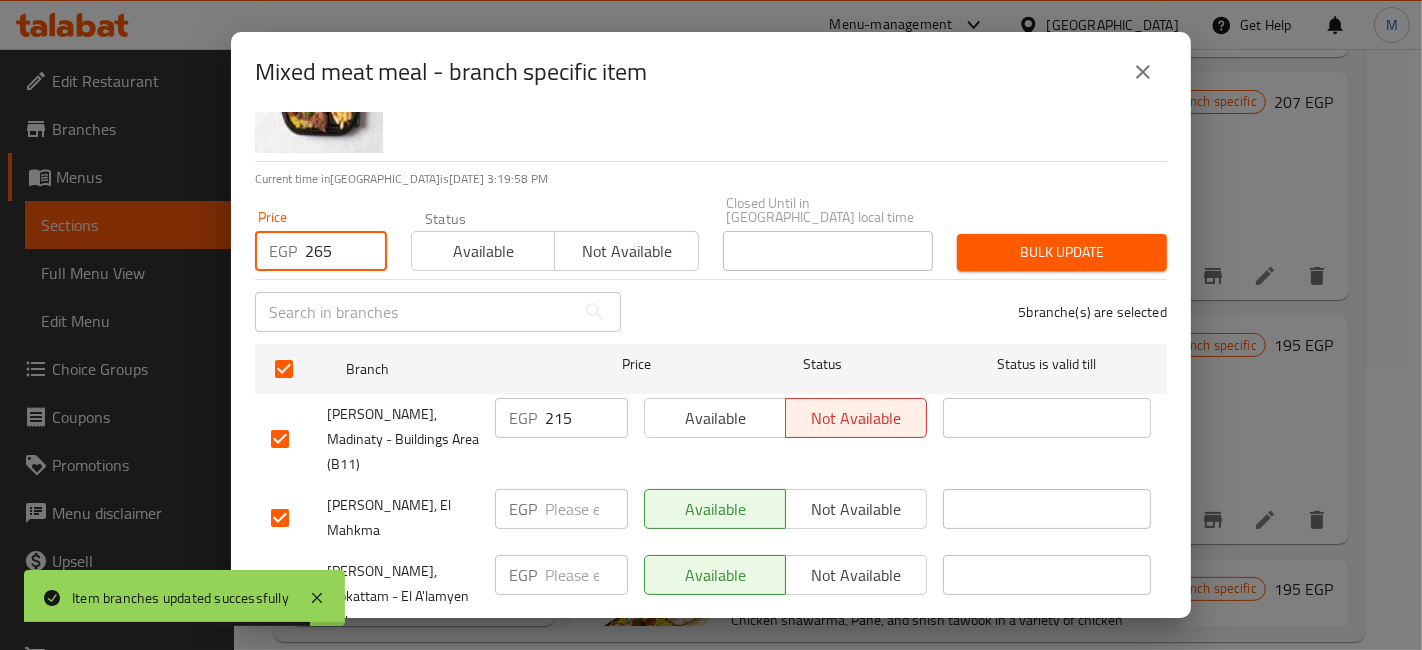 click on "Bulk update" at bounding box center [1062, 252] 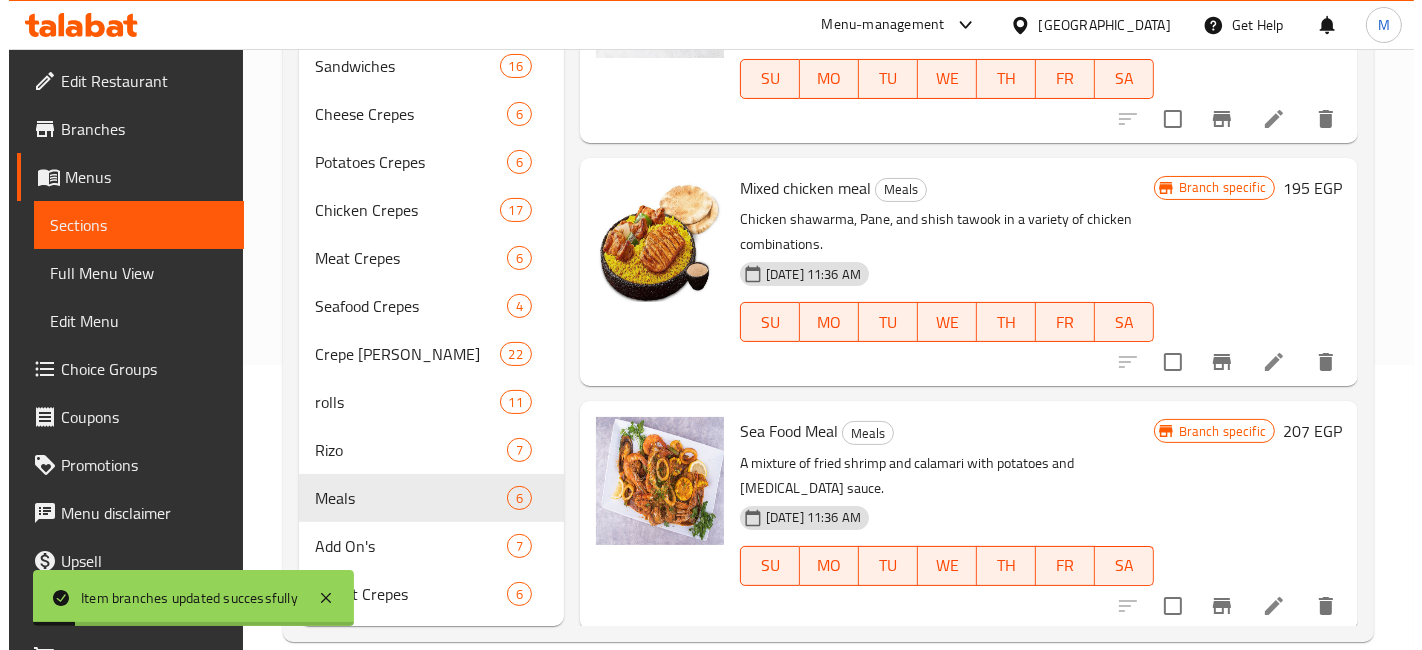 scroll, scrollTop: 878, scrollLeft: 0, axis: vertical 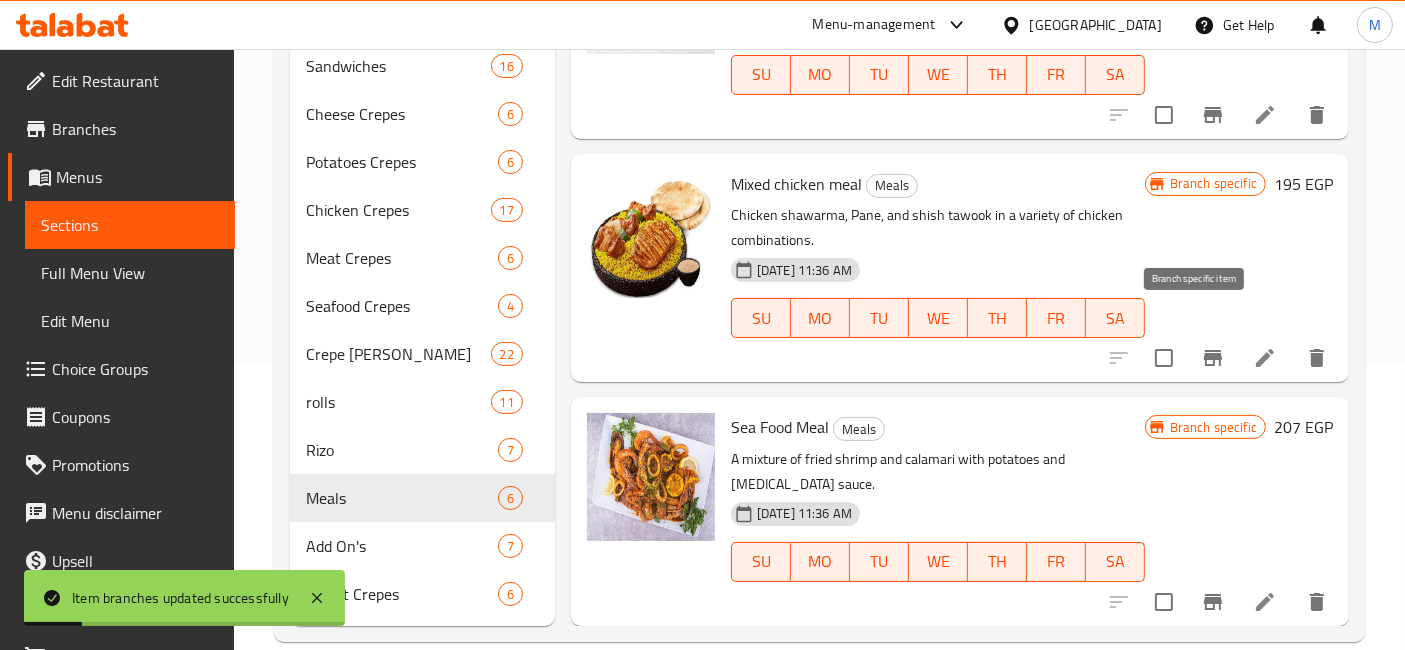 click 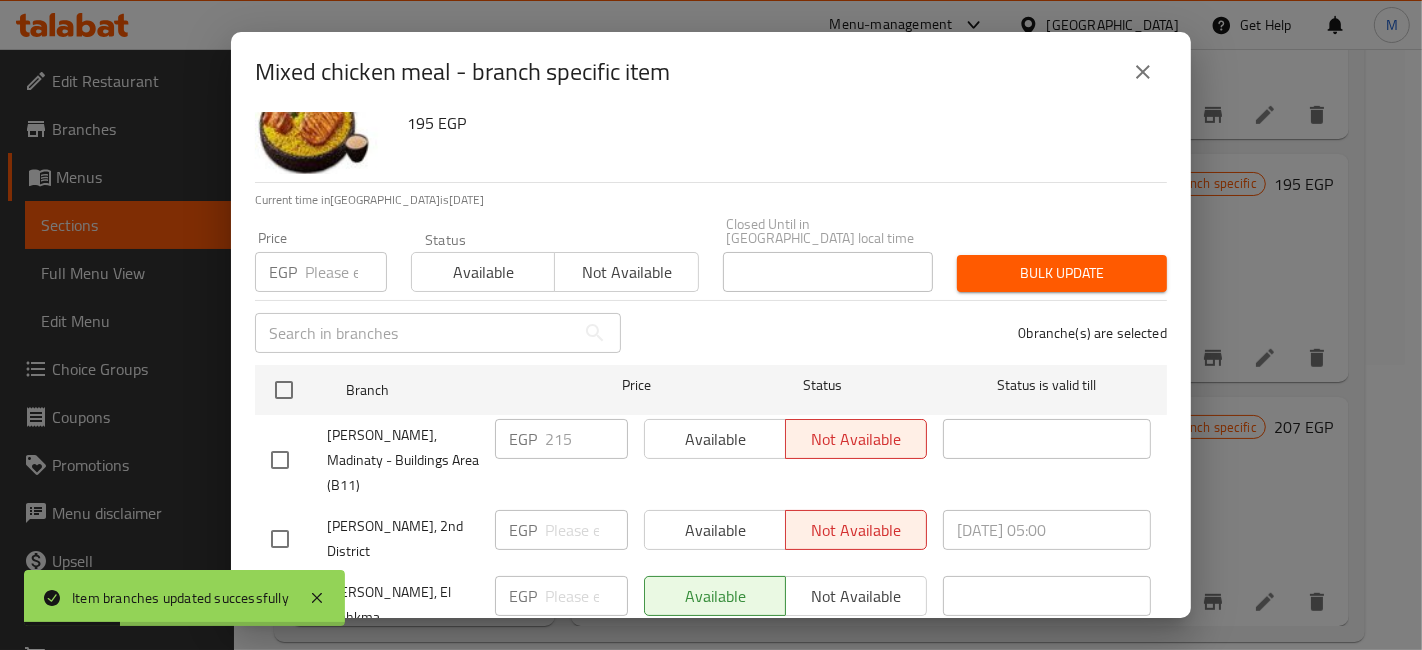 scroll, scrollTop: 206, scrollLeft: 0, axis: vertical 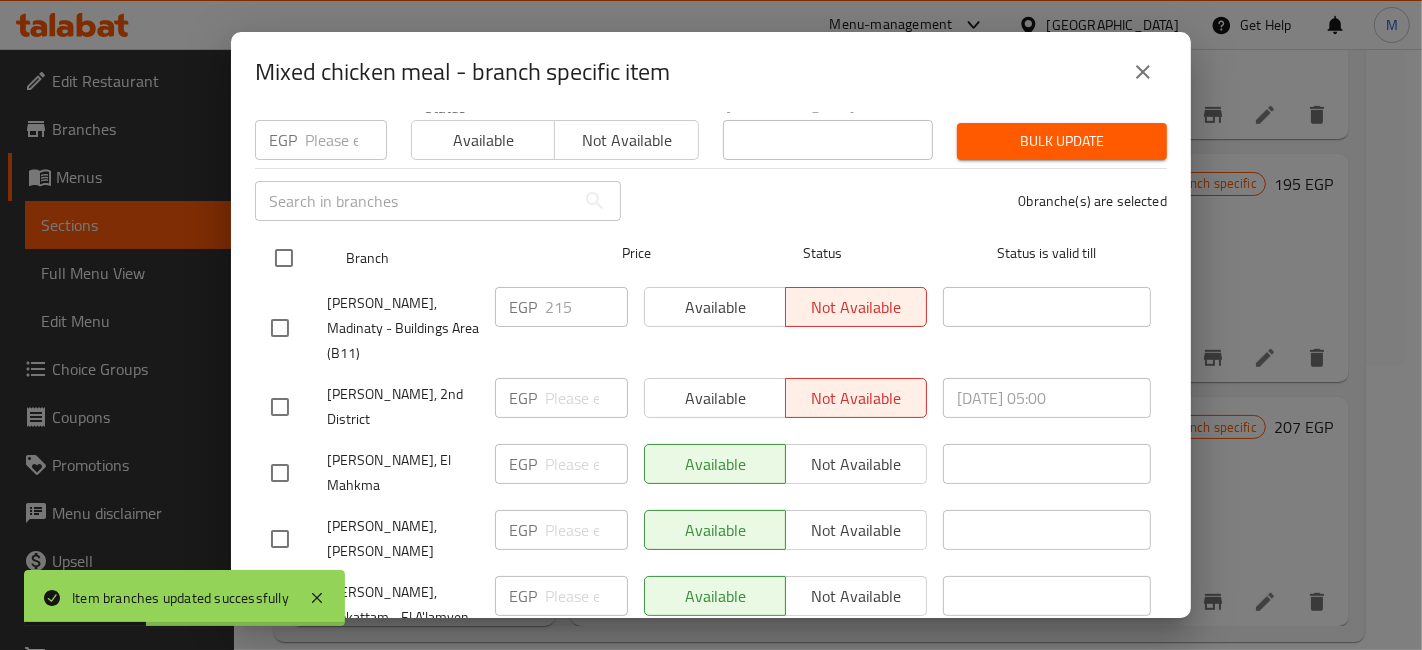 click at bounding box center (284, 258) 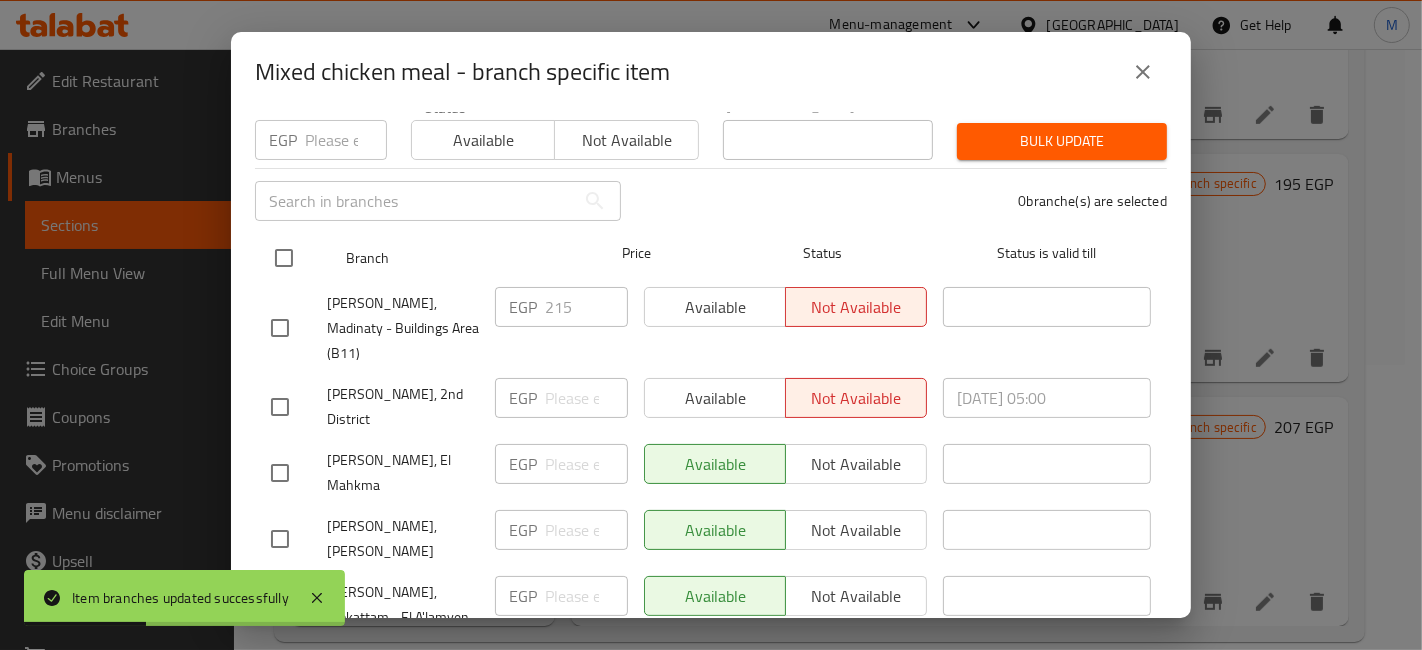 checkbox on "true" 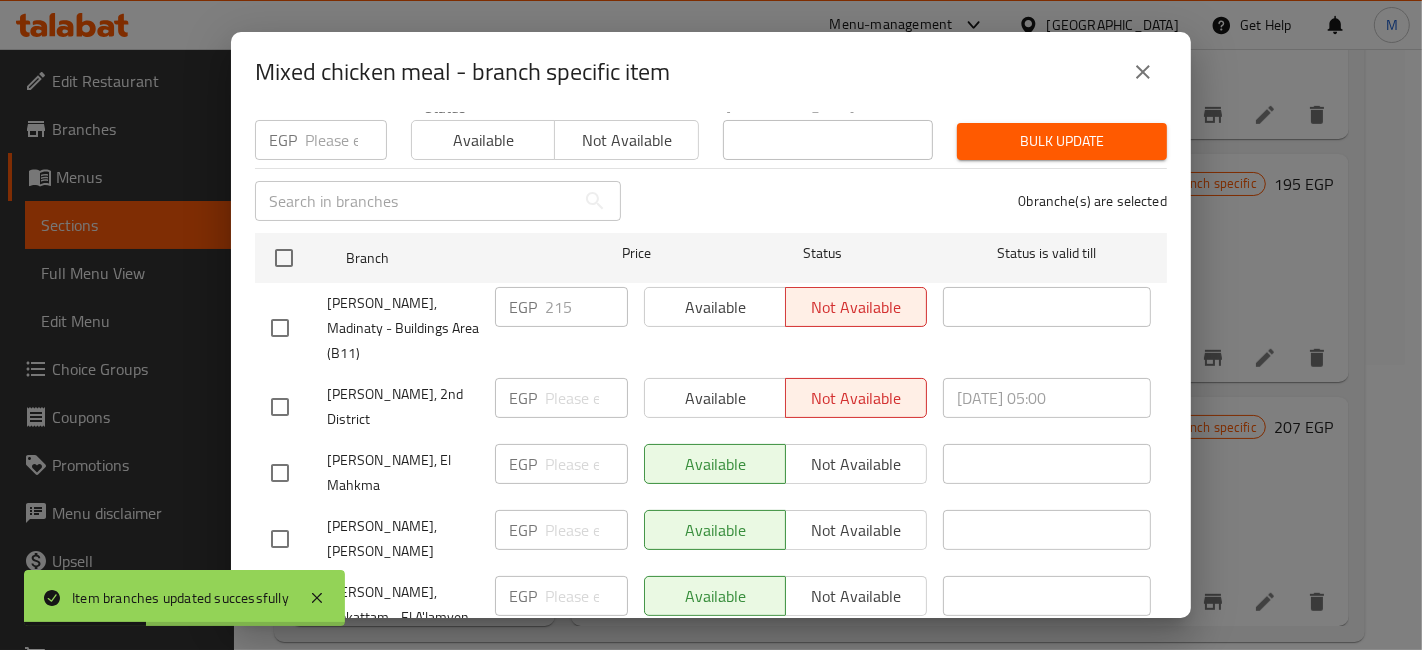 checkbox on "true" 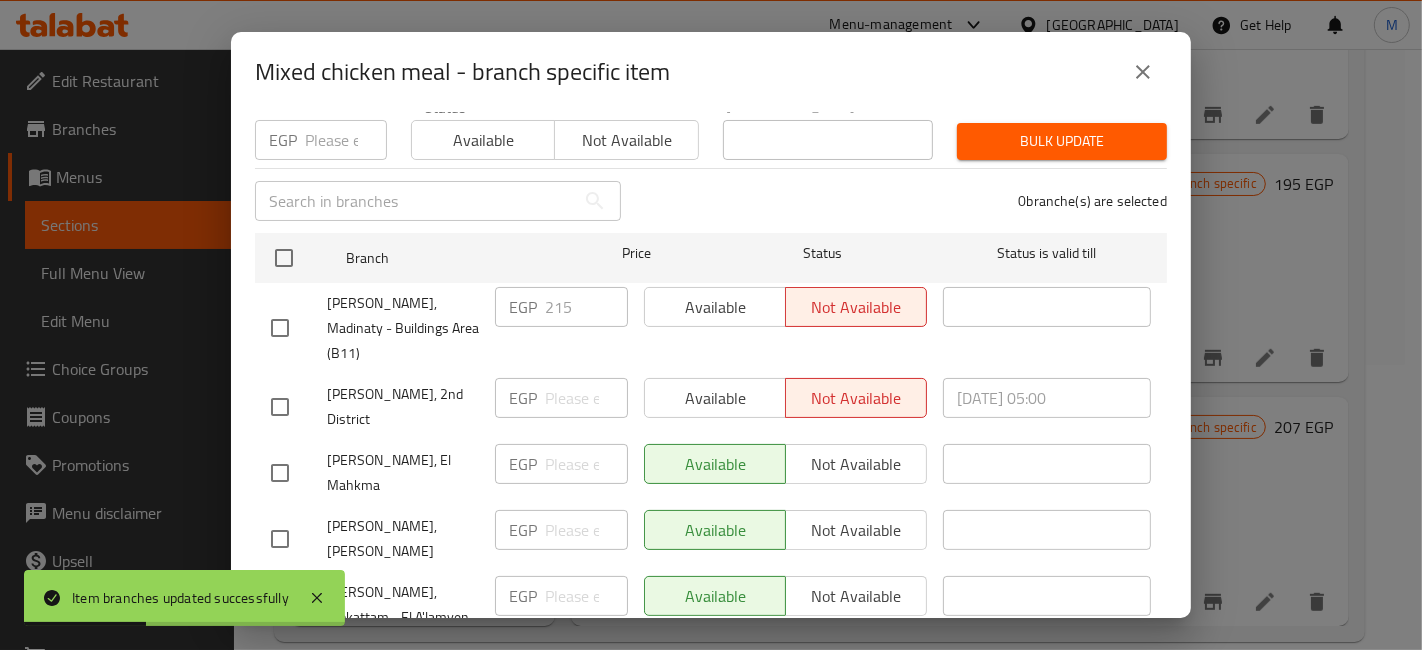 checkbox on "true" 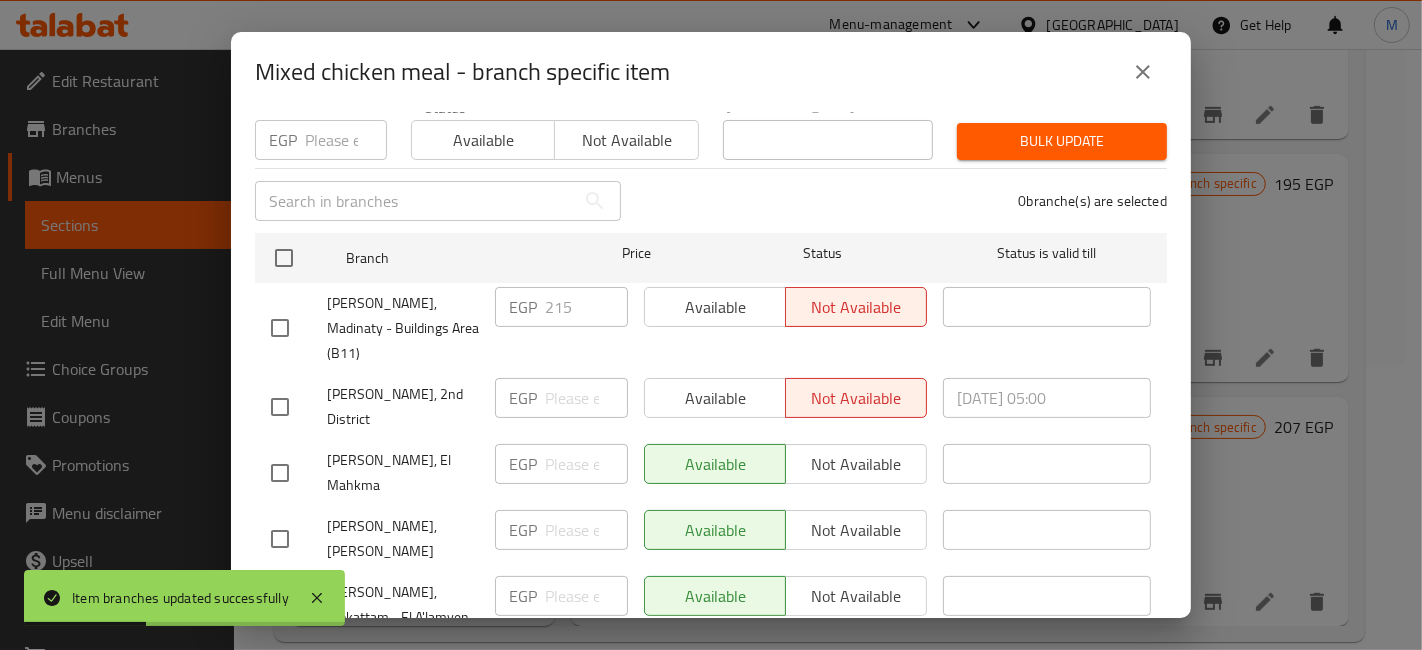 checkbox on "true" 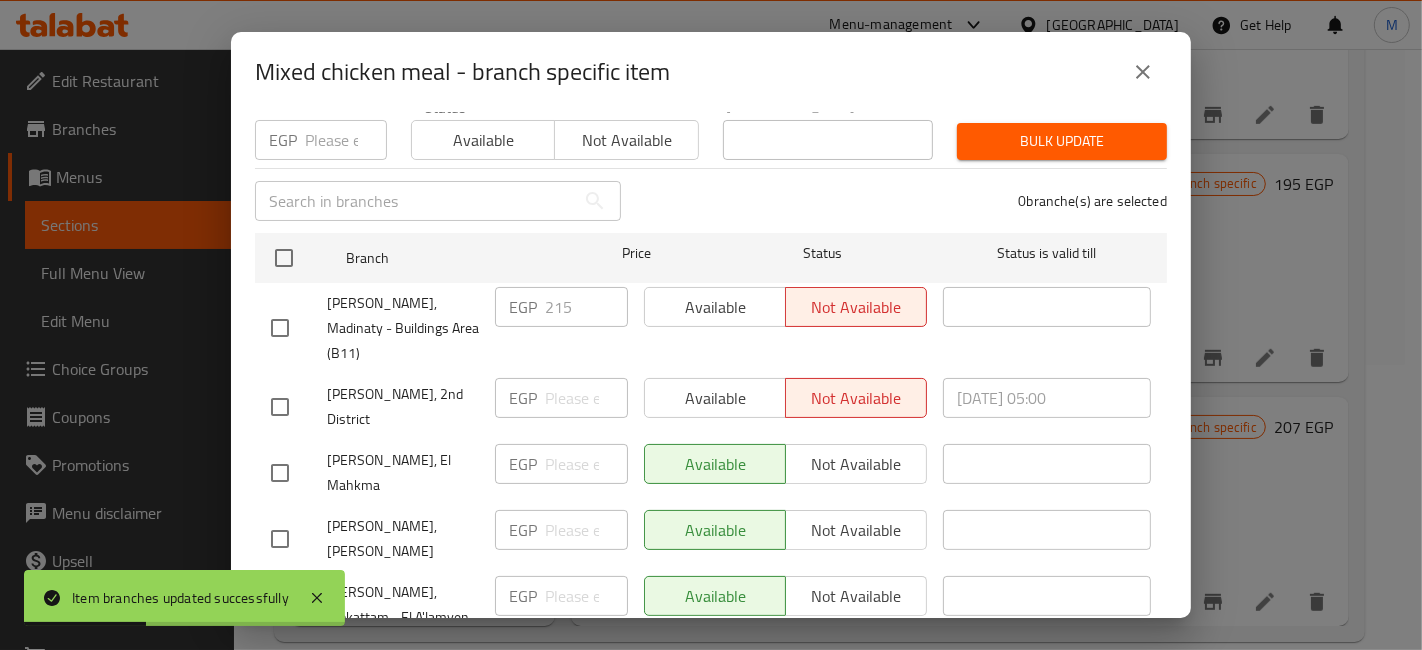 checkbox on "true" 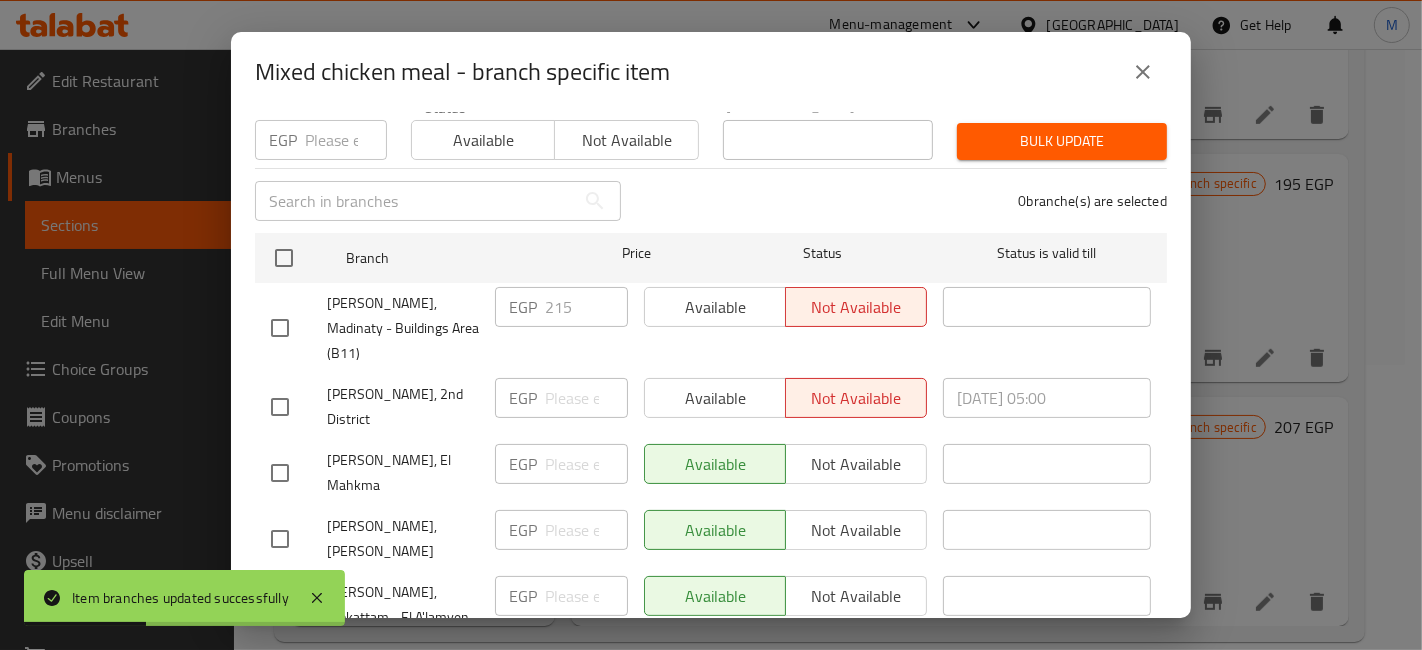 checkbox on "true" 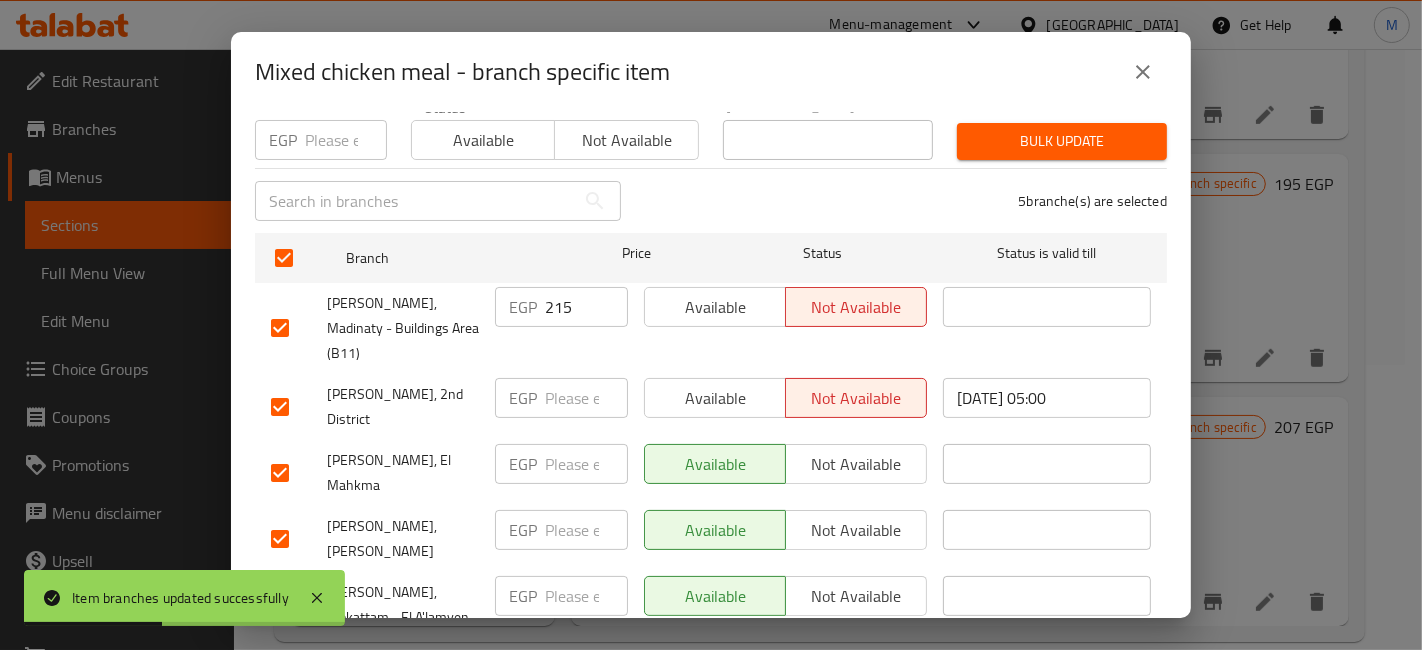 click at bounding box center [346, 140] 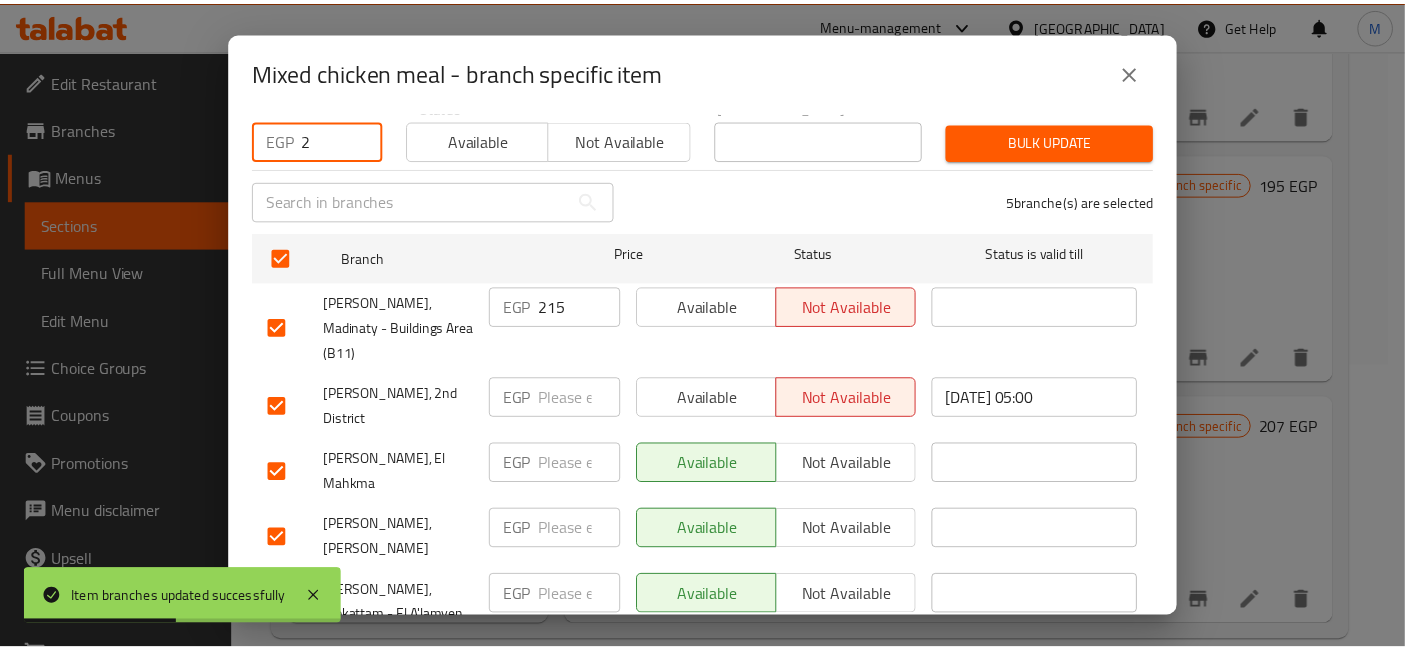 scroll, scrollTop: 205, scrollLeft: 0, axis: vertical 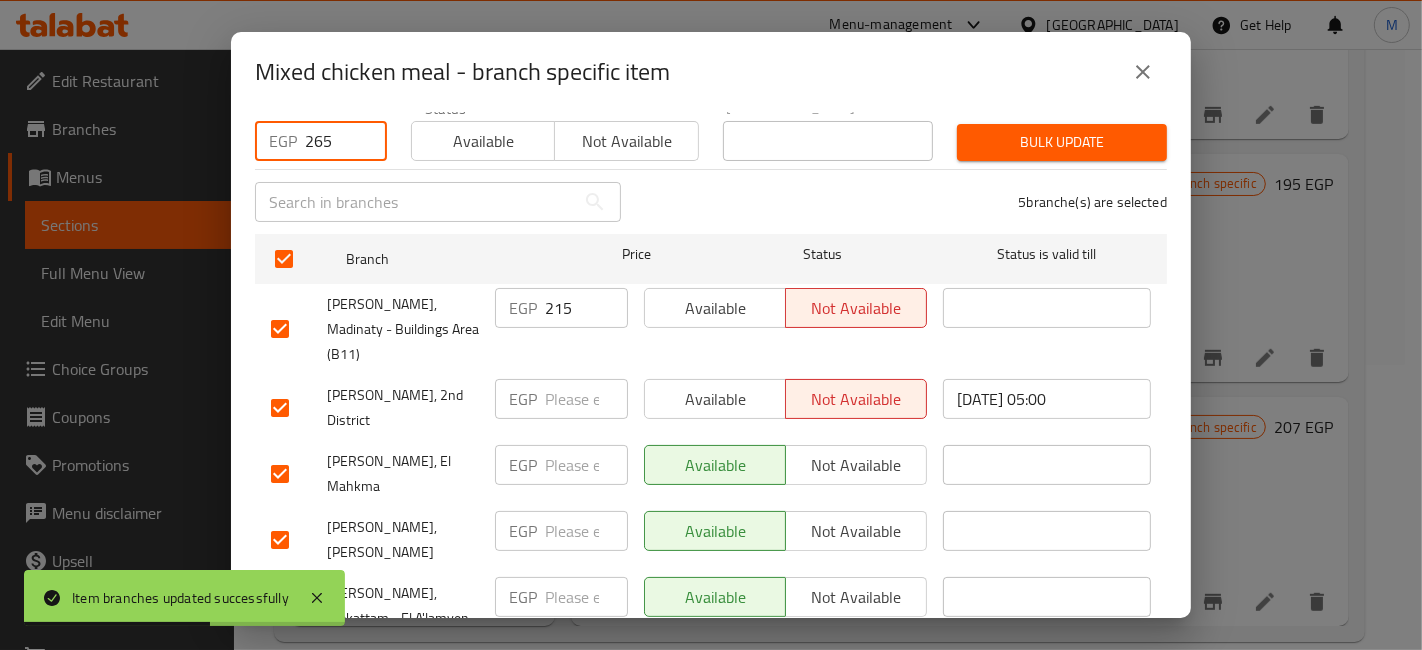 type on "265" 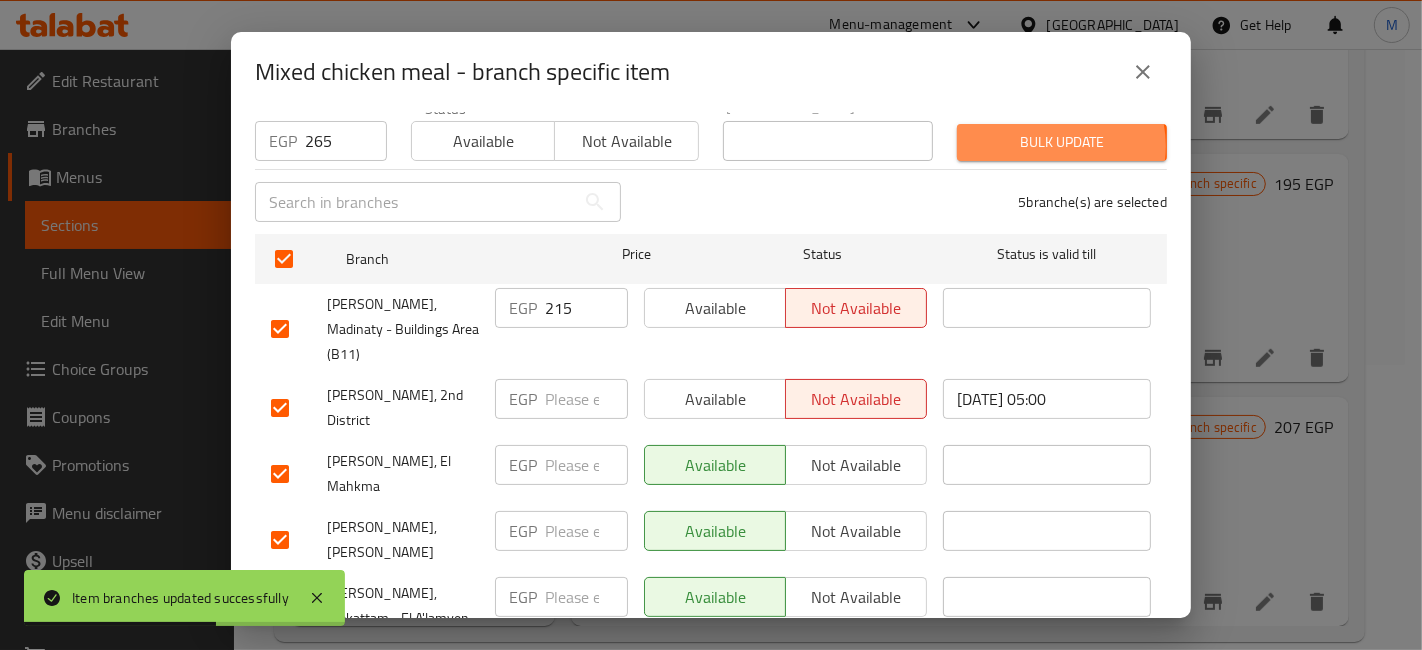 click on "Bulk update" at bounding box center (1062, 142) 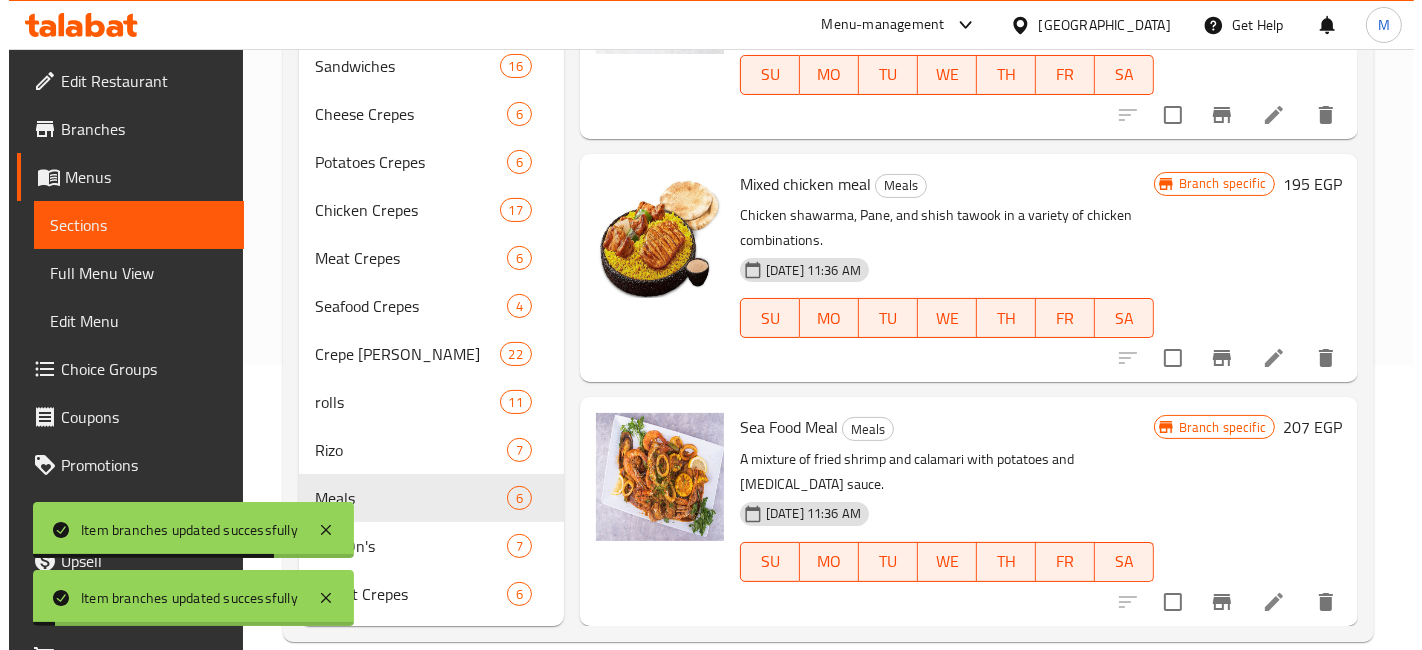 scroll, scrollTop: 767, scrollLeft: 0, axis: vertical 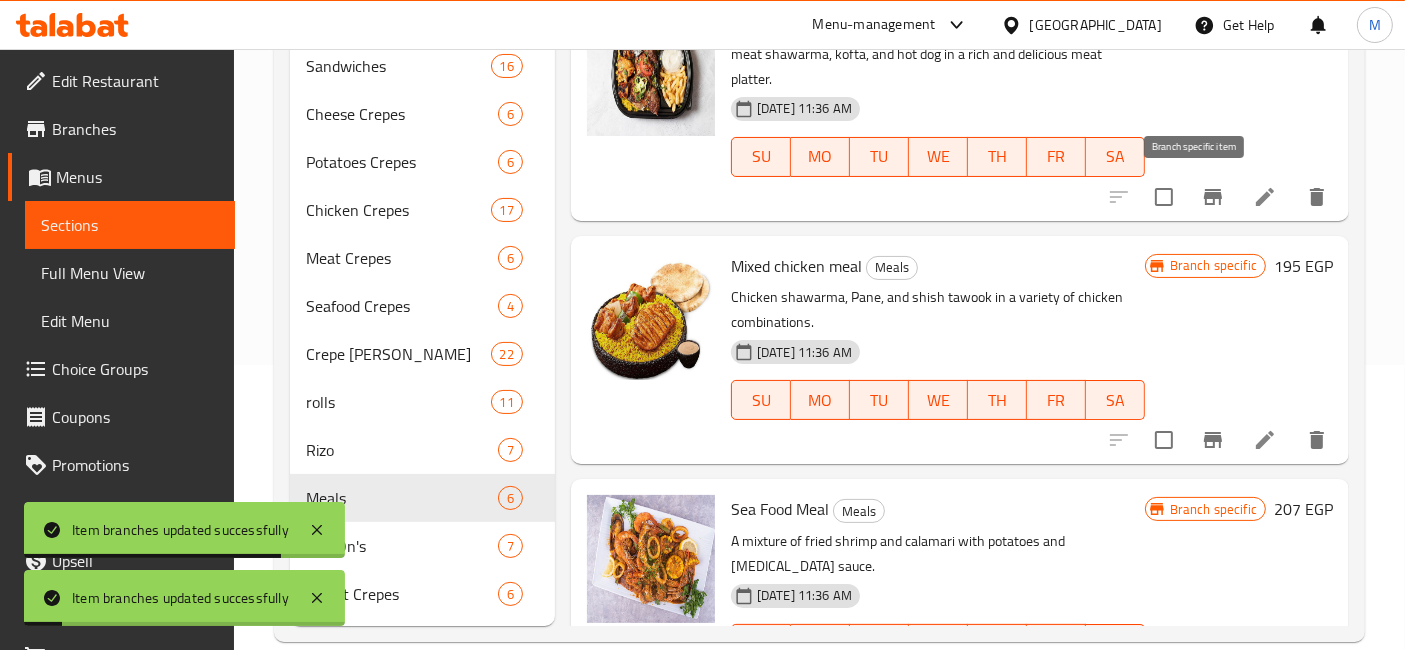 click 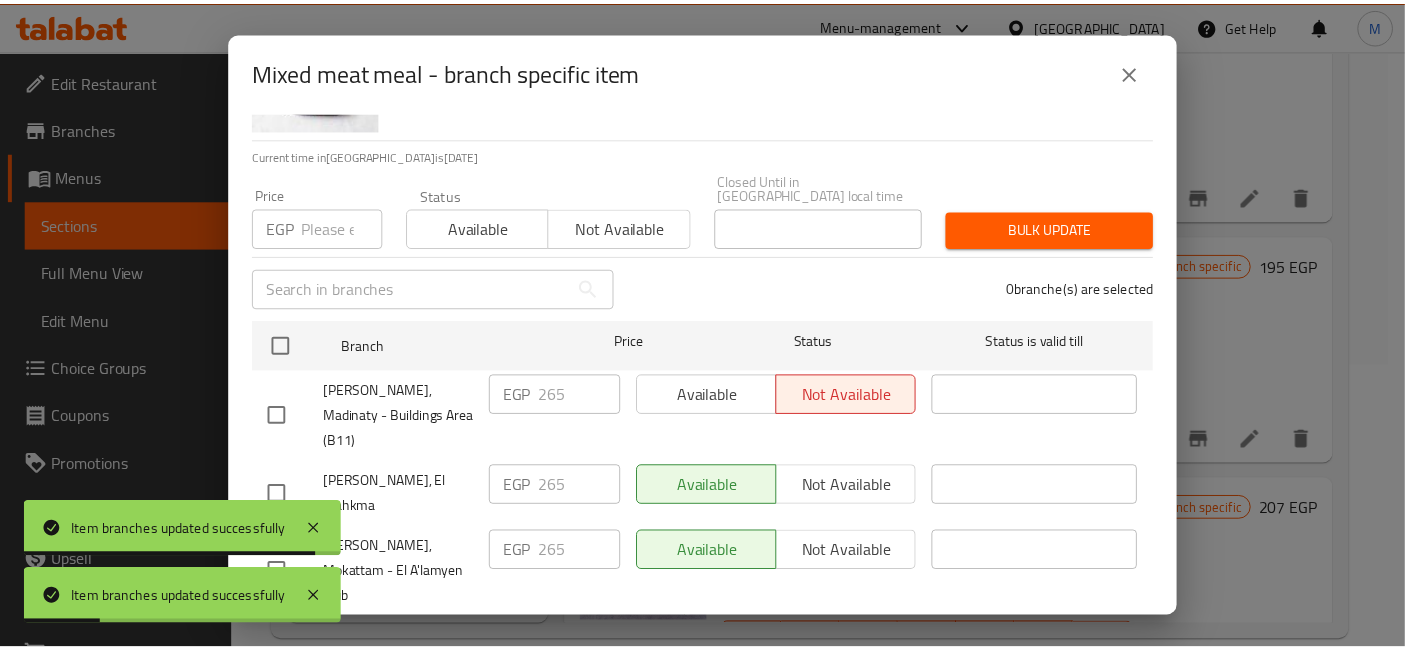 scroll, scrollTop: 206, scrollLeft: 0, axis: vertical 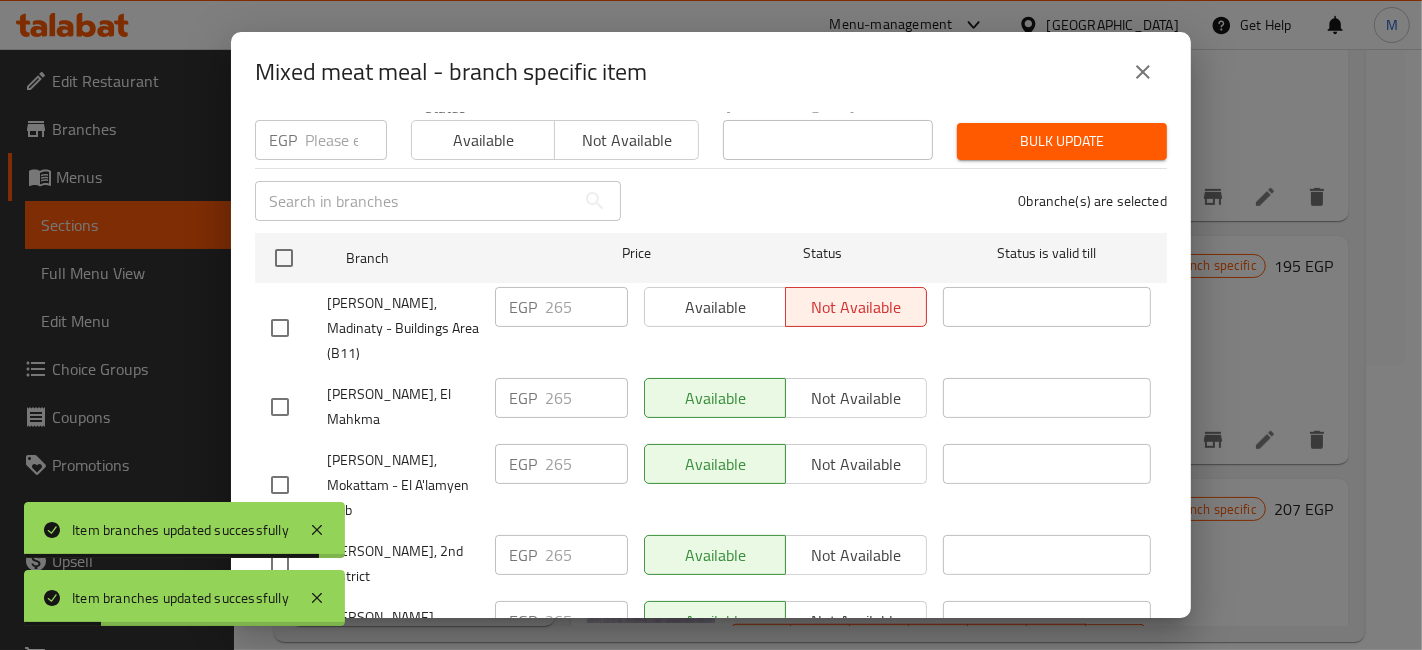 type 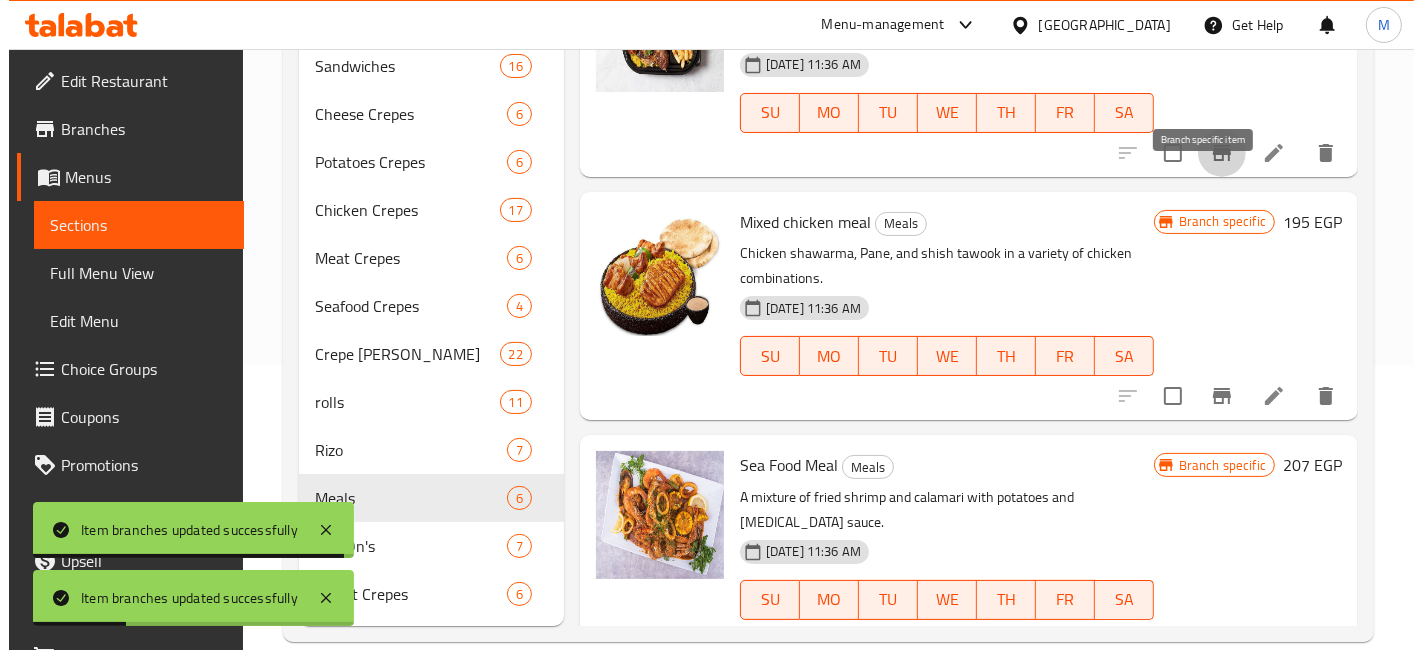 scroll, scrollTop: 878, scrollLeft: 0, axis: vertical 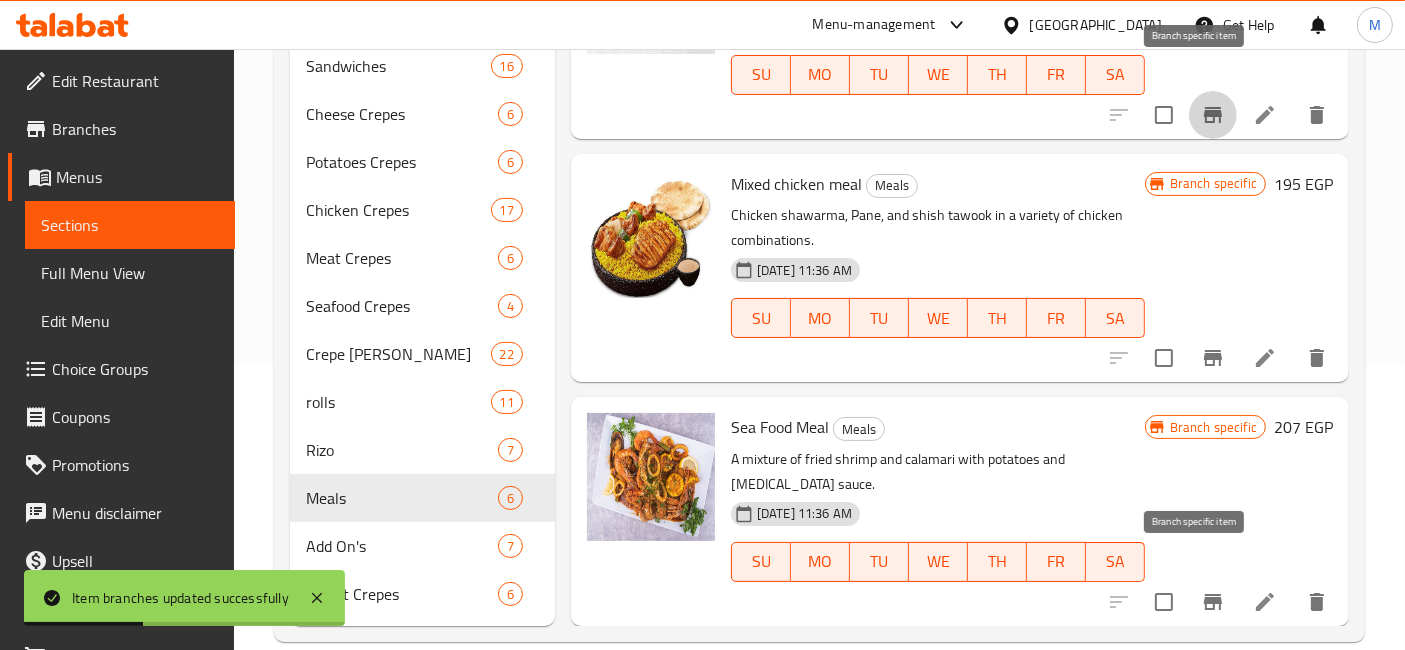 click 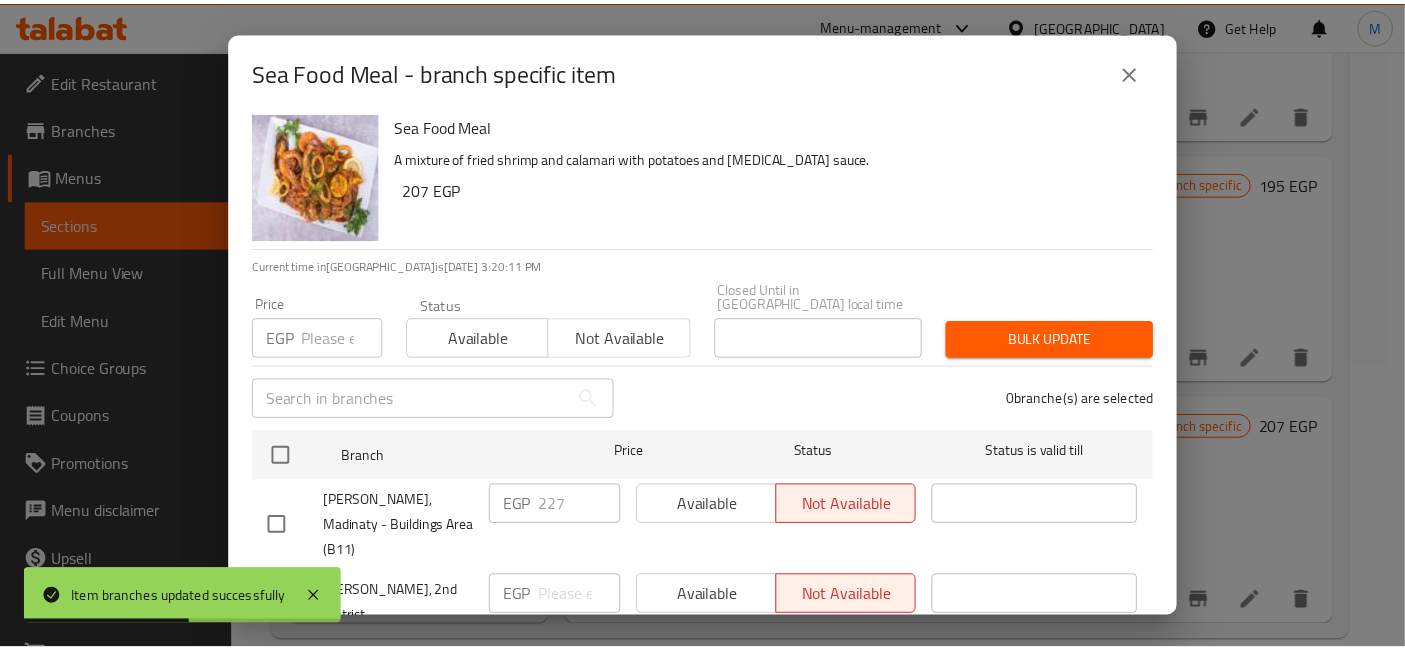 scroll, scrollTop: 0, scrollLeft: 0, axis: both 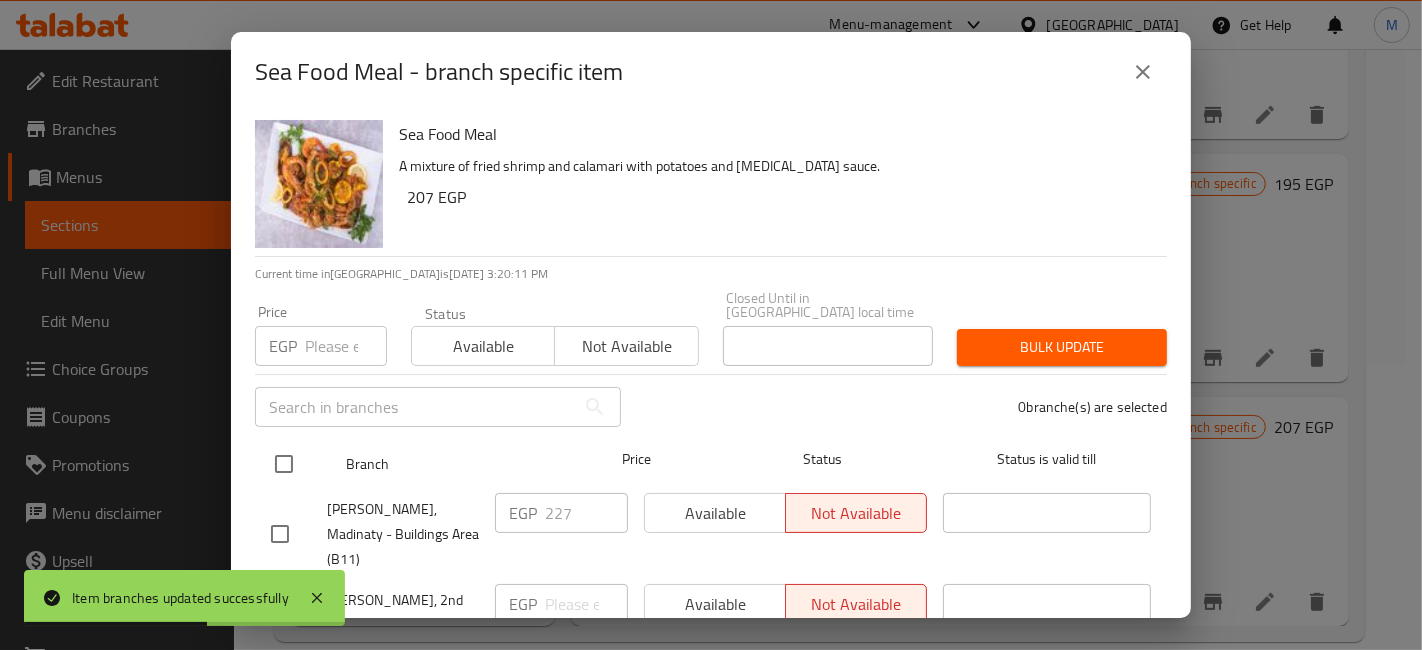 click at bounding box center [284, 464] 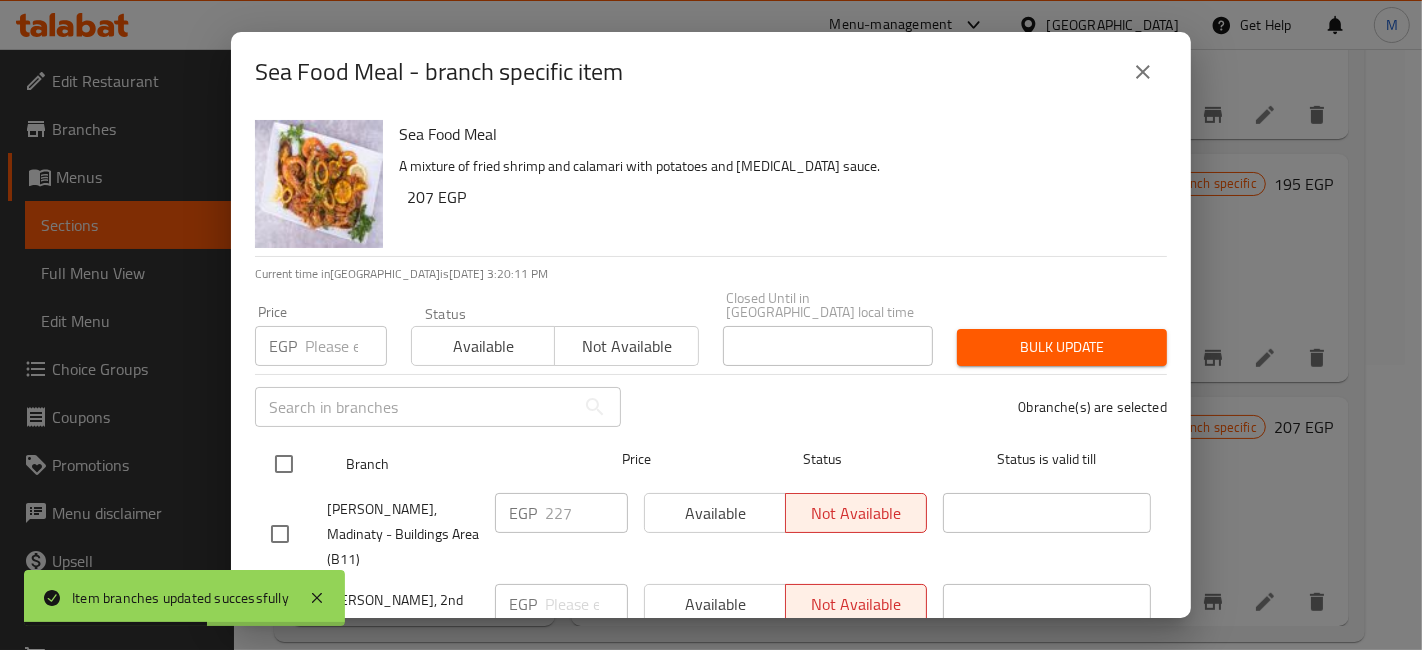 checkbox on "true" 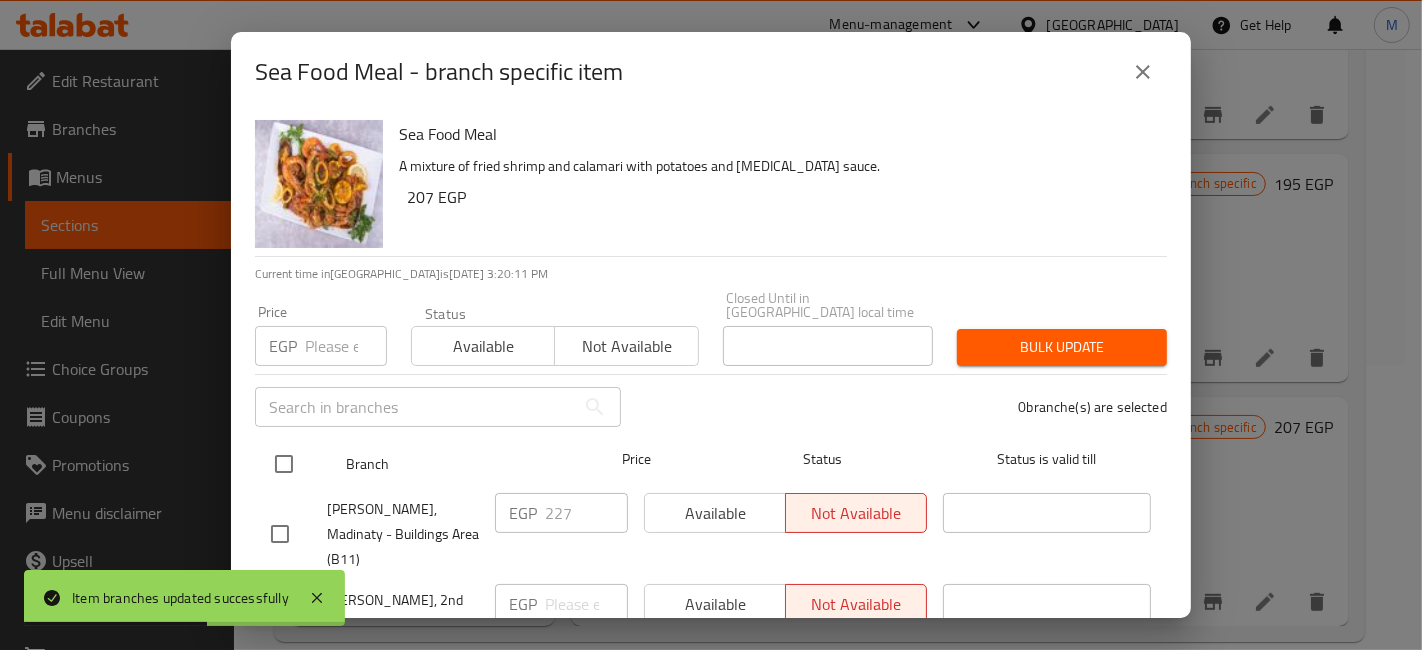 checkbox on "true" 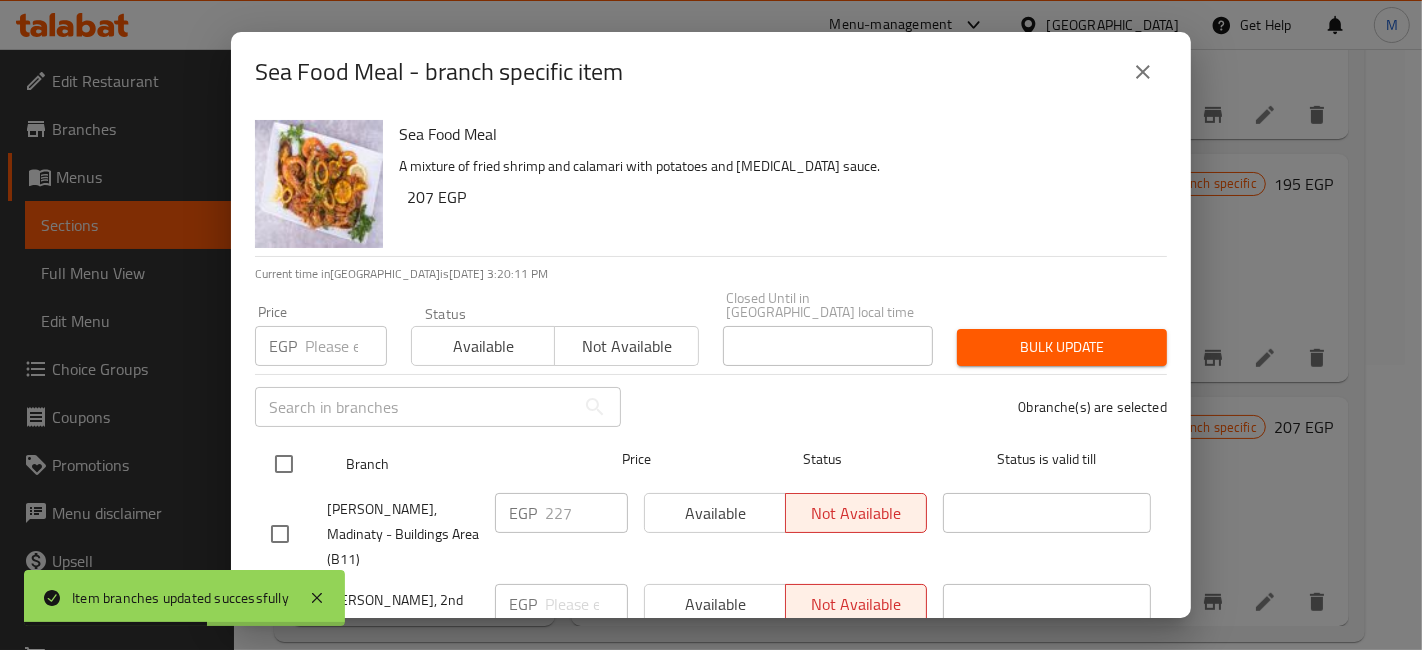 checkbox on "true" 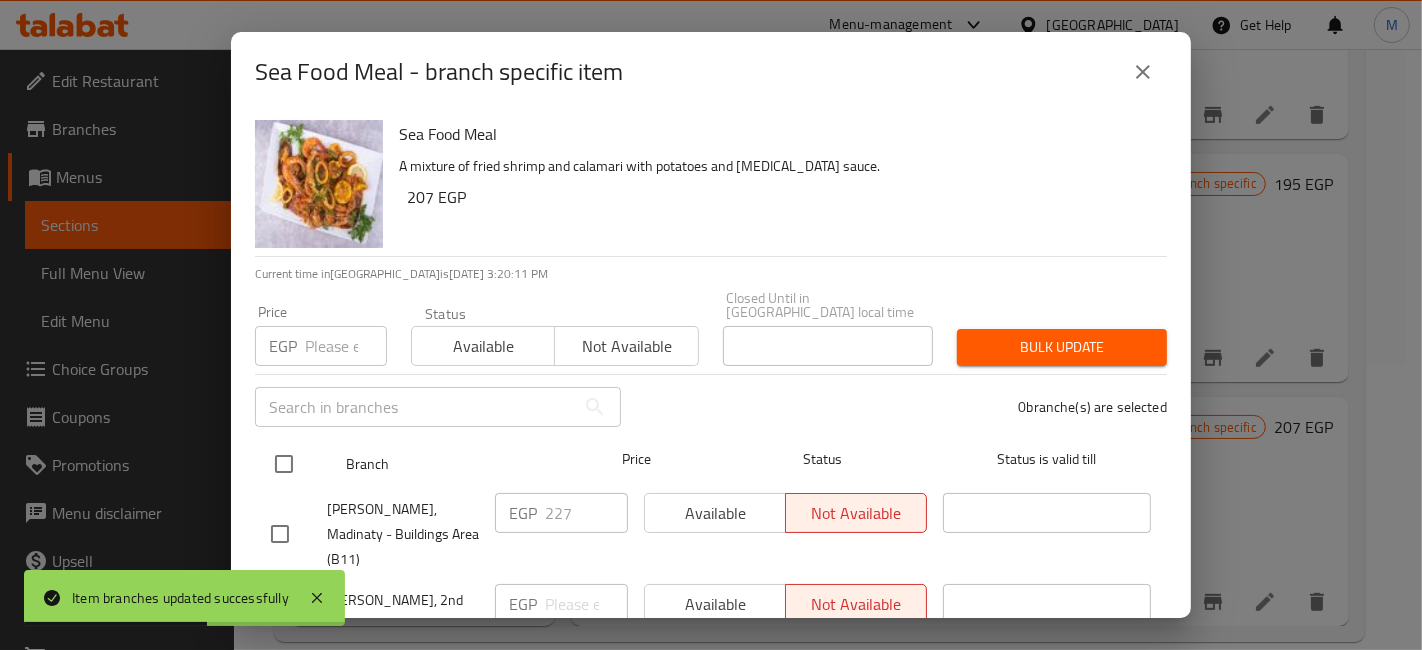 checkbox on "true" 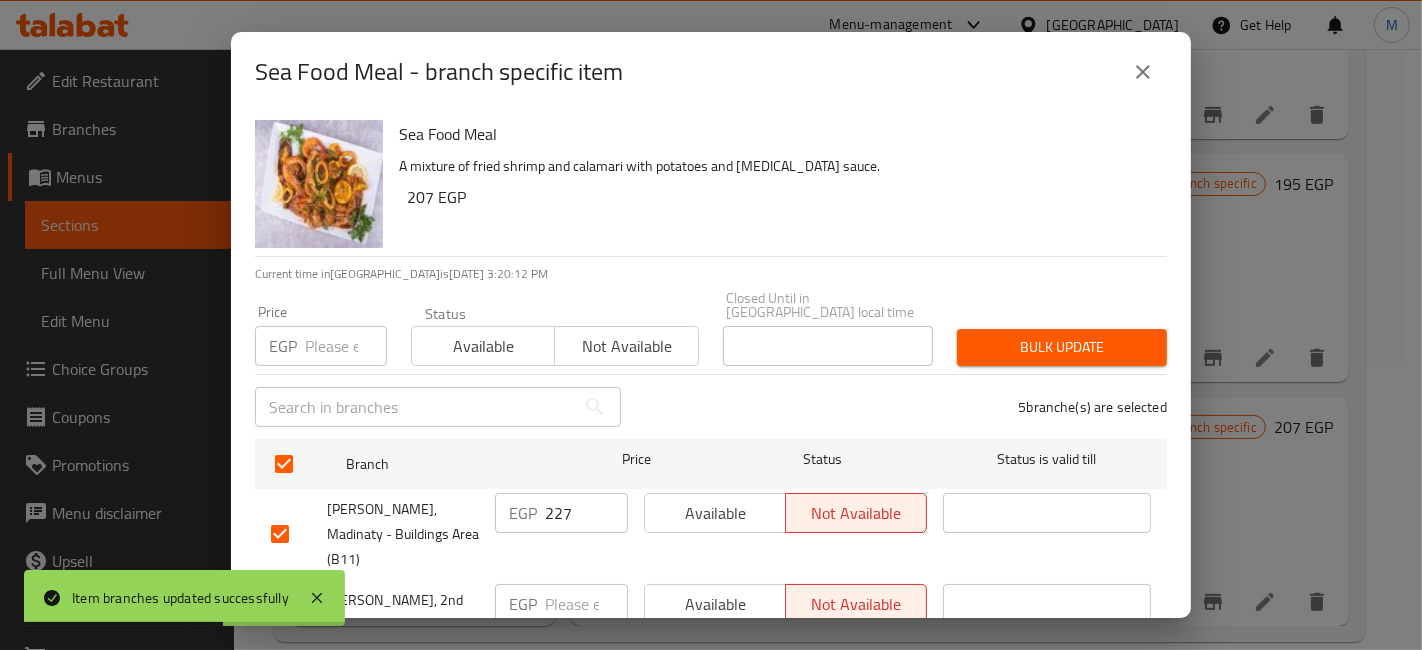 click at bounding box center (346, 346) 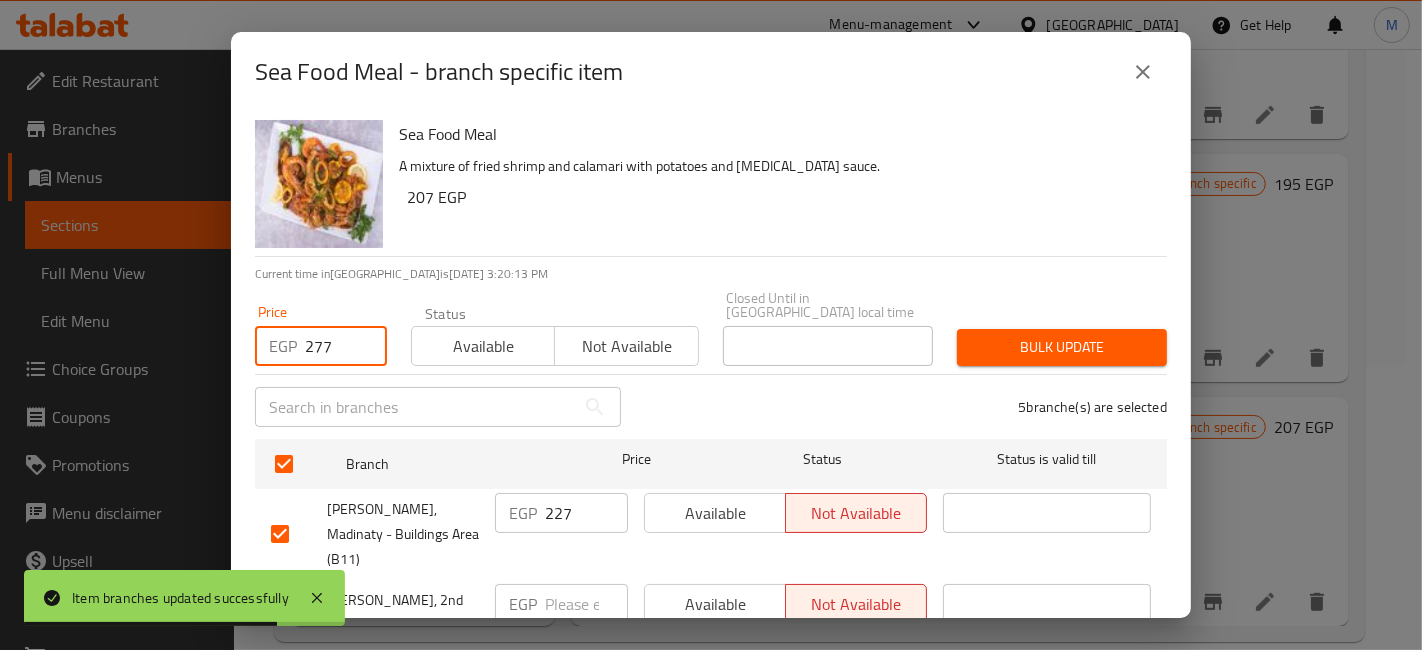 type on "277" 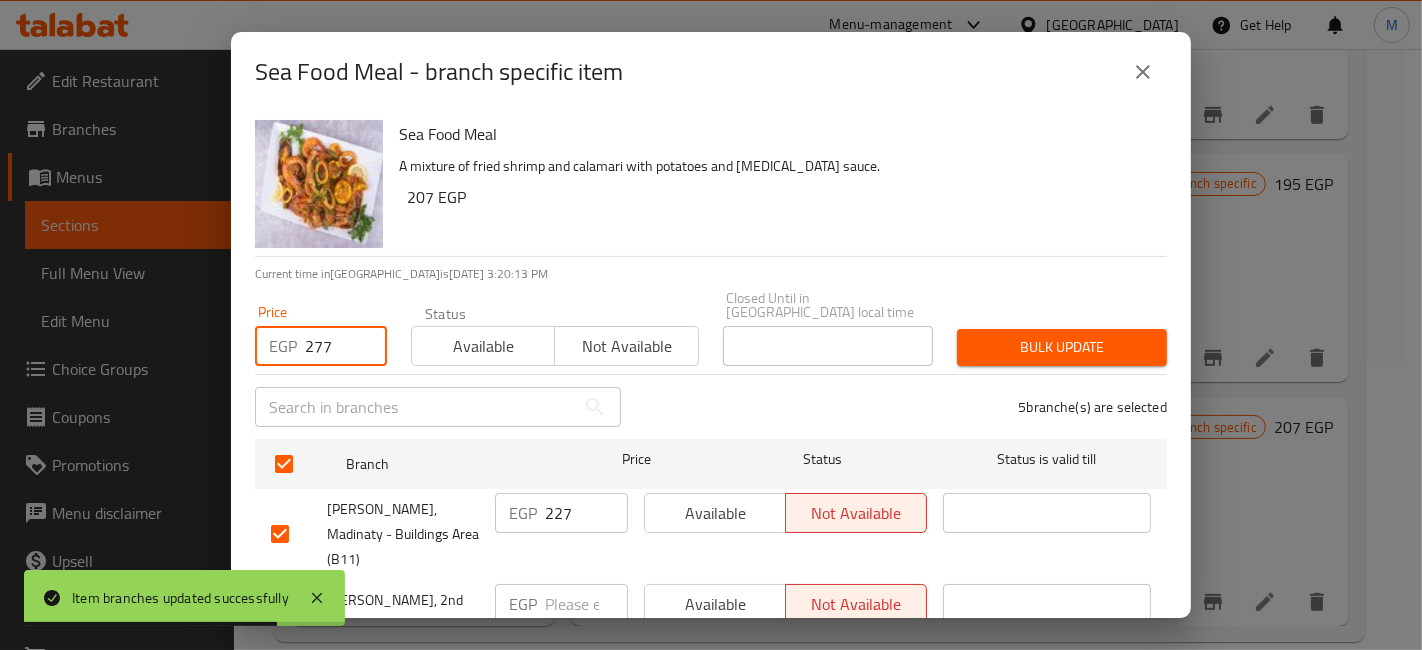 click on "Bulk update" at bounding box center (1062, 347) 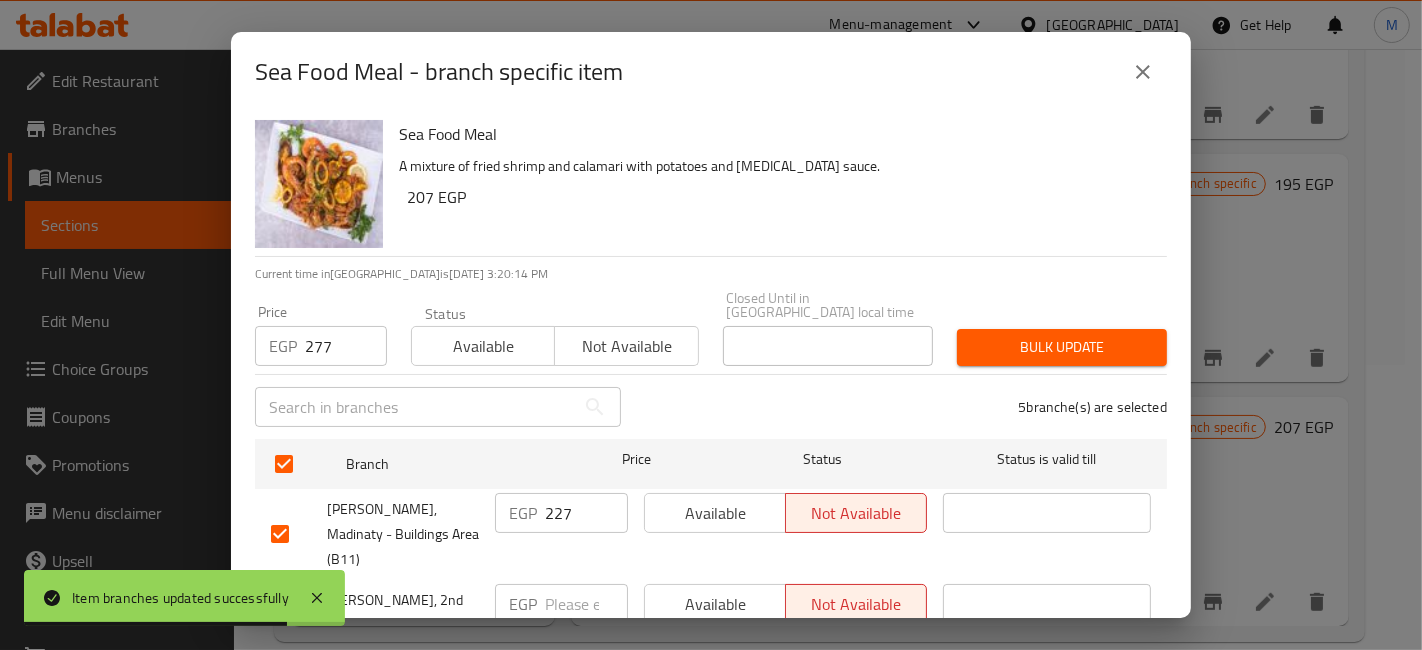 click on "Bulk update" at bounding box center (1062, 347) 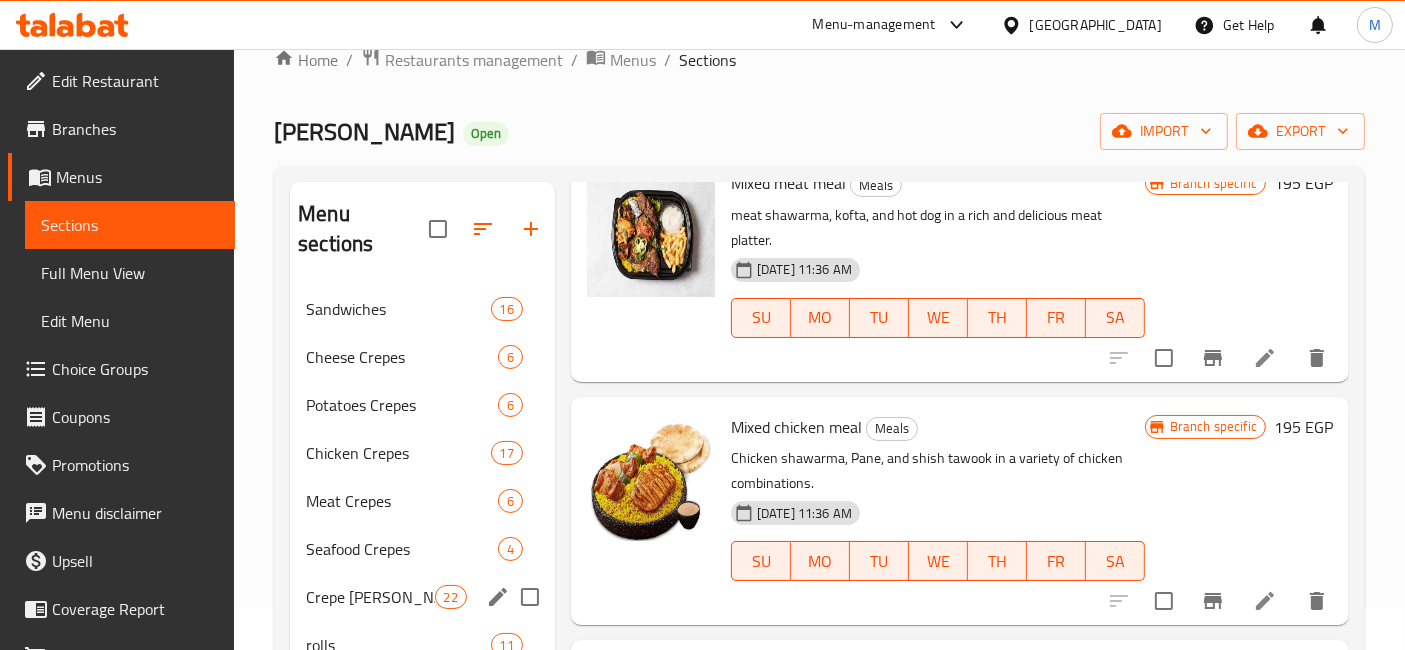 scroll, scrollTop: 0, scrollLeft: 0, axis: both 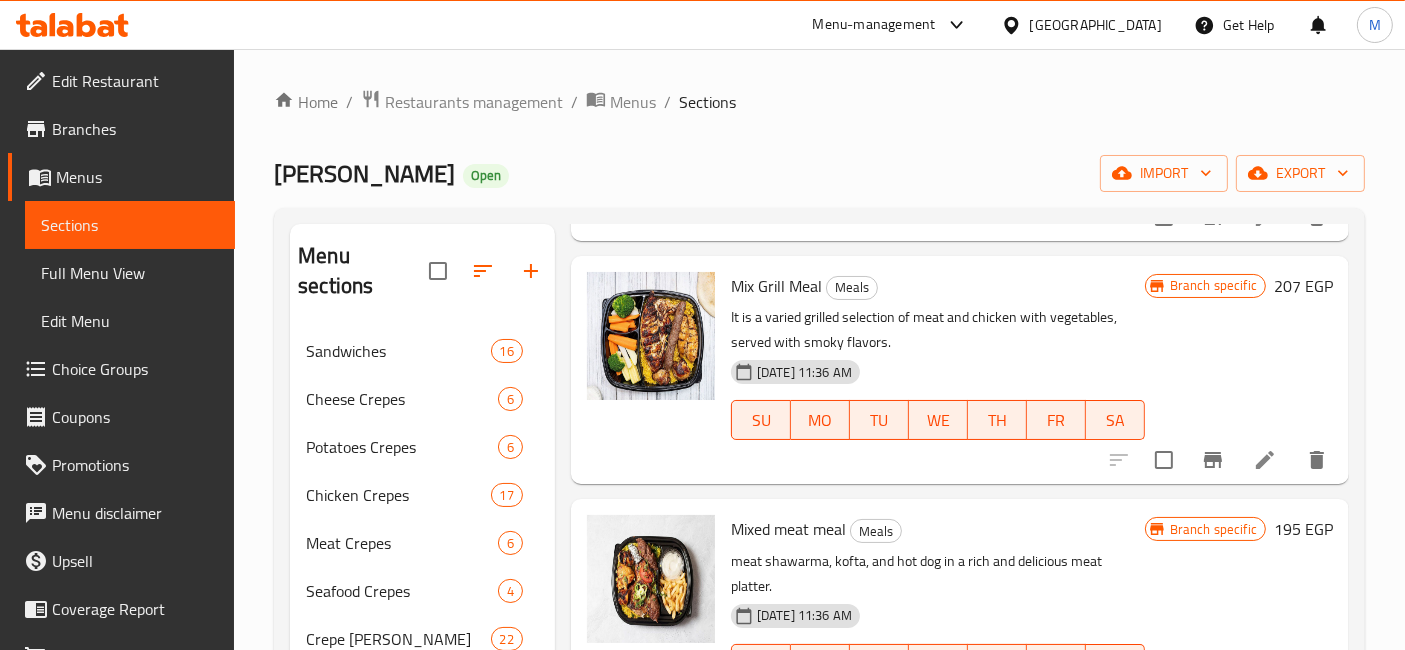 click 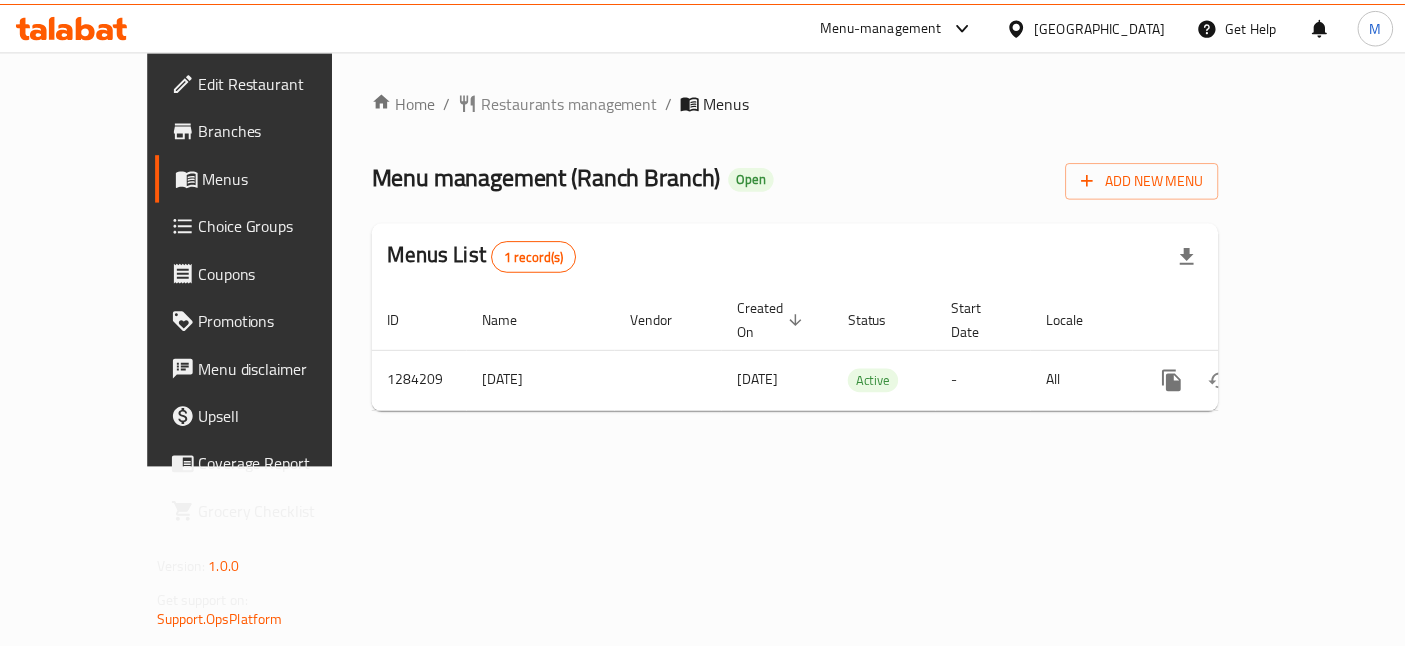 scroll, scrollTop: 0, scrollLeft: 0, axis: both 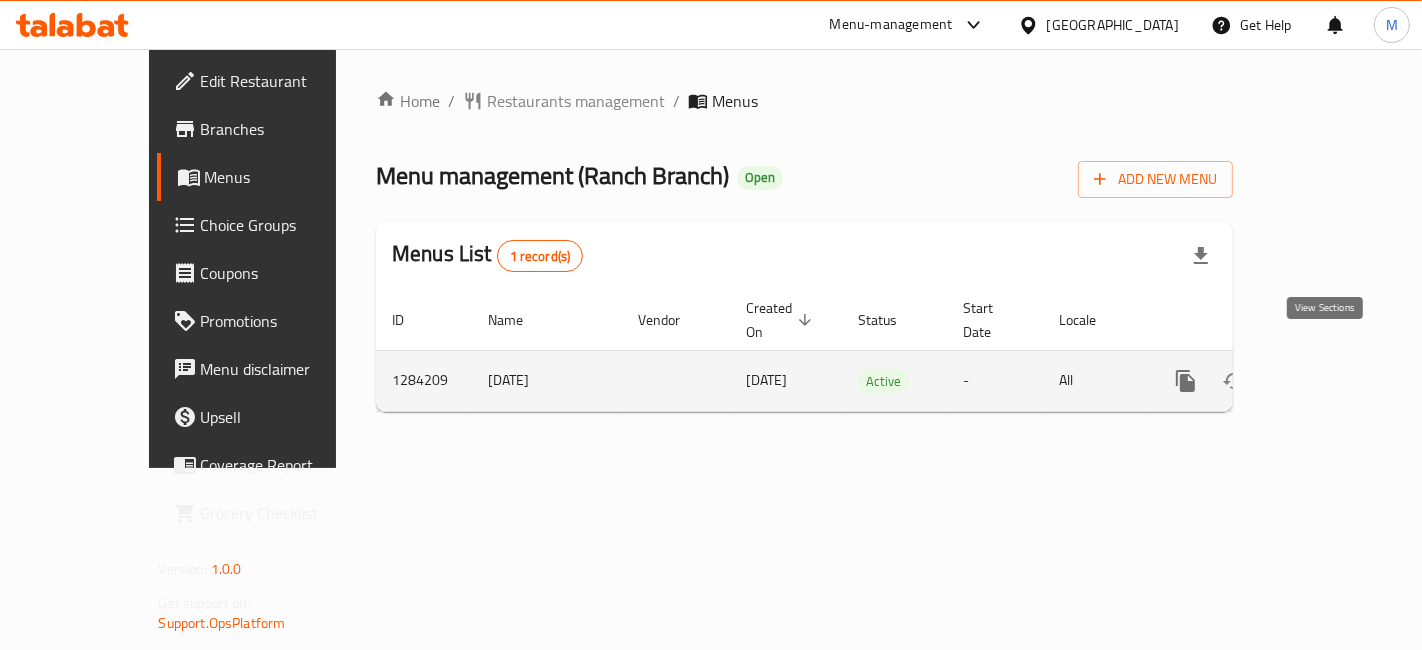 click 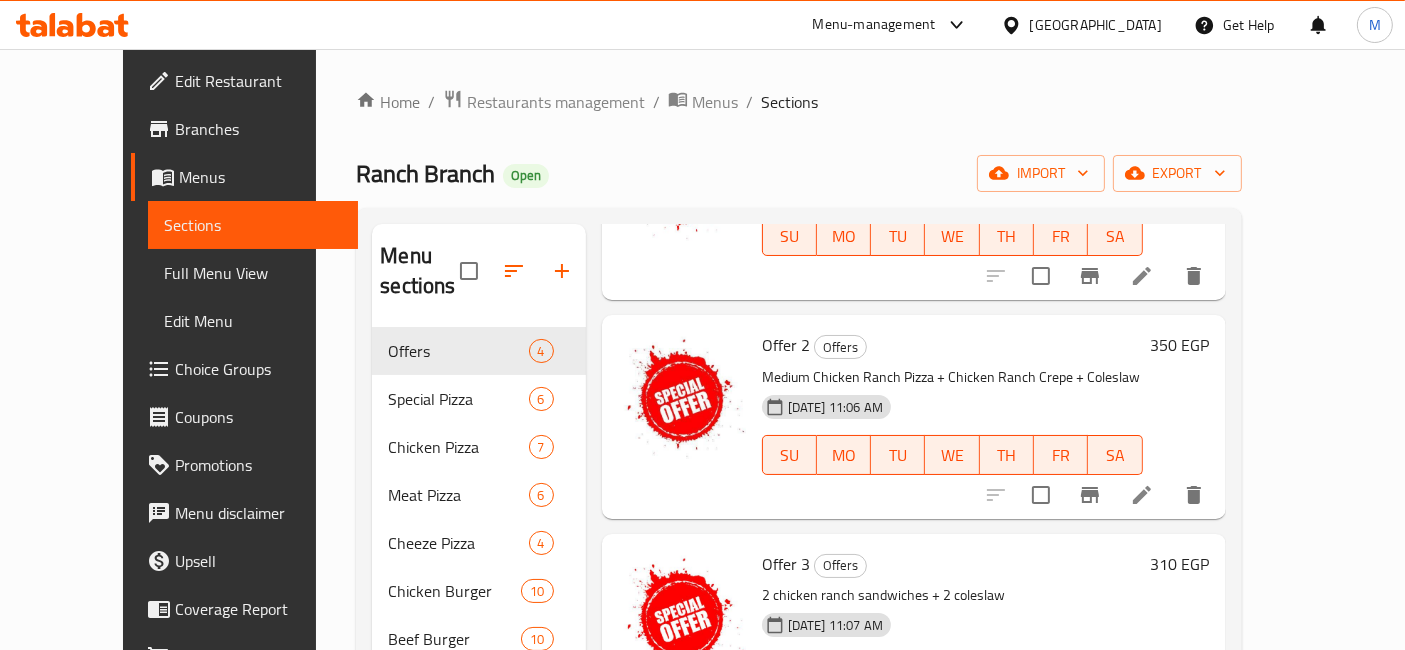scroll, scrollTop: 267, scrollLeft: 0, axis: vertical 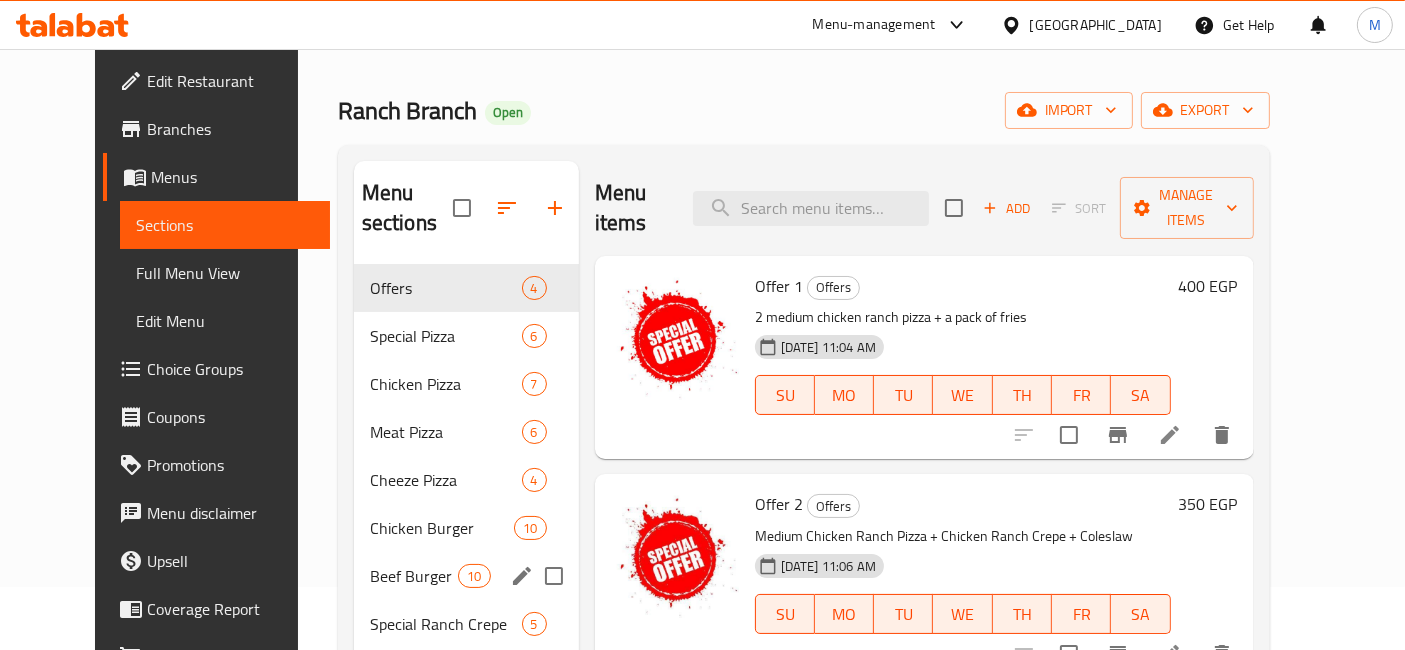 click on "Special Pizza" at bounding box center (446, 336) 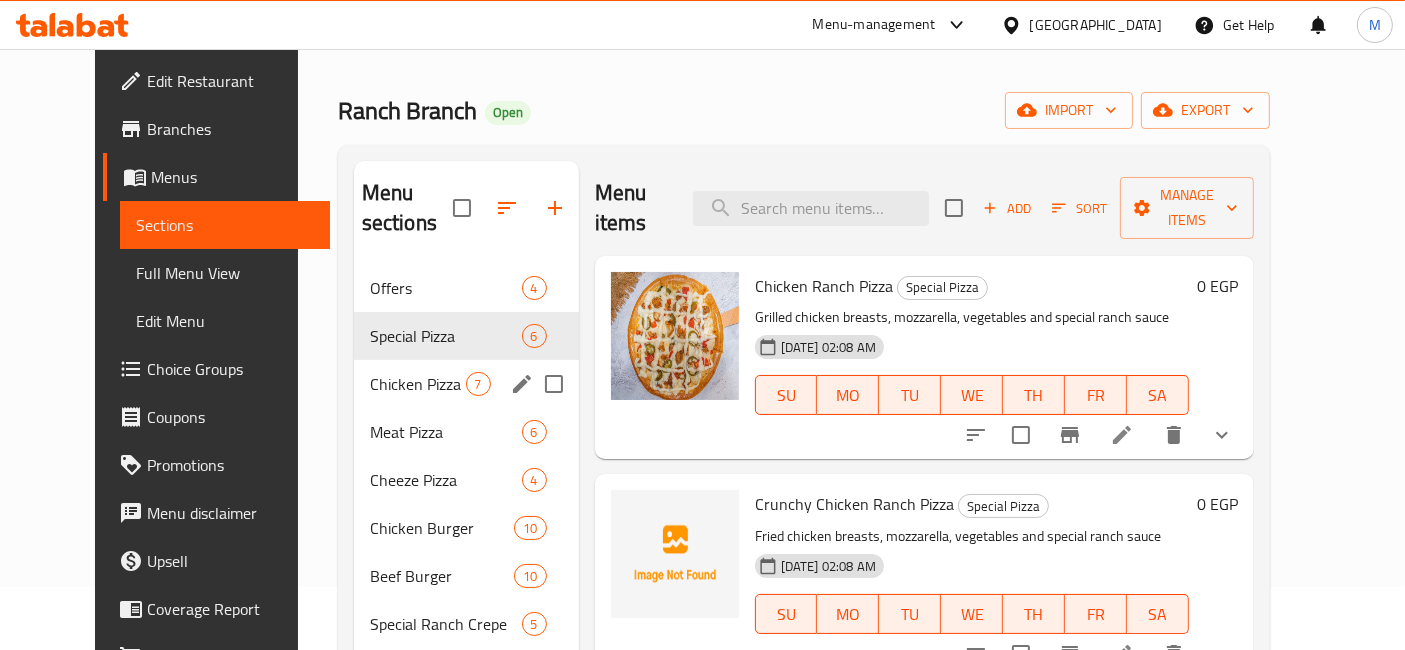 click on "Chicken Pizza 7" at bounding box center [466, 384] 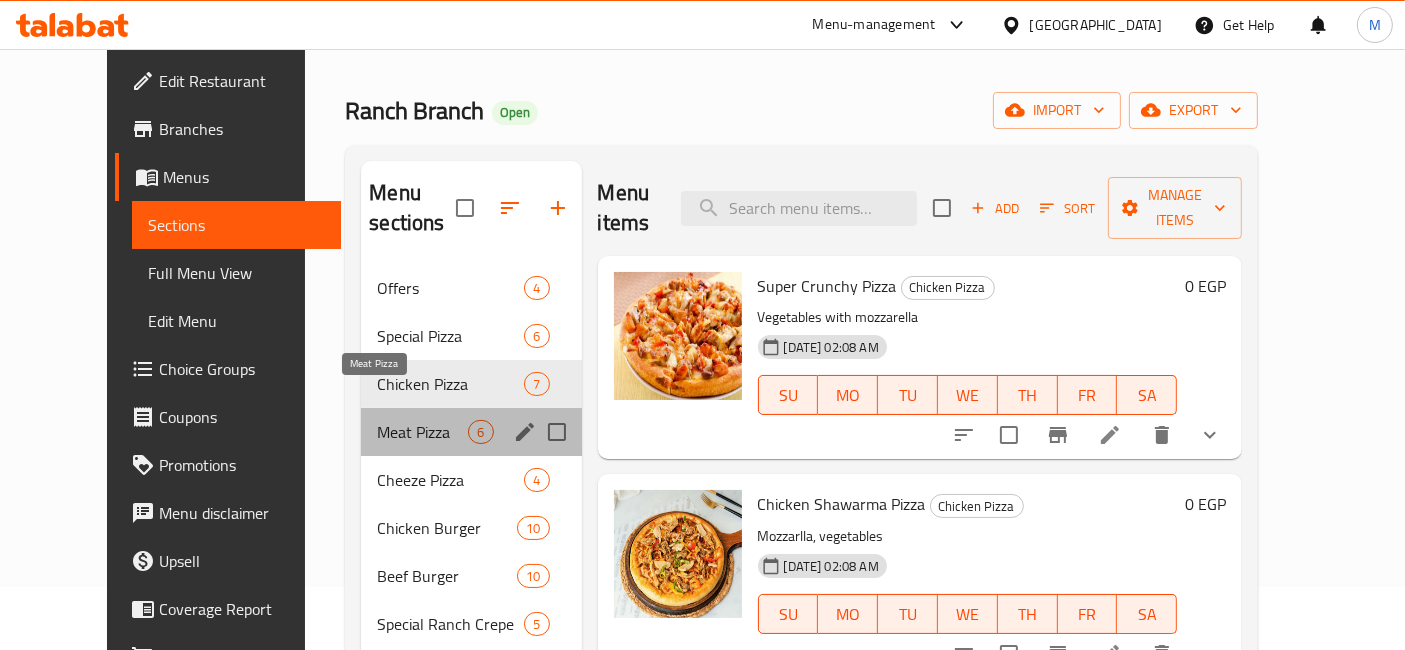 click on "Meat Pizza" at bounding box center (422, 432) 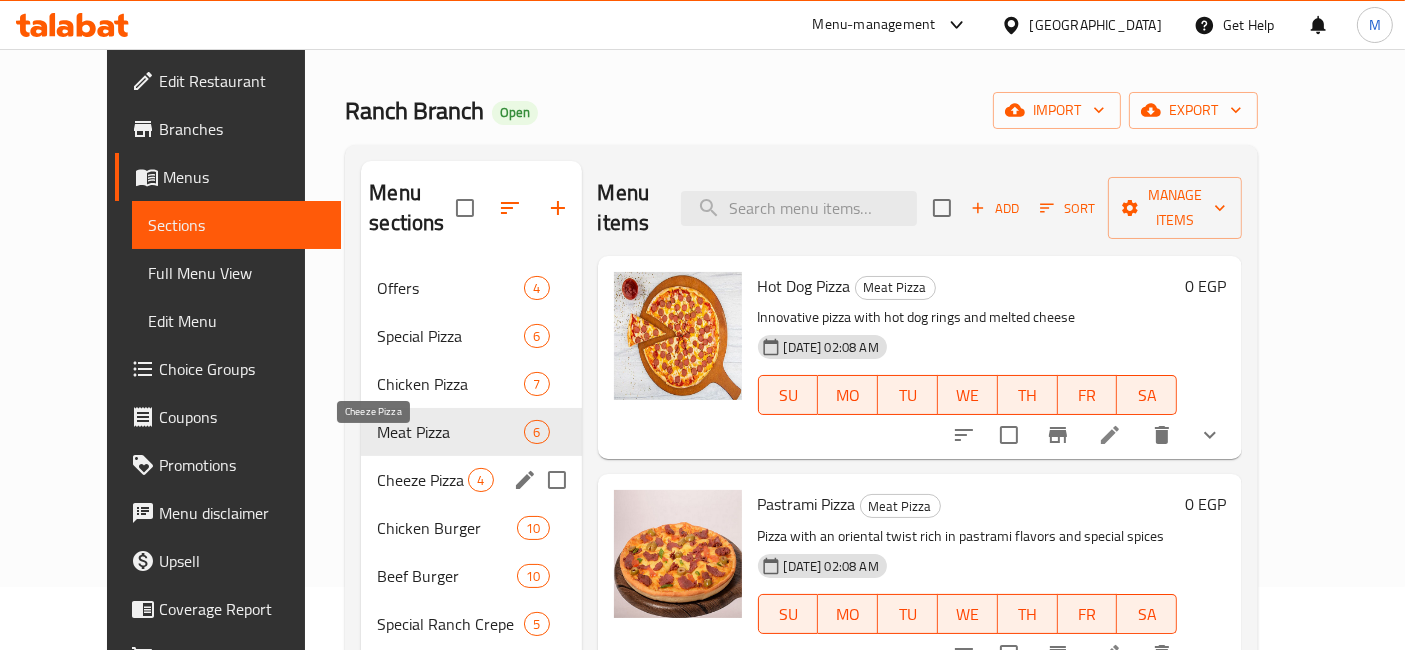 click on "Cheeze Pizza" at bounding box center [422, 480] 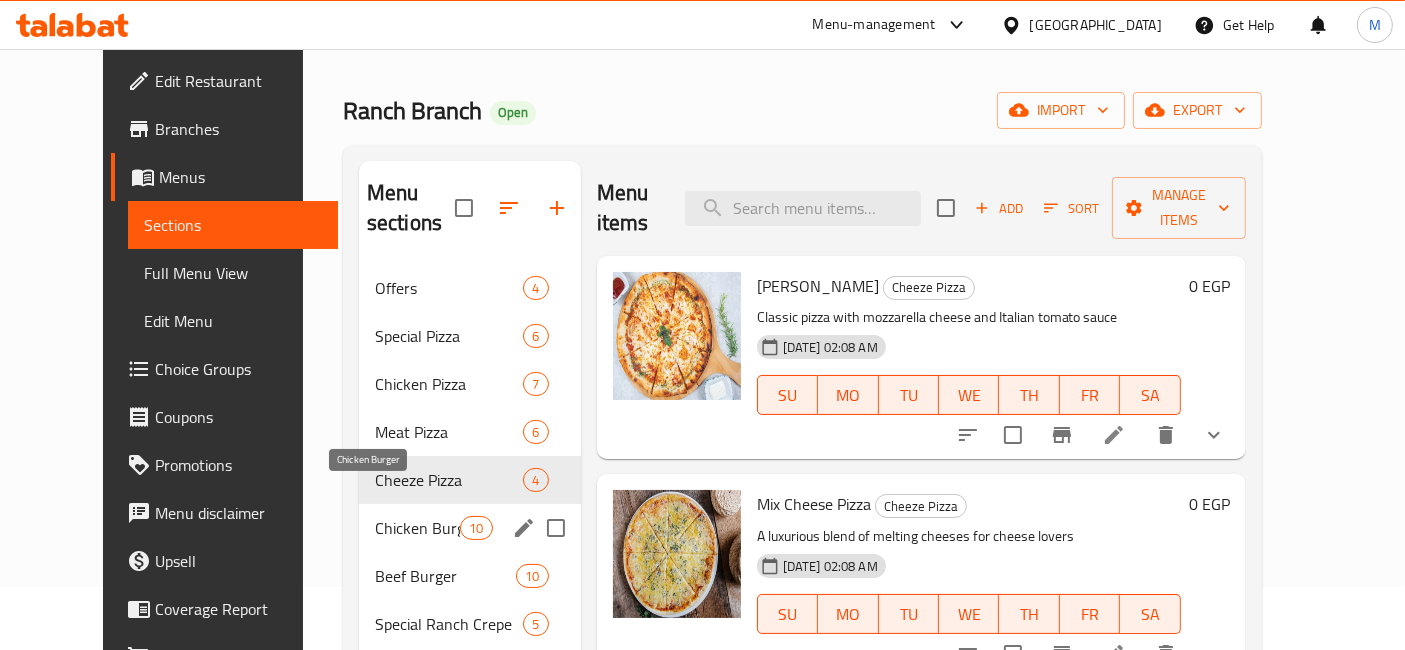 click on "Chicken Burger" at bounding box center [417, 528] 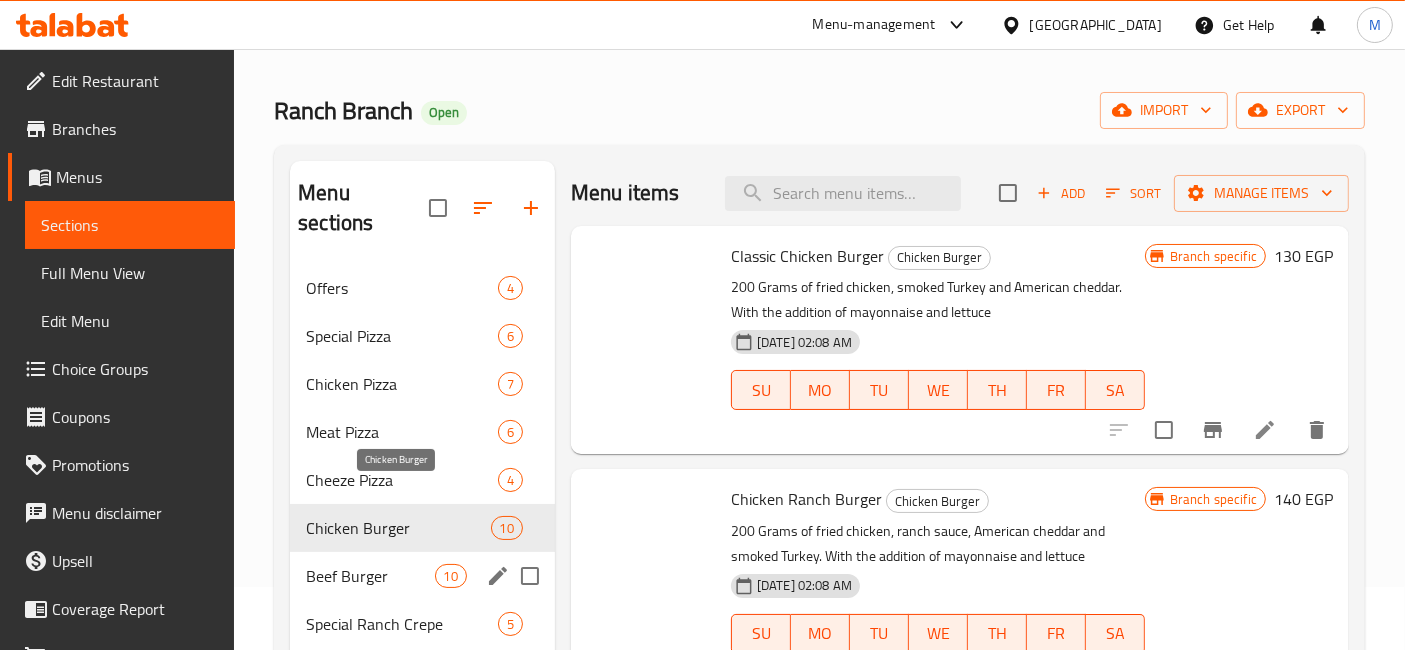 click on "Beef Burger 10" at bounding box center (422, 576) 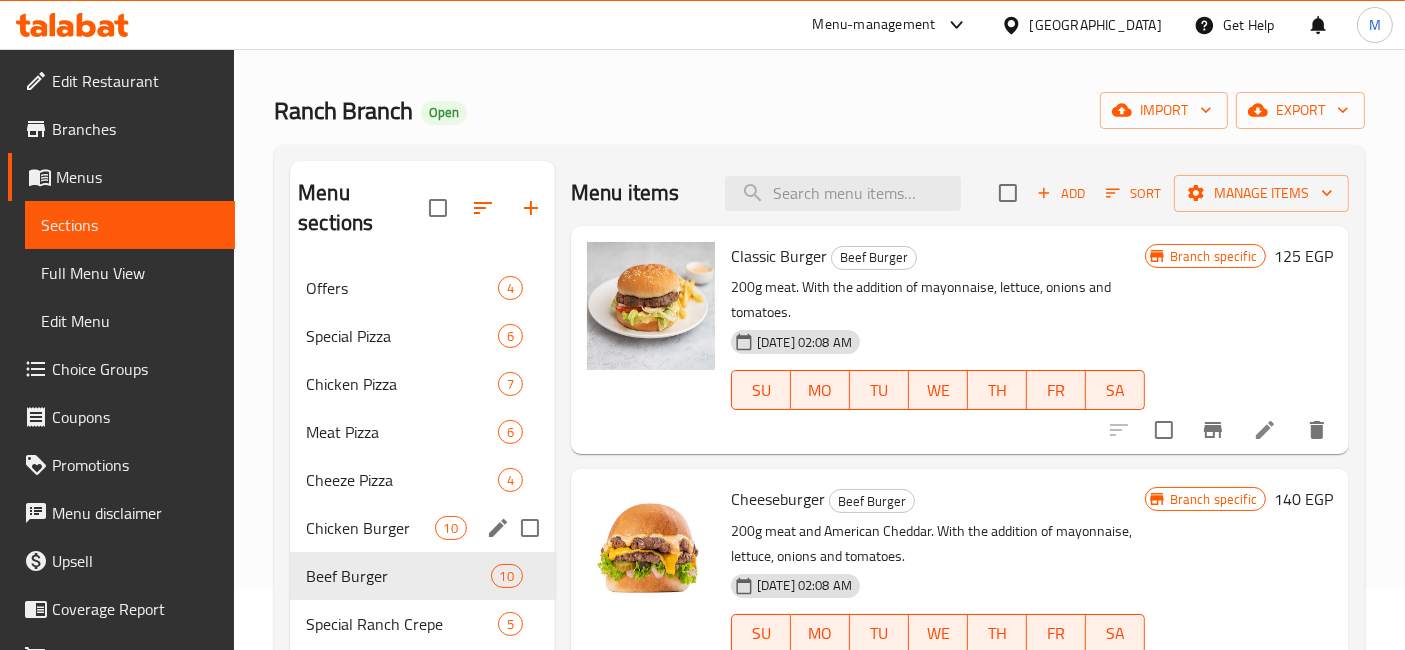 click on "Chicken Burger 10" at bounding box center (422, 528) 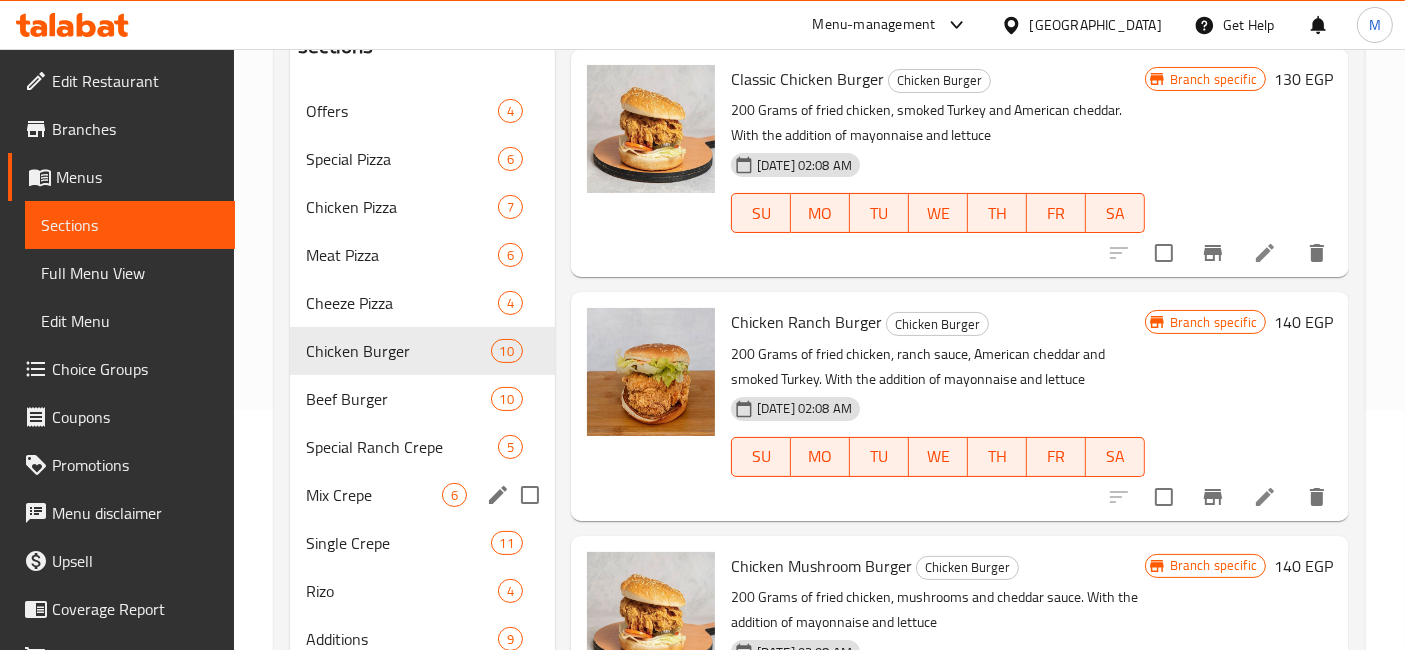 scroll, scrollTop: 285, scrollLeft: 0, axis: vertical 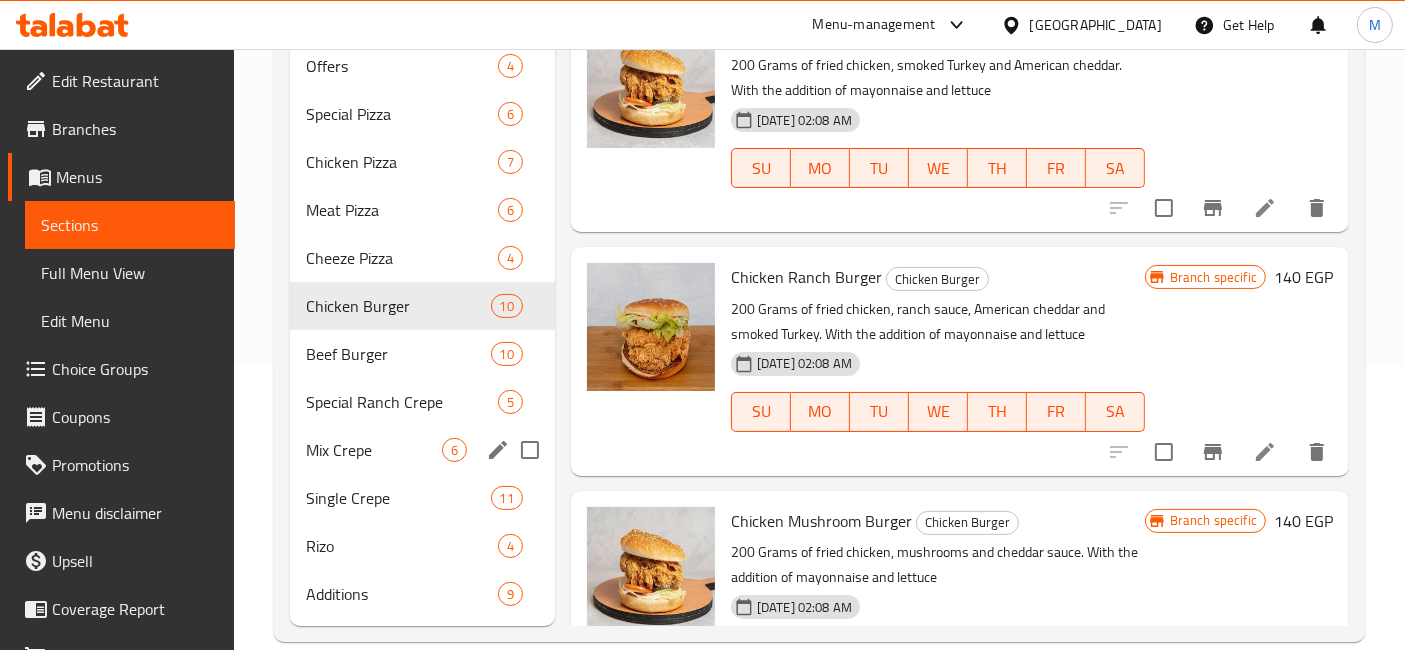 click on "Mix Crepe" at bounding box center [374, 450] 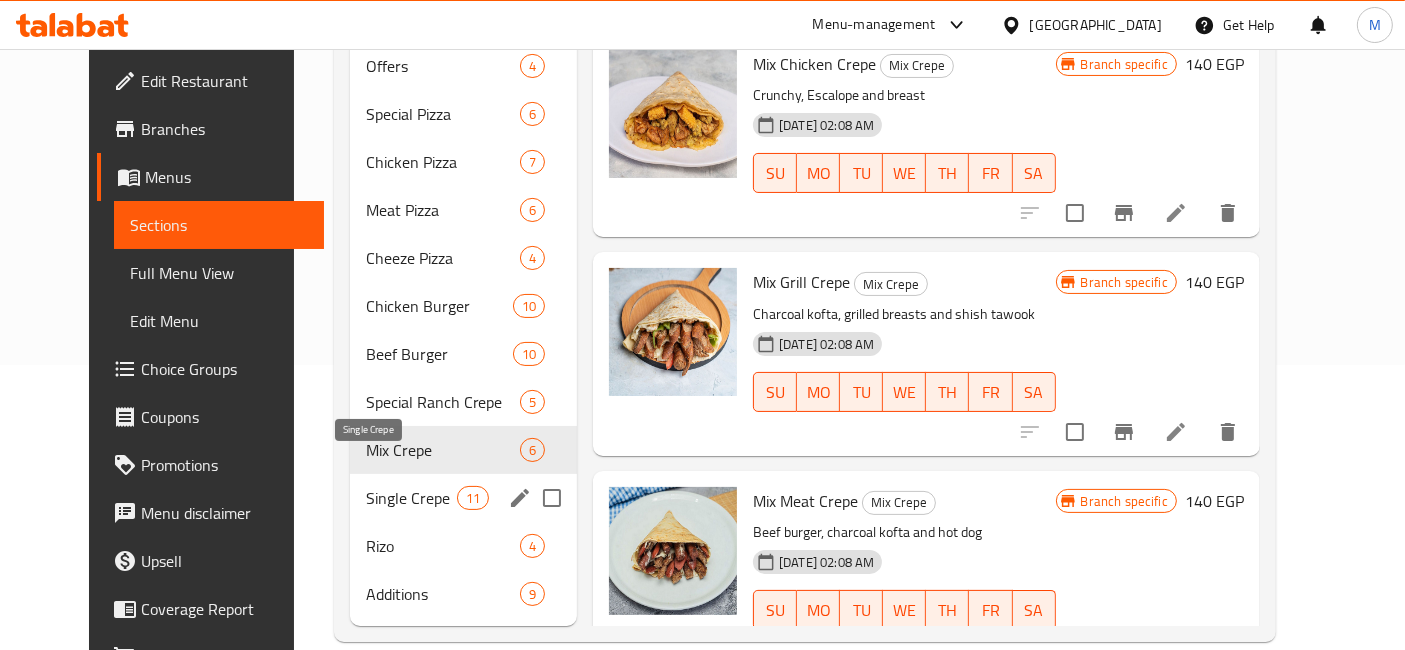 click on "Single Crepe" at bounding box center (411, 498) 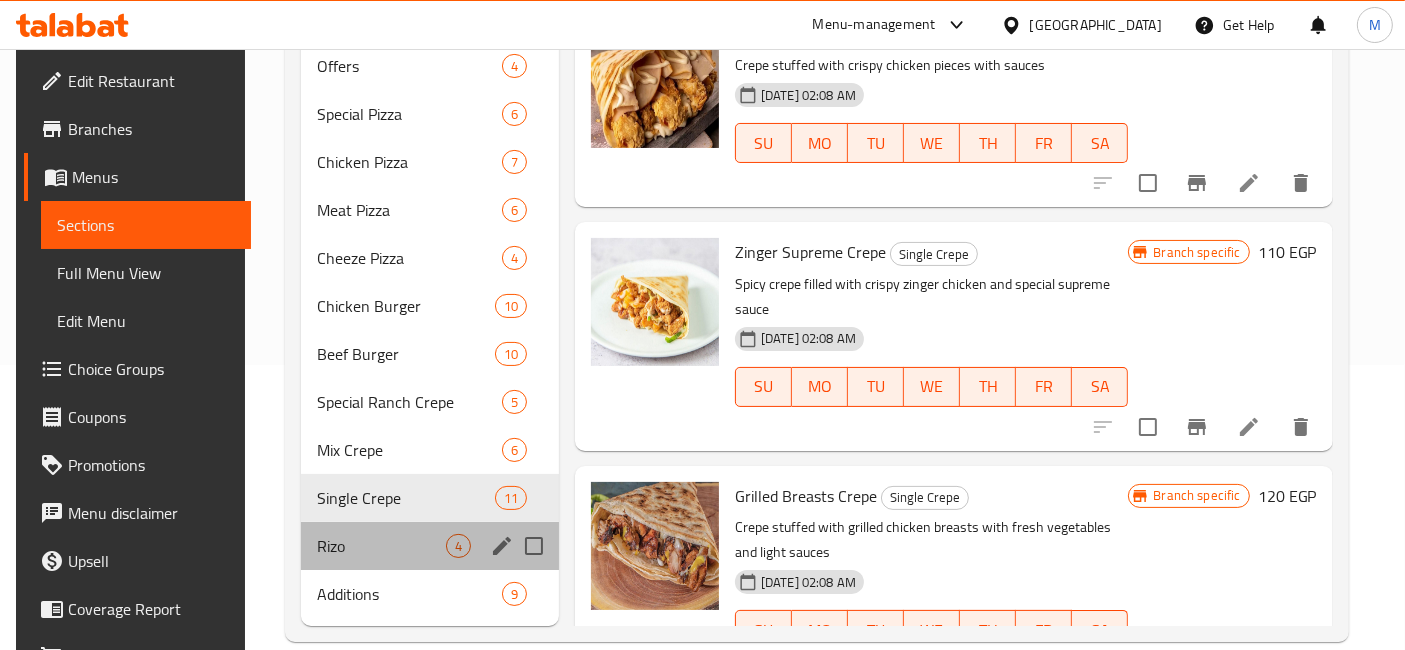 click on "Rizo 4" at bounding box center [430, 546] 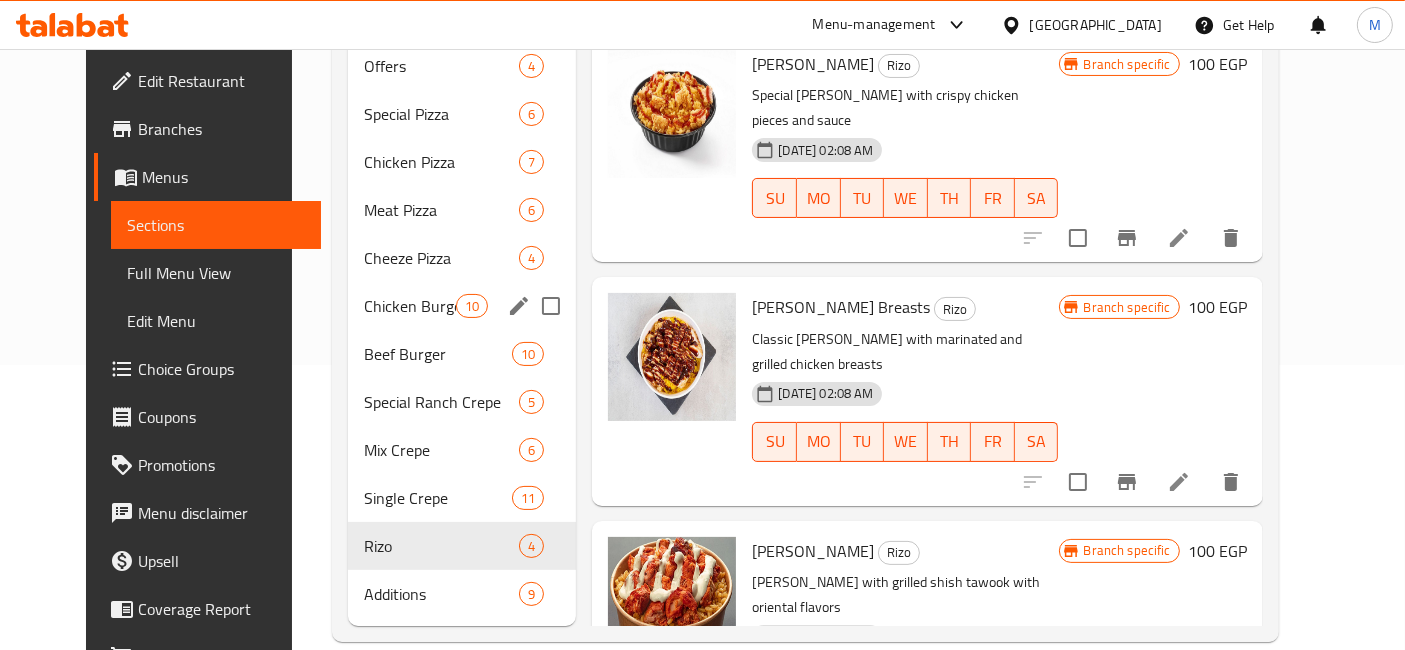 click on "Chicken Burger 10" at bounding box center [462, 306] 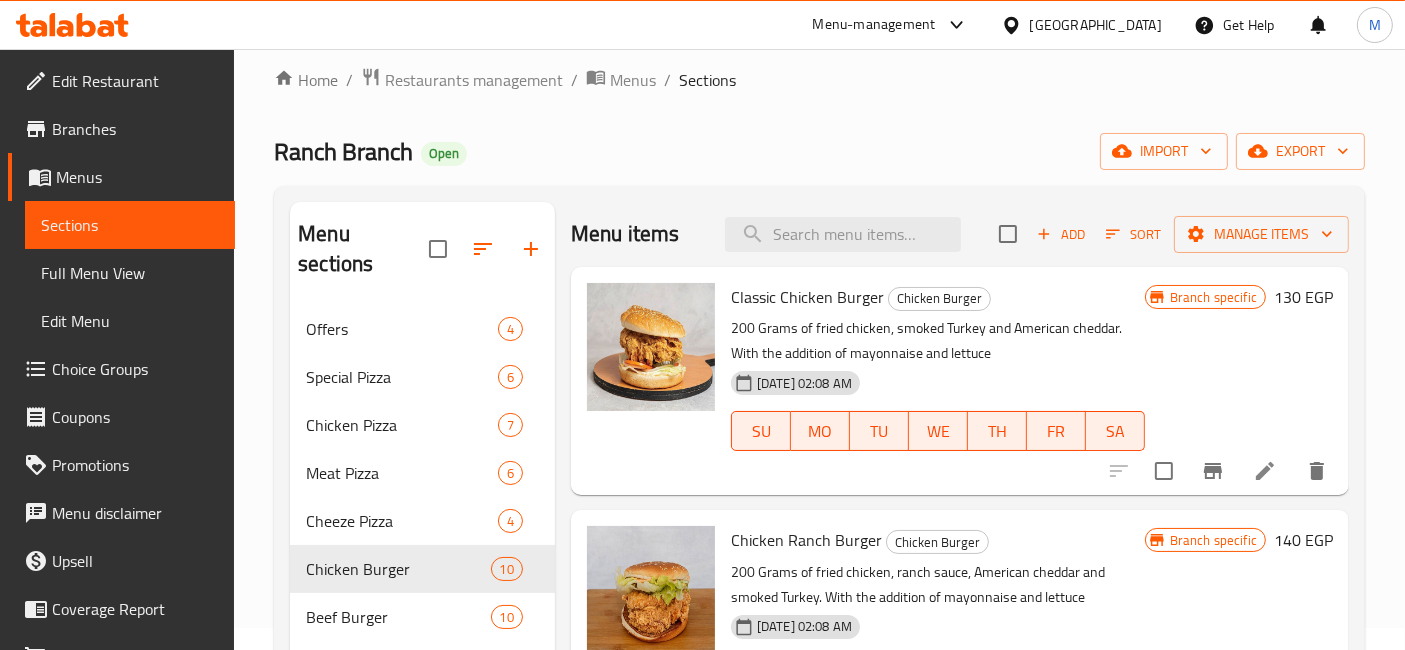 scroll, scrollTop: 0, scrollLeft: 0, axis: both 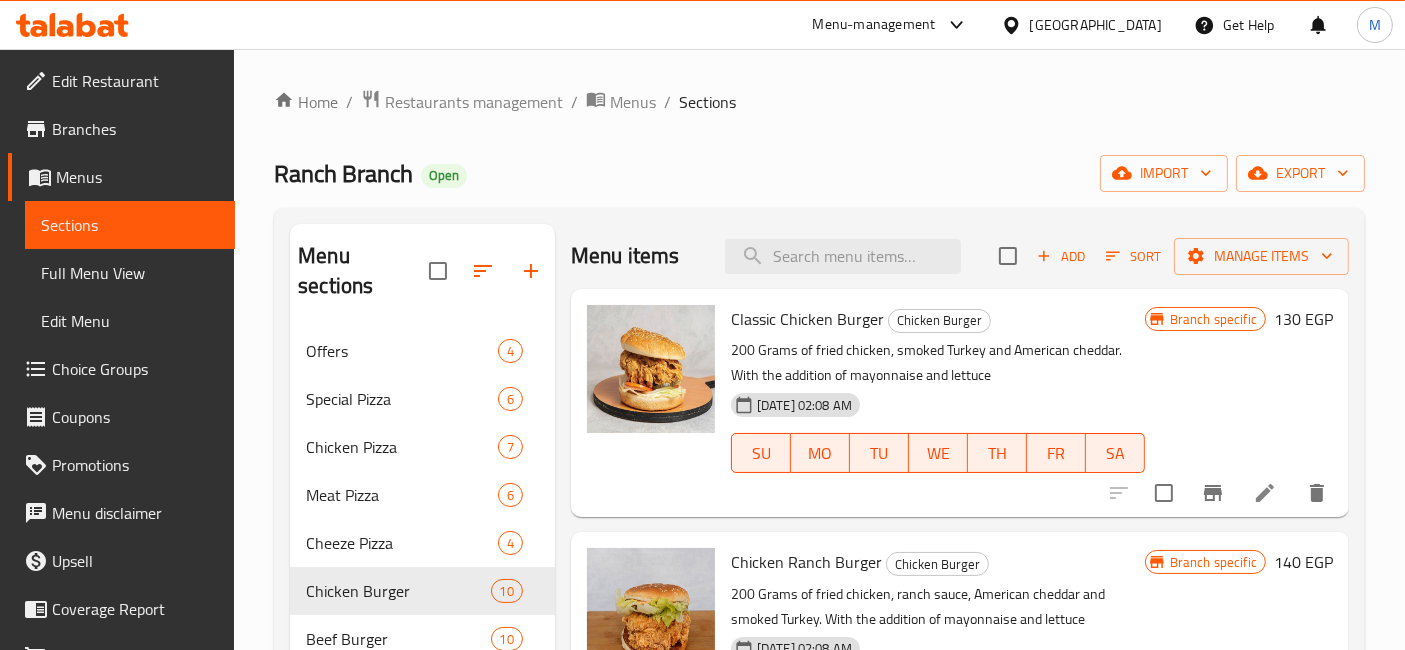 click at bounding box center [1213, 493] 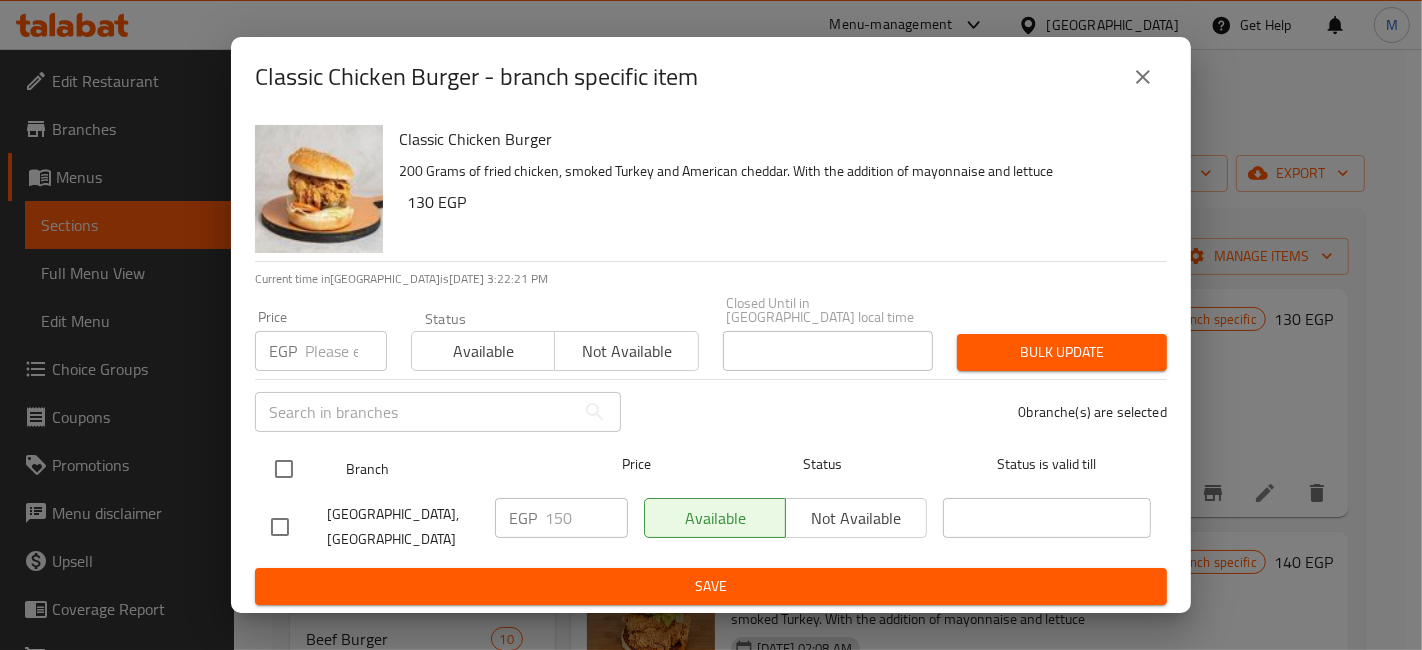 click at bounding box center [284, 469] 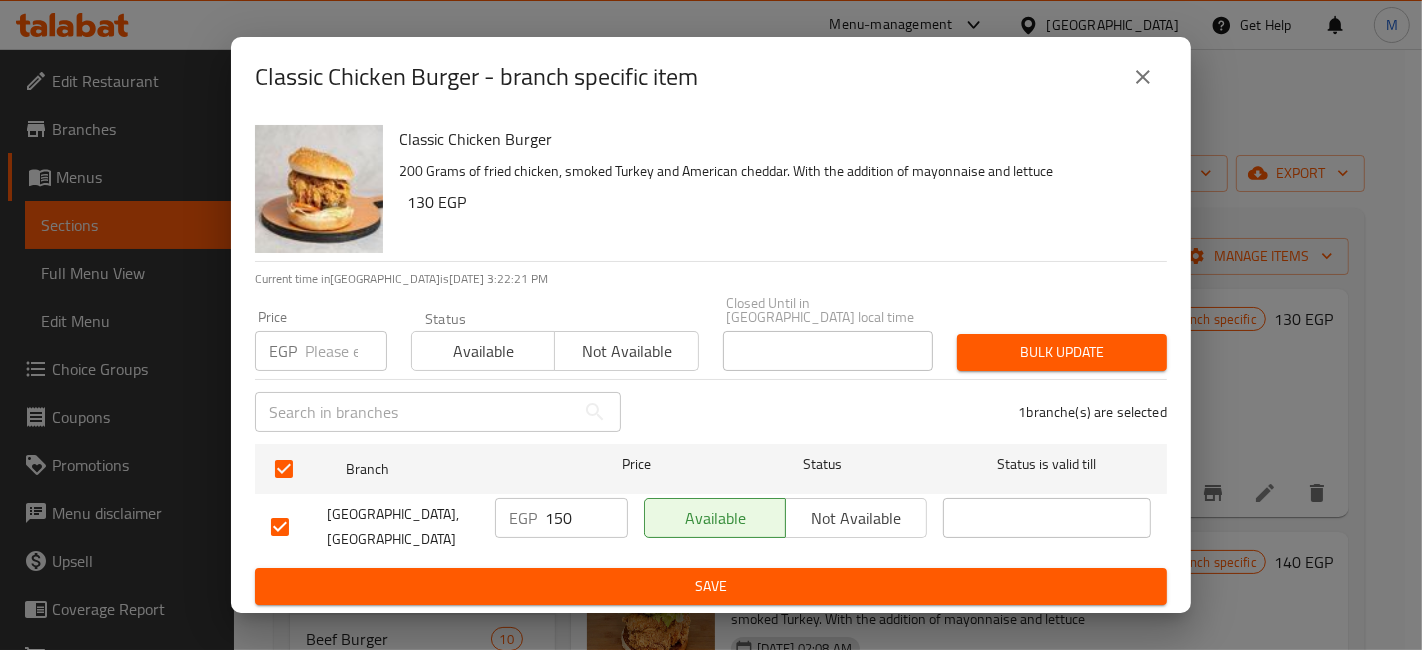 click on "EGP Price" at bounding box center (321, 351) 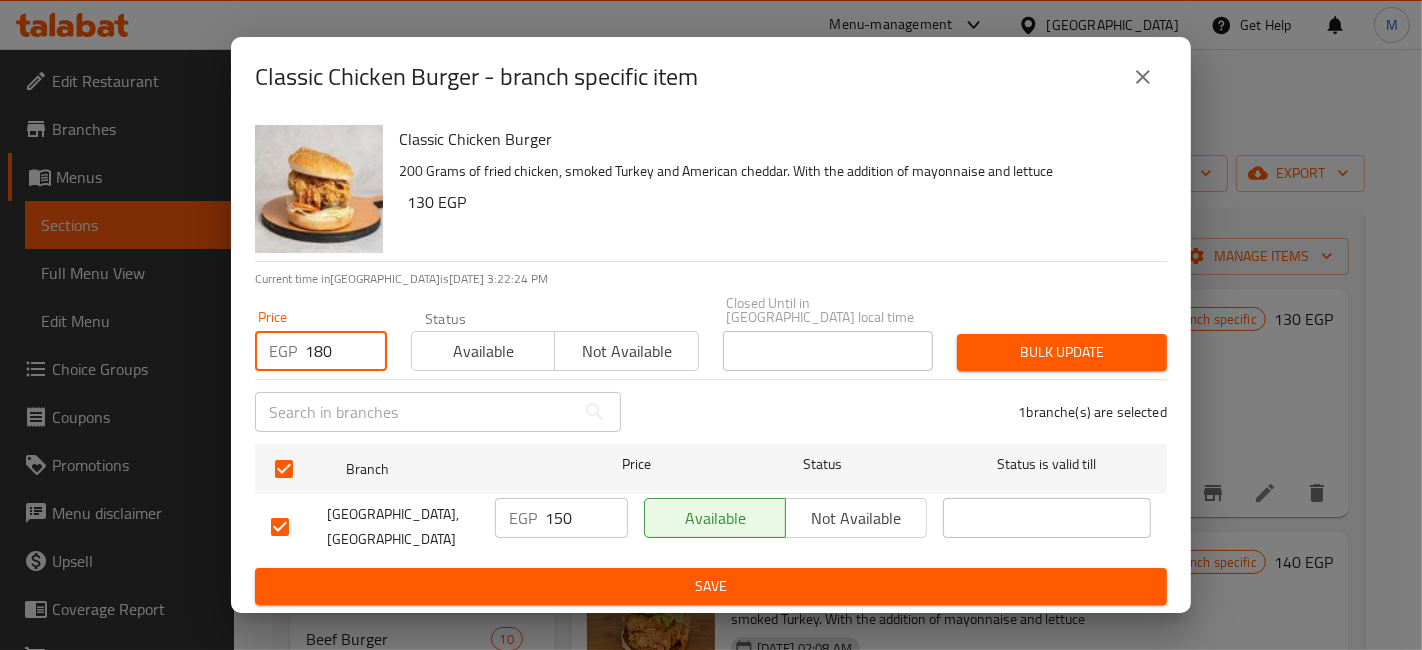 type on "180" 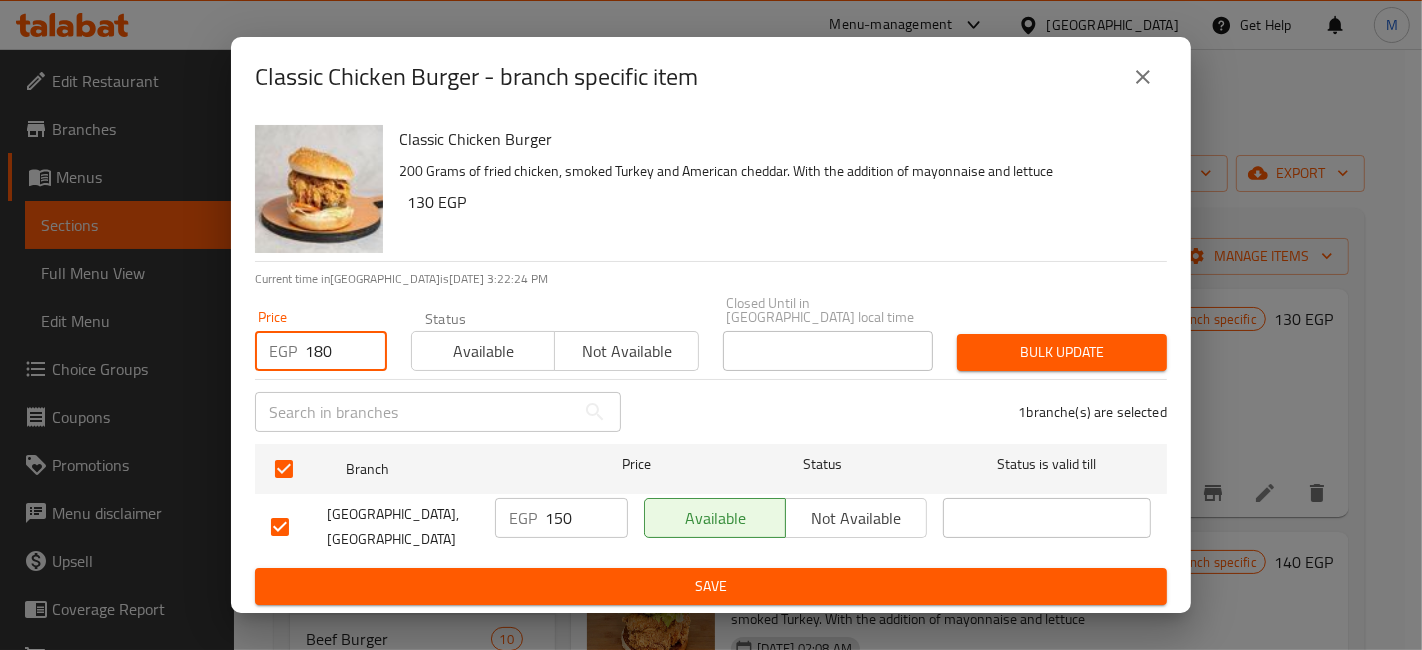 click on "Bulk update" at bounding box center (1062, 352) 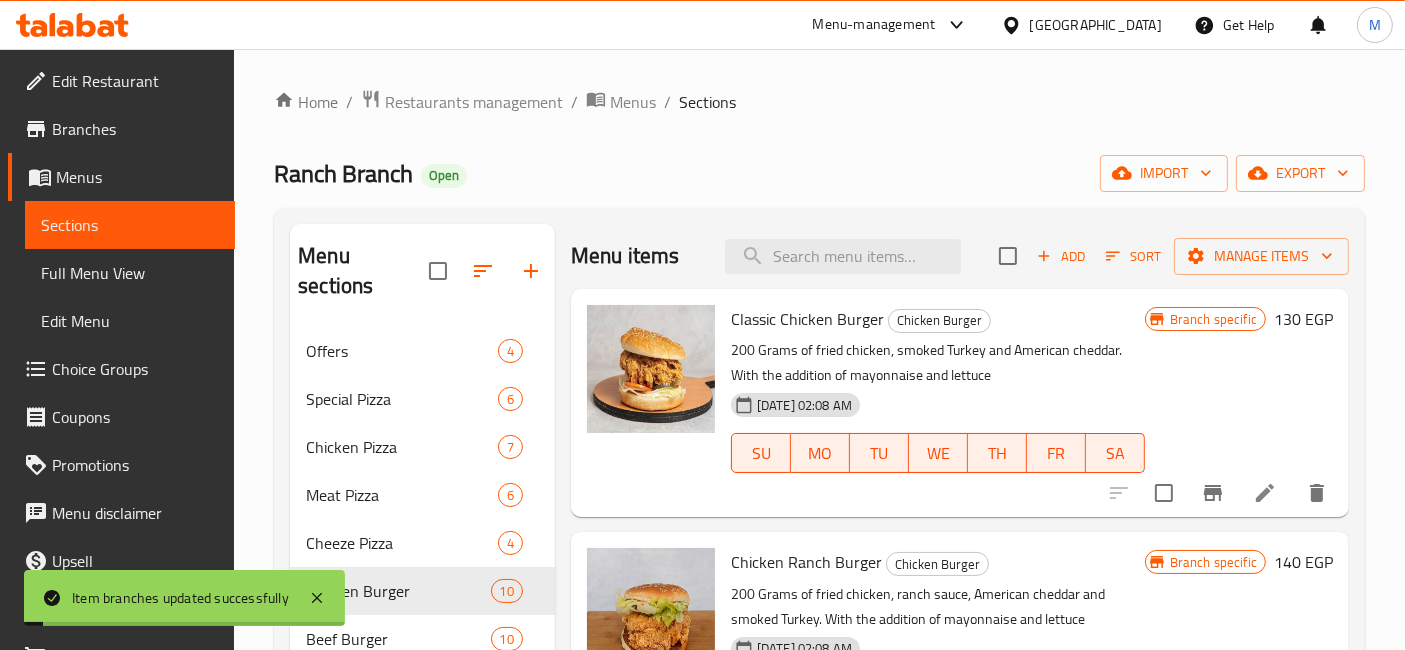 scroll, scrollTop: 111, scrollLeft: 0, axis: vertical 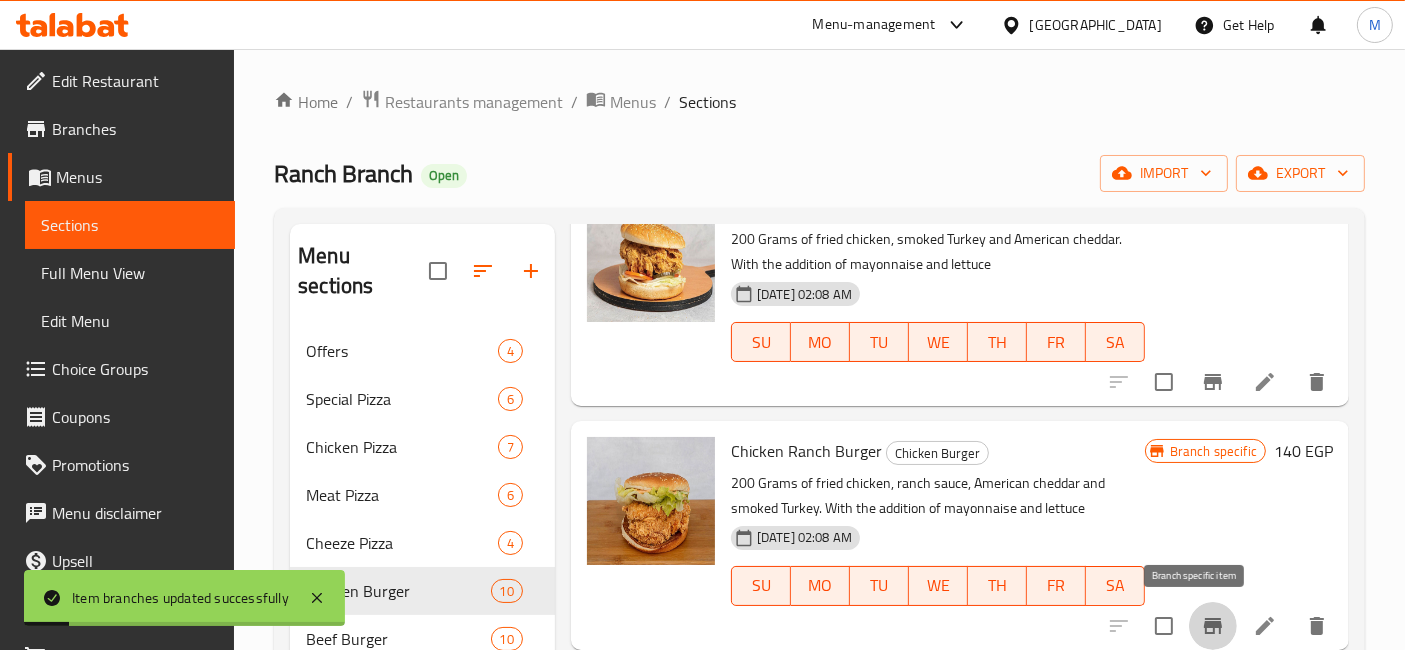 click 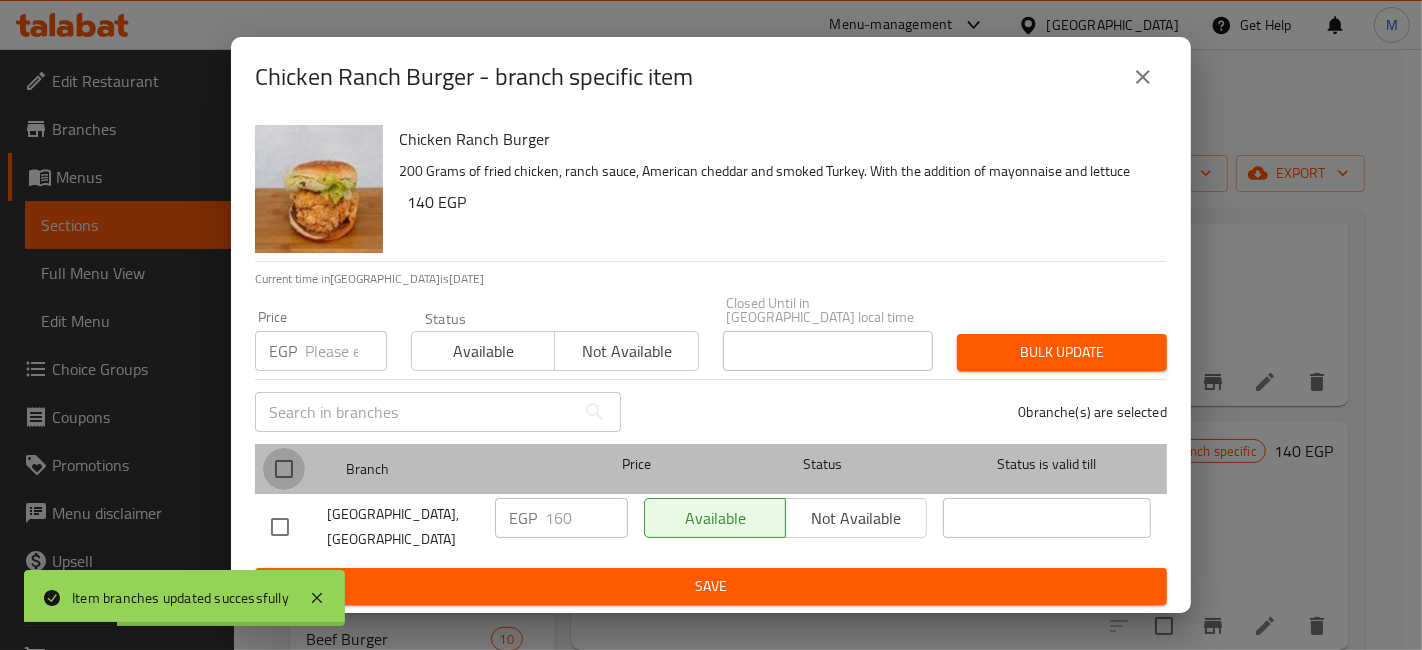 click at bounding box center [284, 469] 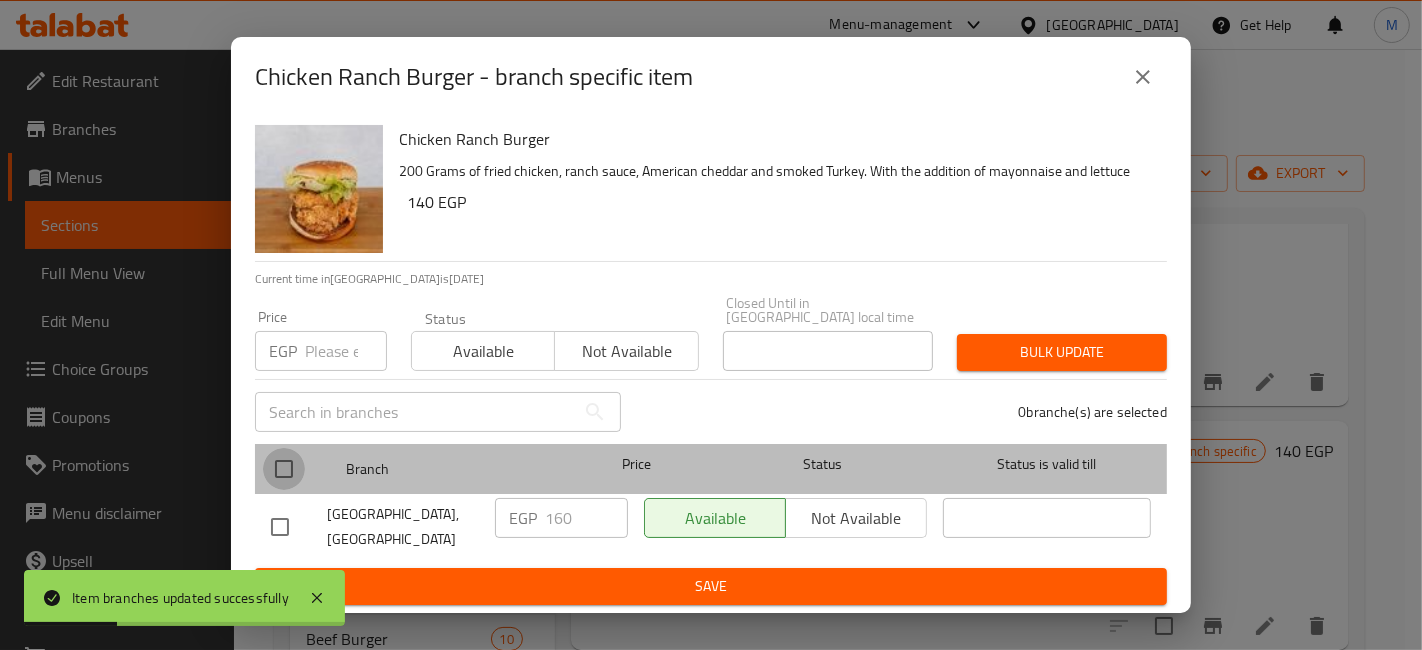 checkbox on "true" 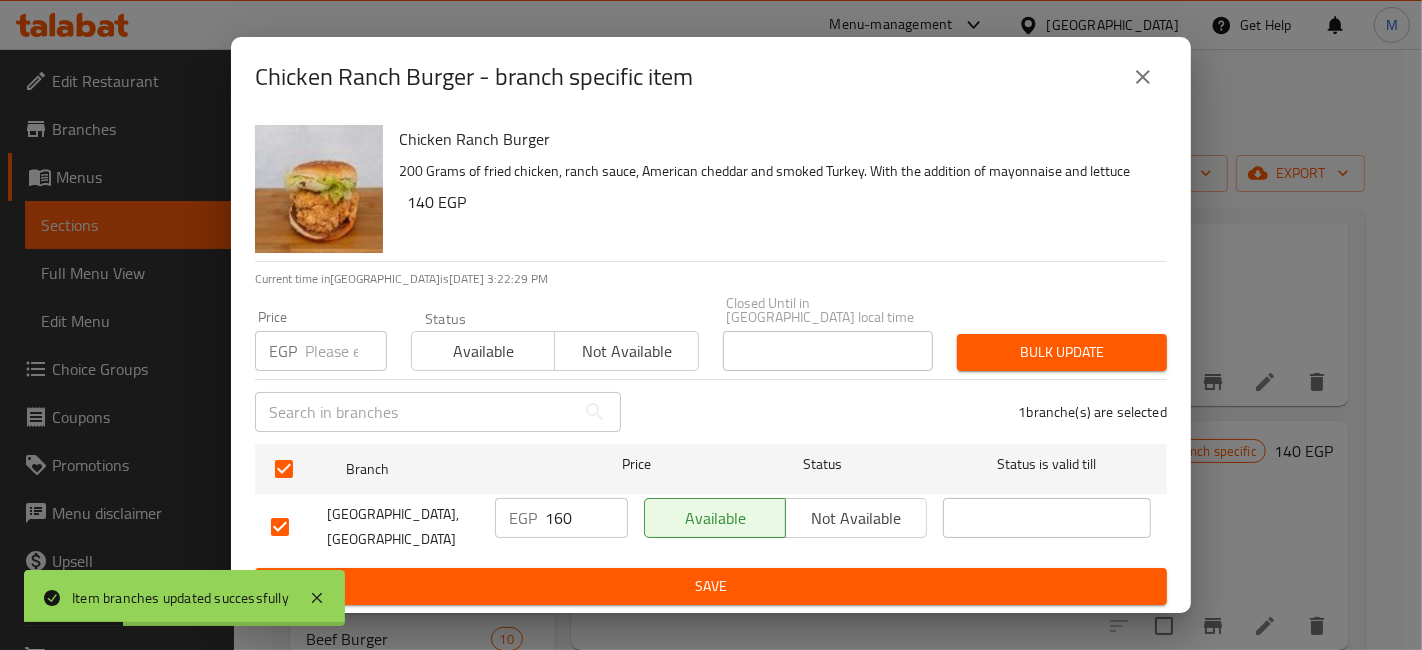 click at bounding box center [346, 351] 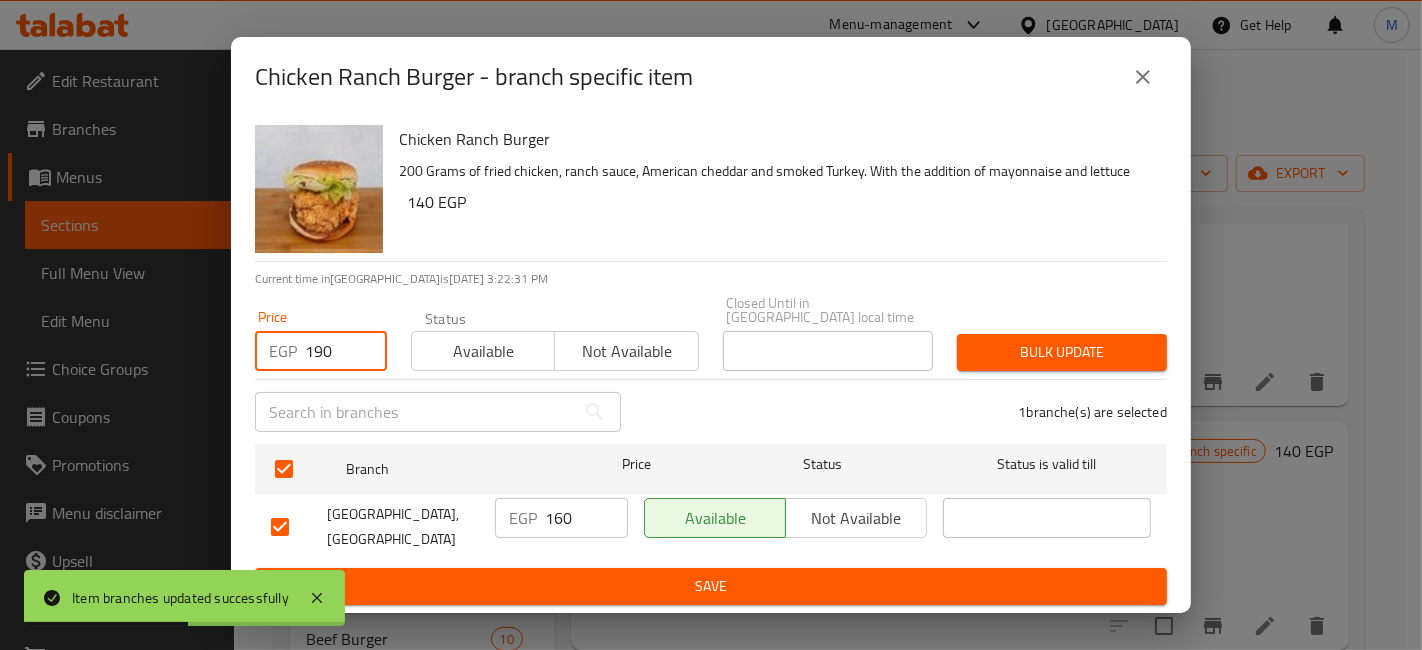 type on "190" 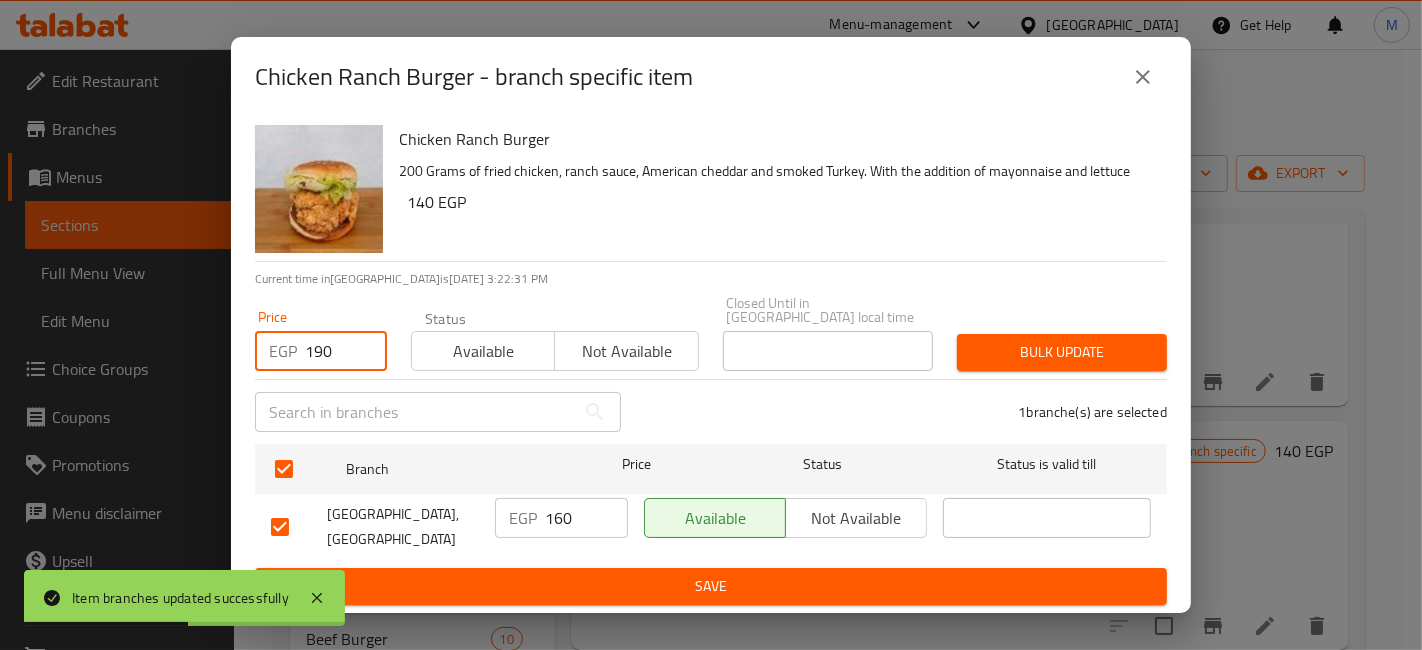 click on "Bulk update" at bounding box center (1062, 352) 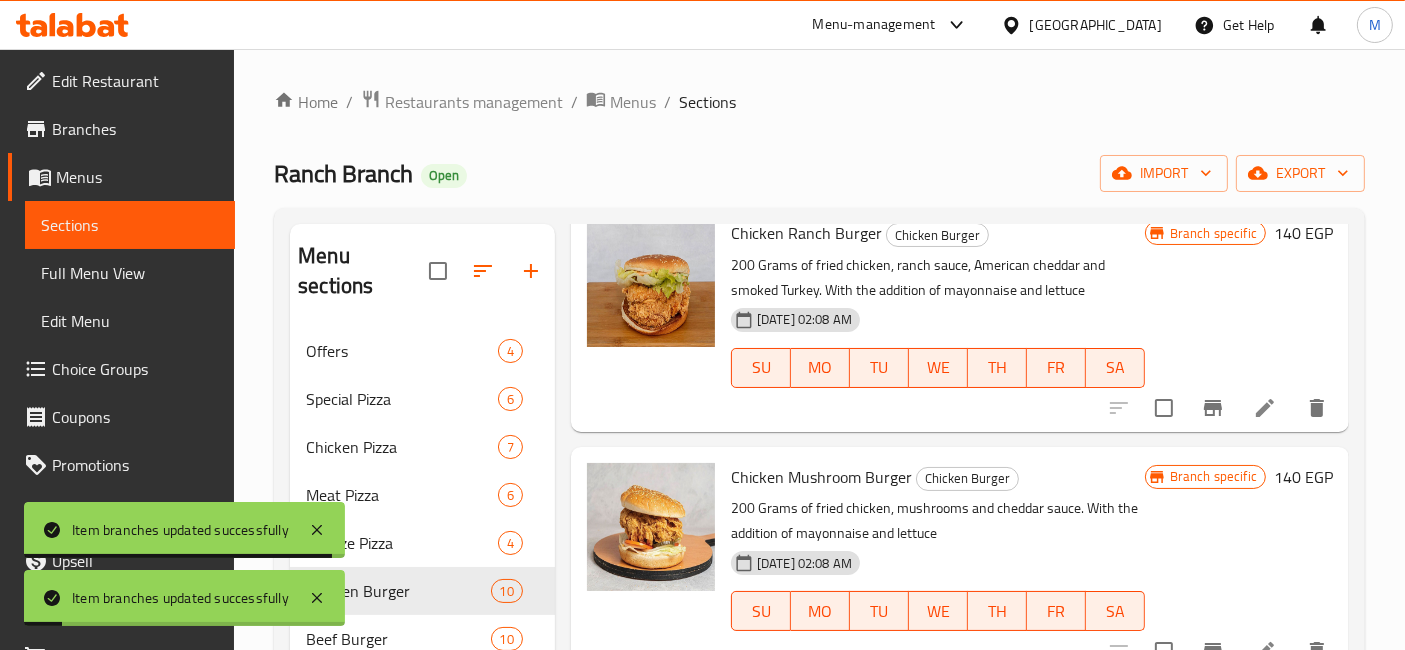 scroll, scrollTop: 522, scrollLeft: 0, axis: vertical 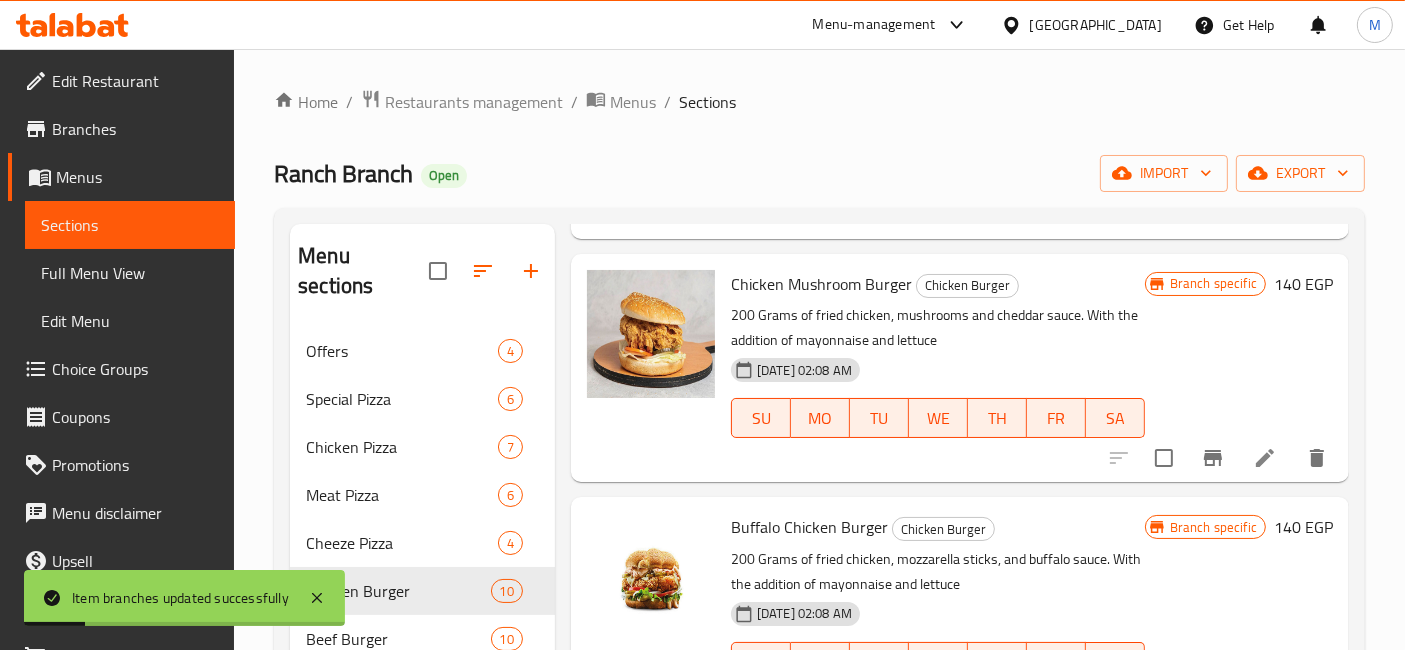 click 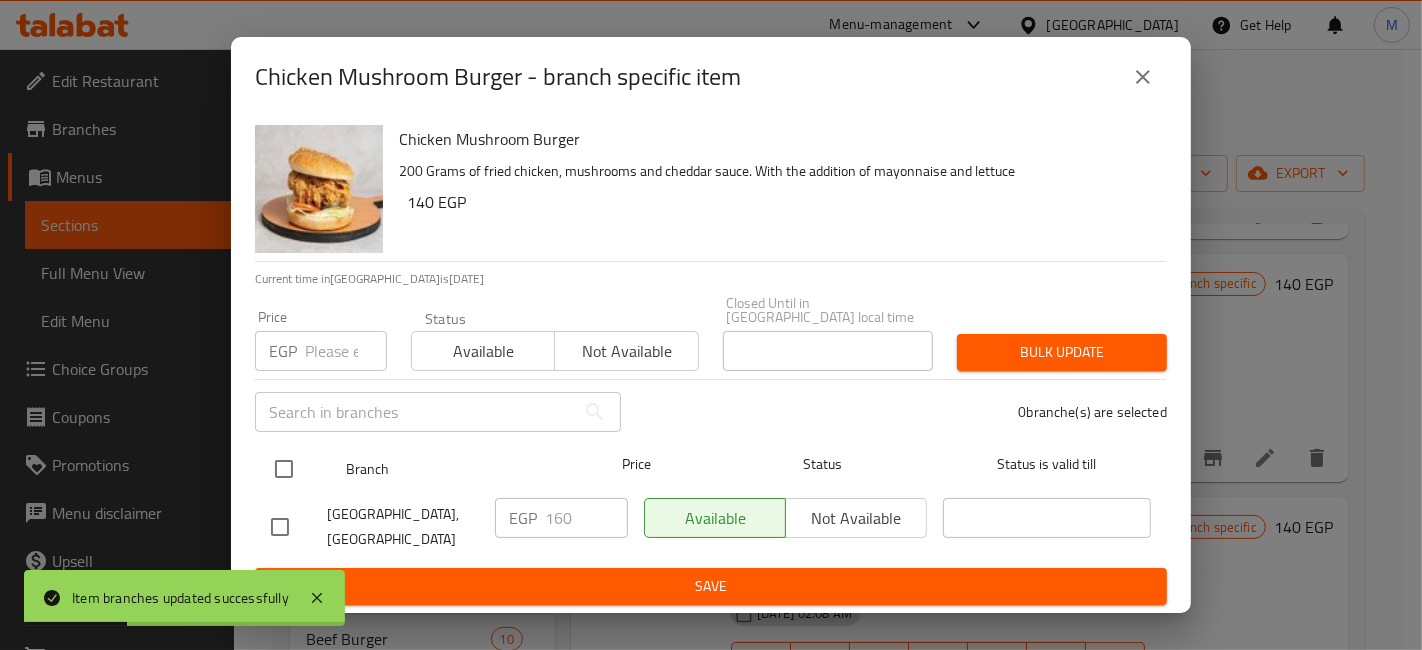 click at bounding box center (284, 469) 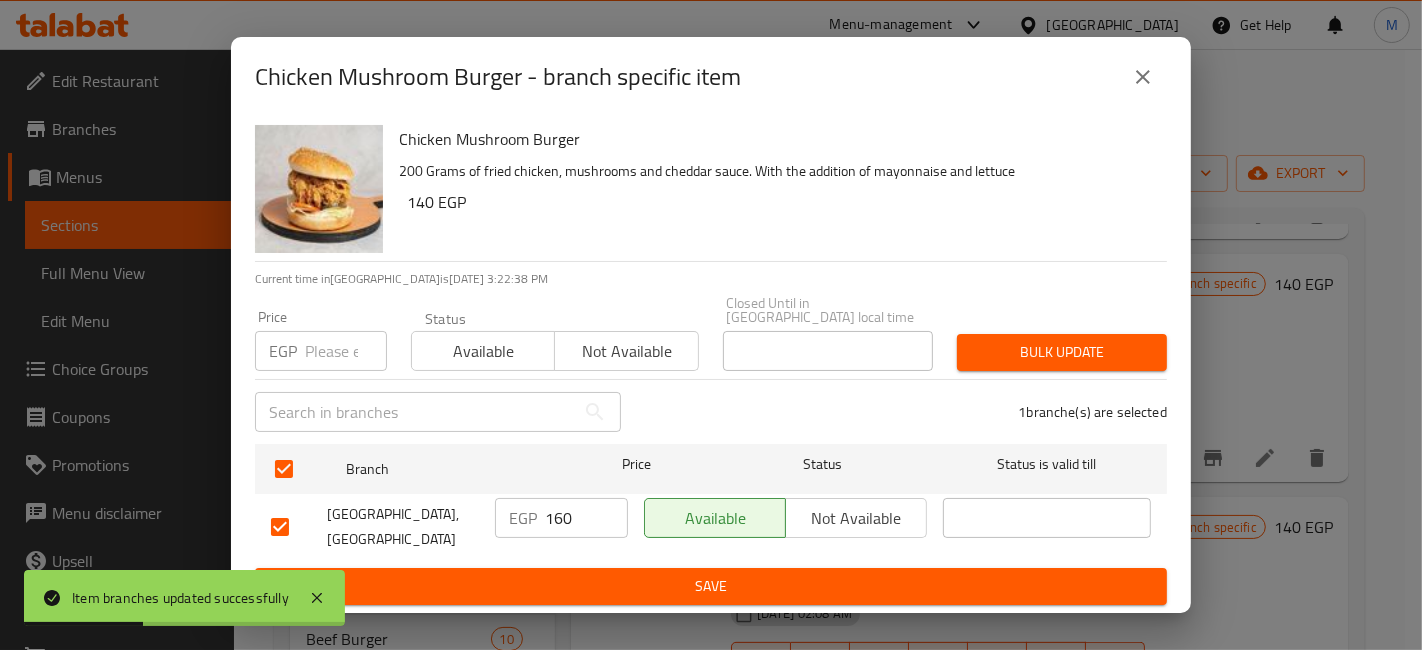click at bounding box center (346, 351) 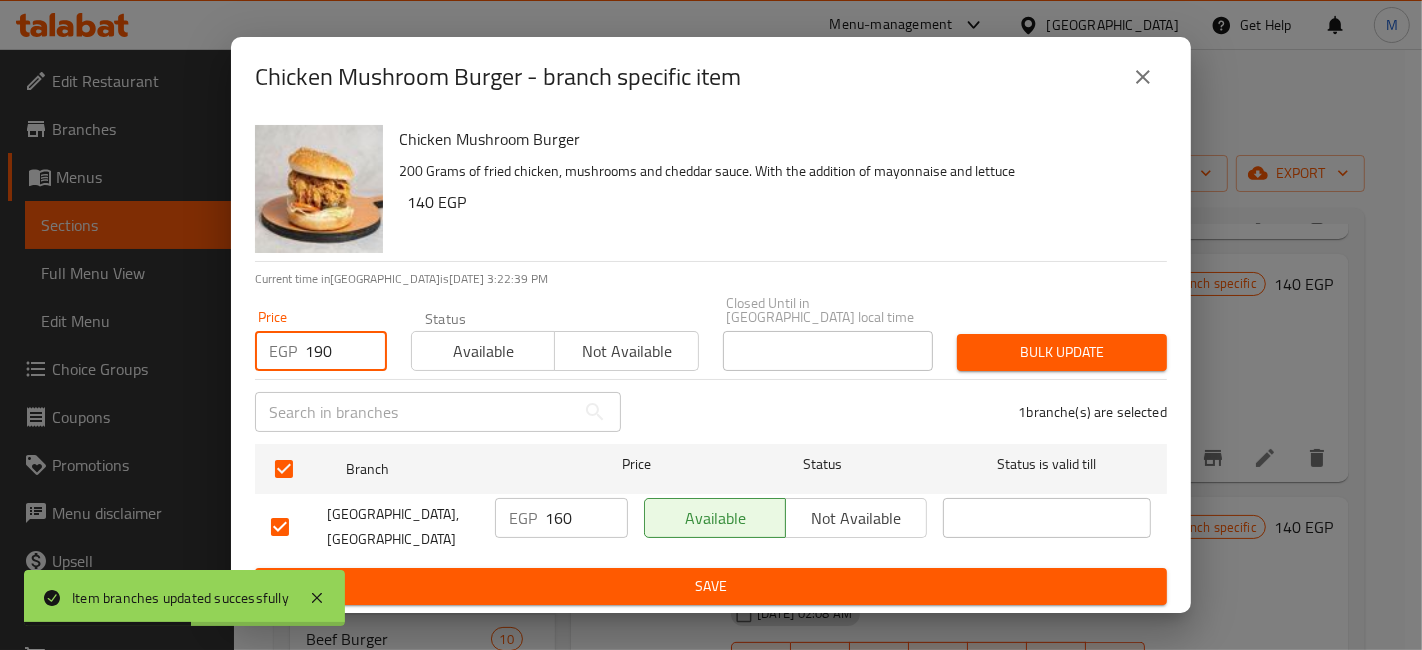 type on "190" 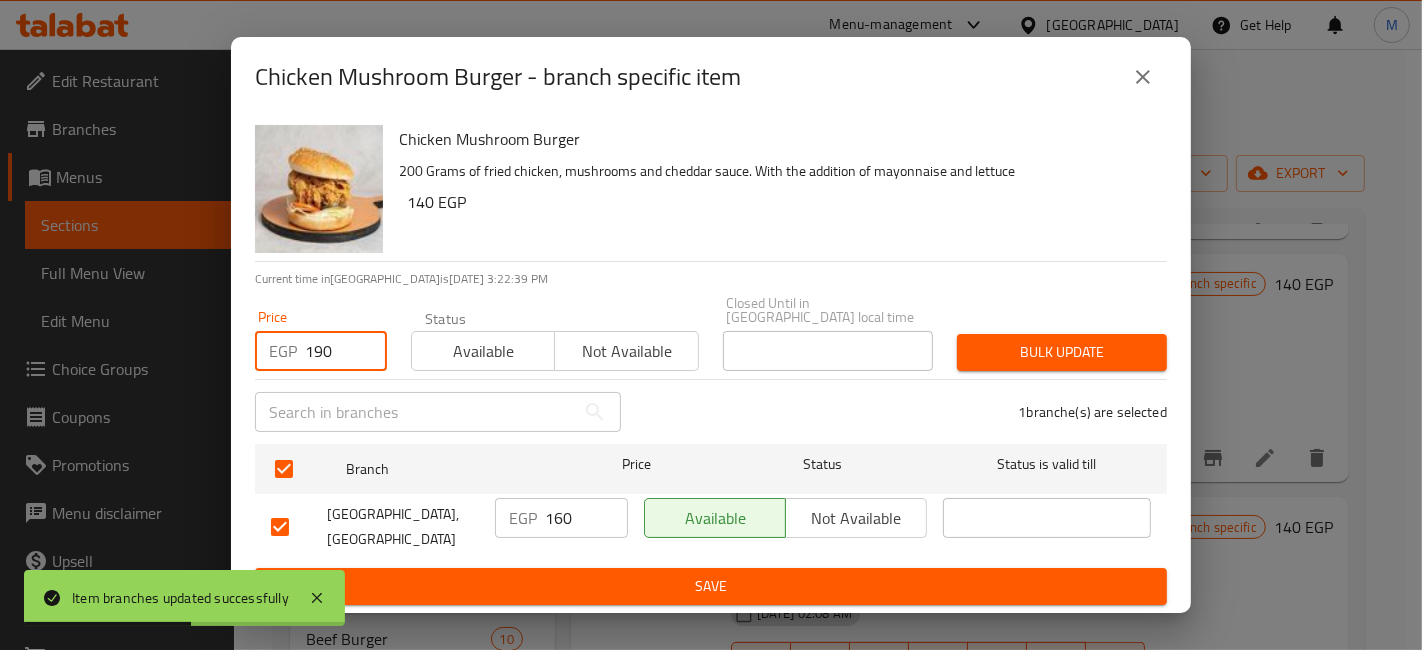 click on "Bulk update" at bounding box center (1062, 352) 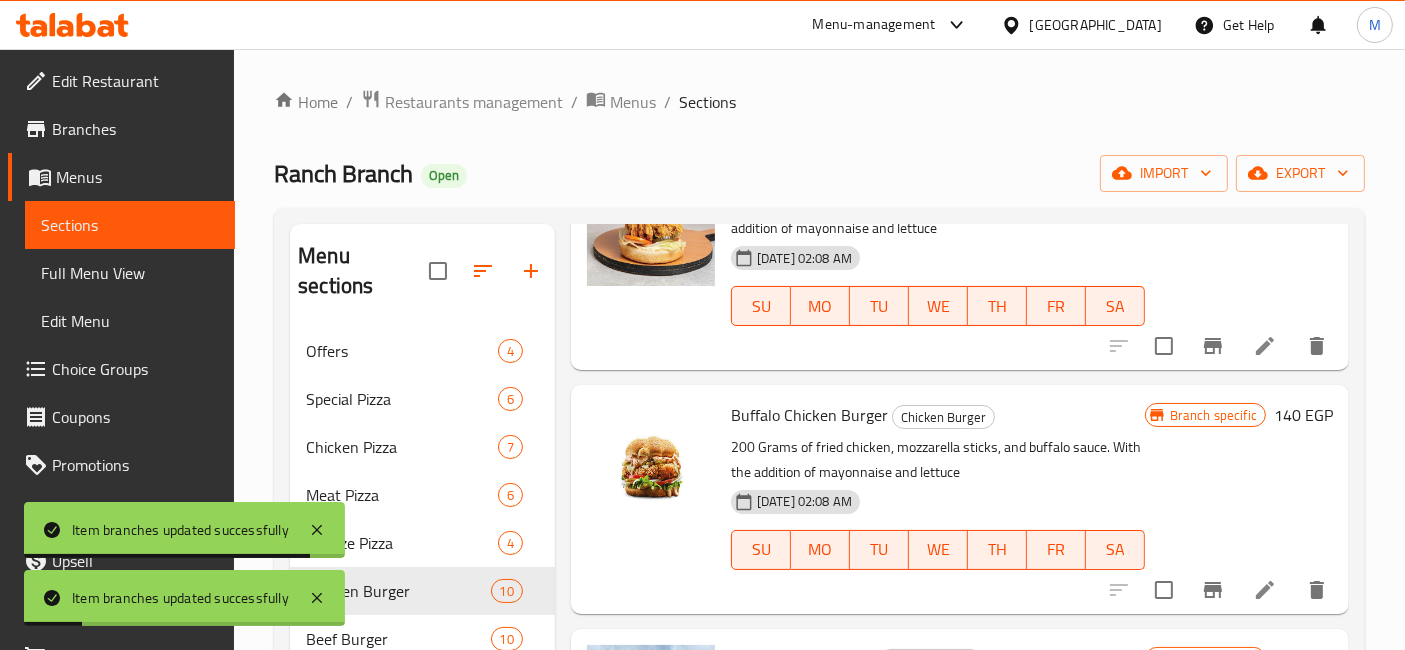 scroll, scrollTop: 745, scrollLeft: 0, axis: vertical 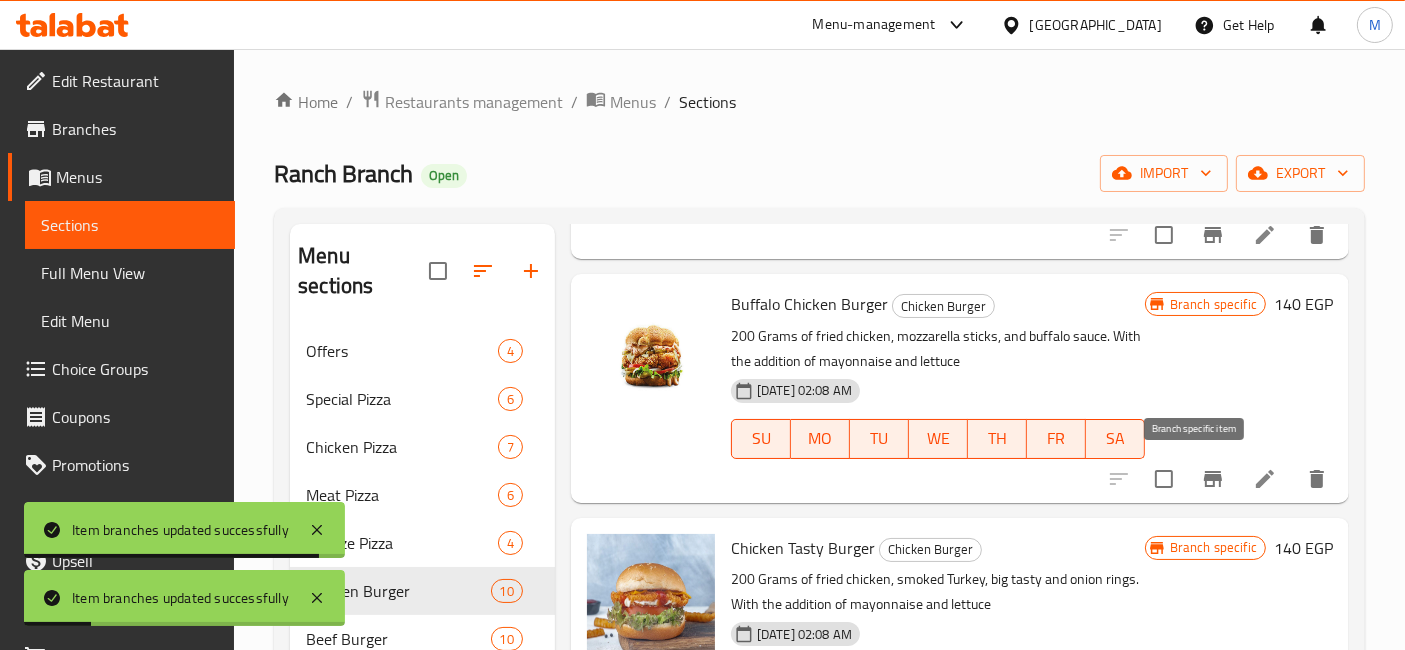 click at bounding box center (1213, 479) 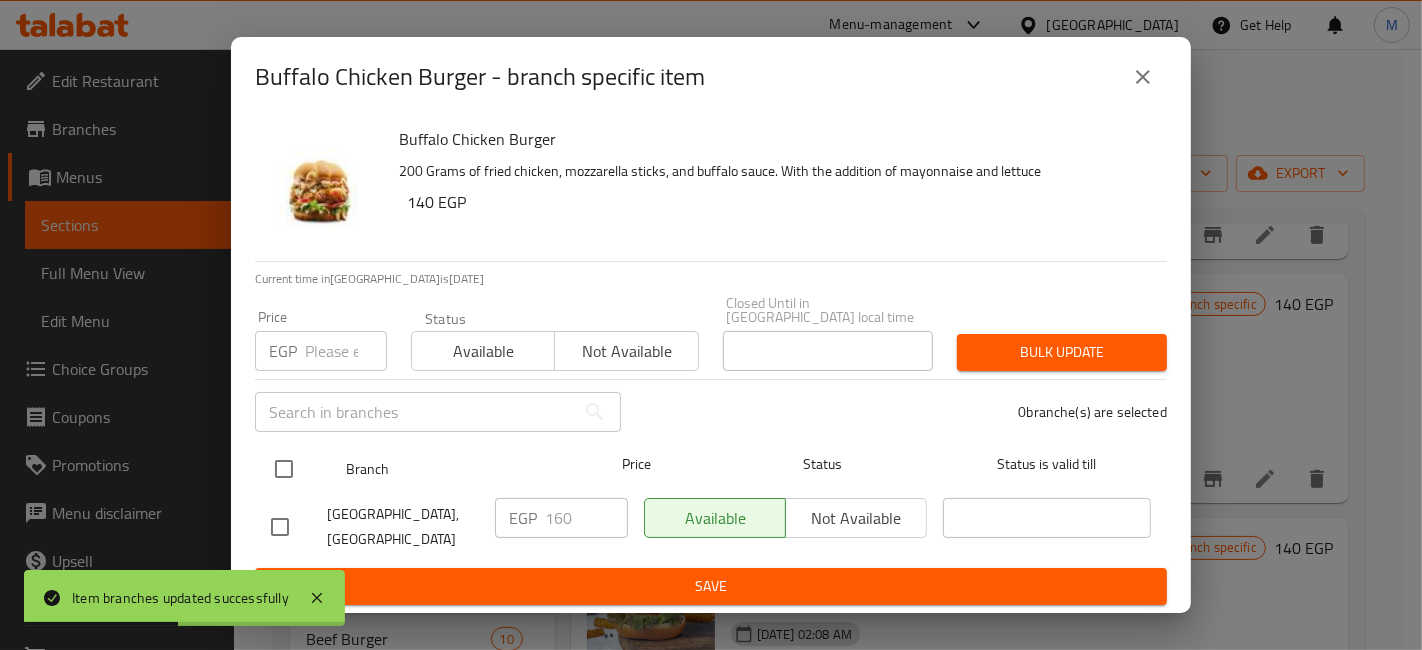 click at bounding box center (284, 469) 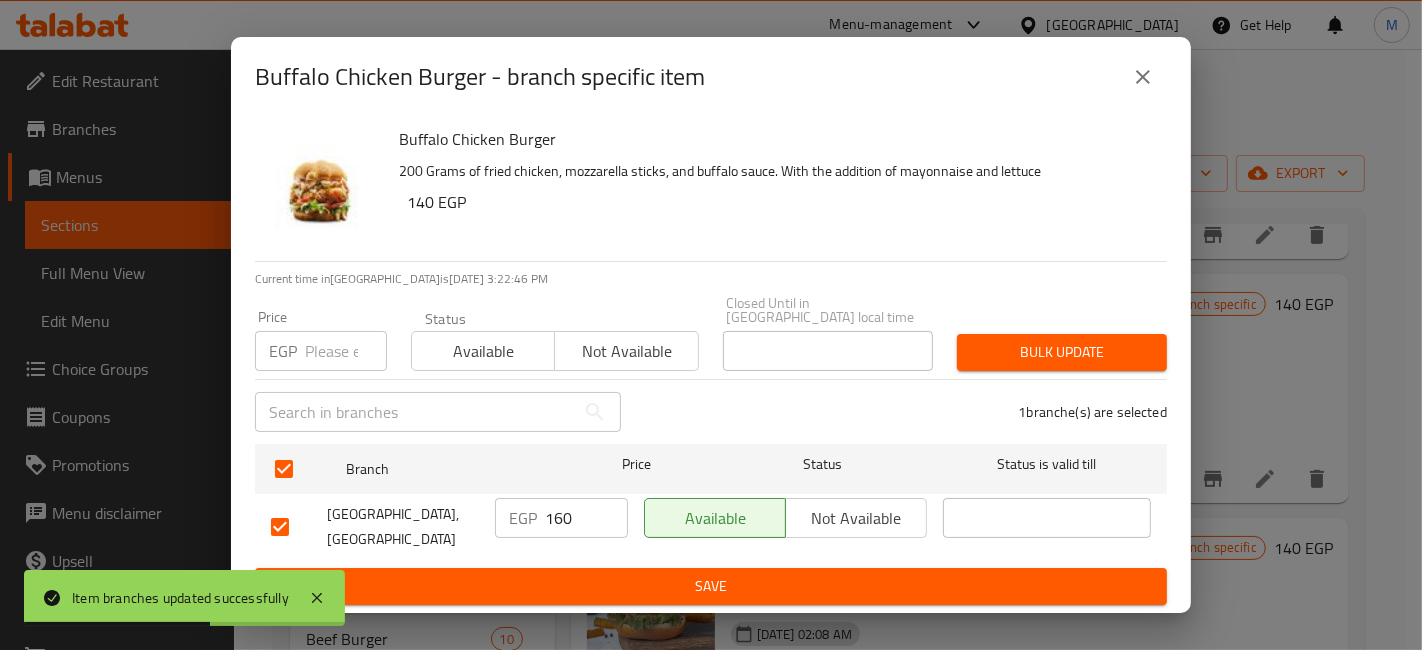 click at bounding box center (346, 351) 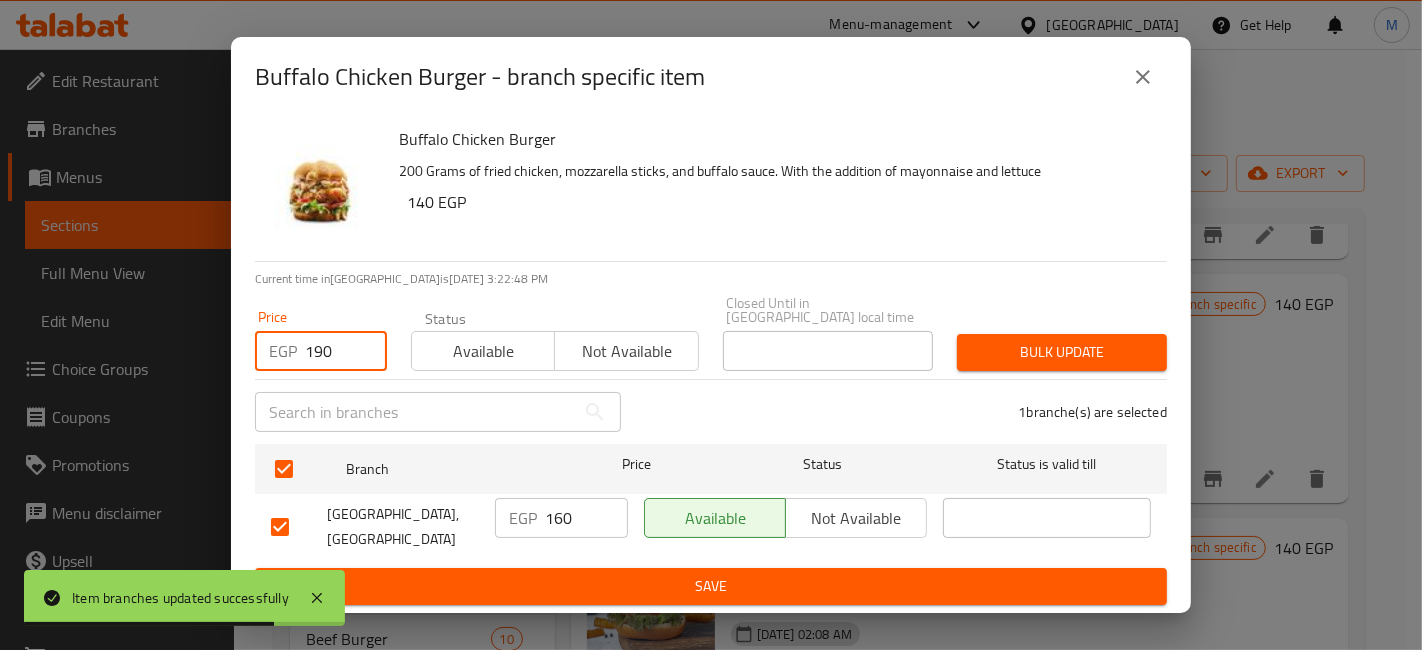 type on "190" 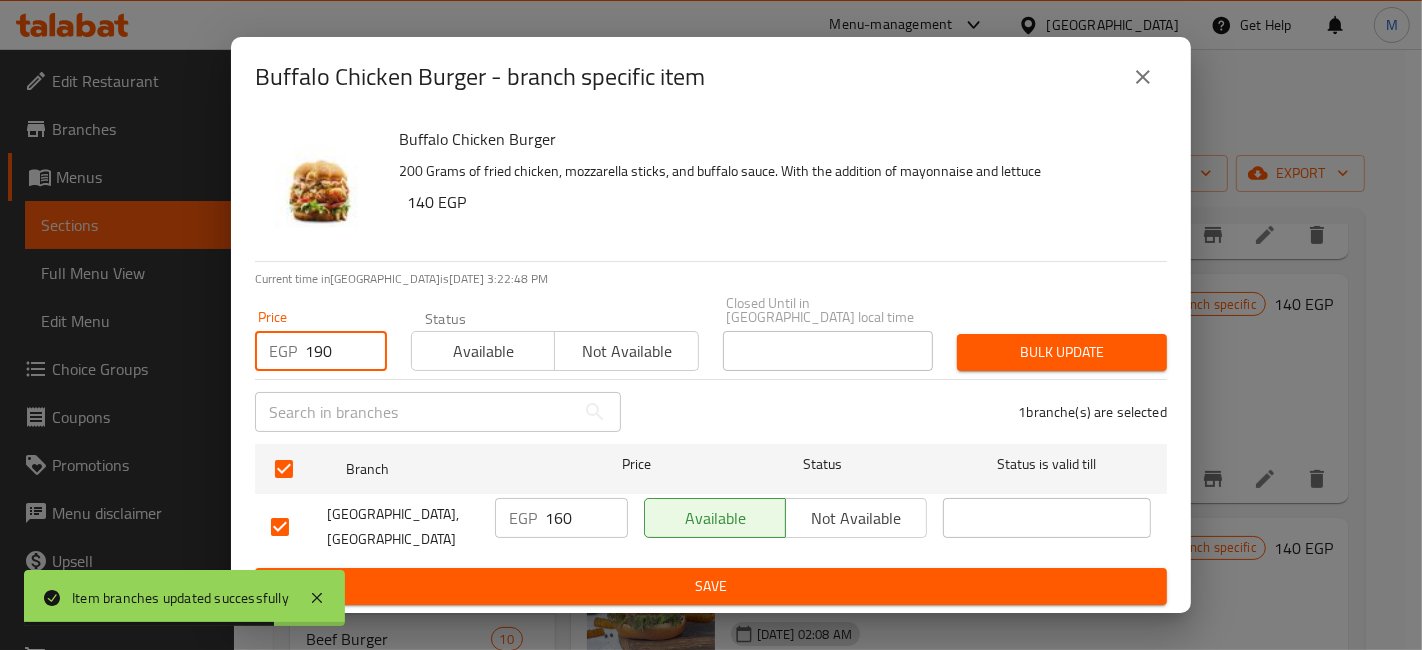 click on "Bulk update" at bounding box center (1062, 352) 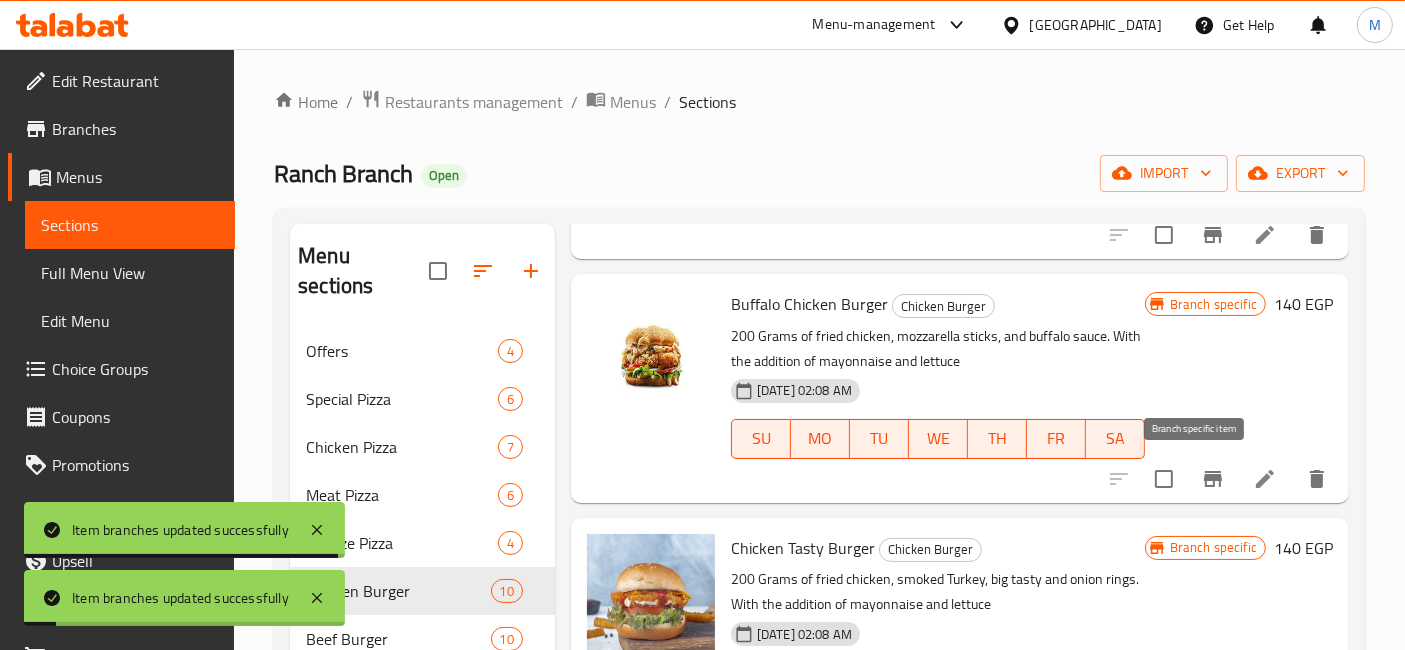 click at bounding box center [1213, 479] 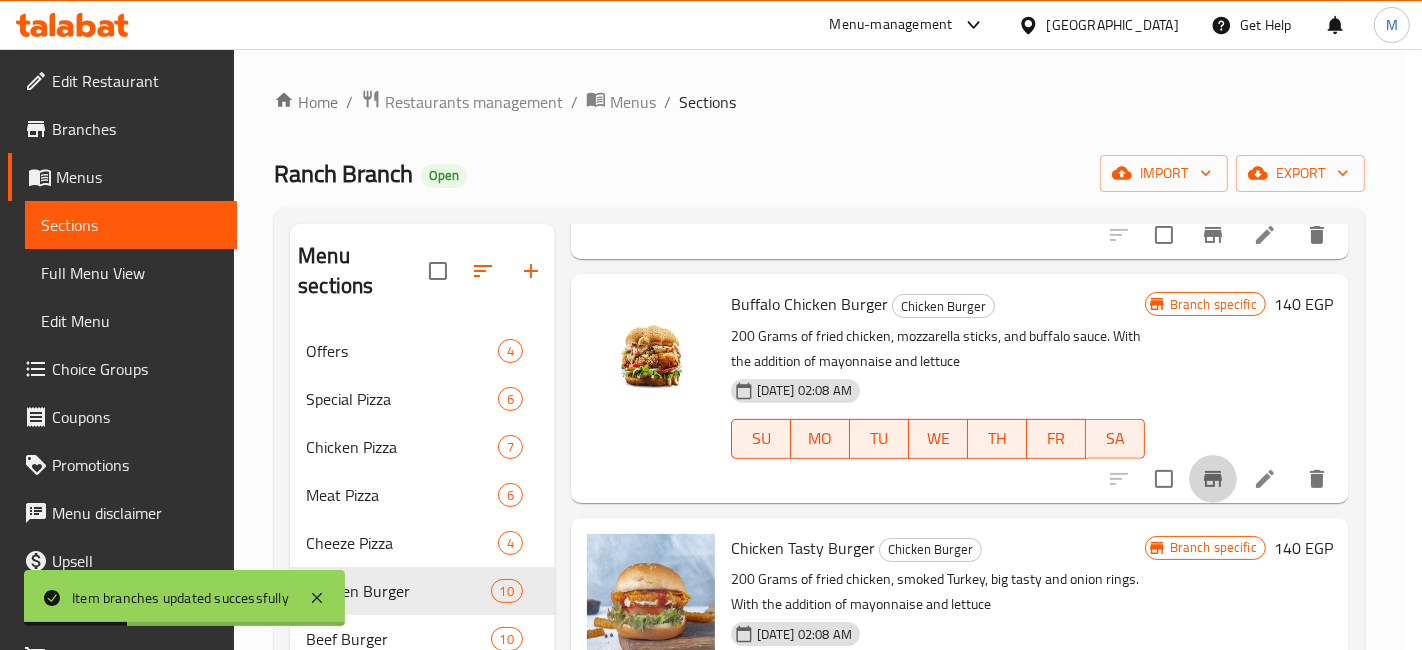 type 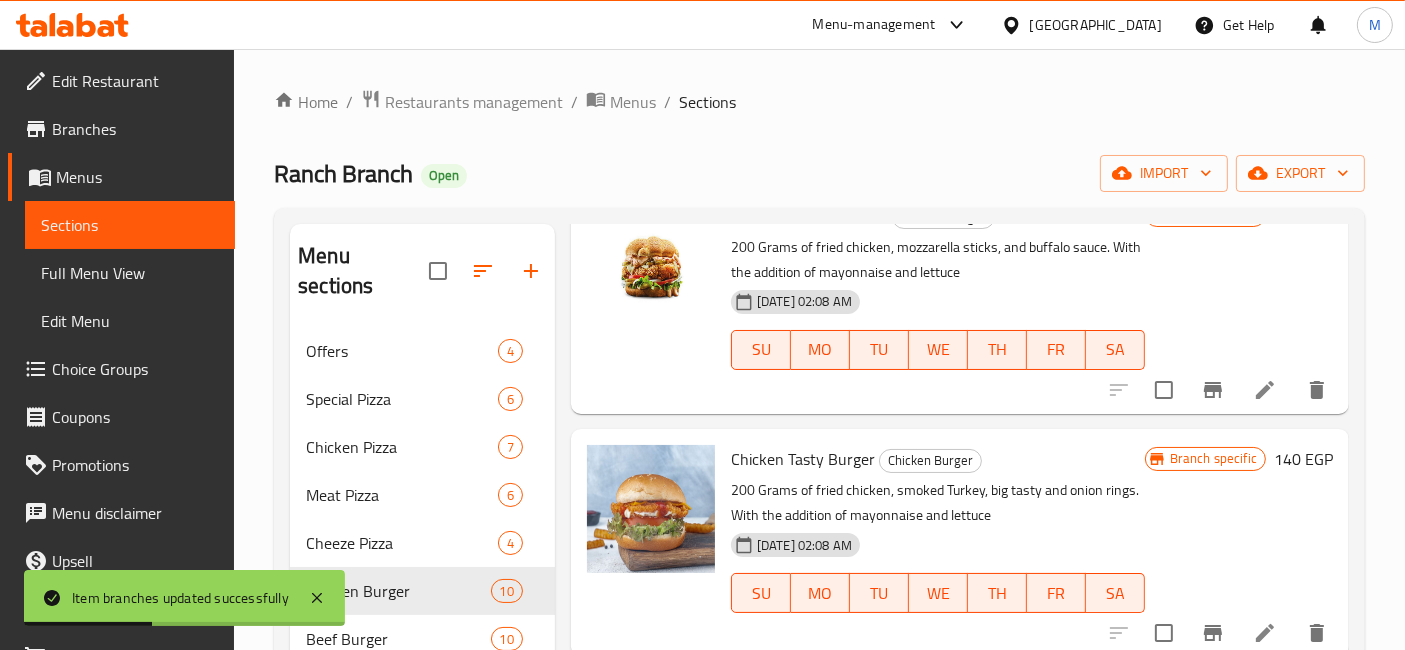 scroll, scrollTop: 856, scrollLeft: 0, axis: vertical 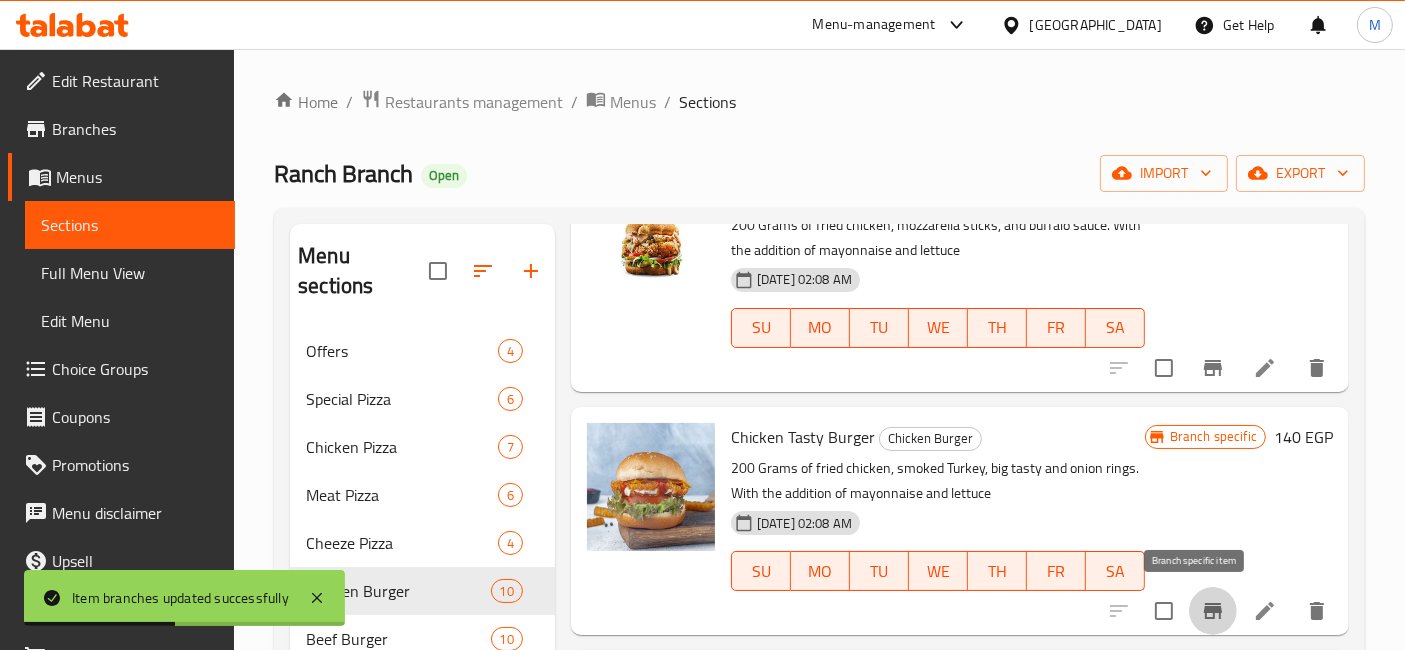 click 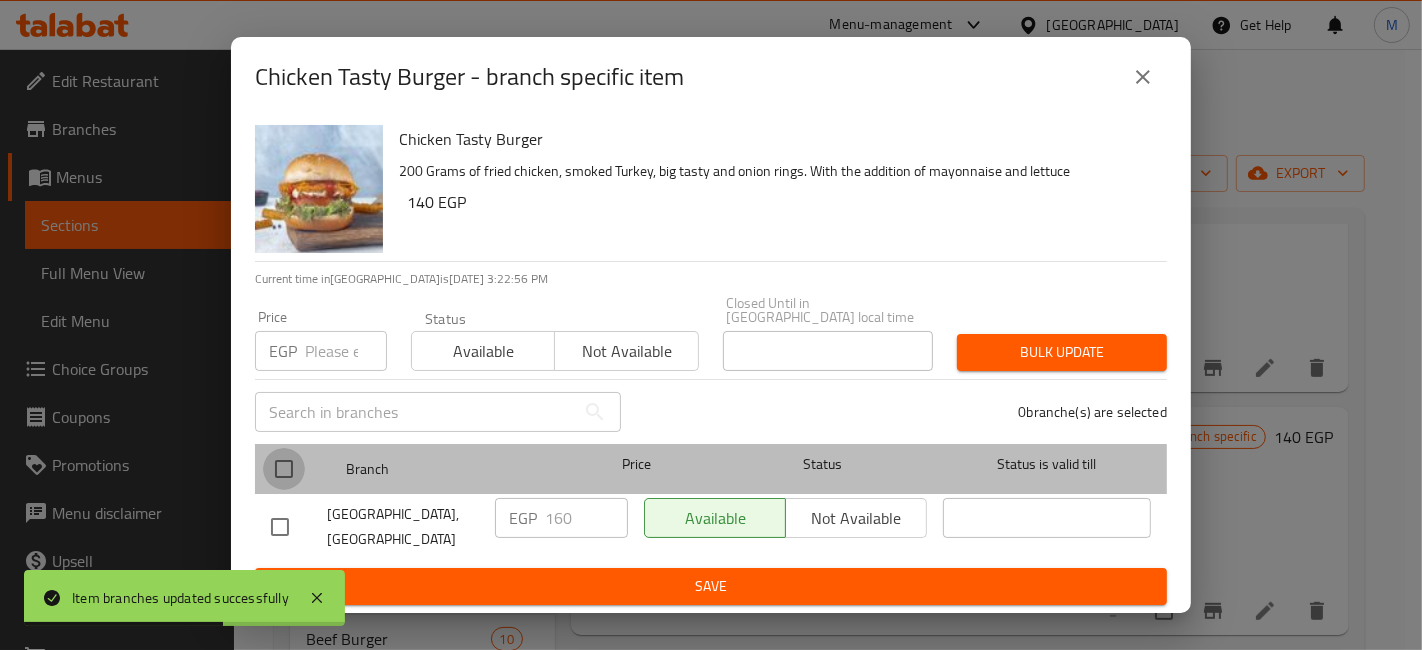 click at bounding box center [284, 469] 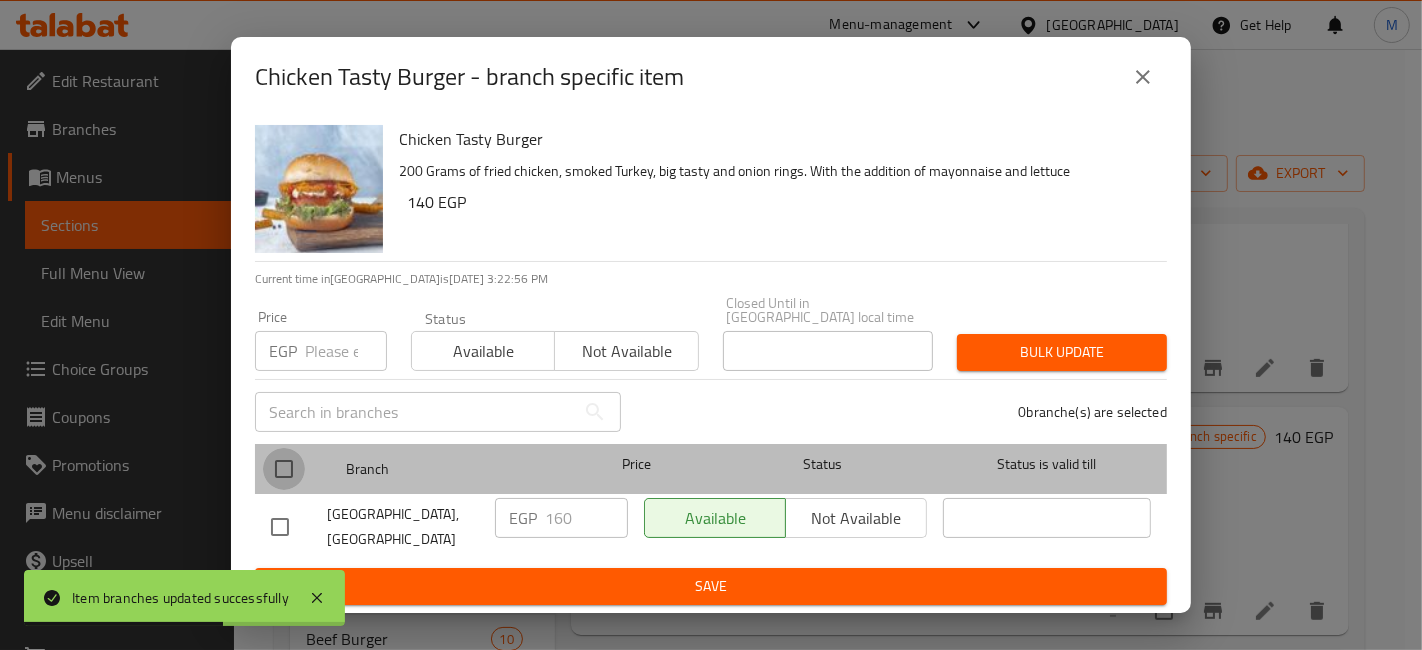 checkbox on "true" 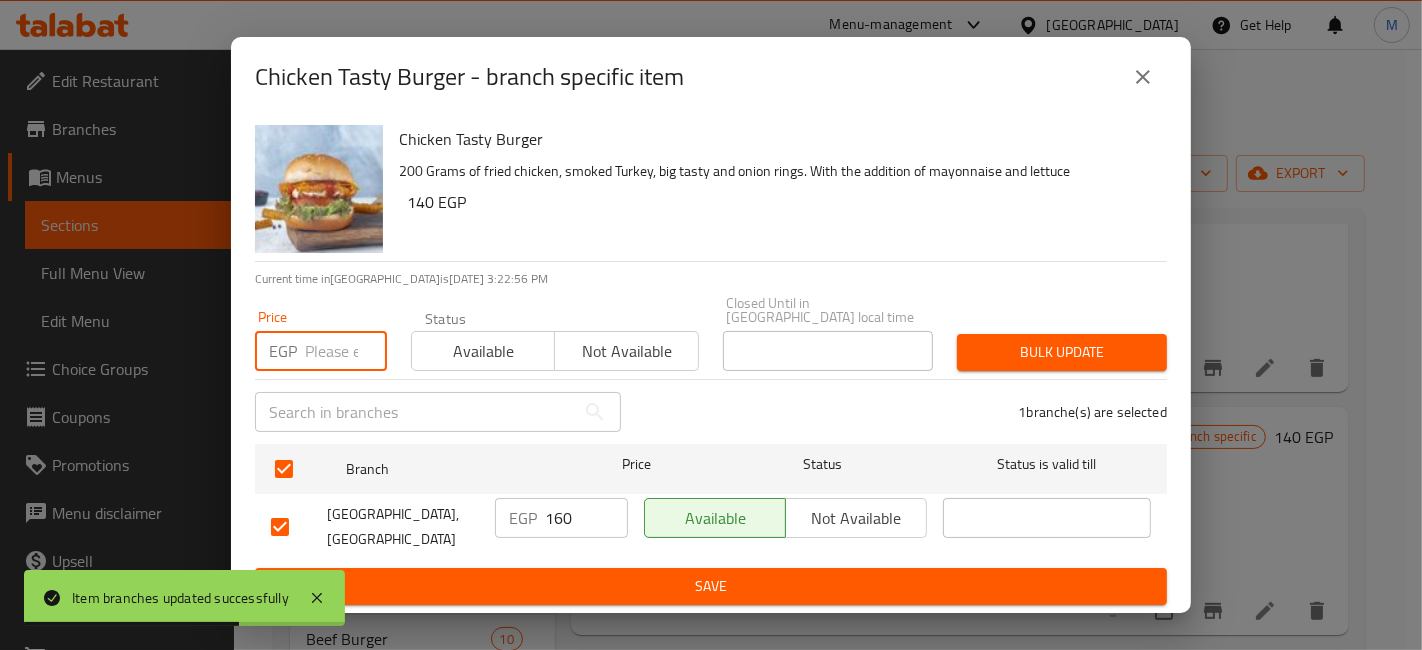 click at bounding box center [346, 351] 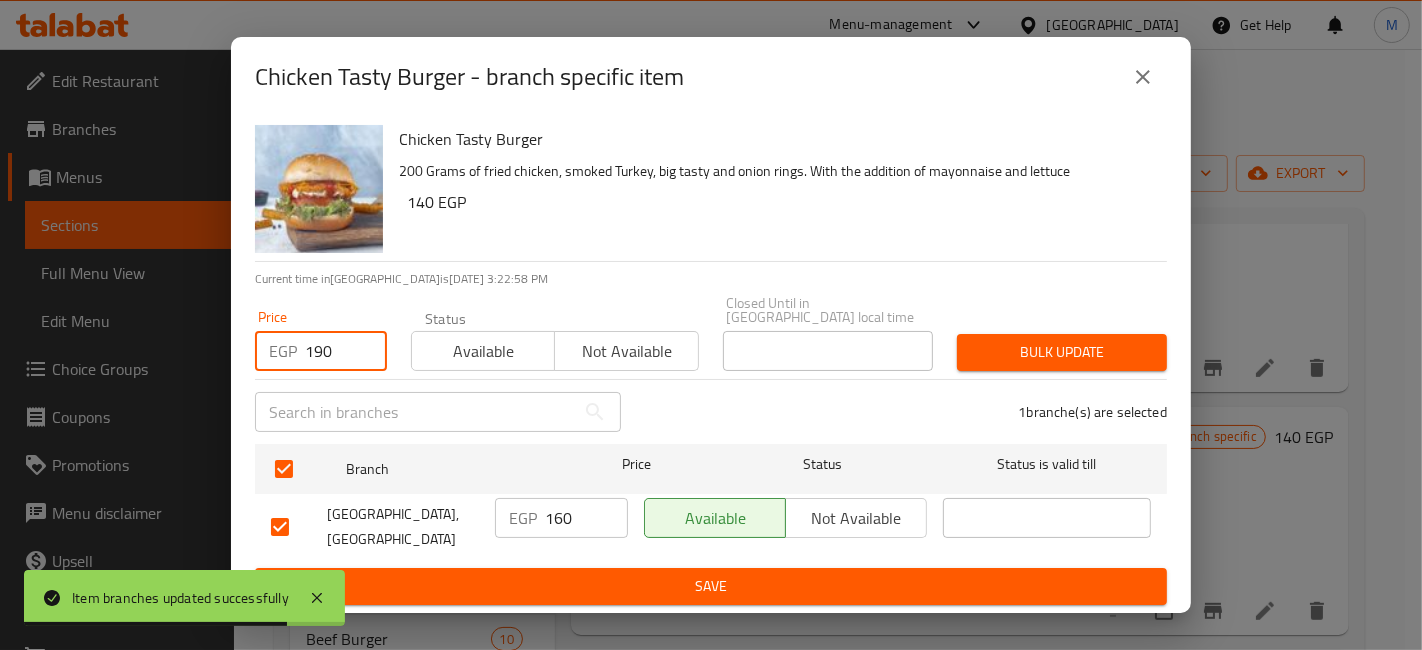 type on "190" 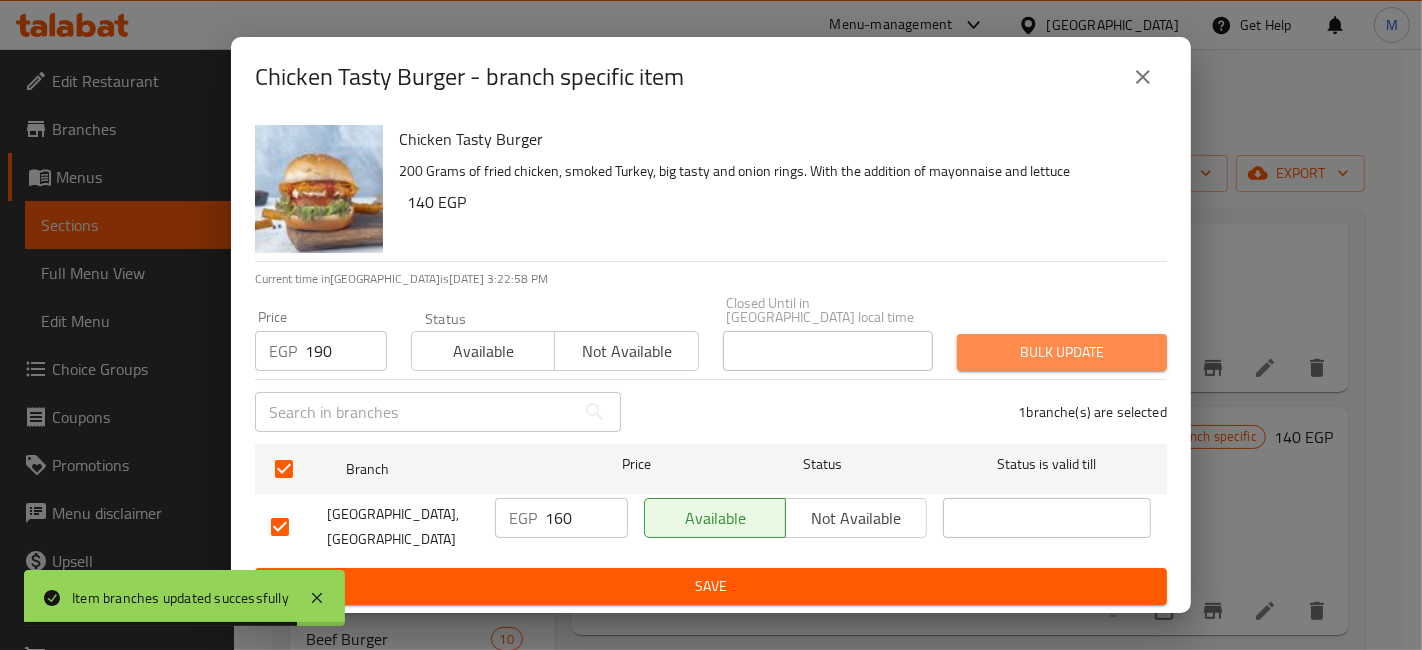 click on "Bulk update" at bounding box center [1062, 352] 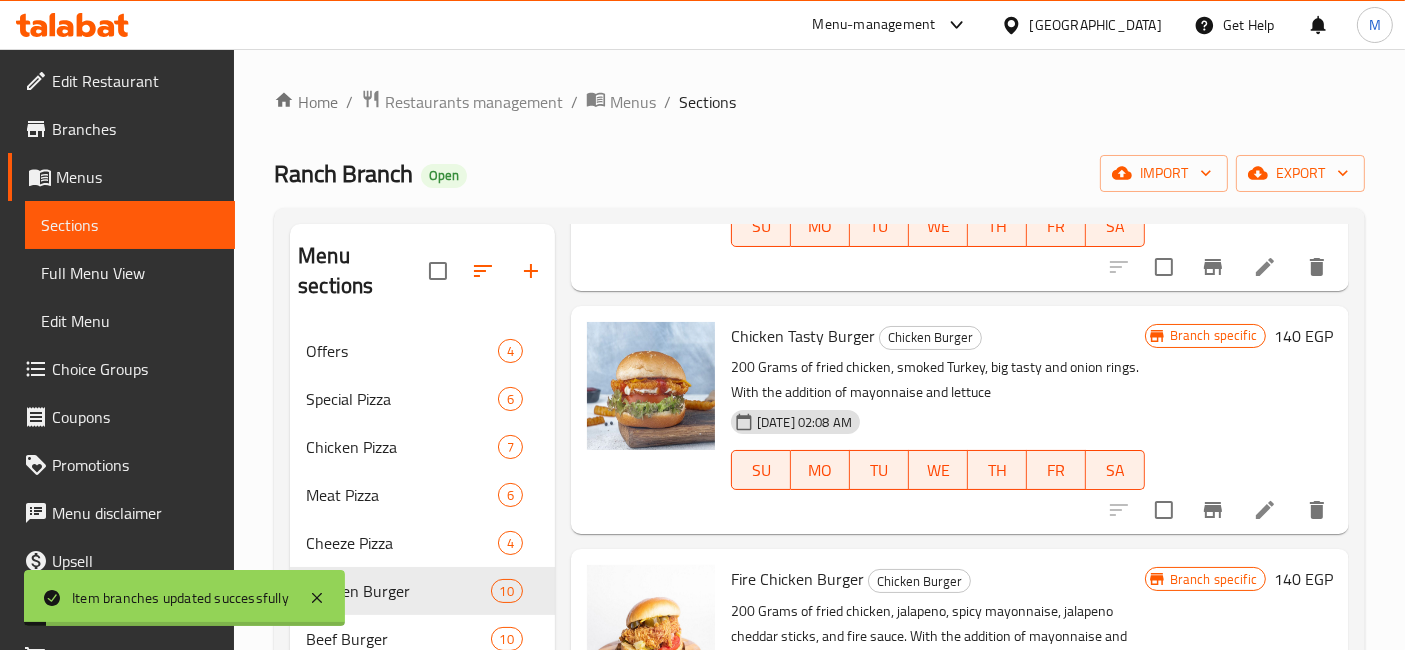 scroll, scrollTop: 1078, scrollLeft: 0, axis: vertical 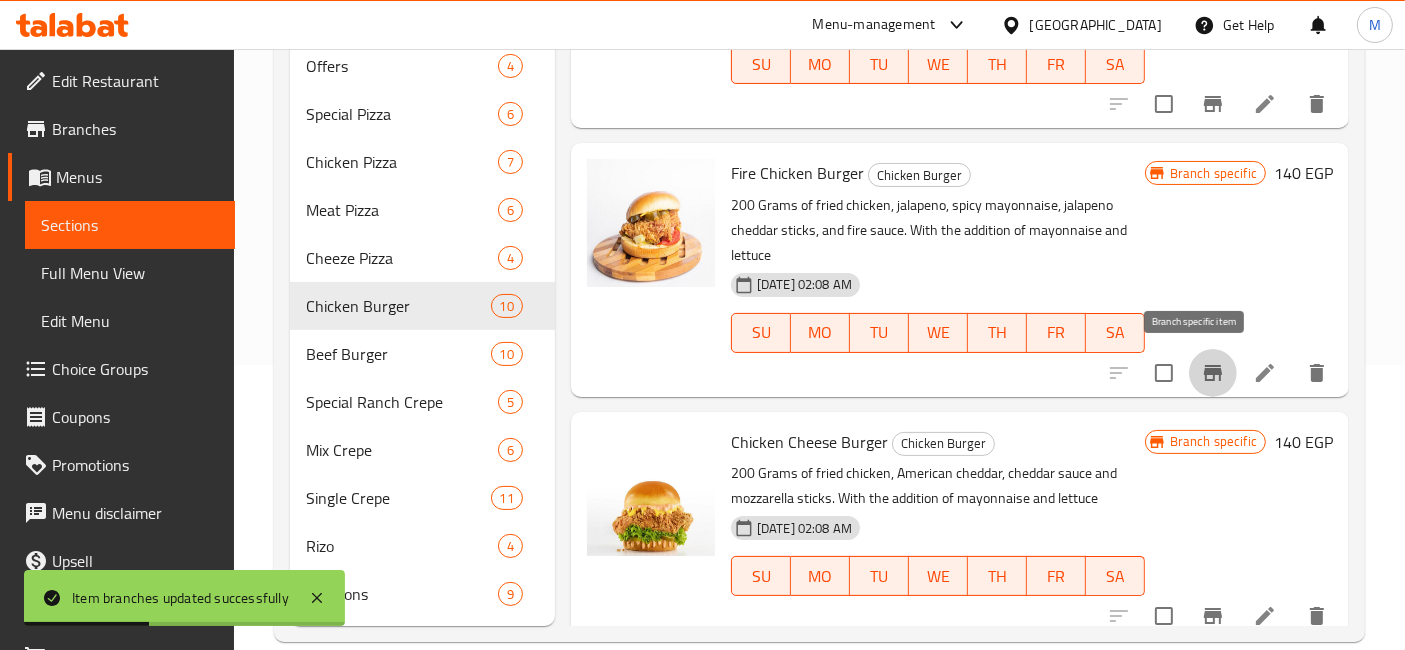 click 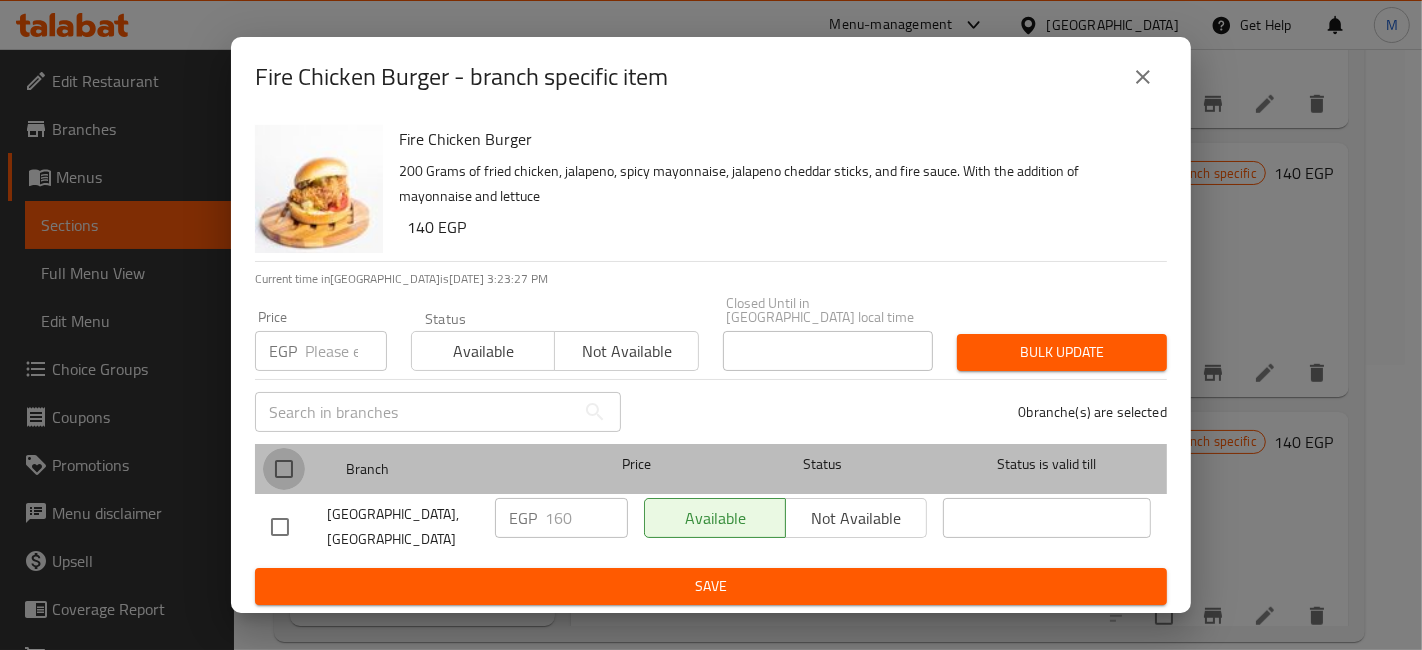 click at bounding box center [284, 469] 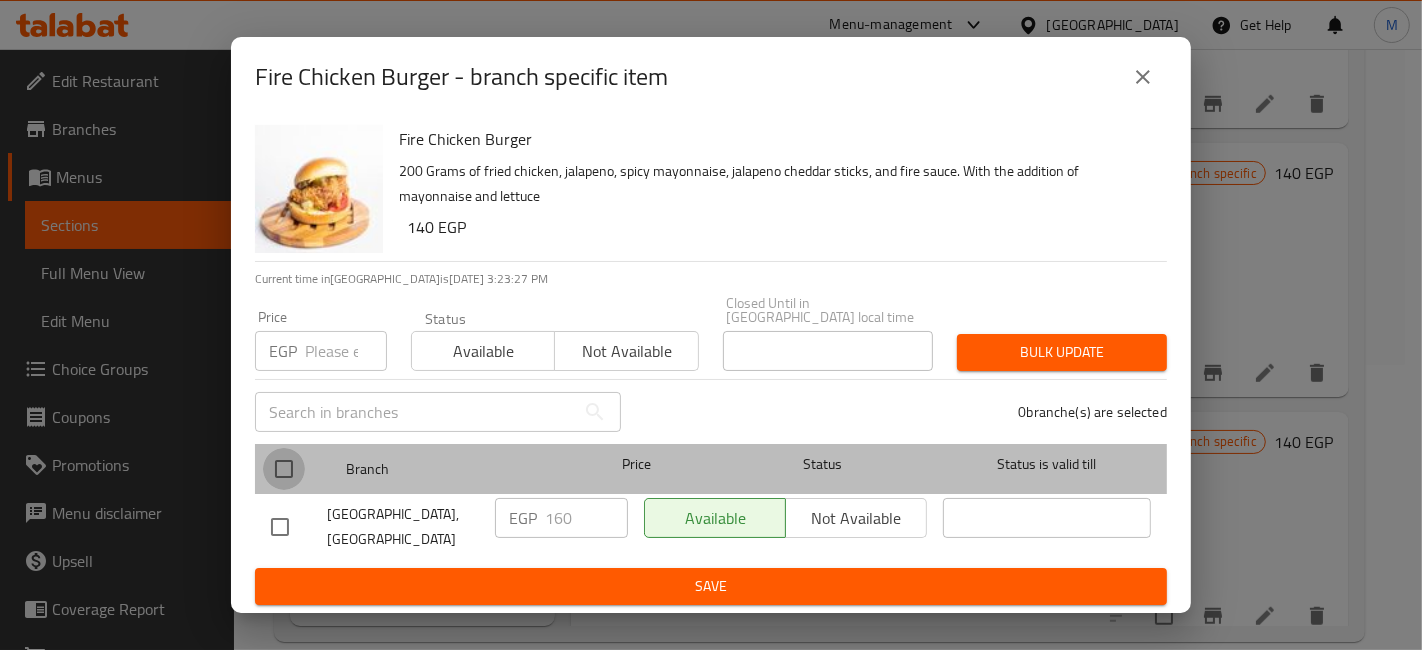 checkbox on "true" 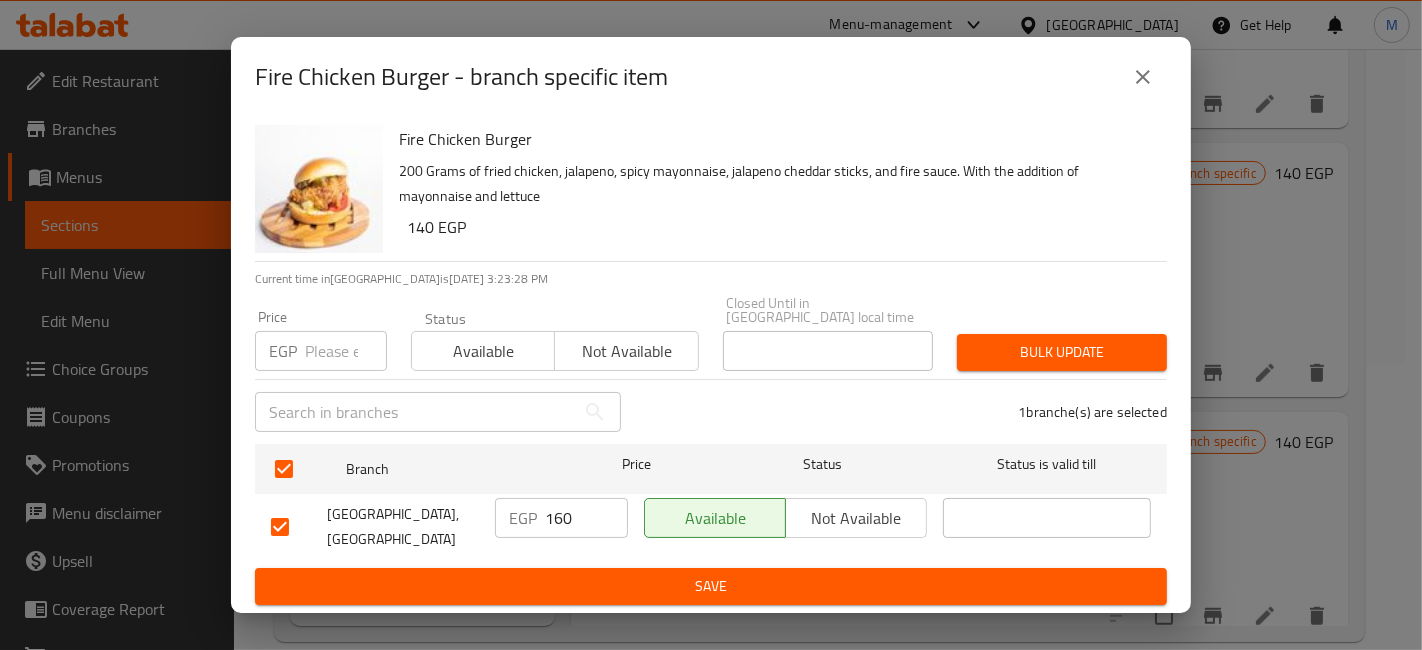 click at bounding box center (346, 351) 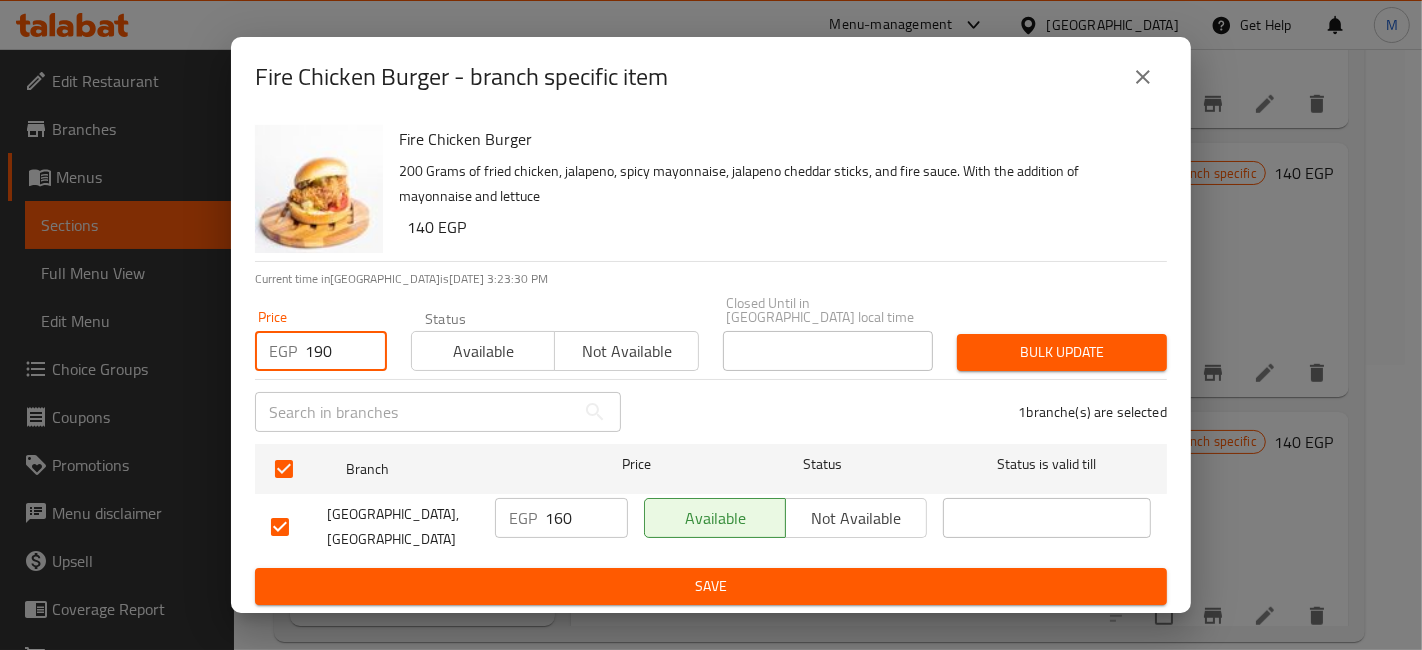 type on "190" 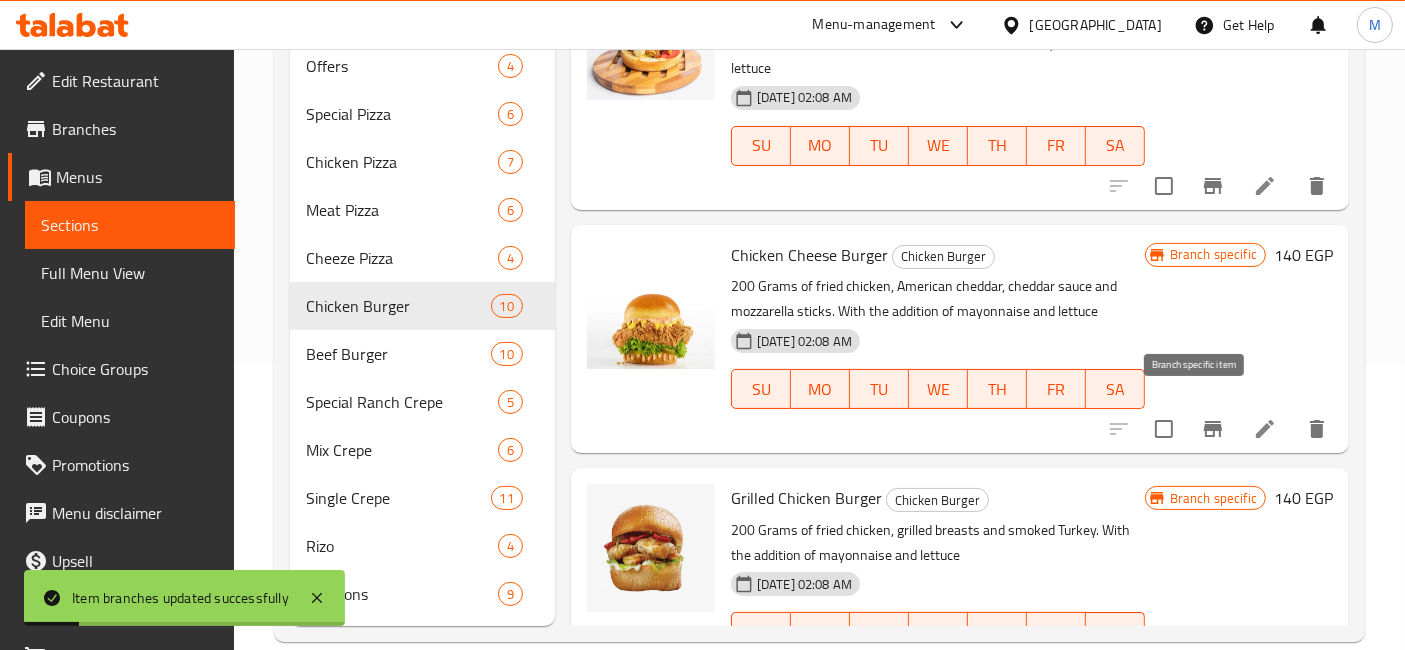 scroll, scrollTop: 1300, scrollLeft: 0, axis: vertical 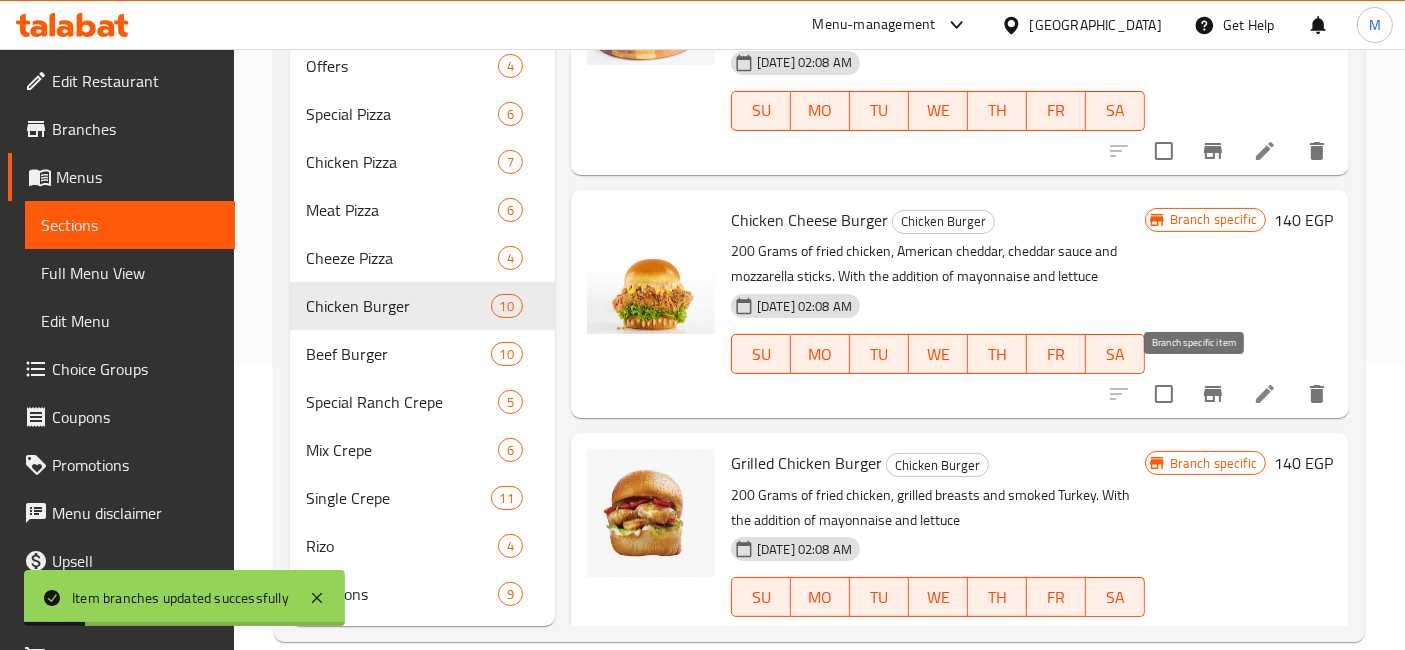 click at bounding box center [1213, 394] 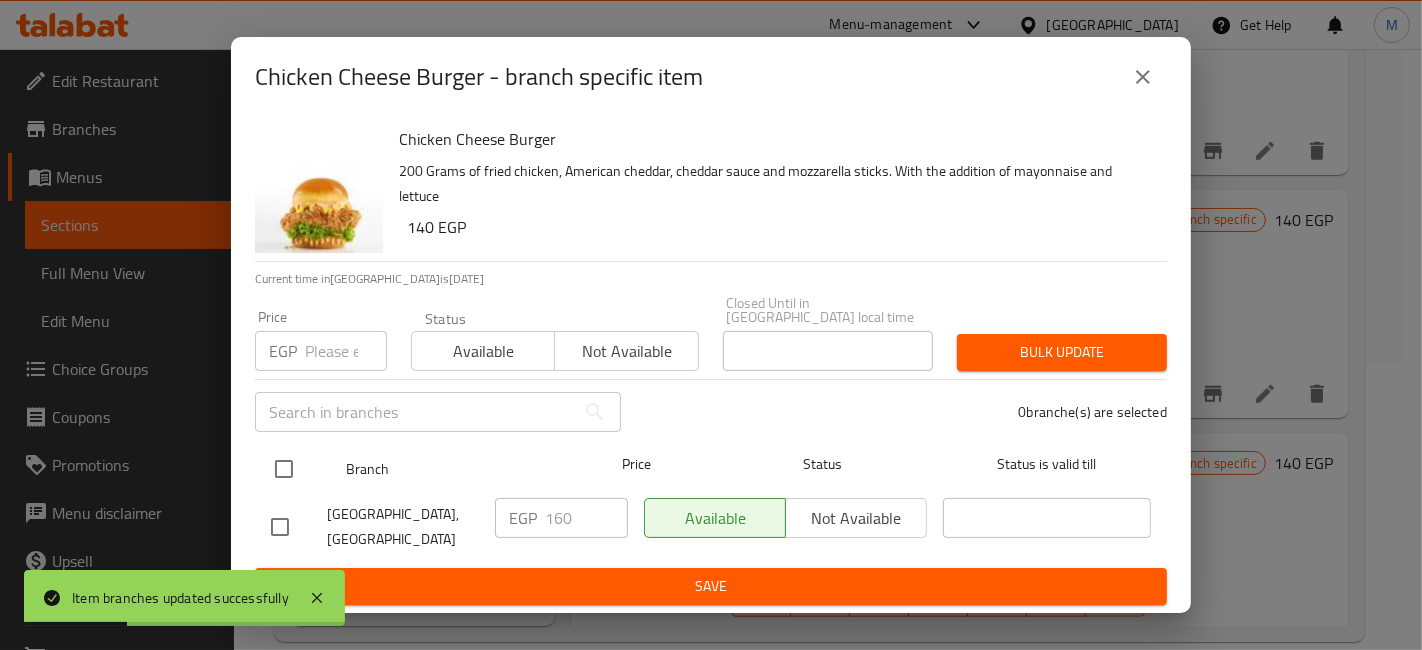 click at bounding box center (284, 469) 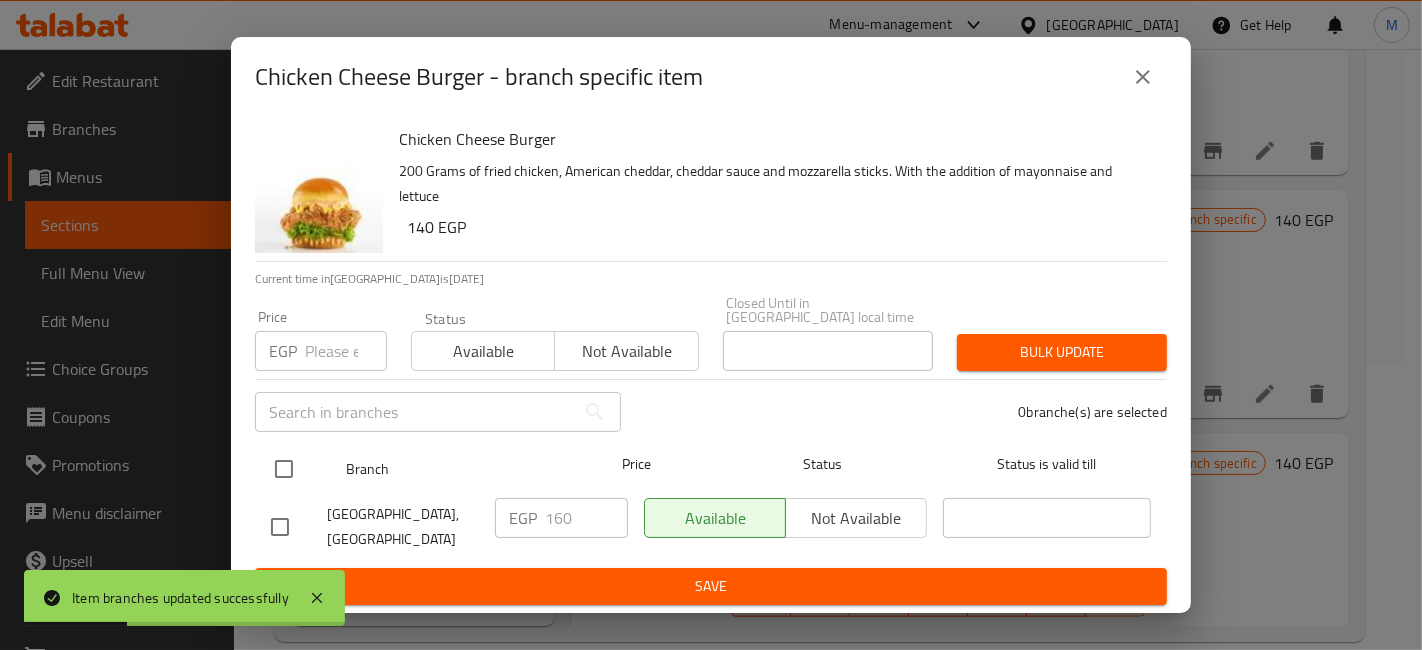 checkbox on "true" 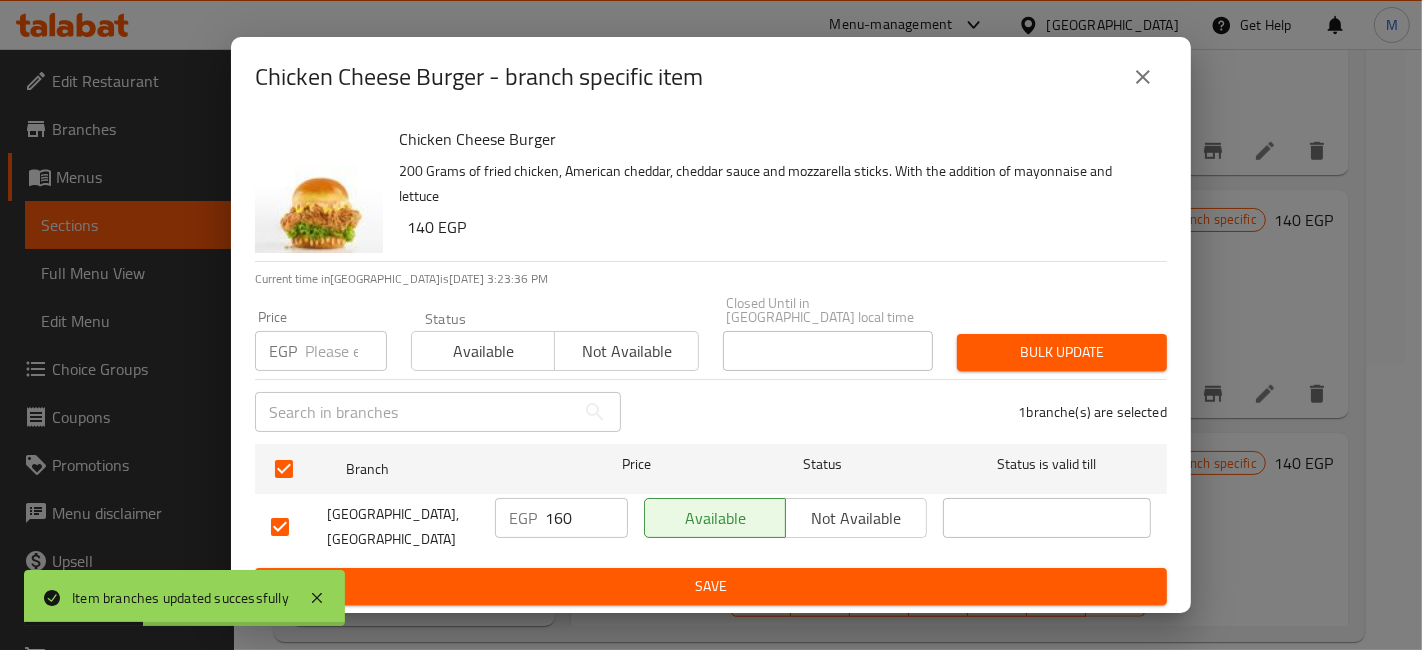 click at bounding box center (346, 351) 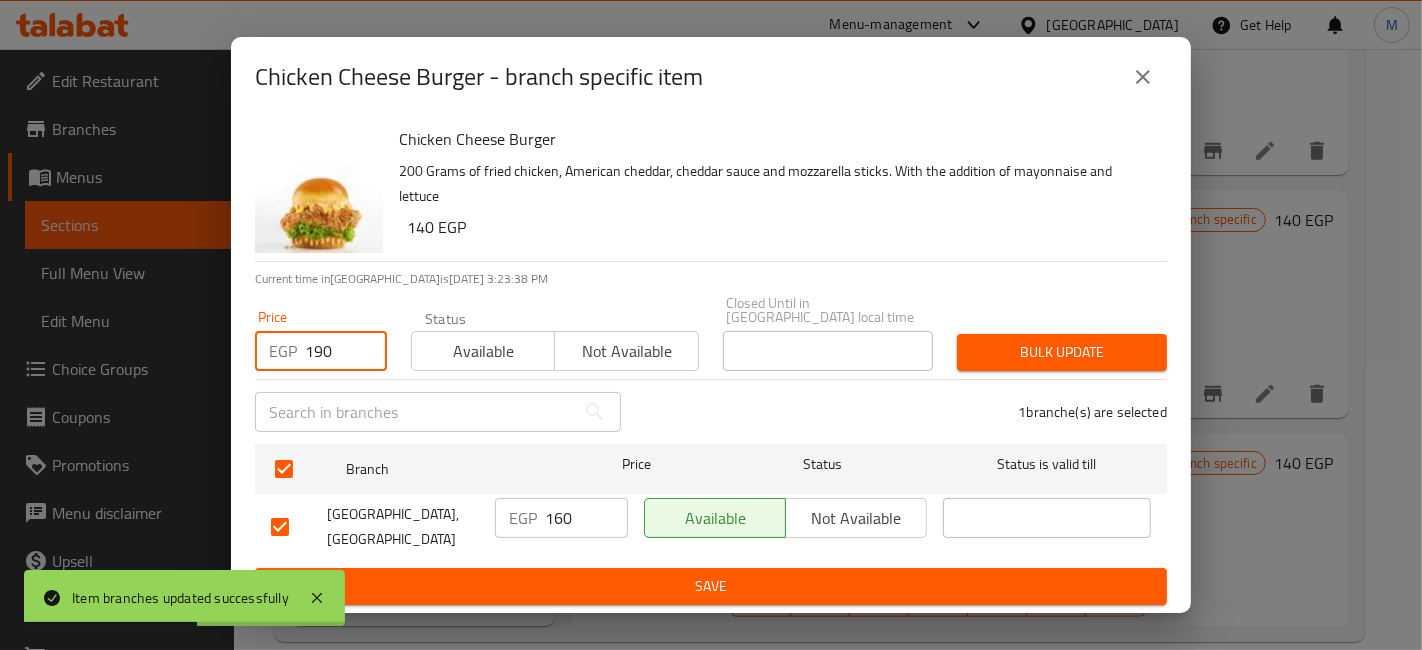 type on "190" 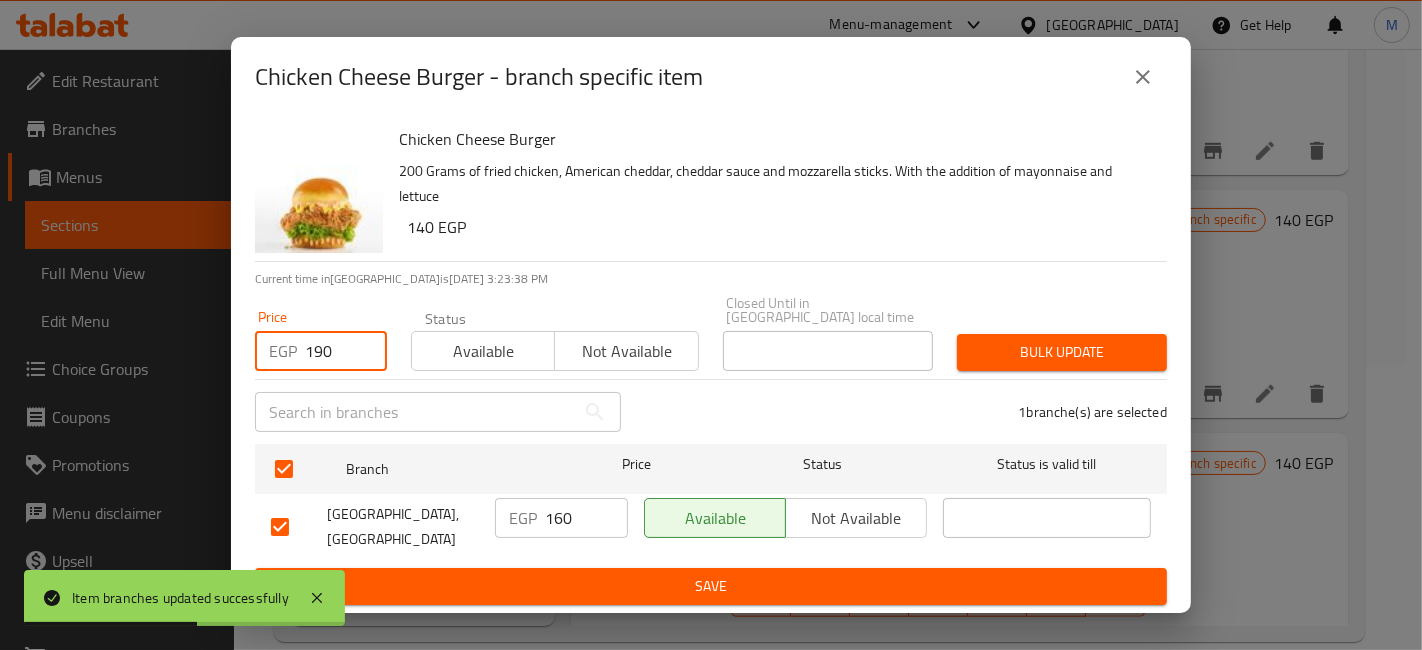 drag, startPoint x: 934, startPoint y: 337, endPoint x: 973, endPoint y: 362, distance: 46.32494 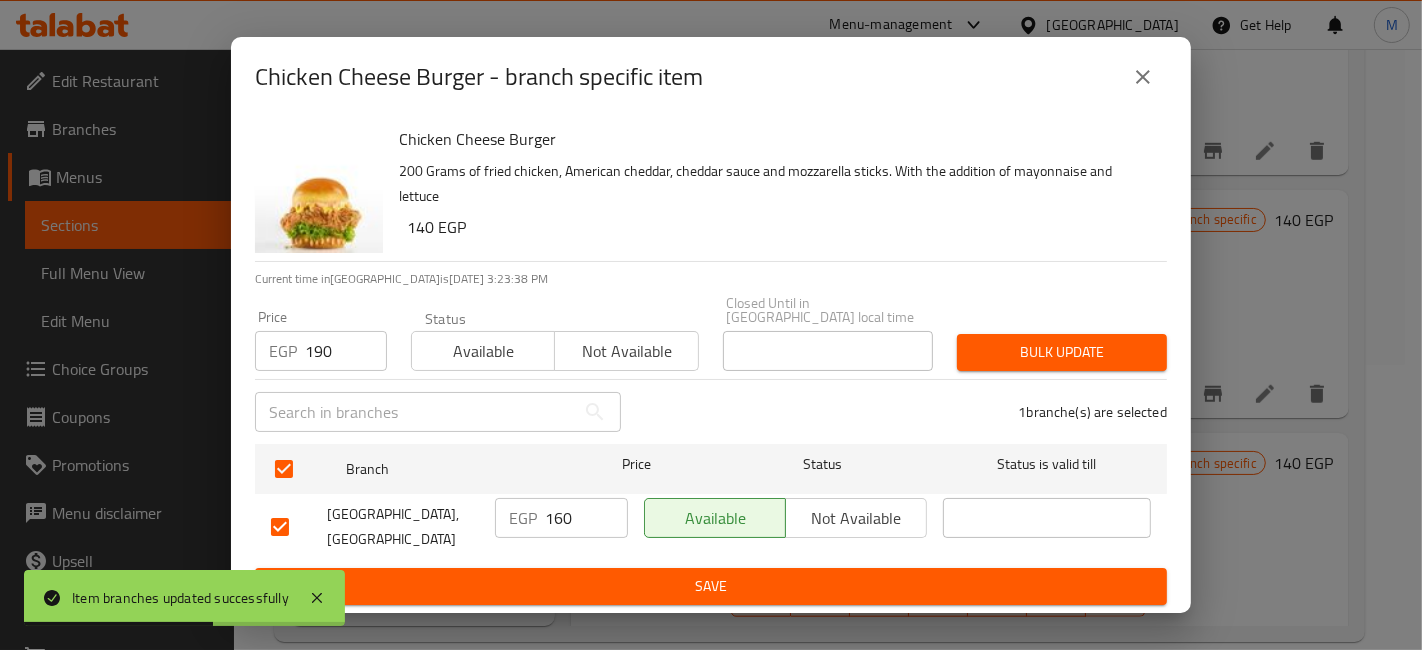 click on "Bulk update" at bounding box center (1062, 352) 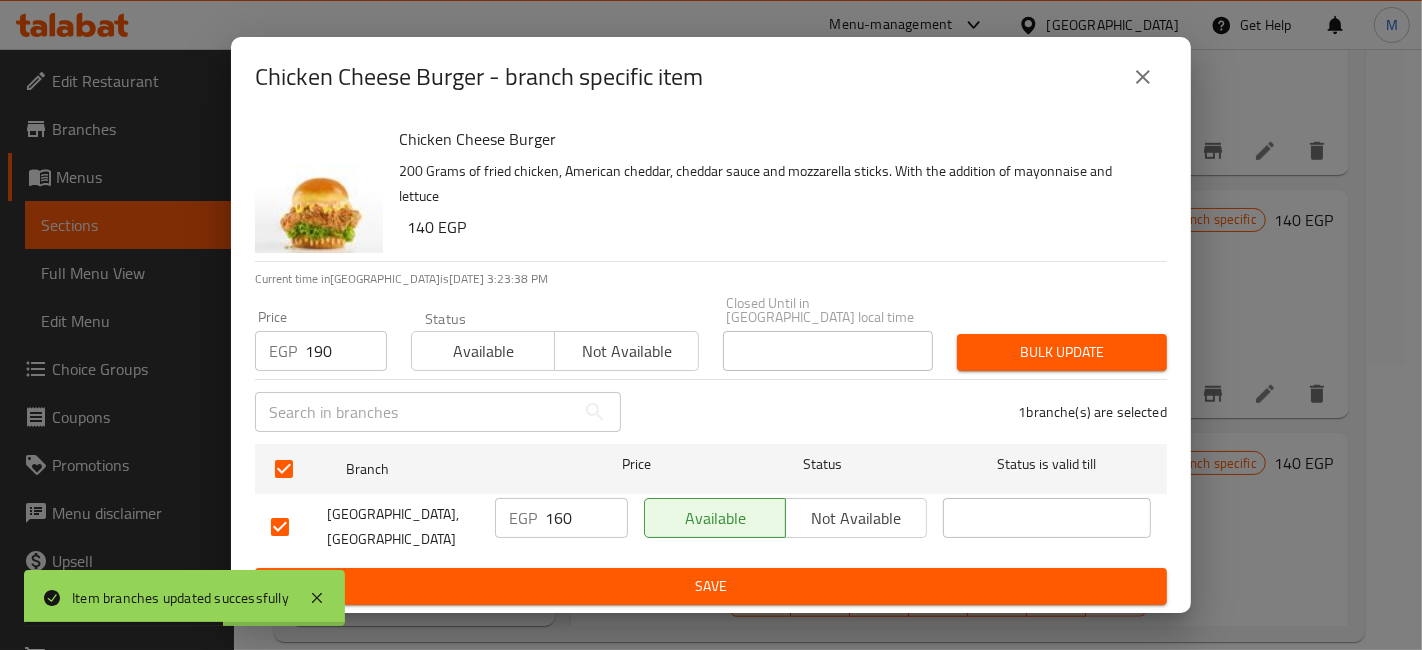 click on "Bulk update" at bounding box center (1062, 352) 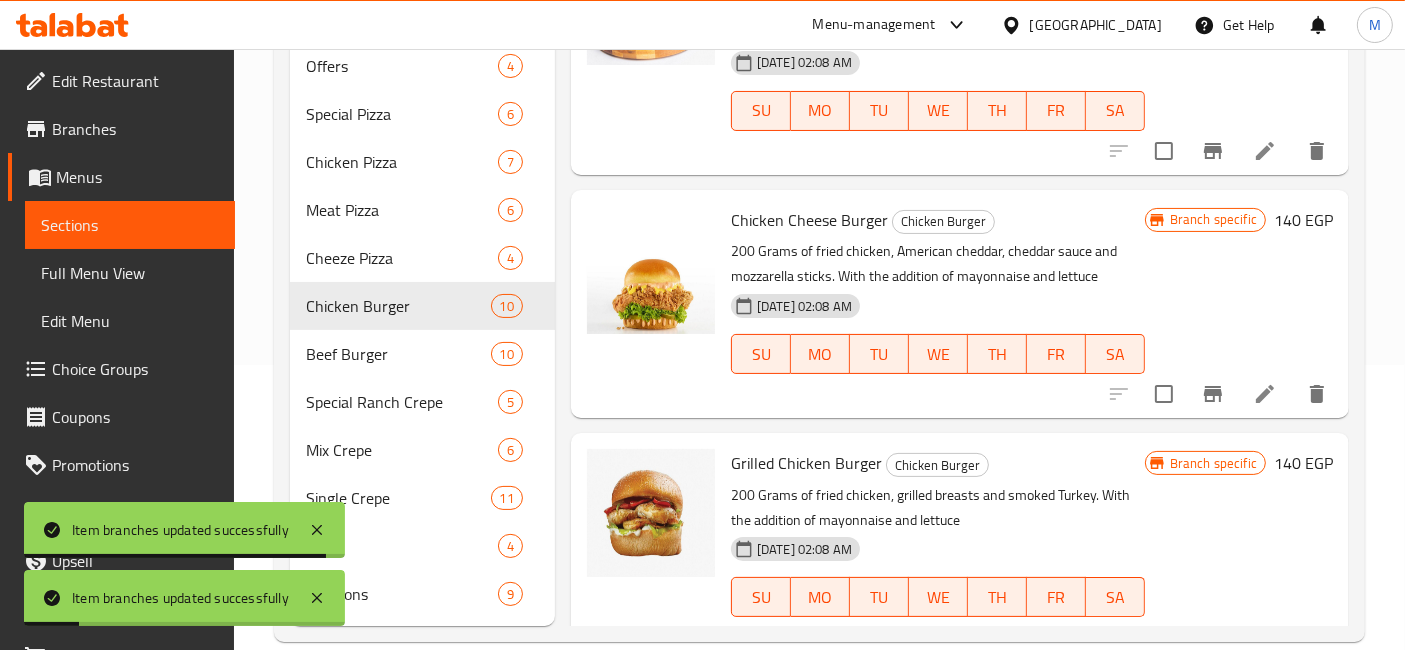 scroll, scrollTop: 285, scrollLeft: 0, axis: vertical 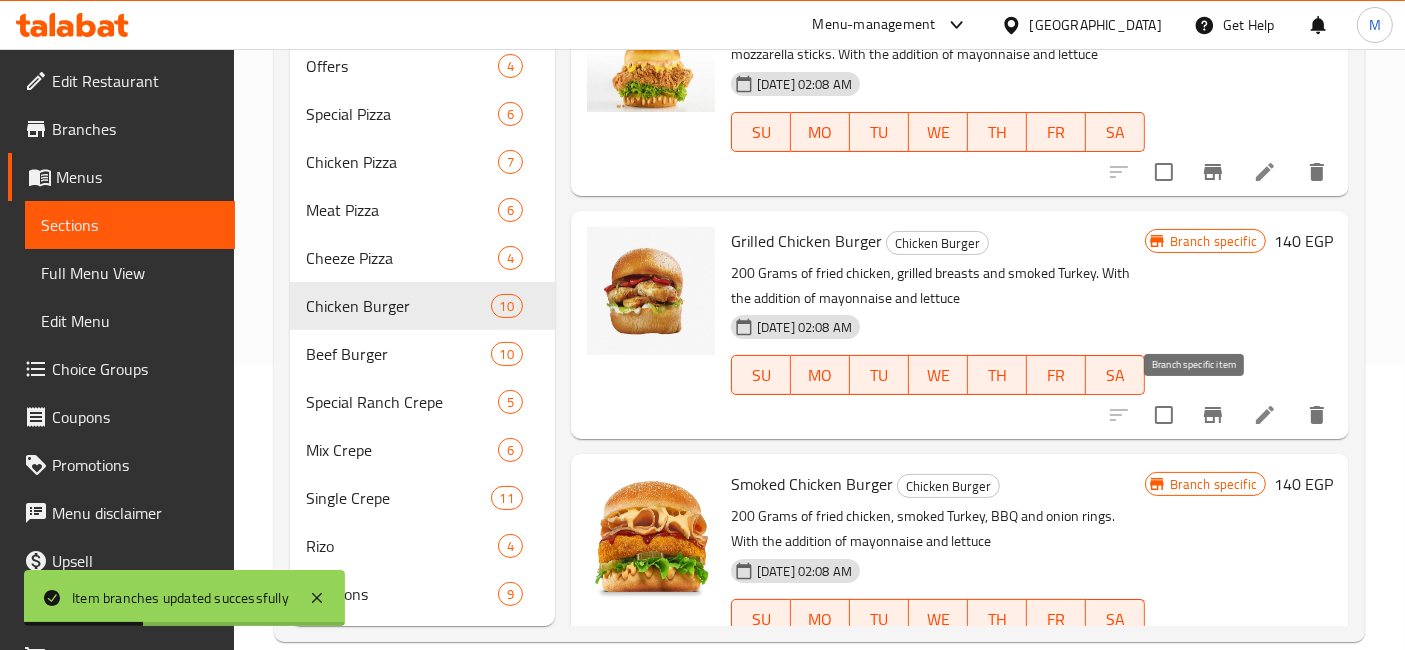 click 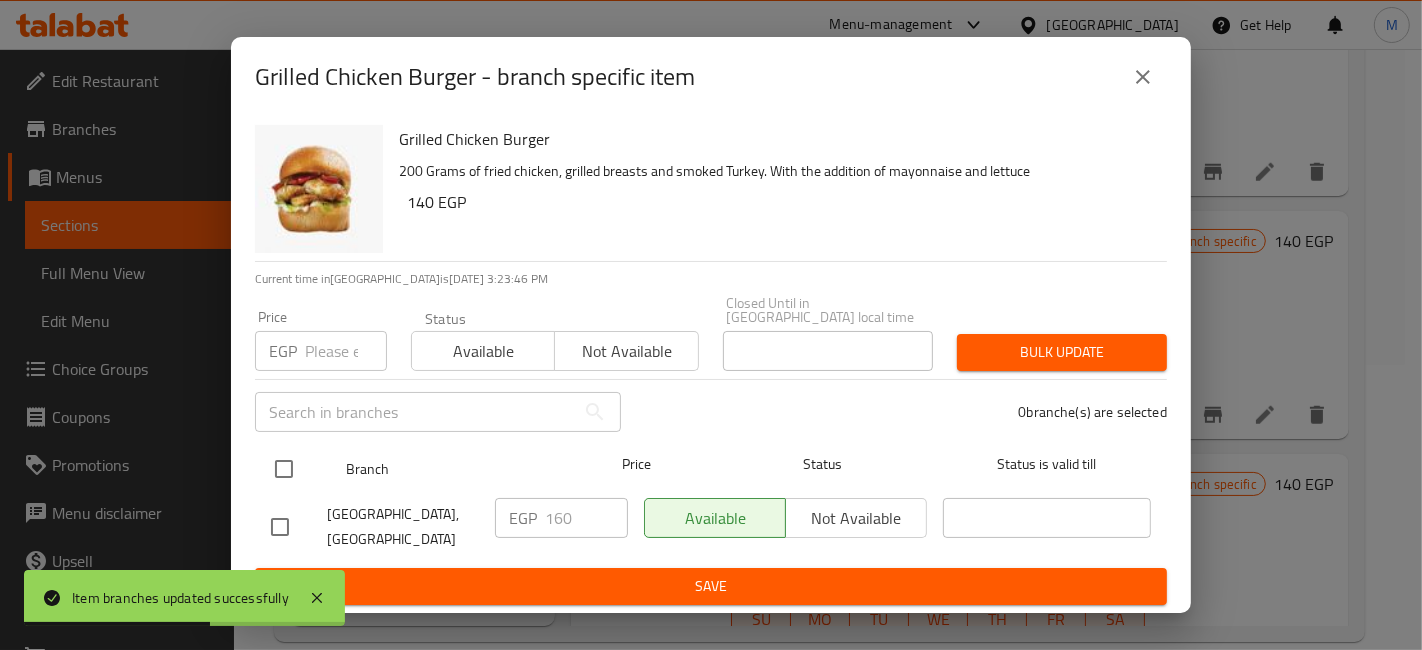 click at bounding box center [284, 469] 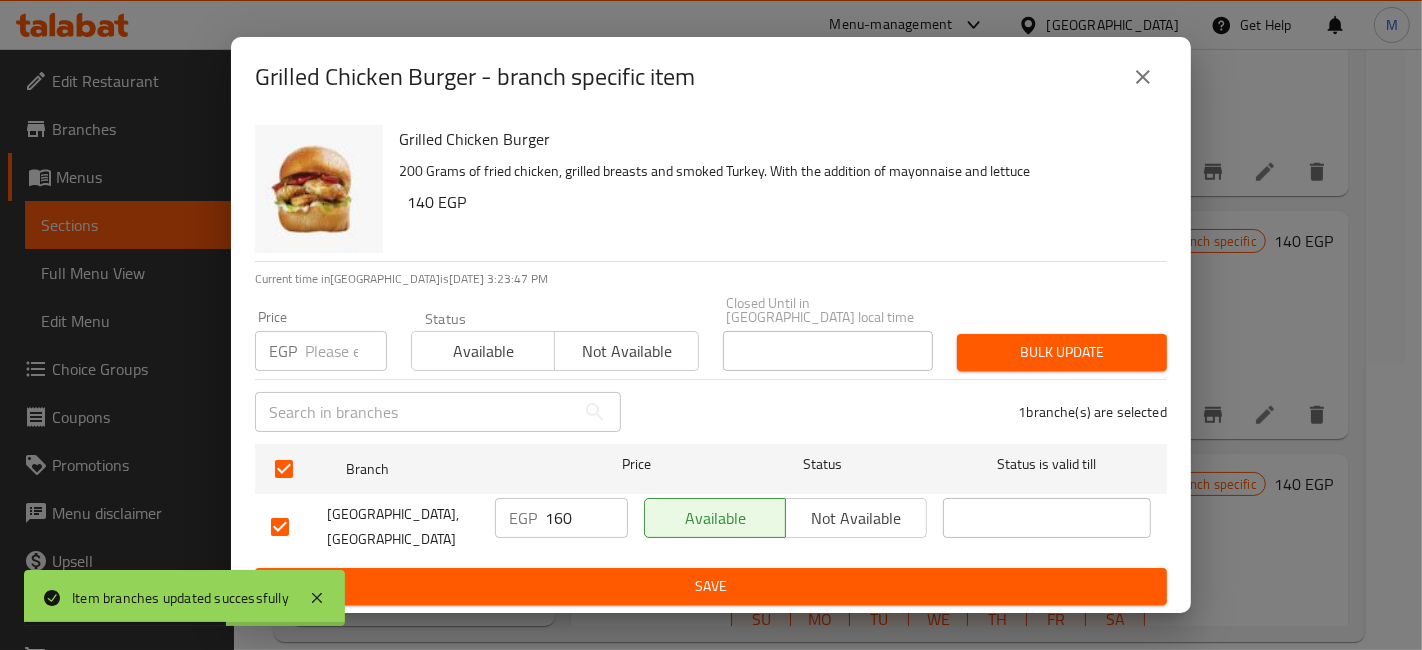 click at bounding box center (346, 351) 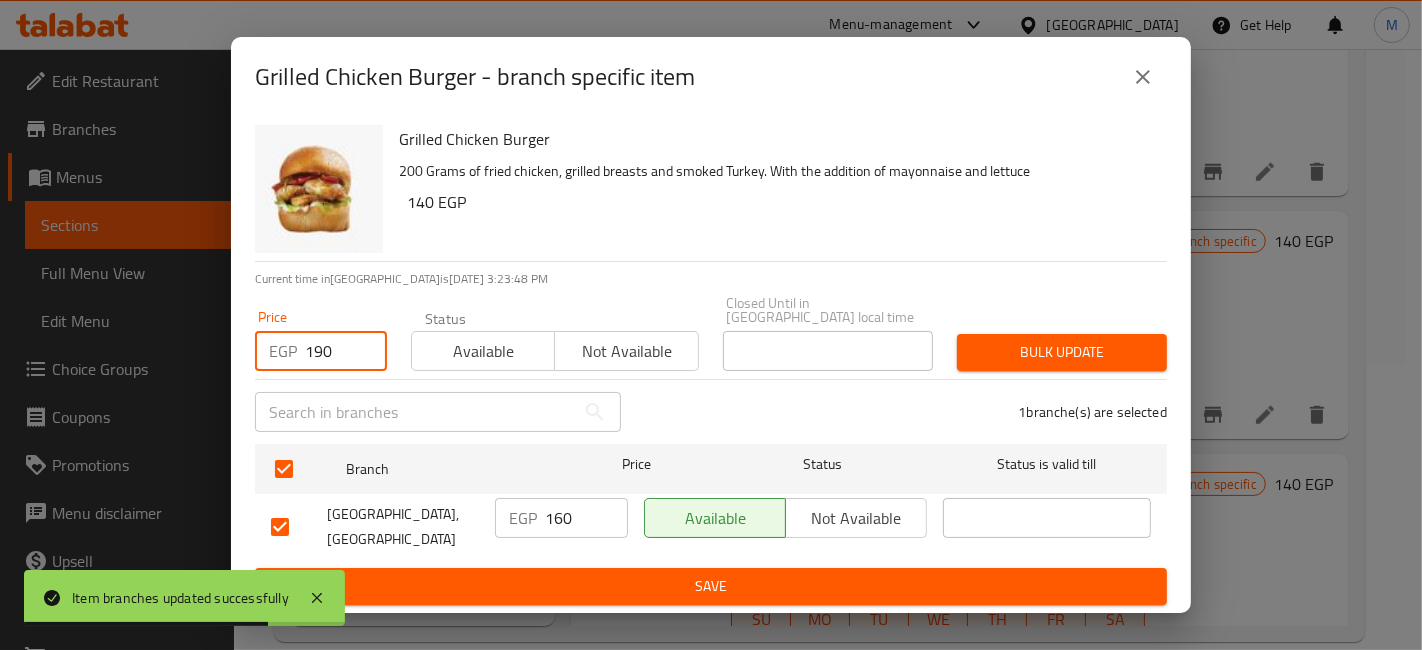 type on "190" 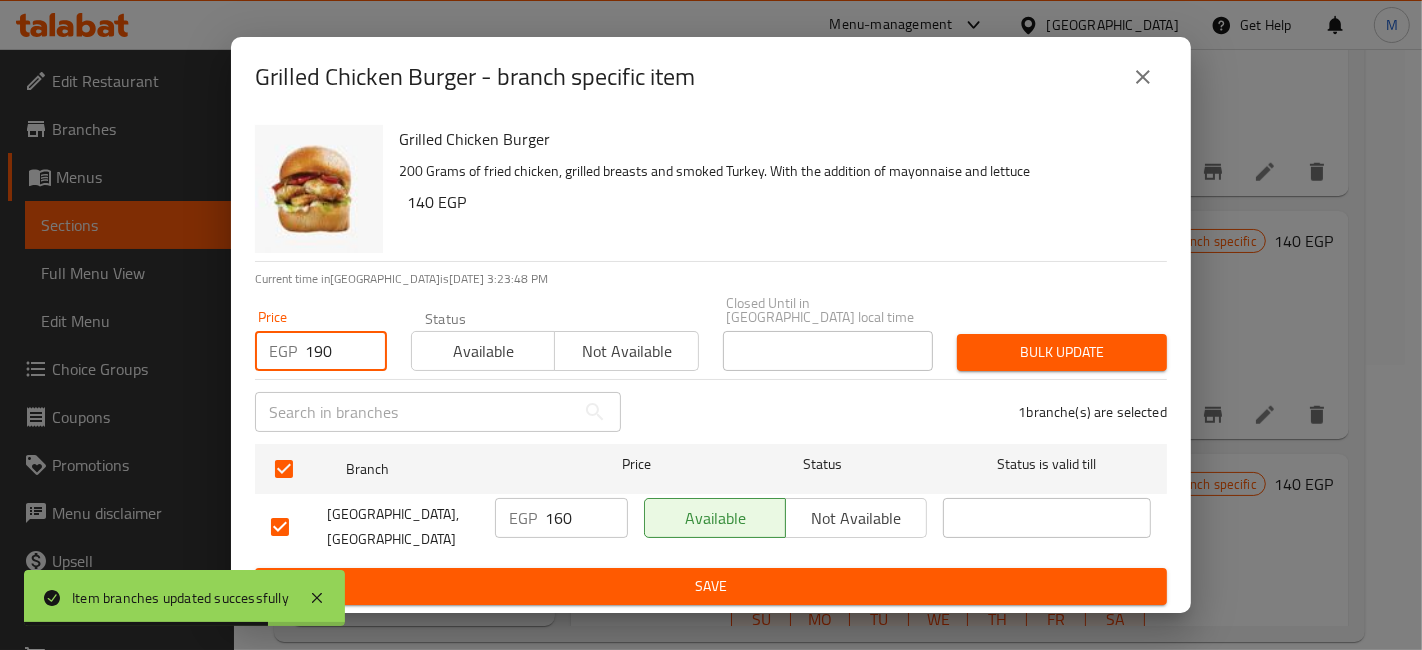 click on "Bulk update" at bounding box center [1062, 352] 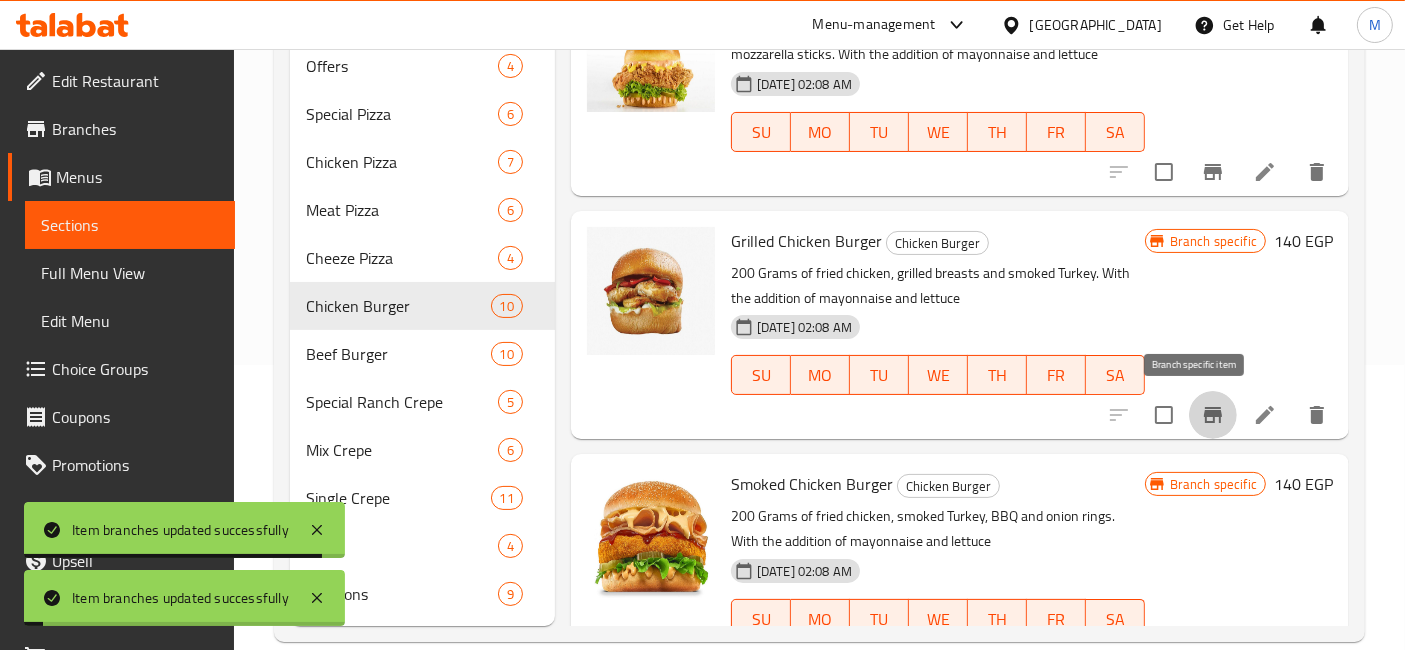 click at bounding box center (1213, 415) 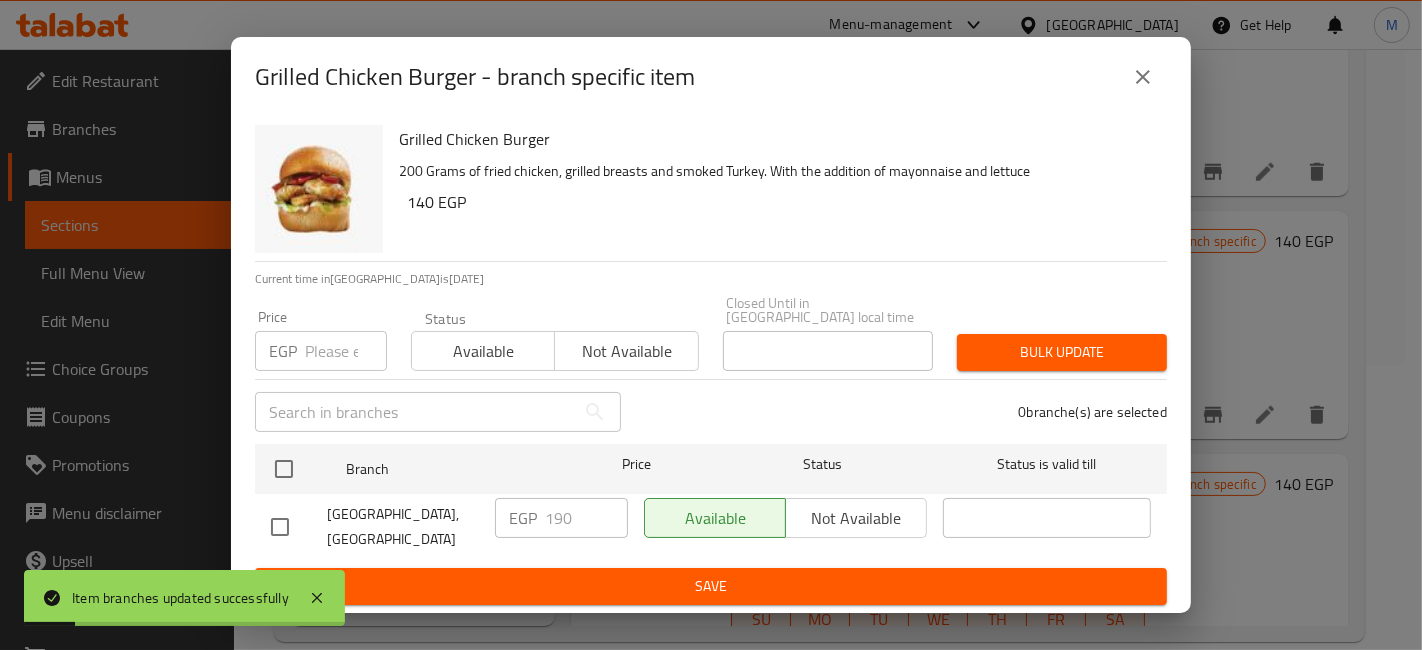 type 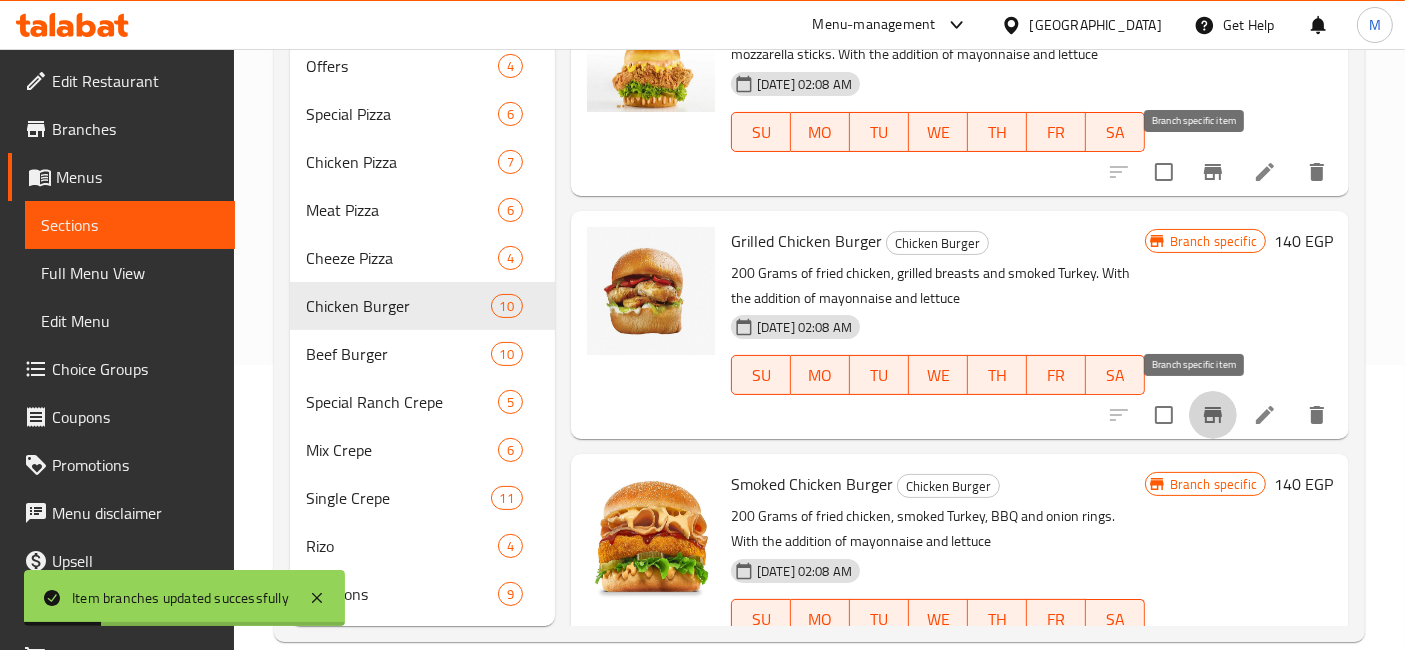 click 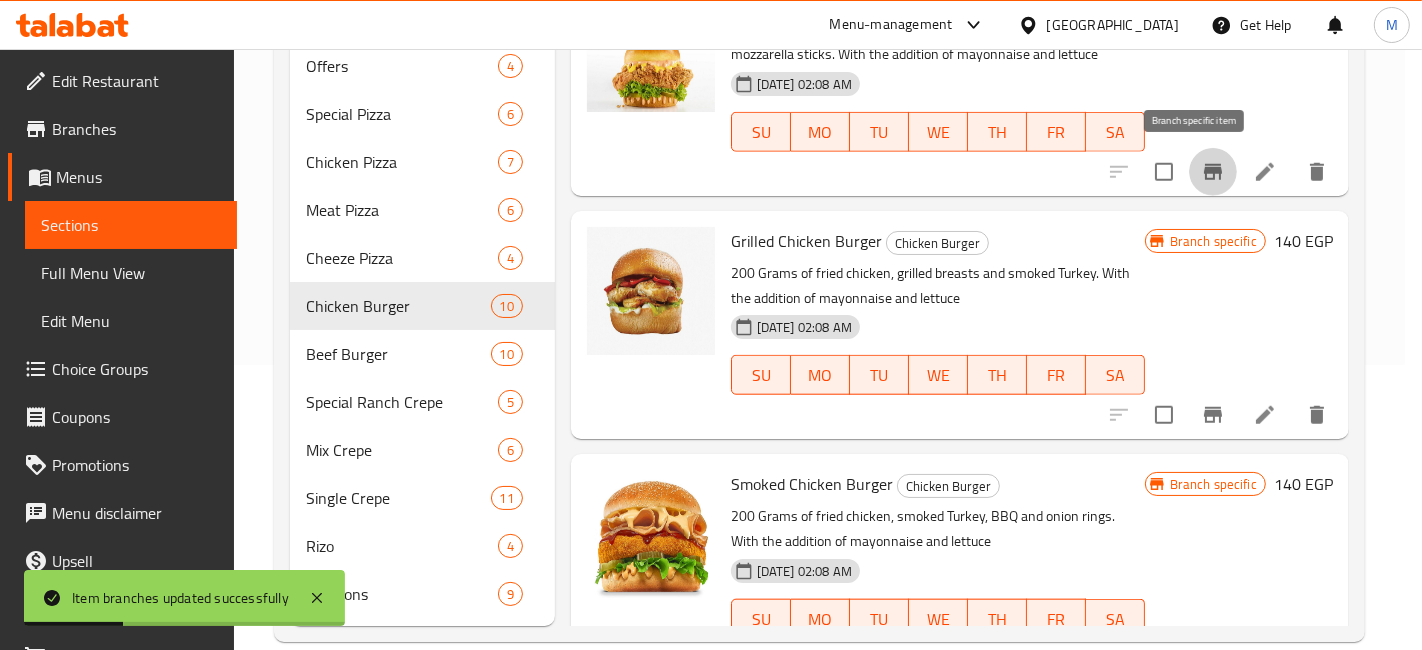 type 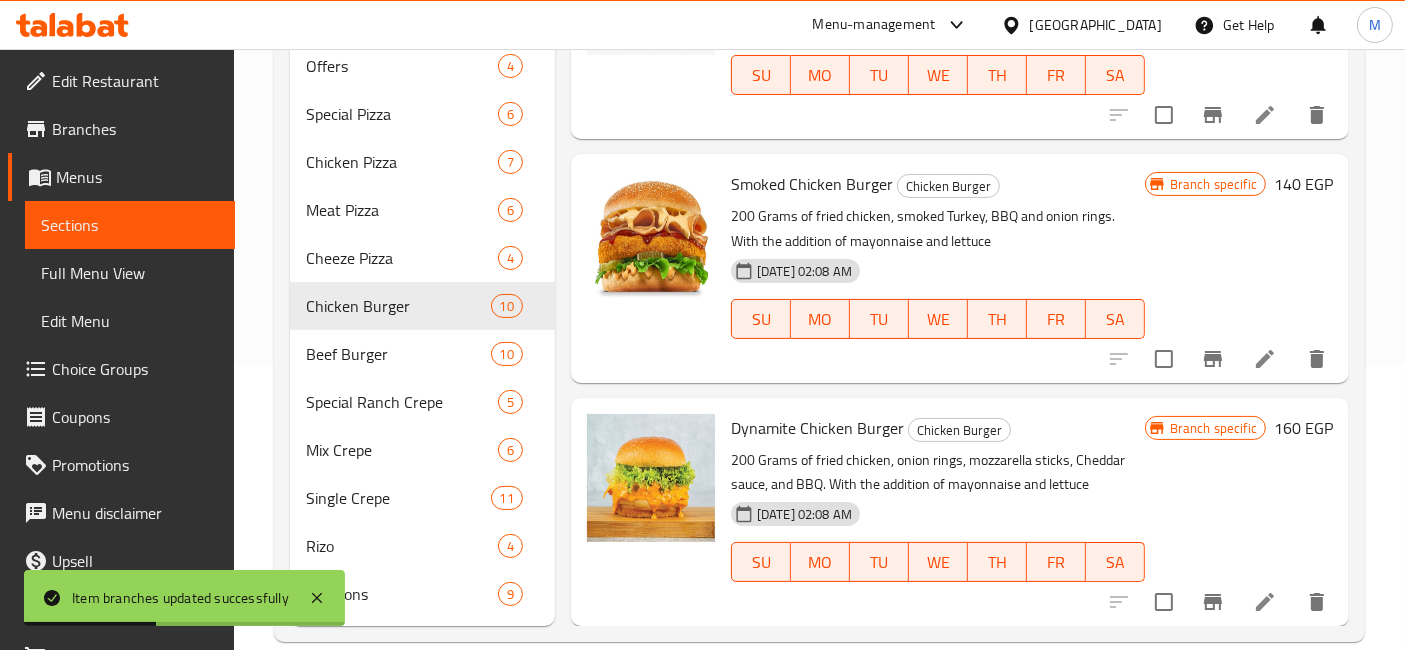 scroll, scrollTop: 1852, scrollLeft: 0, axis: vertical 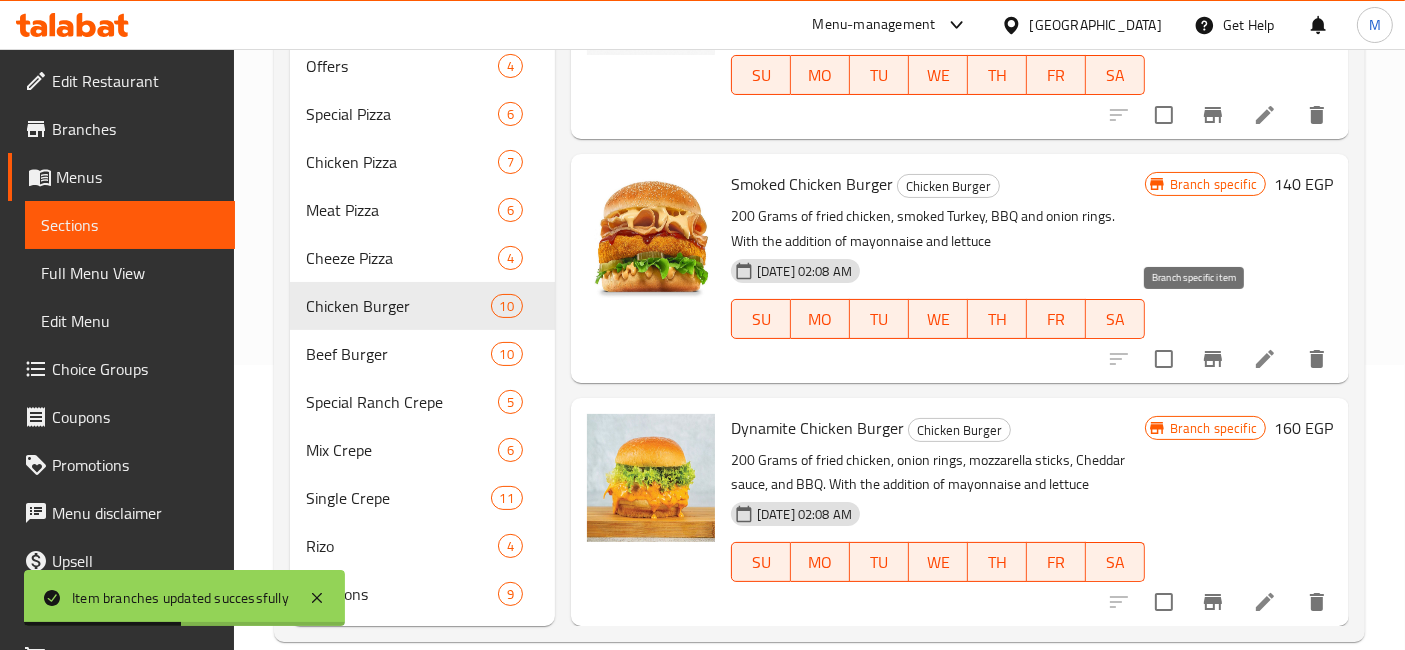 click 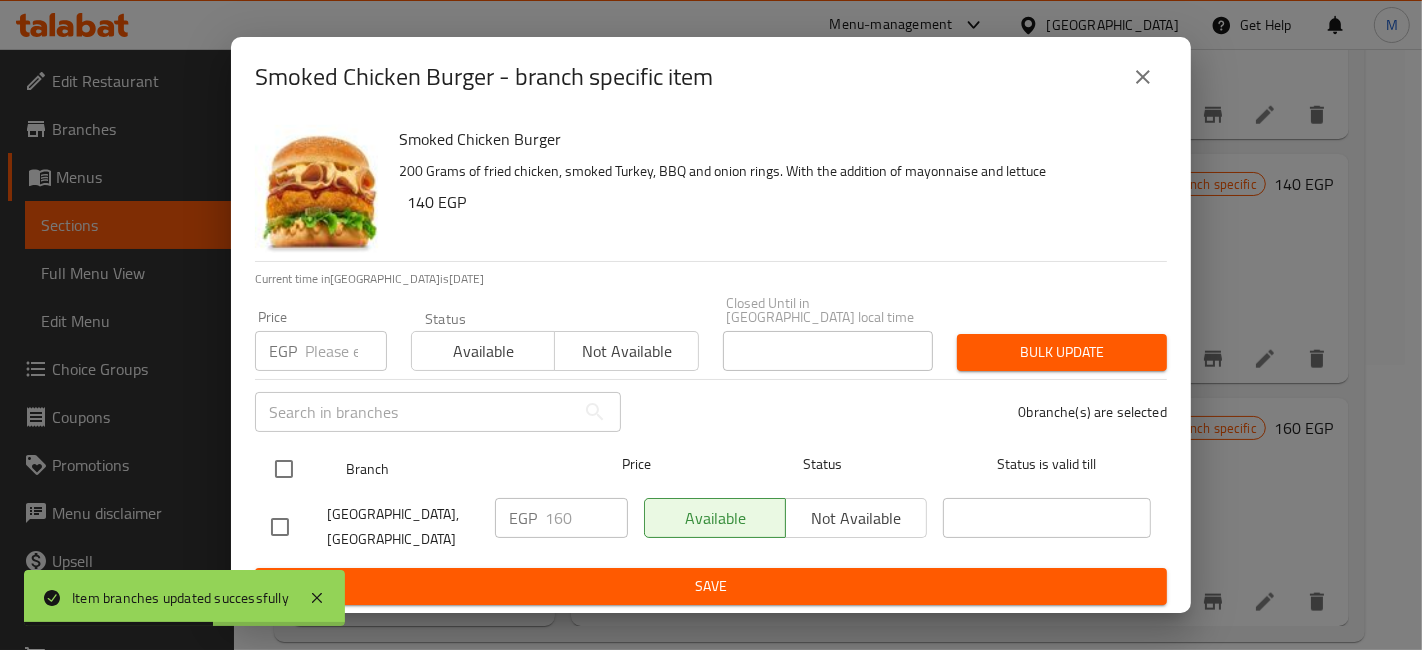 click at bounding box center [300, 469] 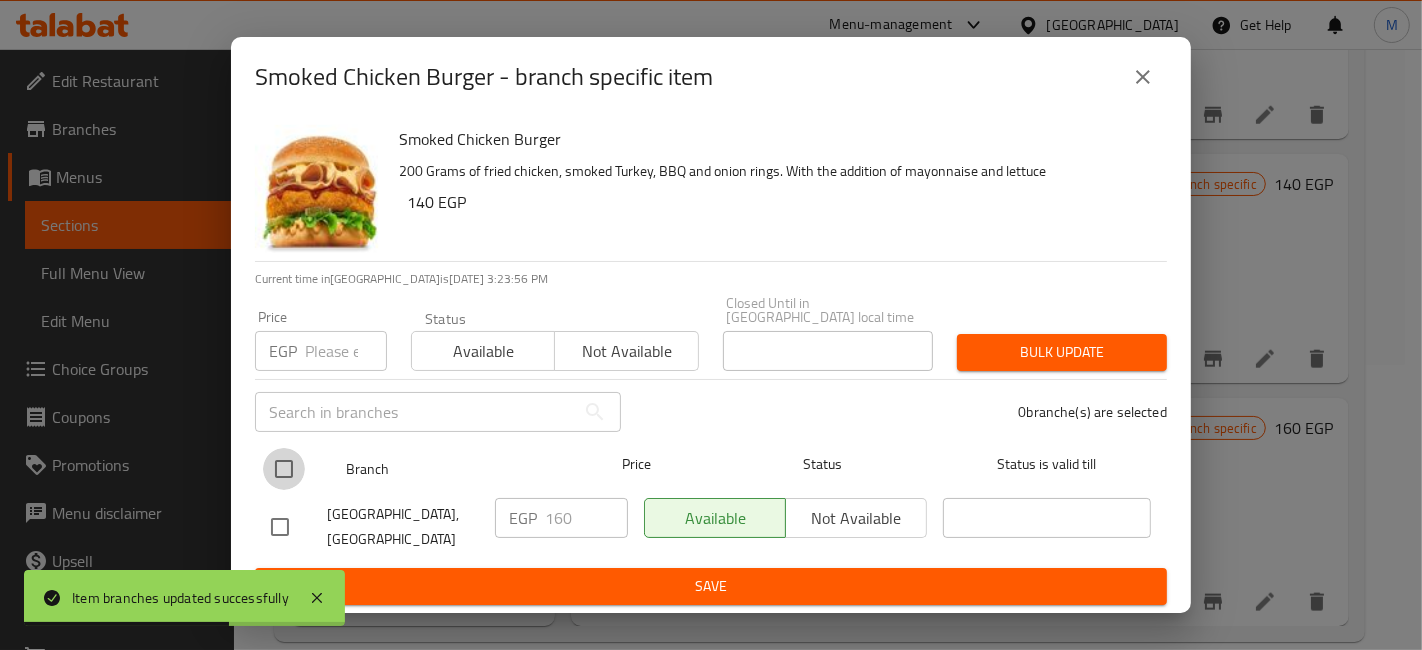 click at bounding box center [284, 469] 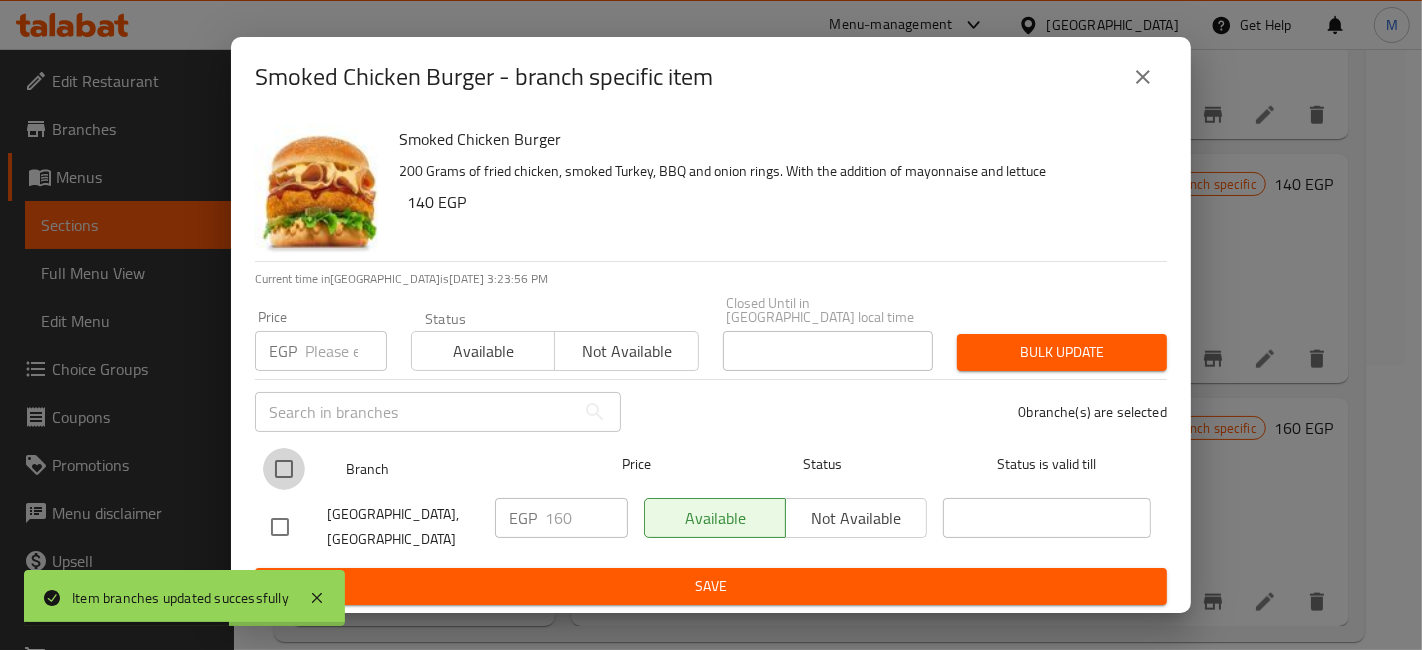 checkbox on "true" 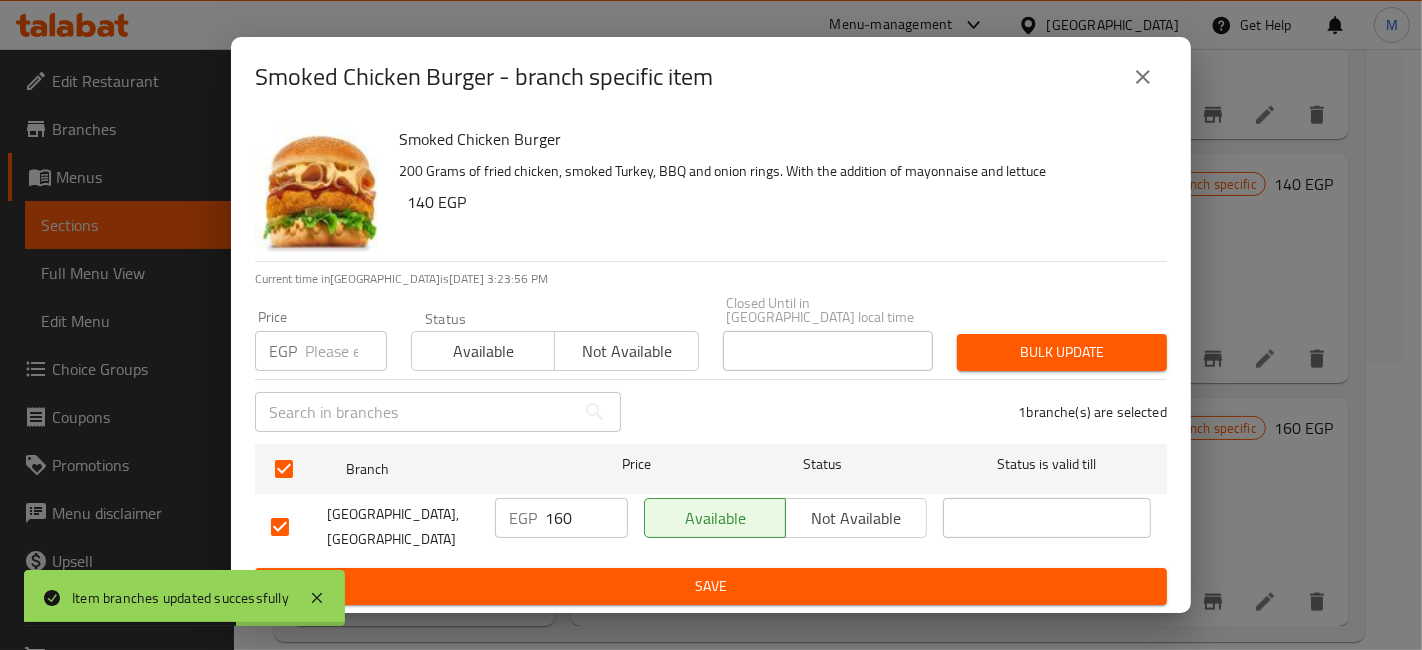 click at bounding box center (346, 351) 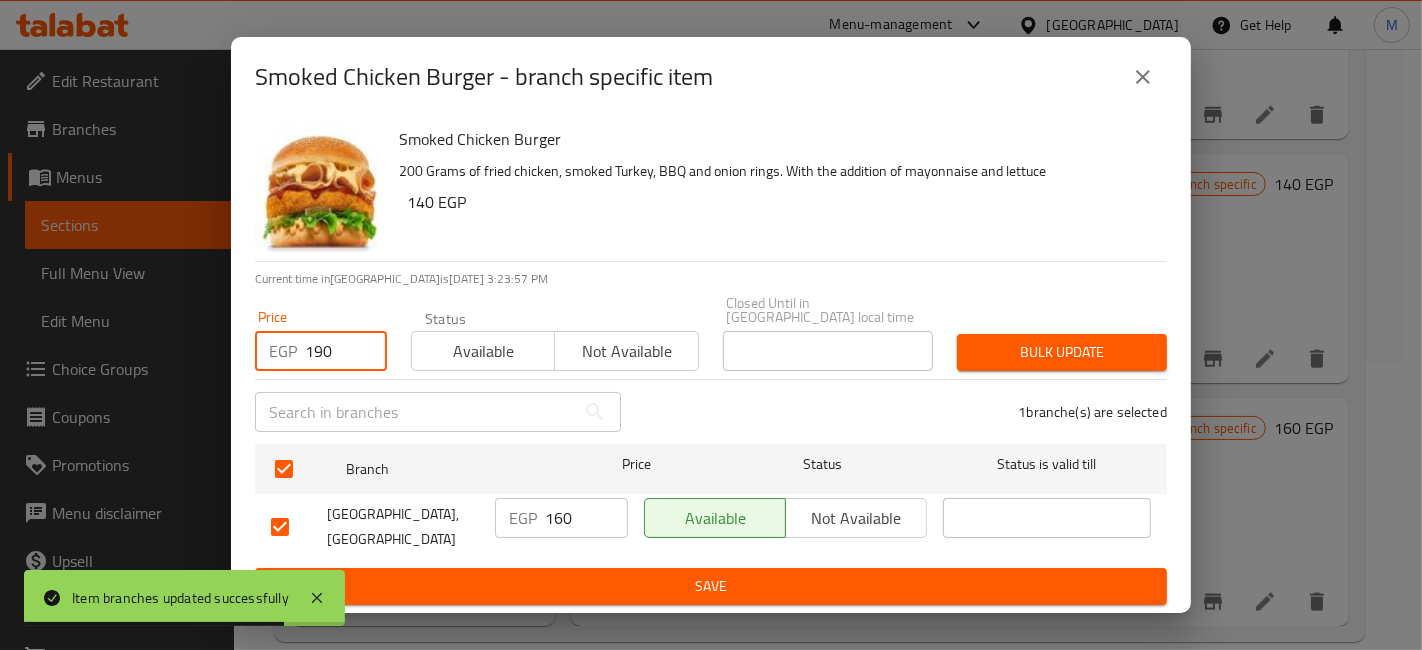 type on "190" 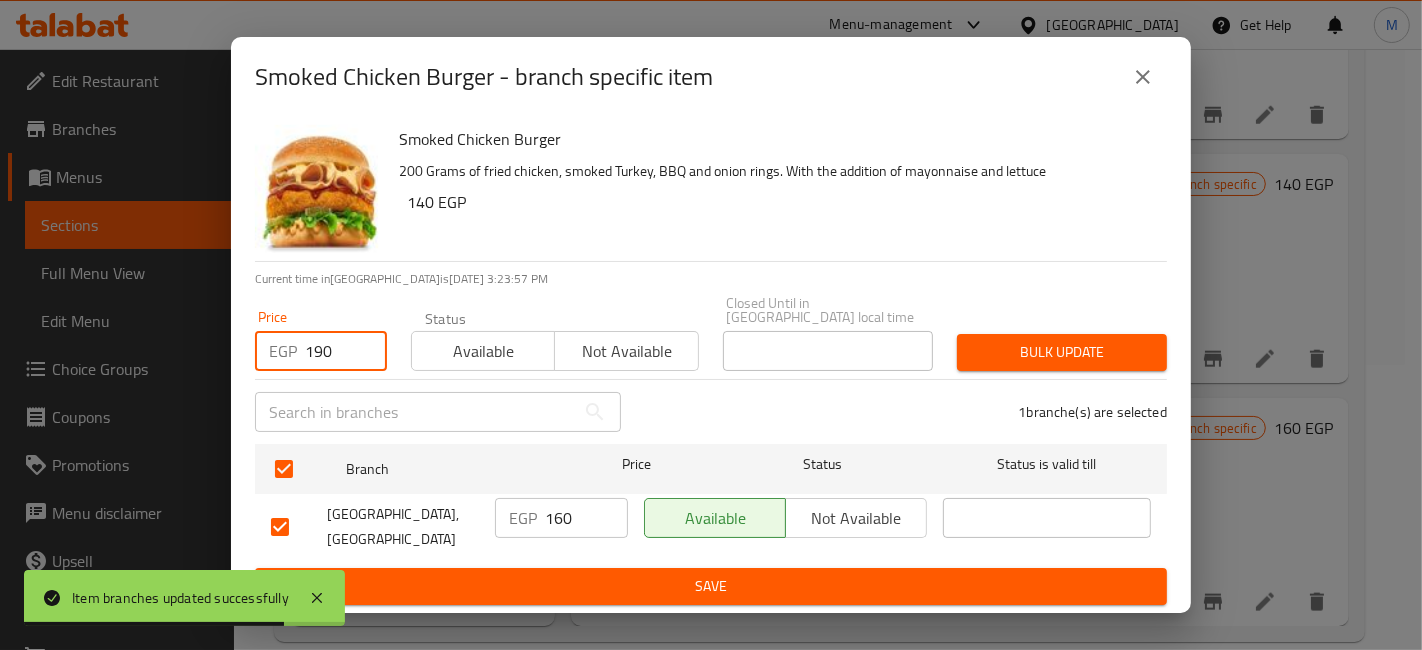 click on "Bulk update" at bounding box center (1062, 352) 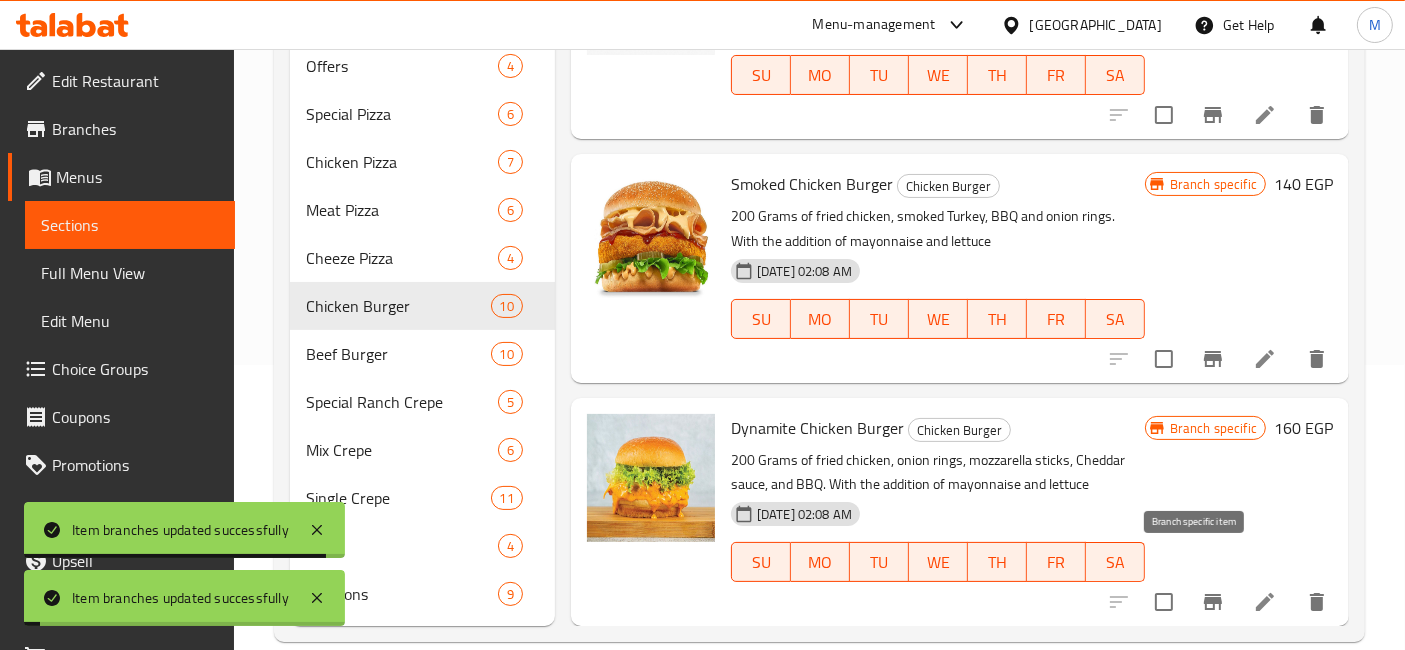 click 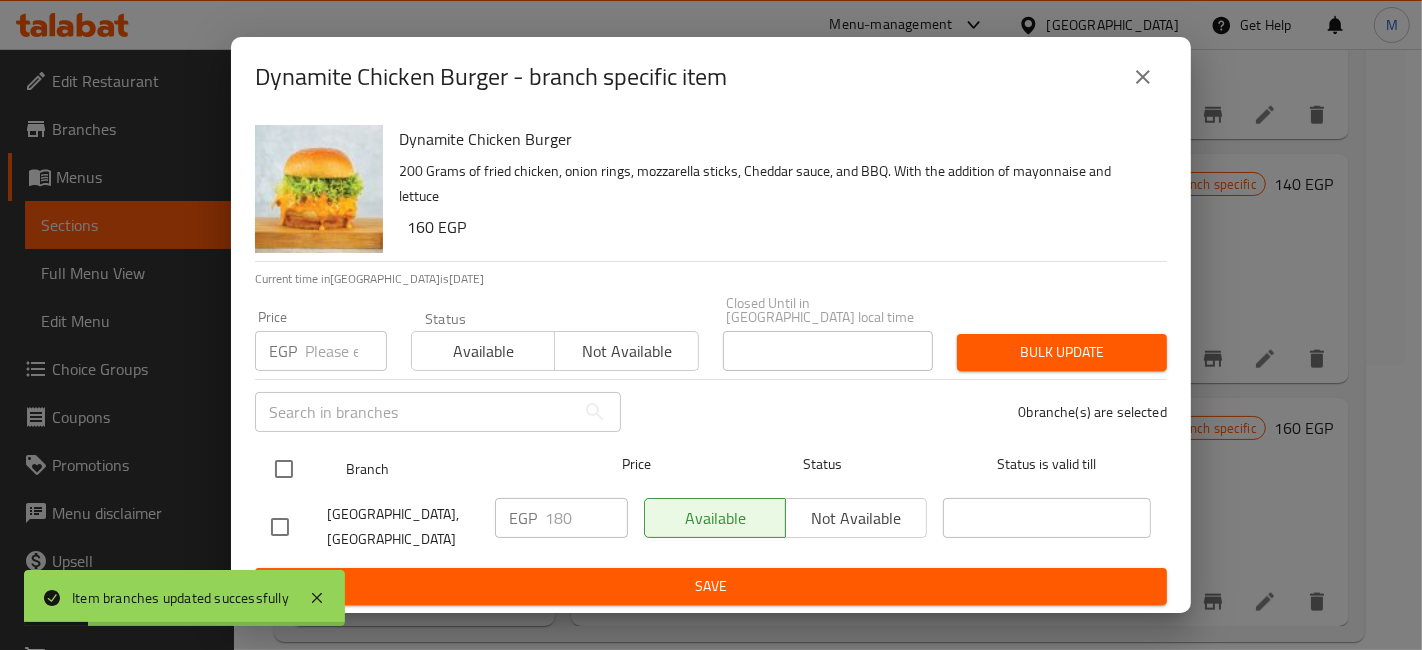 click at bounding box center (284, 469) 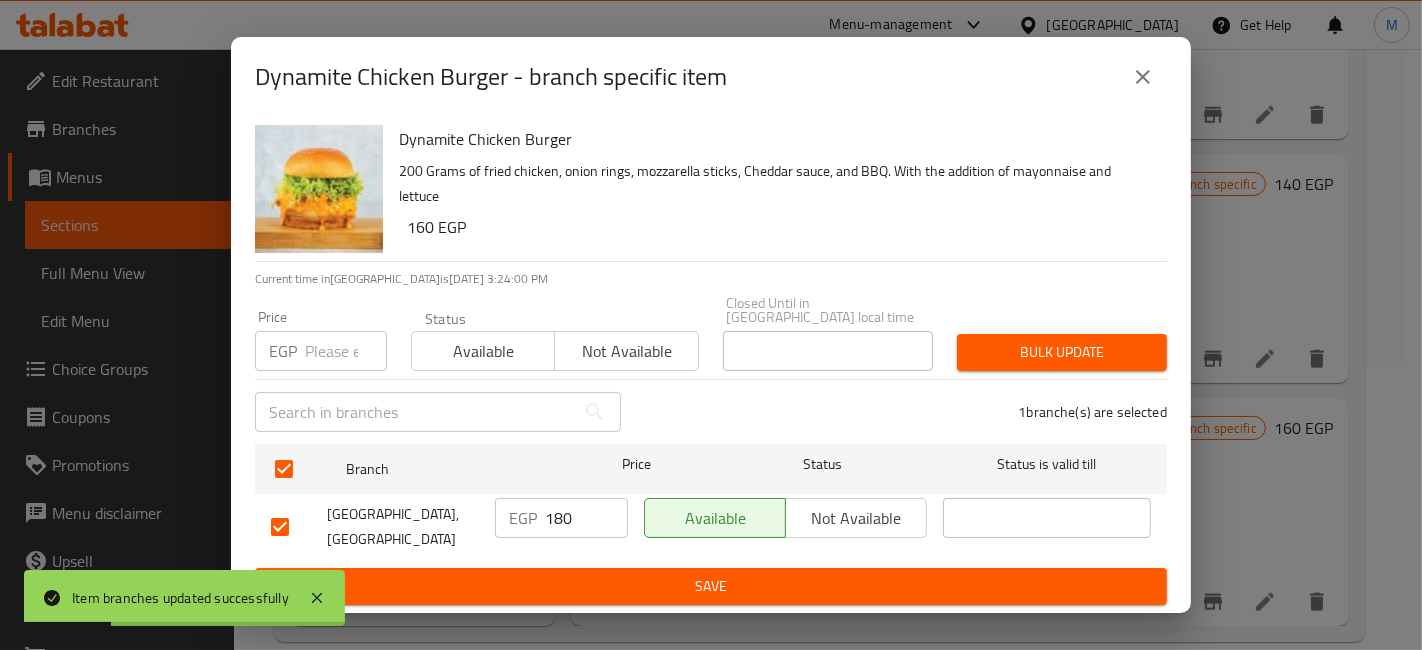 click at bounding box center (346, 351) 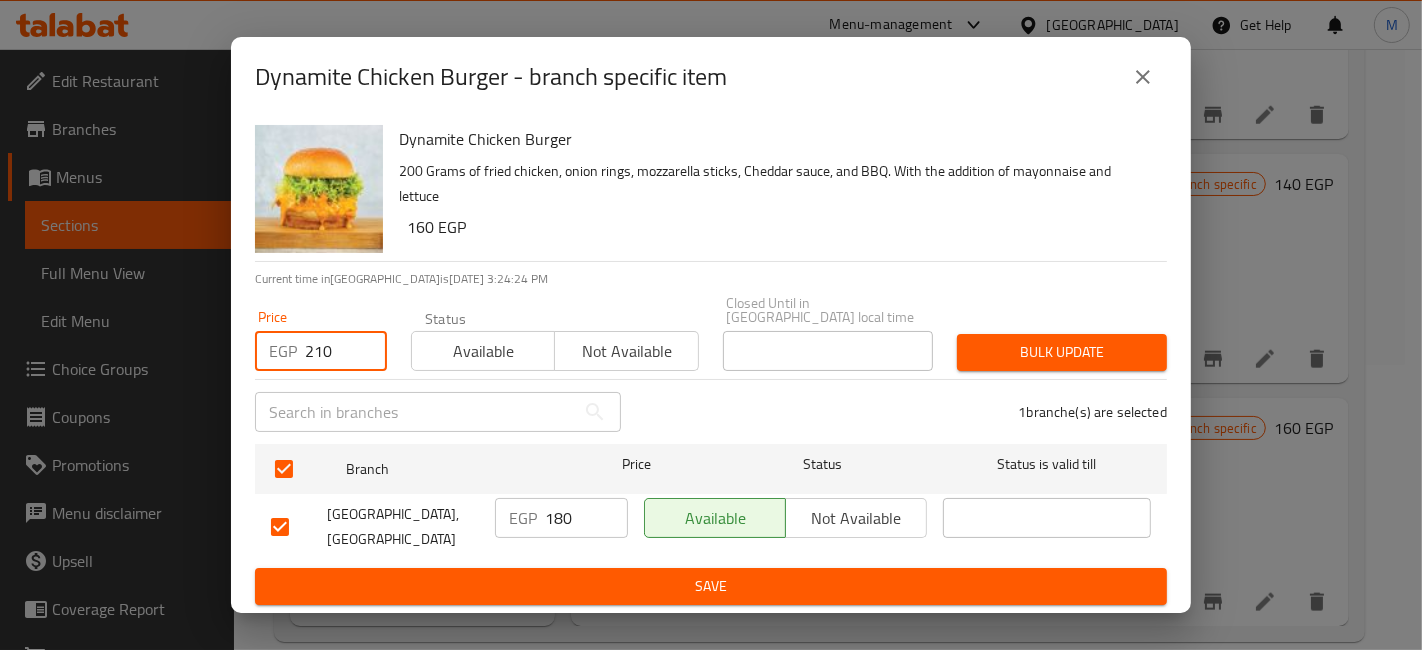 type on "210" 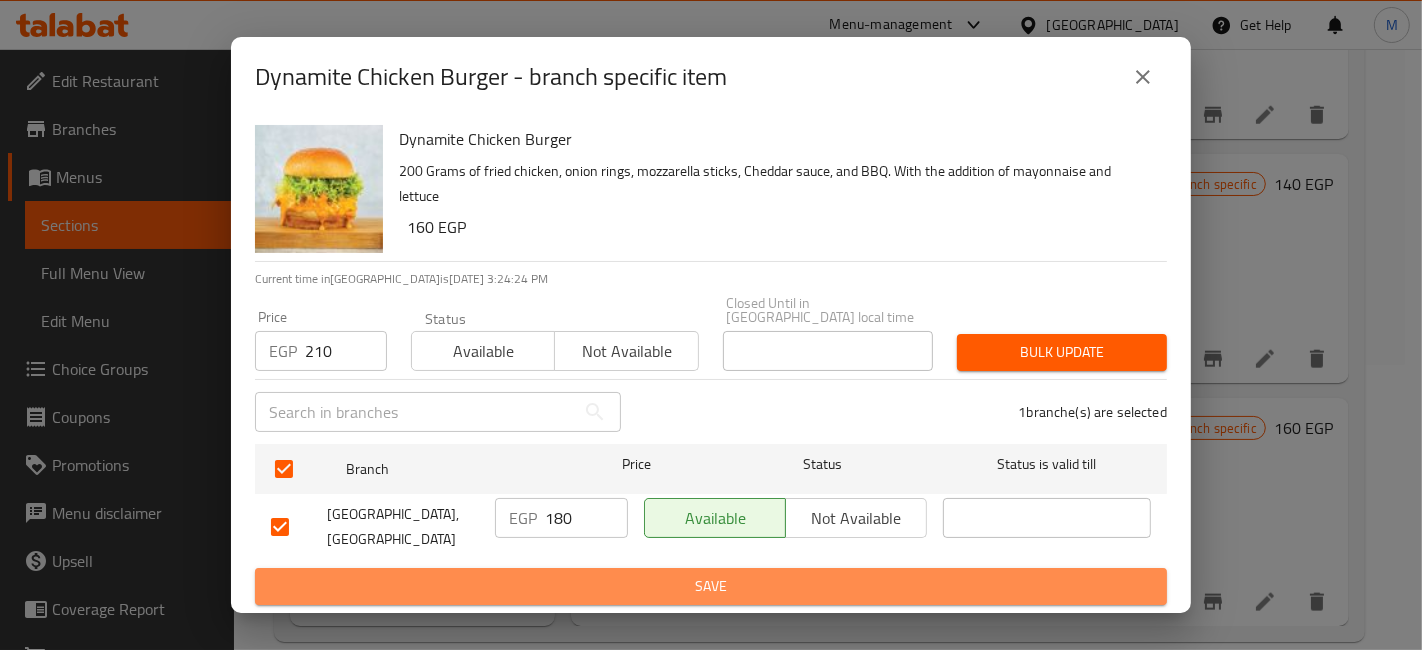 click on "Save" at bounding box center [711, 586] 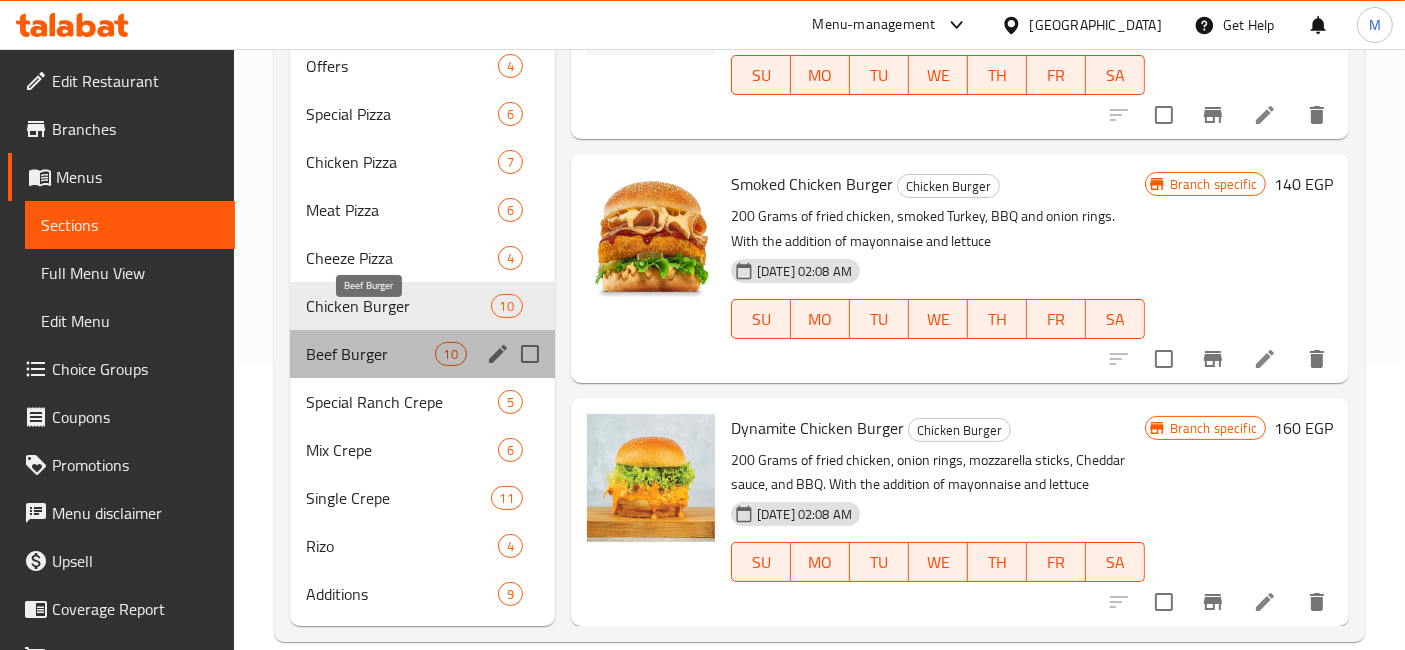 click on "Beef Burger" at bounding box center (370, 354) 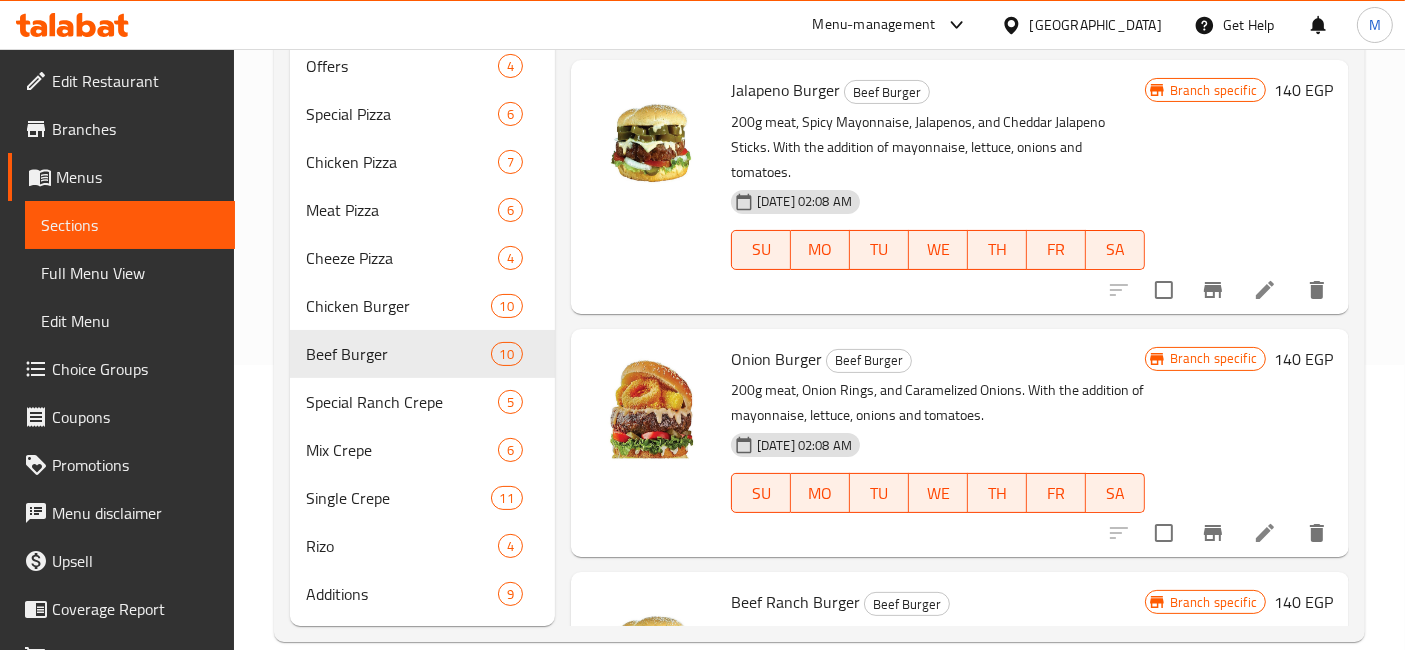 scroll, scrollTop: 1185, scrollLeft: 0, axis: vertical 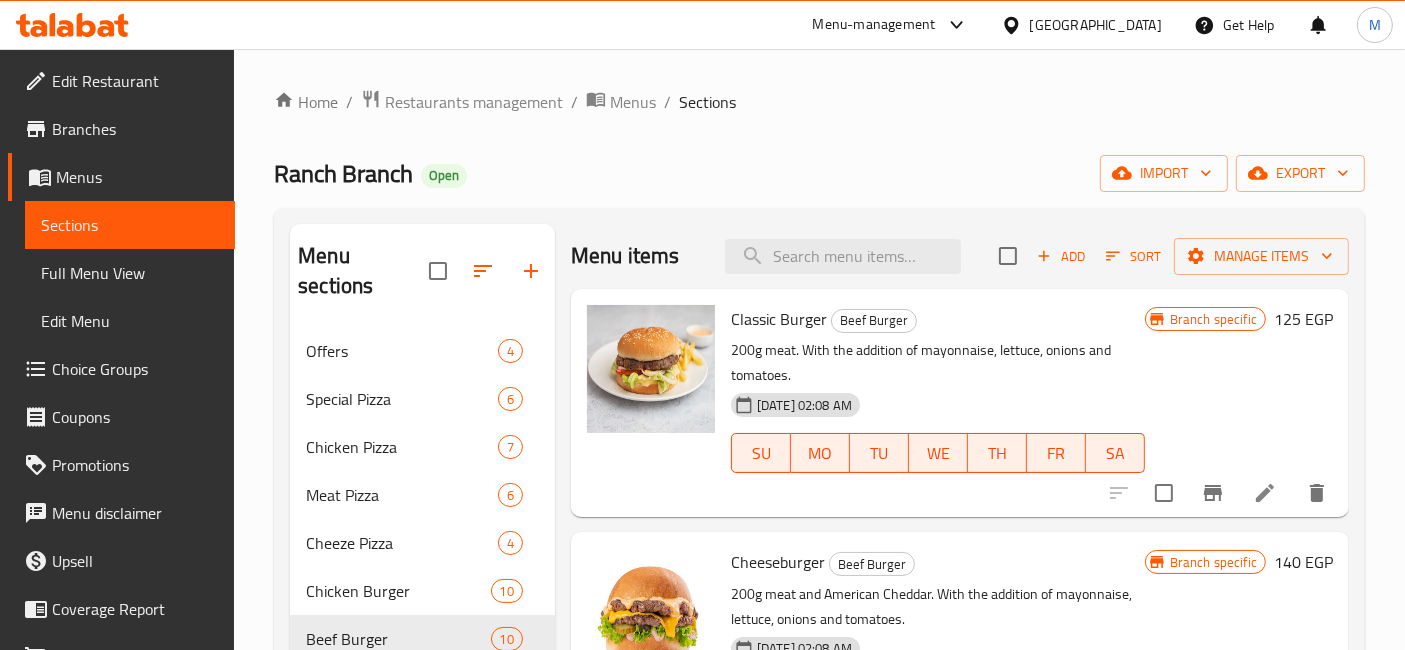 click 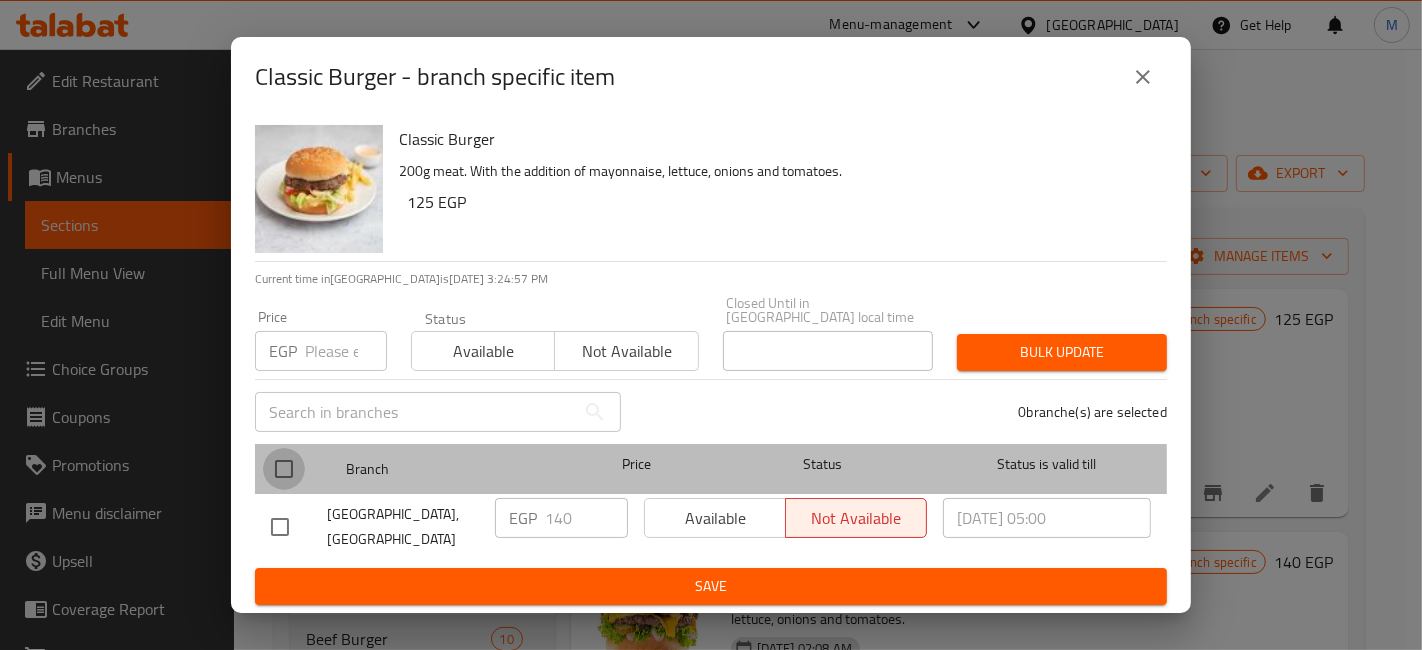 click at bounding box center [284, 469] 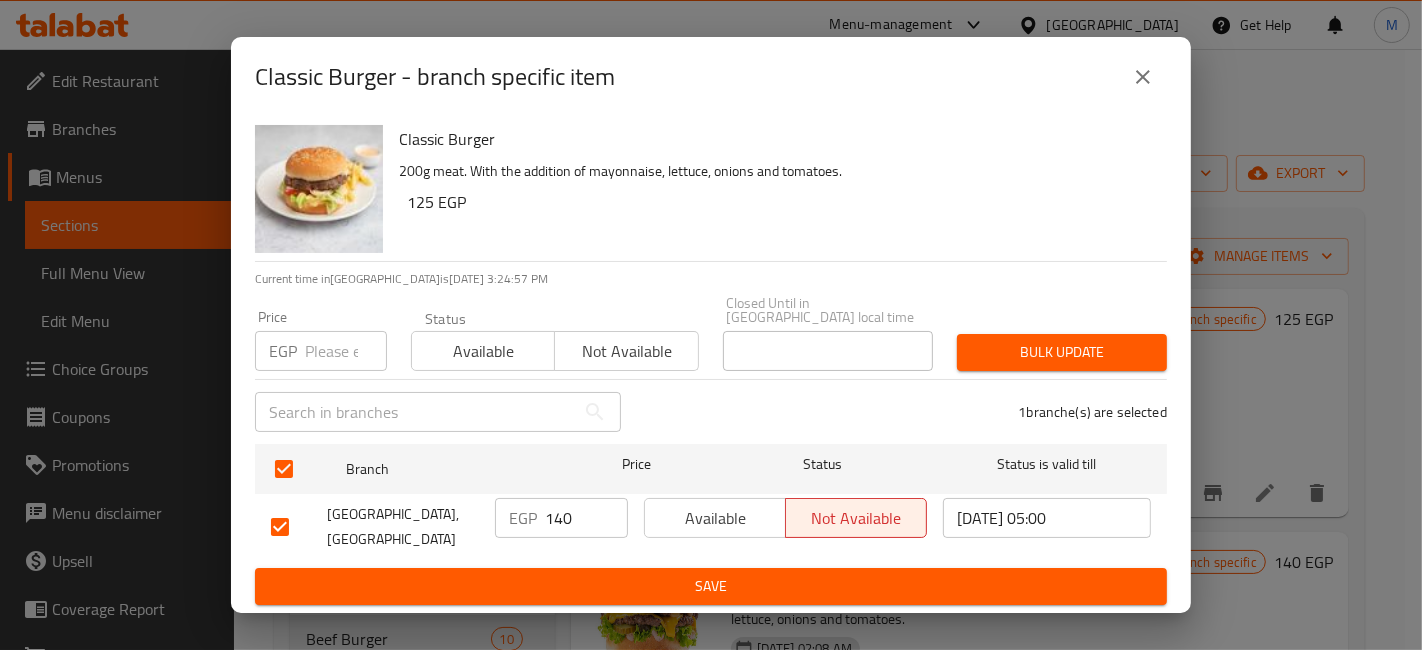 click at bounding box center (346, 351) 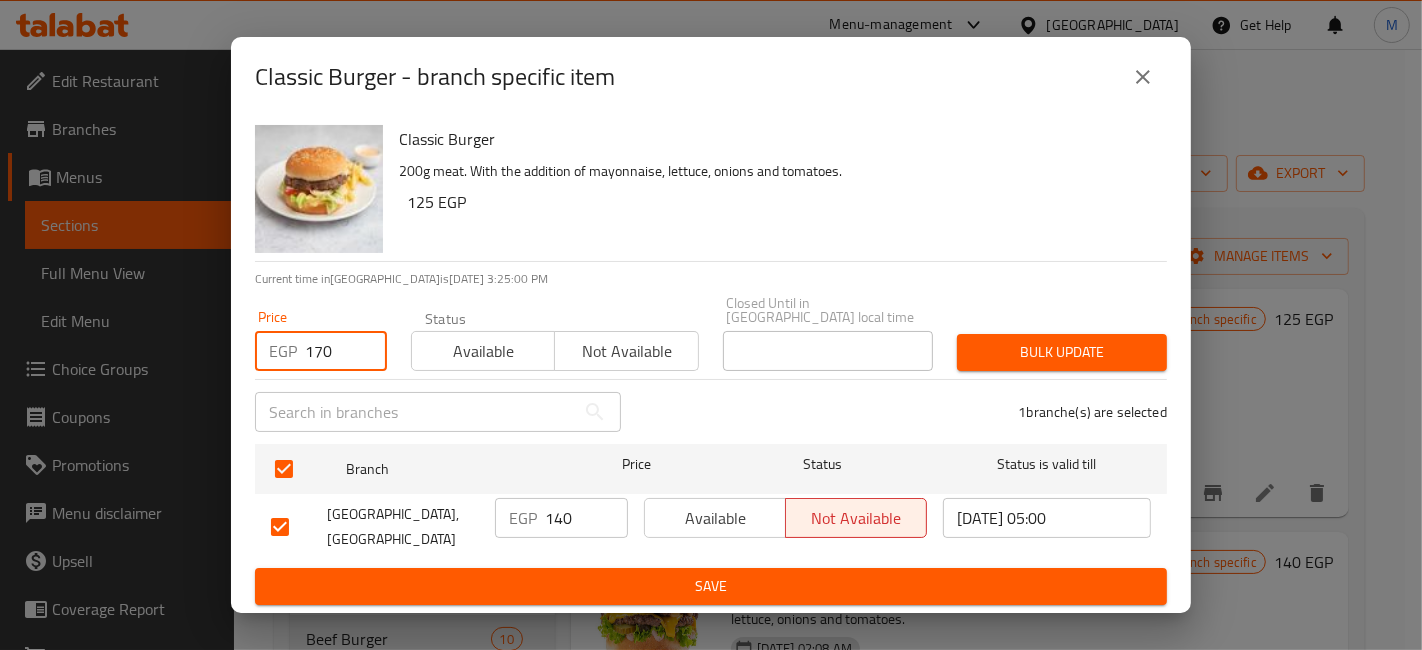 type on "170" 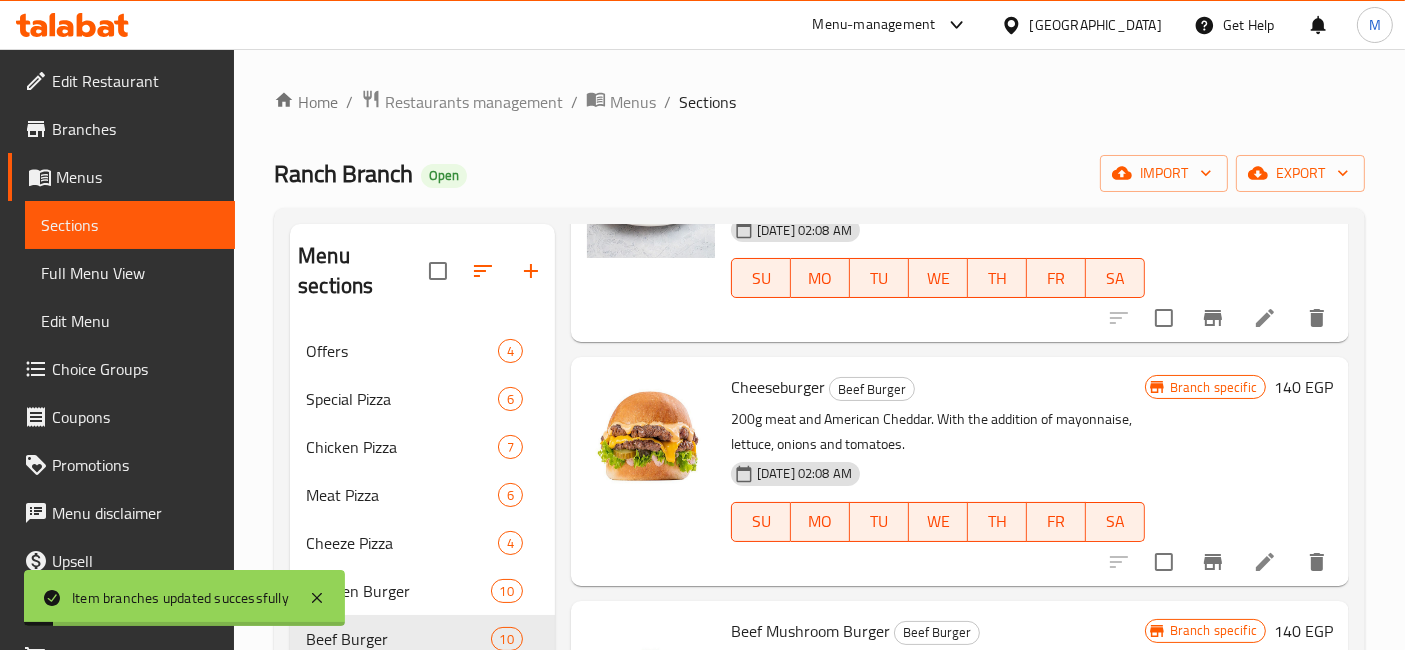 scroll, scrollTop: 222, scrollLeft: 0, axis: vertical 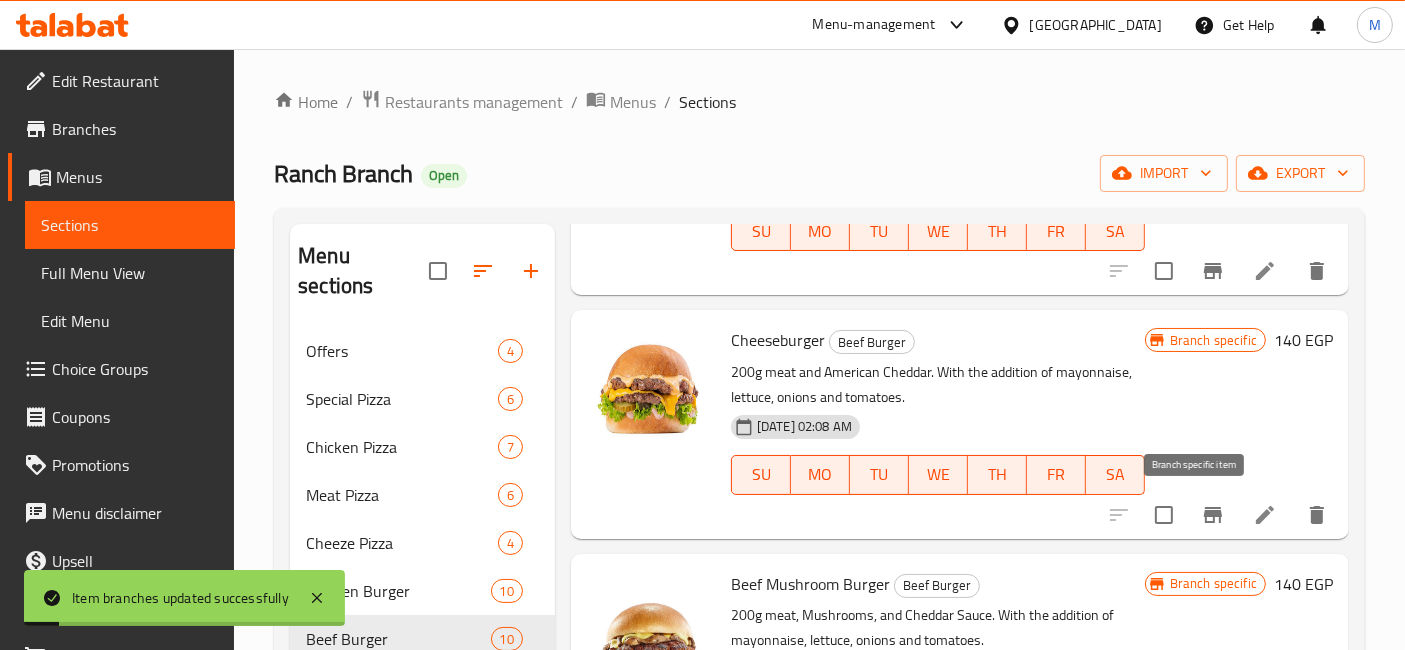 click 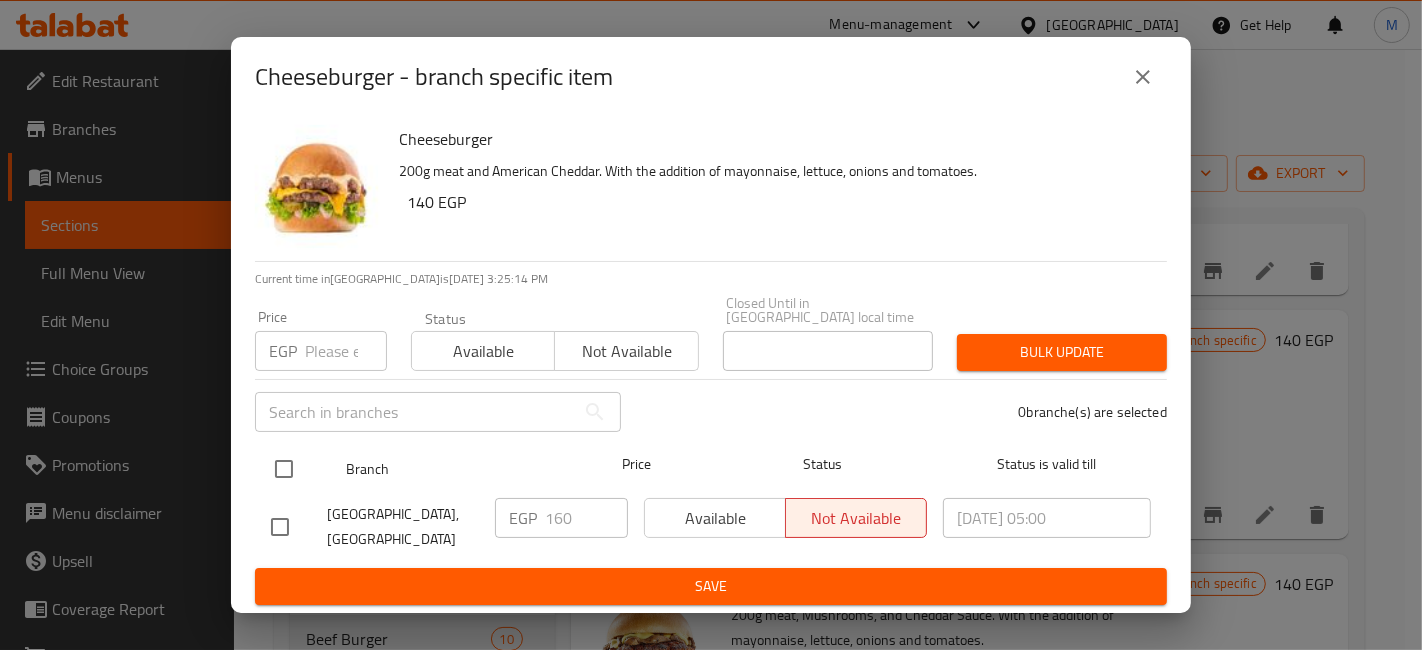 click at bounding box center (284, 469) 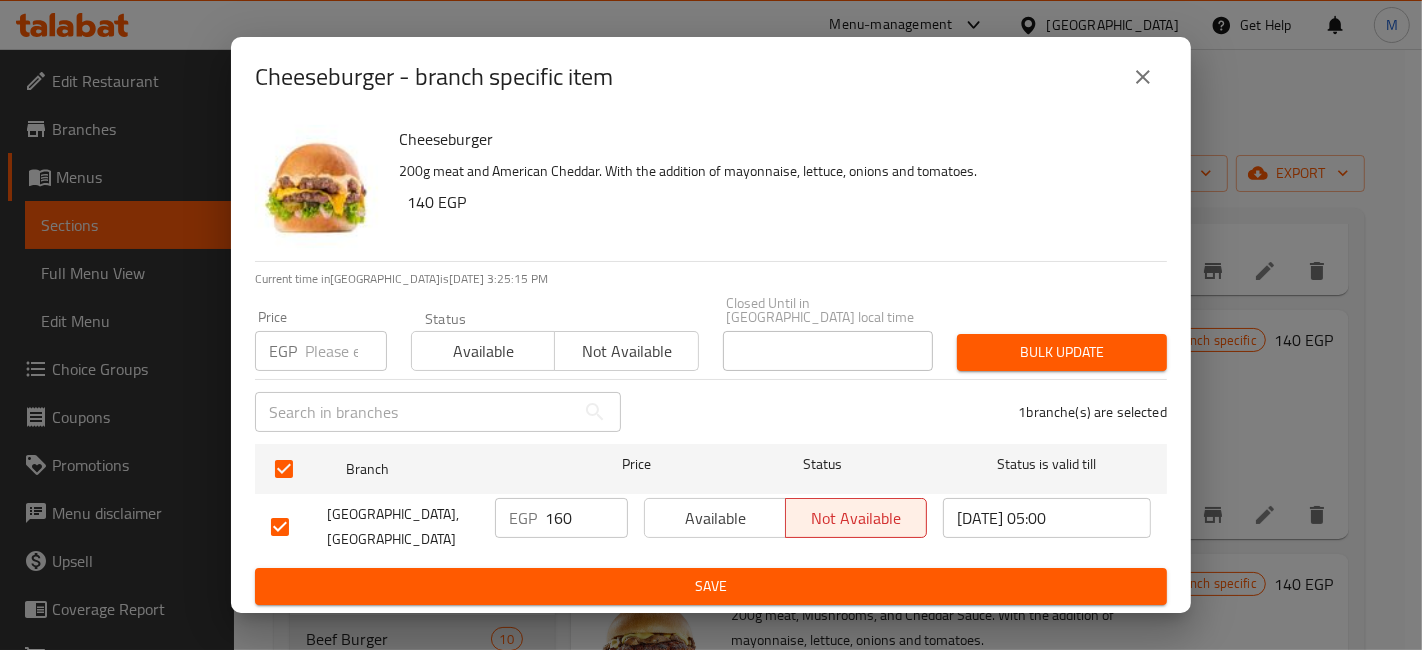 drag, startPoint x: 579, startPoint y: 532, endPoint x: 551, endPoint y: 538, distance: 28.635643 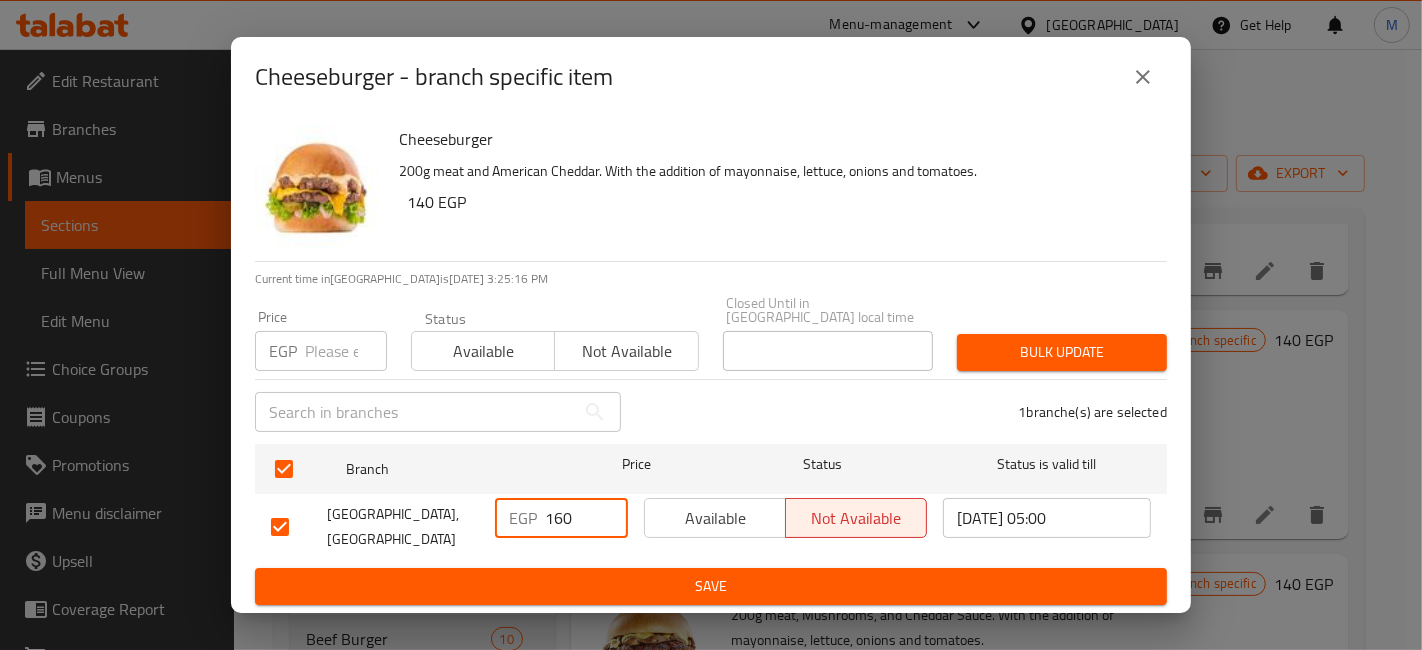 click on "160" at bounding box center (586, 518) 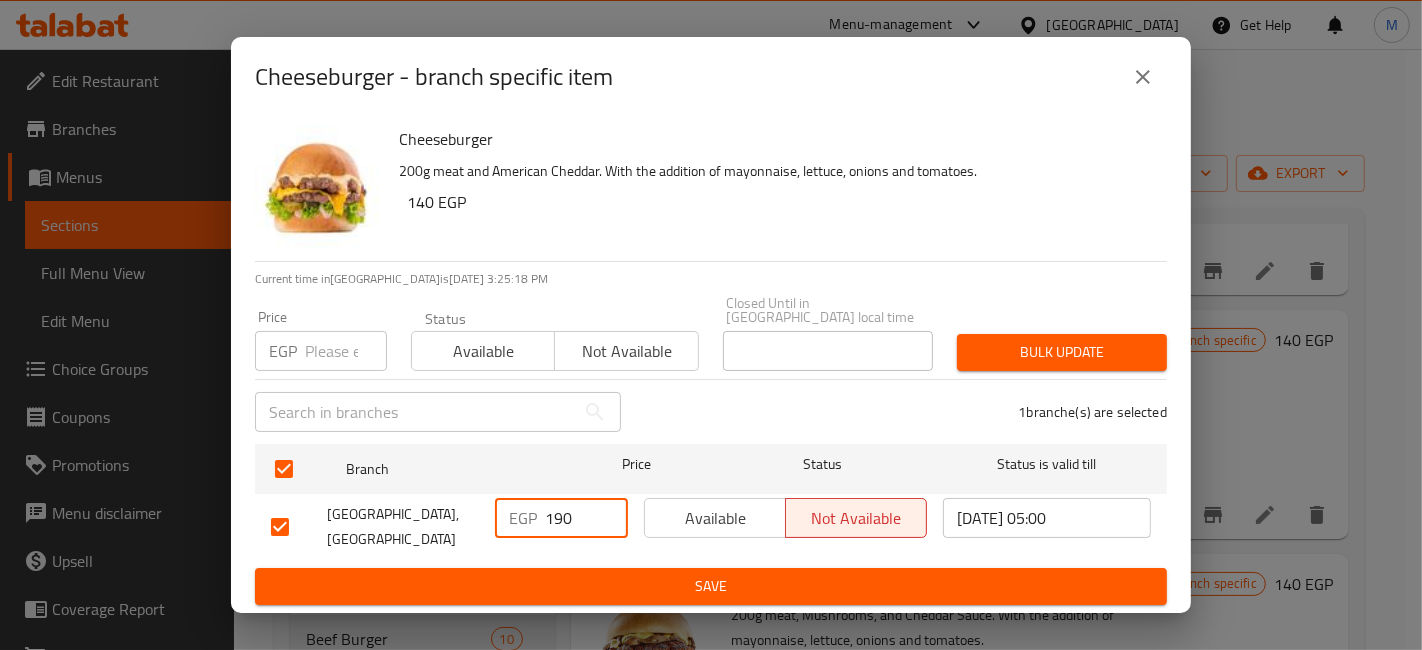 type on "190" 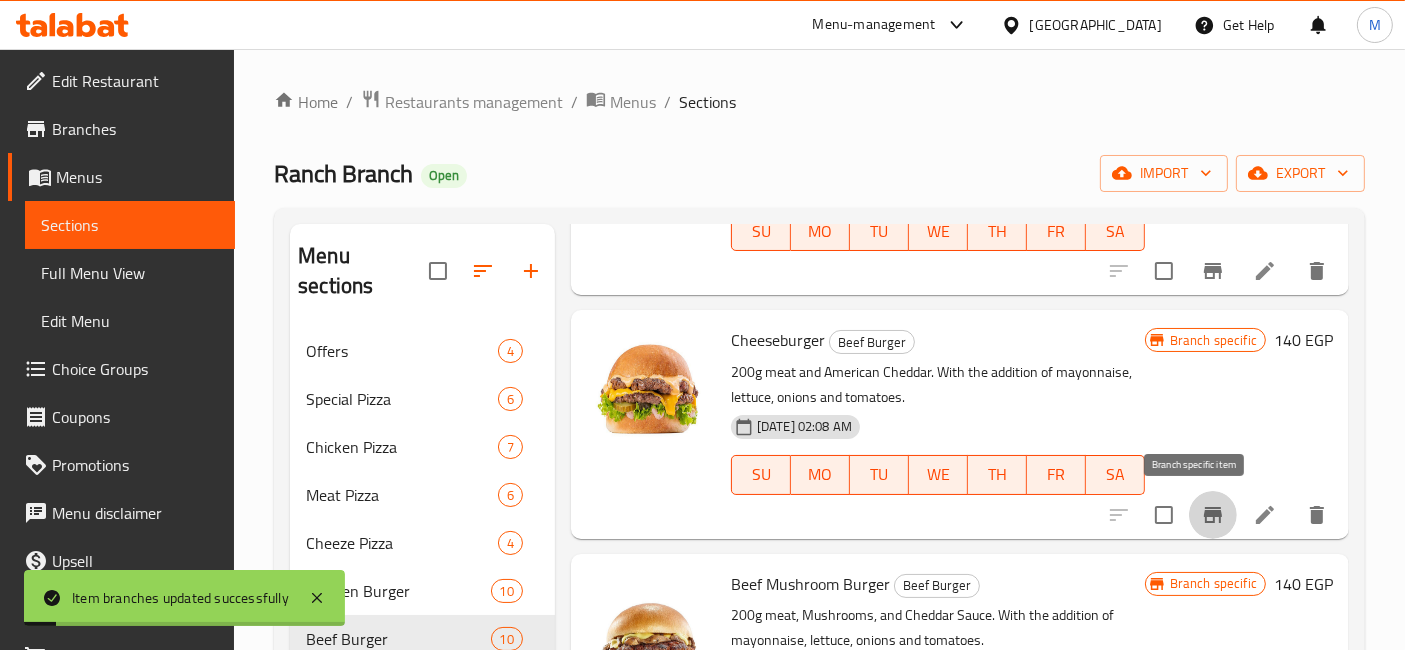 click 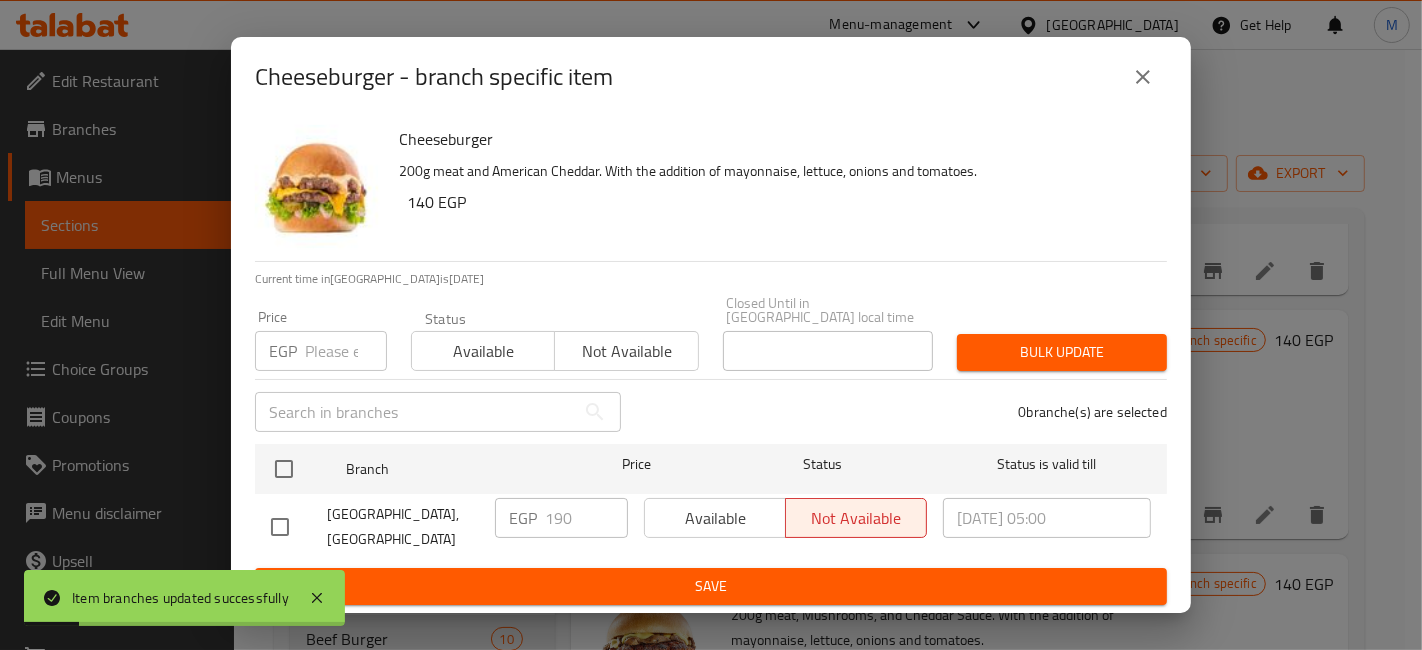 type 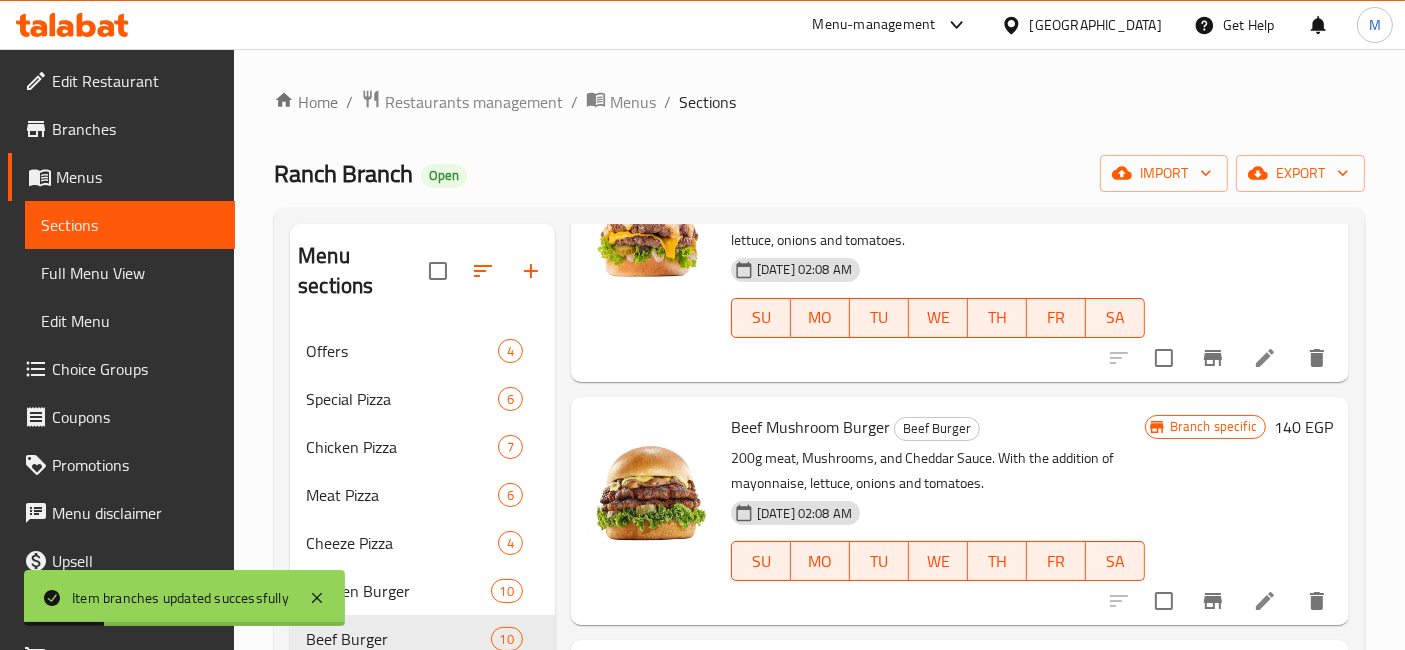 scroll, scrollTop: 444, scrollLeft: 0, axis: vertical 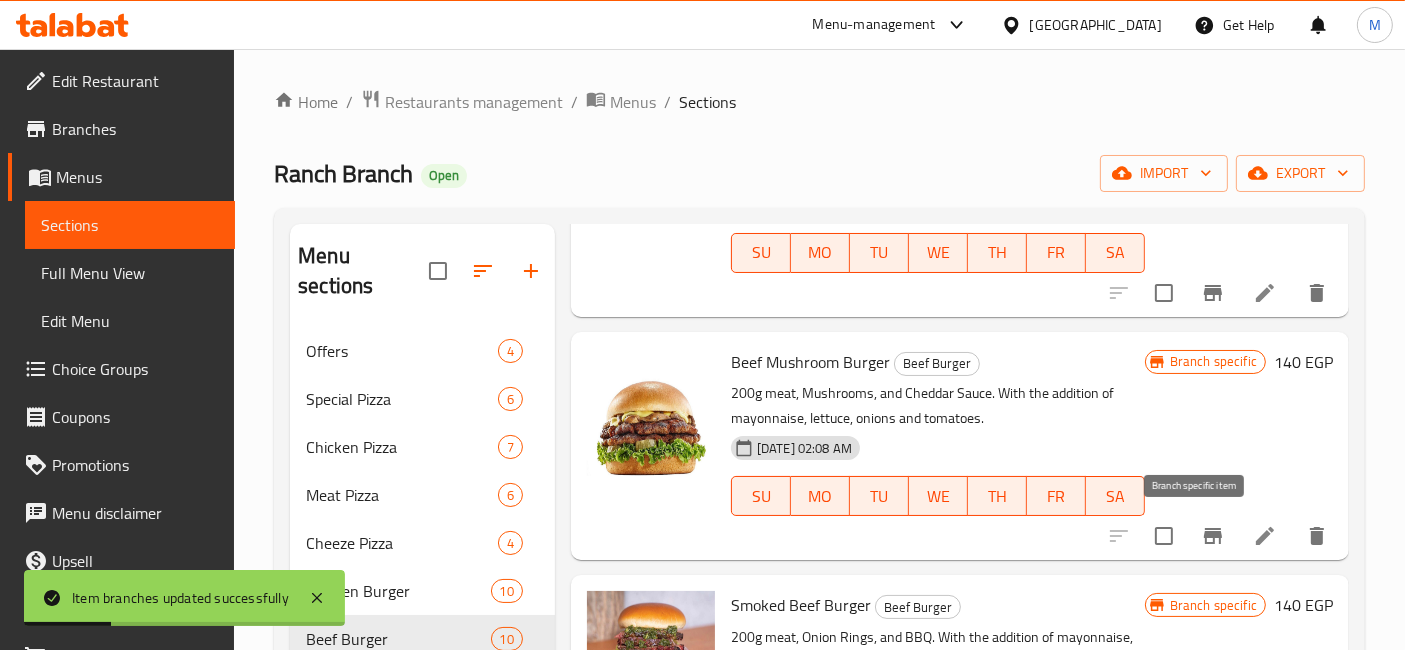 click at bounding box center [1213, 536] 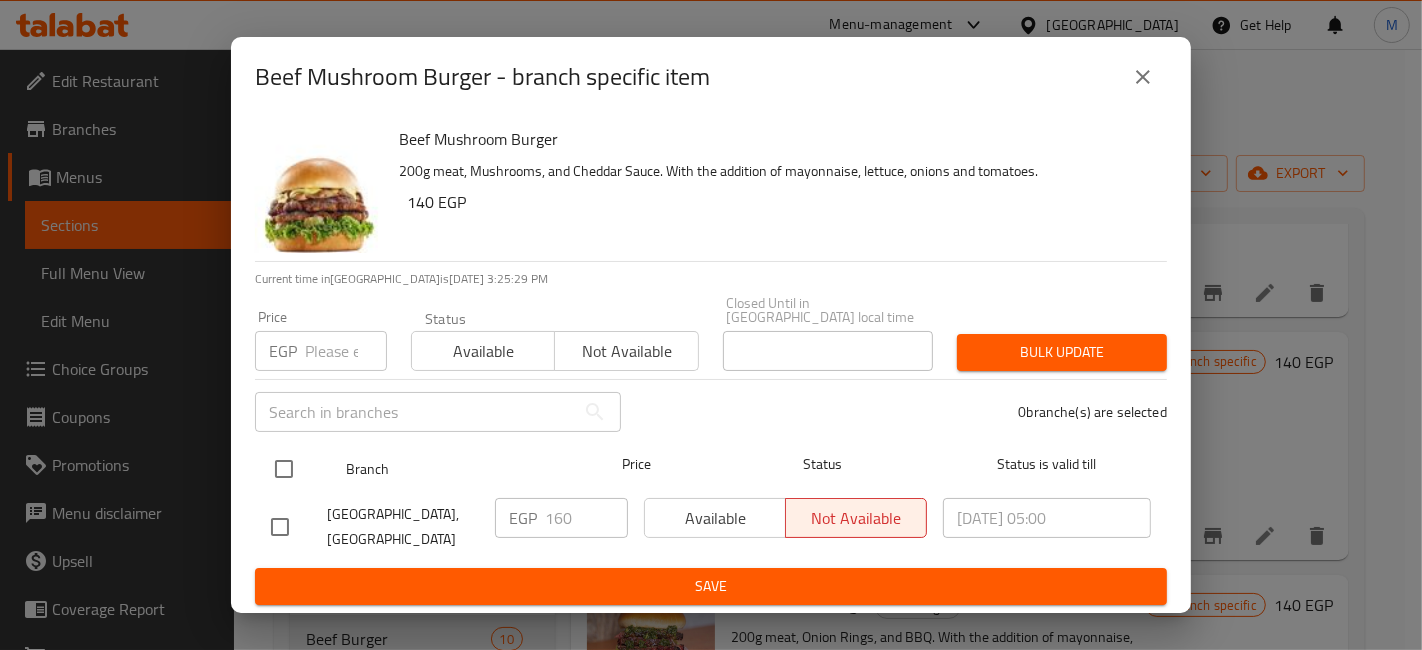 click at bounding box center (284, 469) 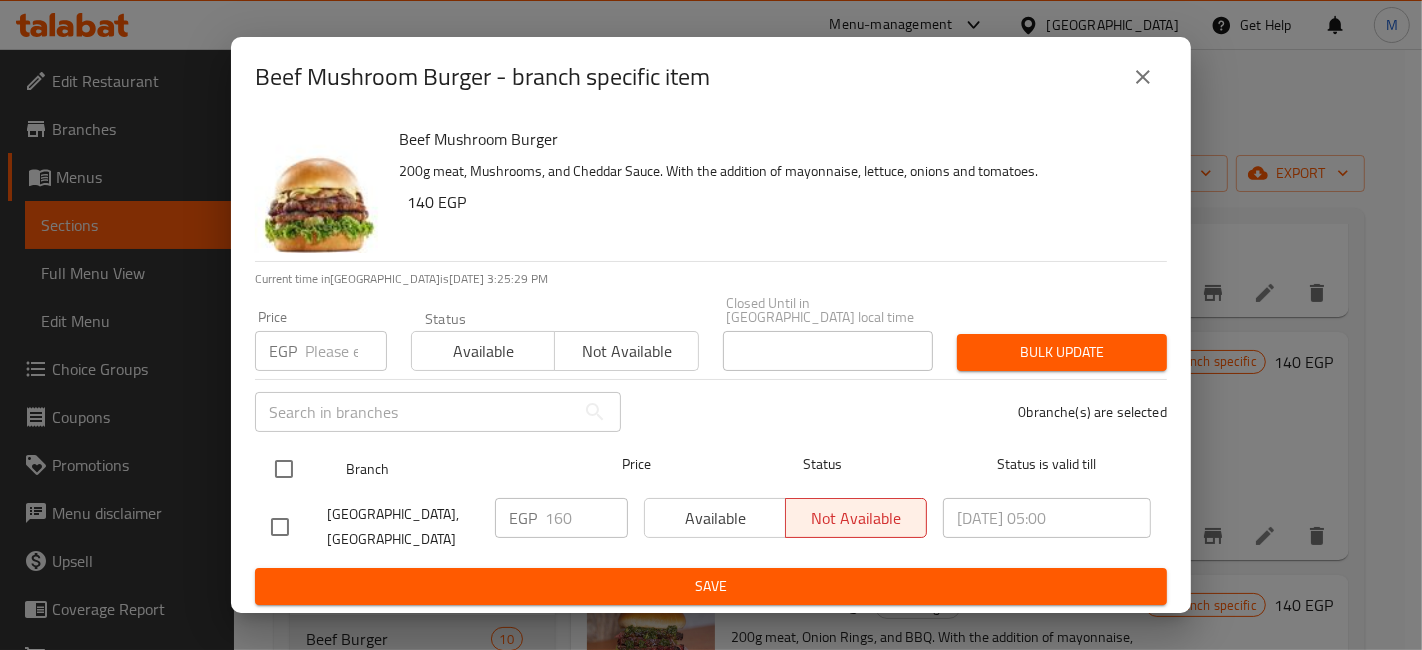 checkbox on "true" 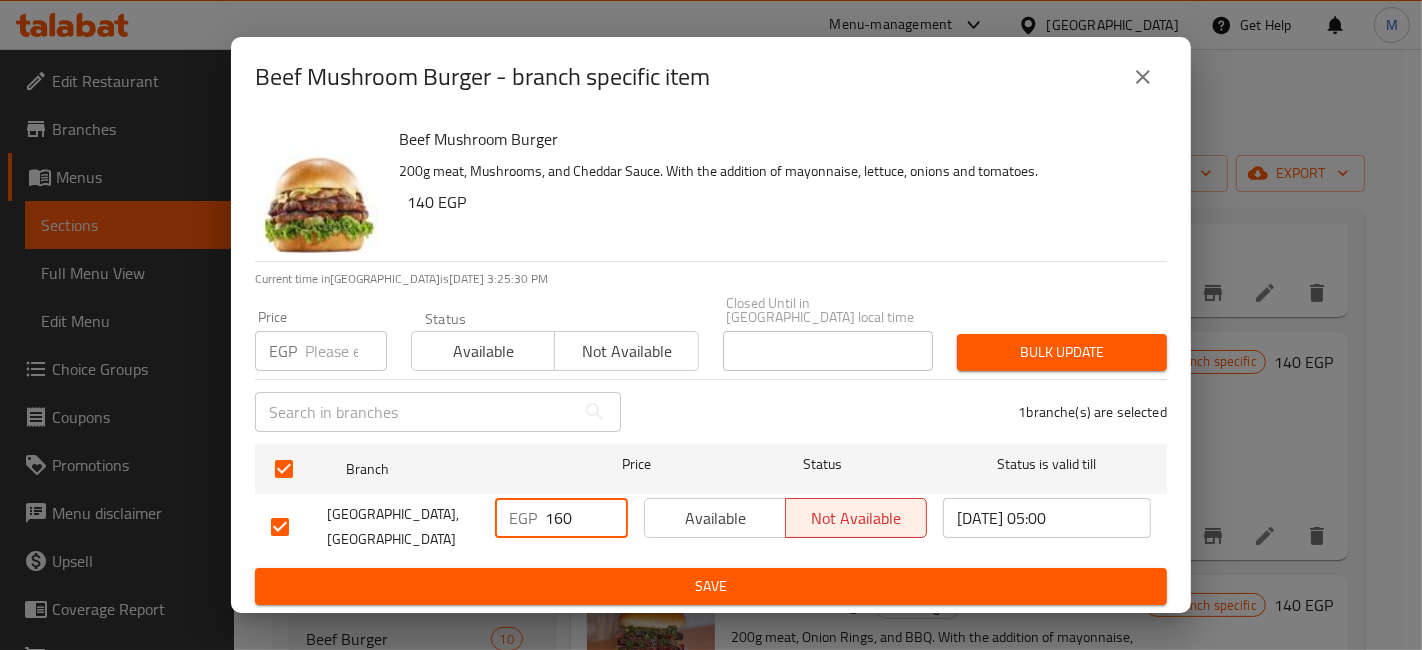 click on "160" at bounding box center (586, 518) 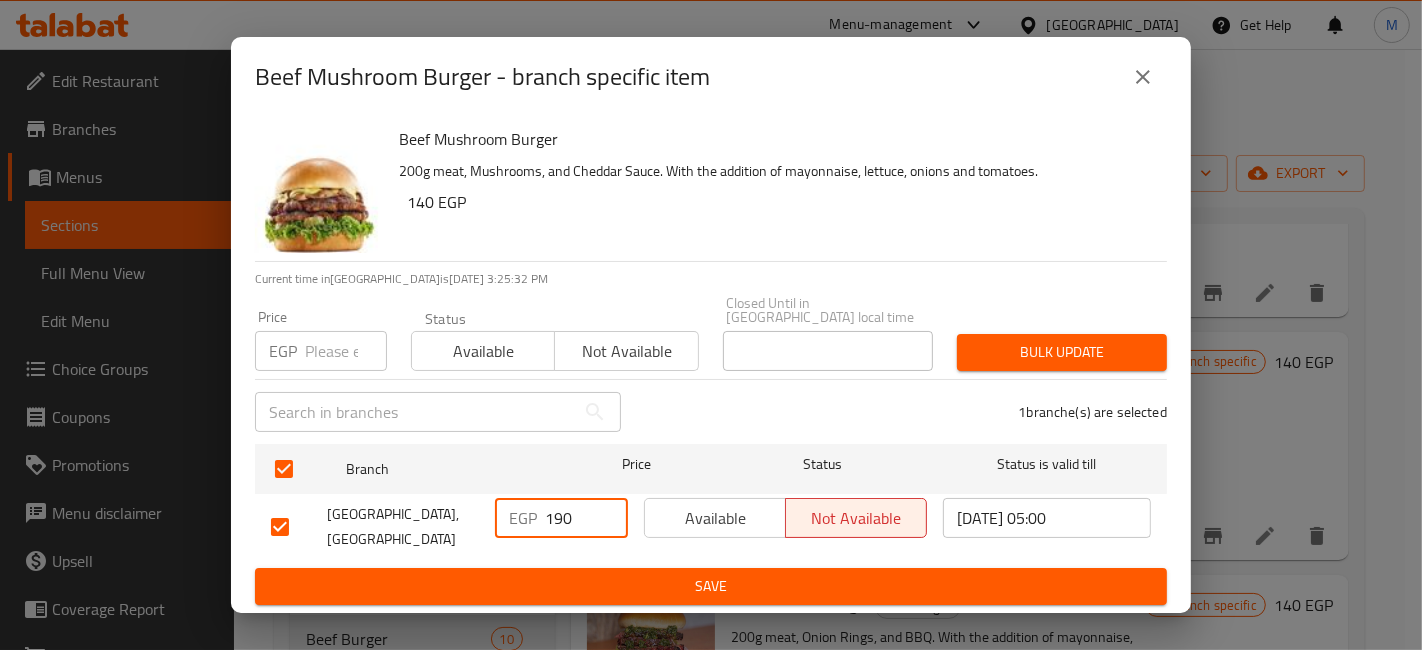 type on "190" 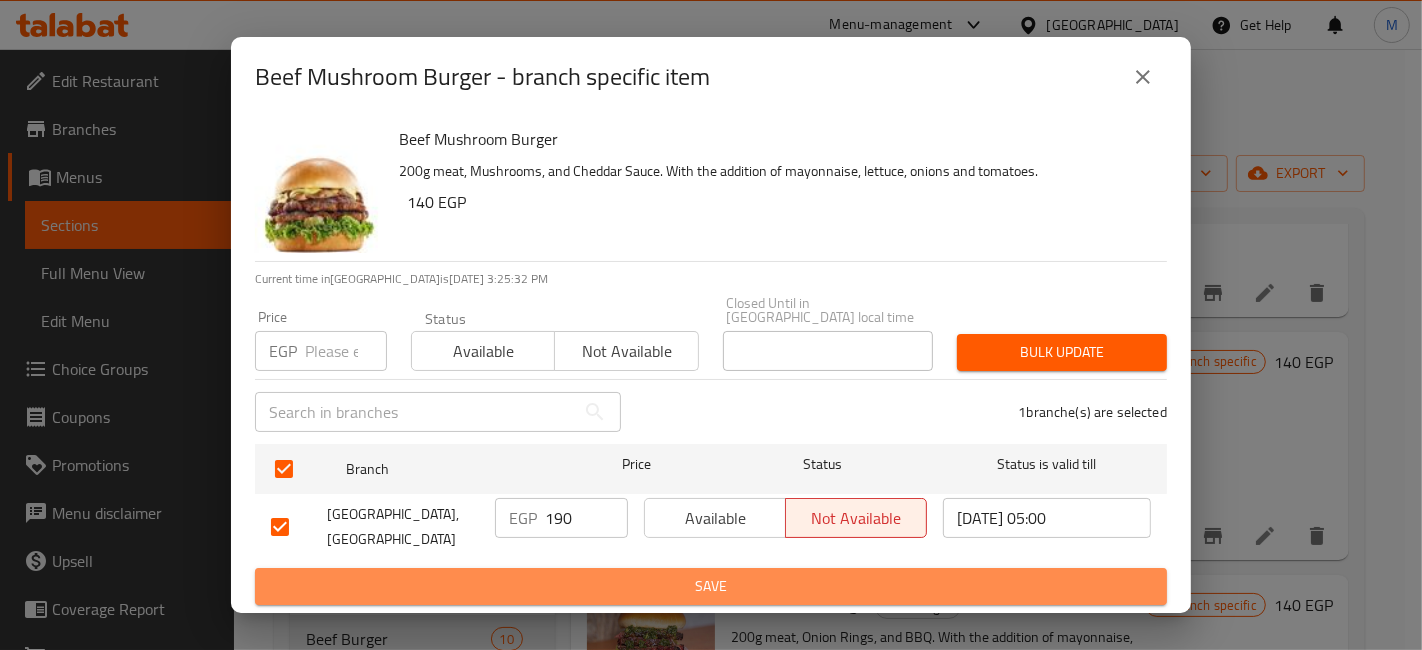 click on "Save" at bounding box center [711, 586] 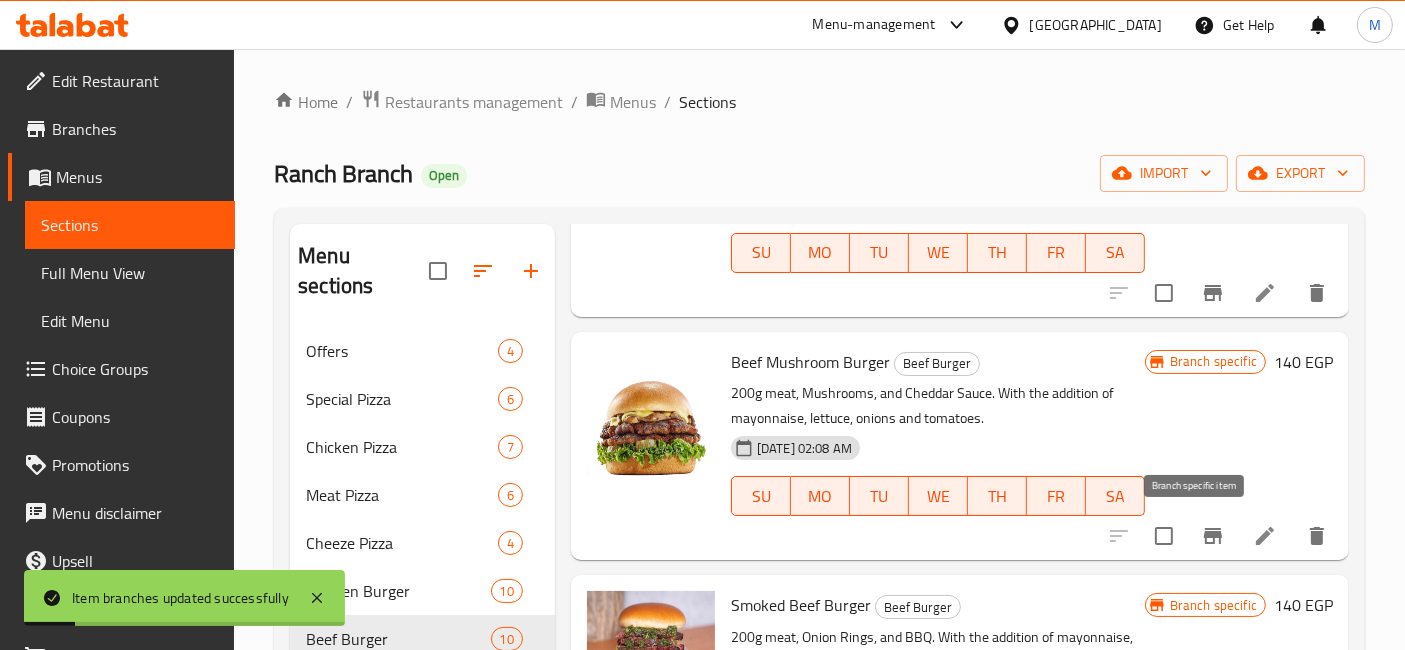 click 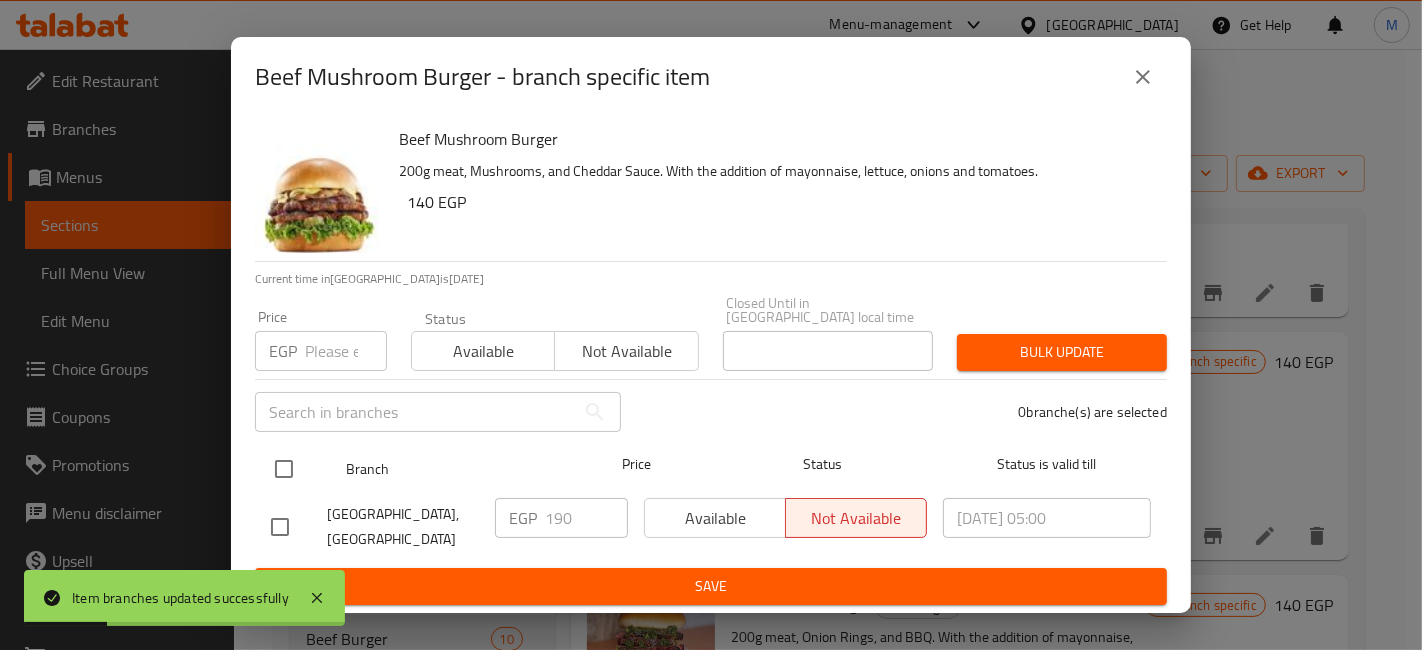 type 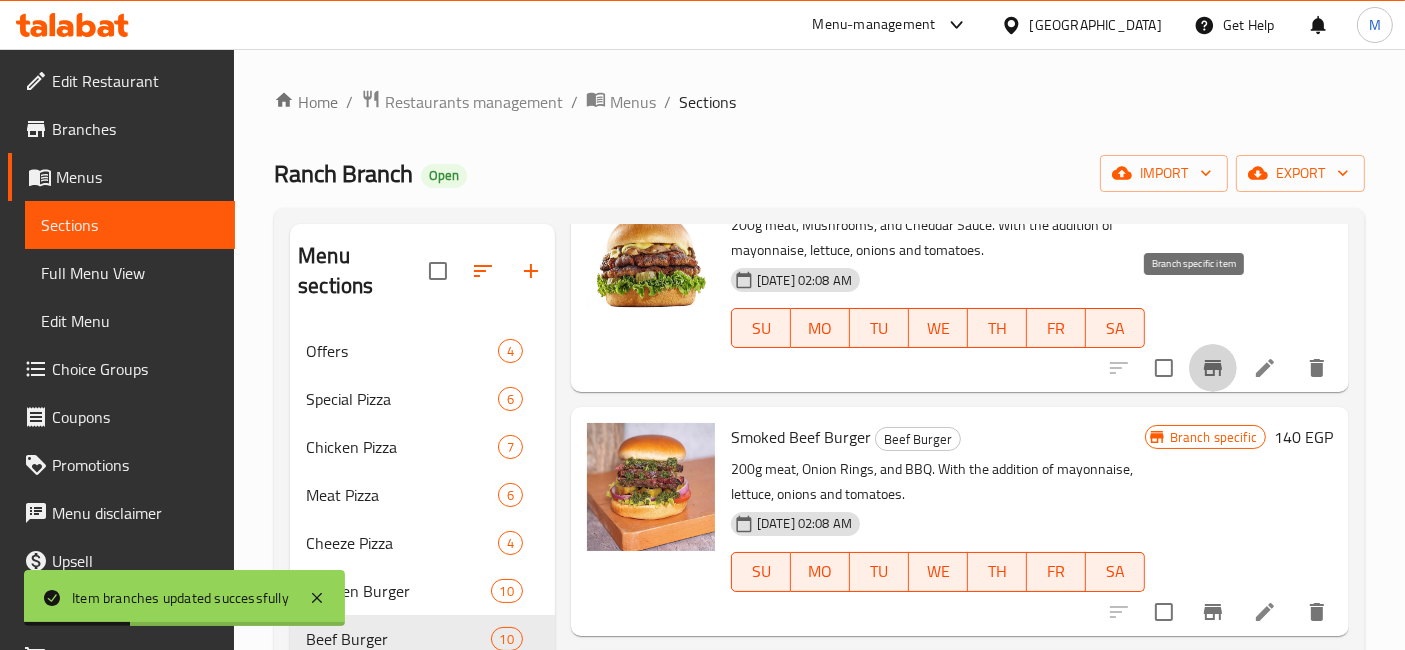scroll, scrollTop: 666, scrollLeft: 0, axis: vertical 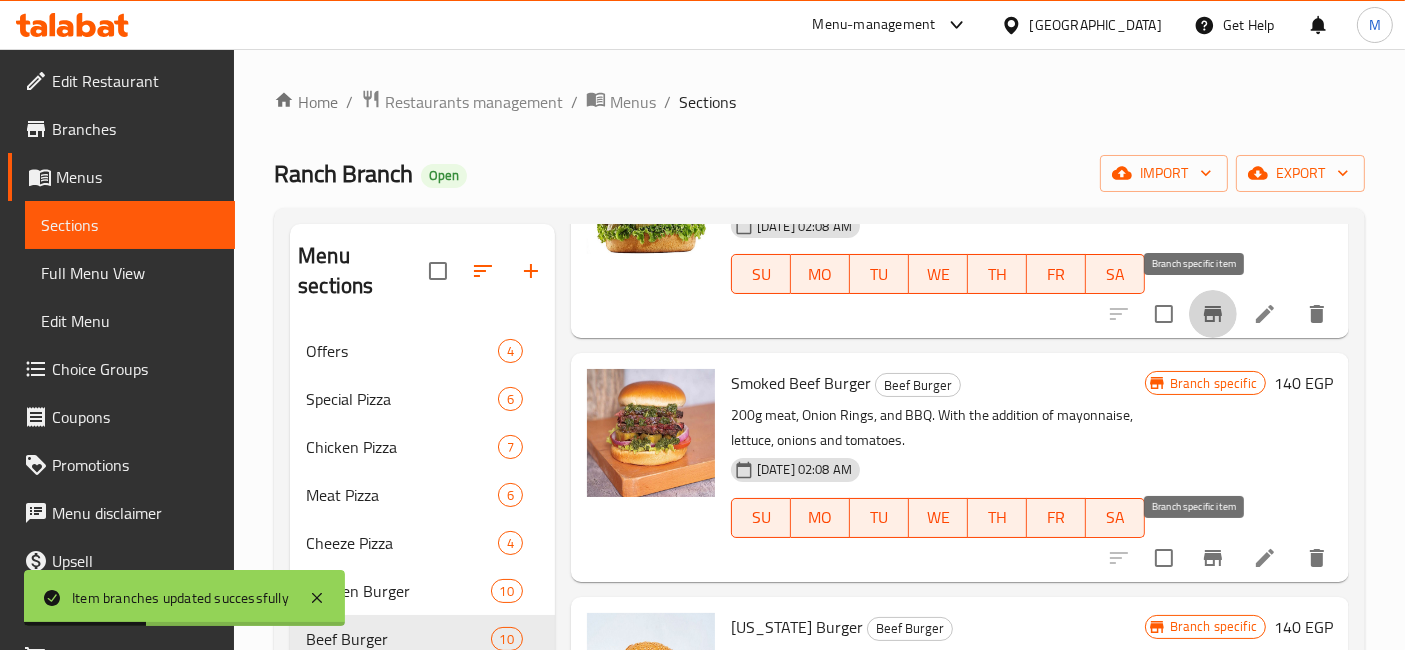 click 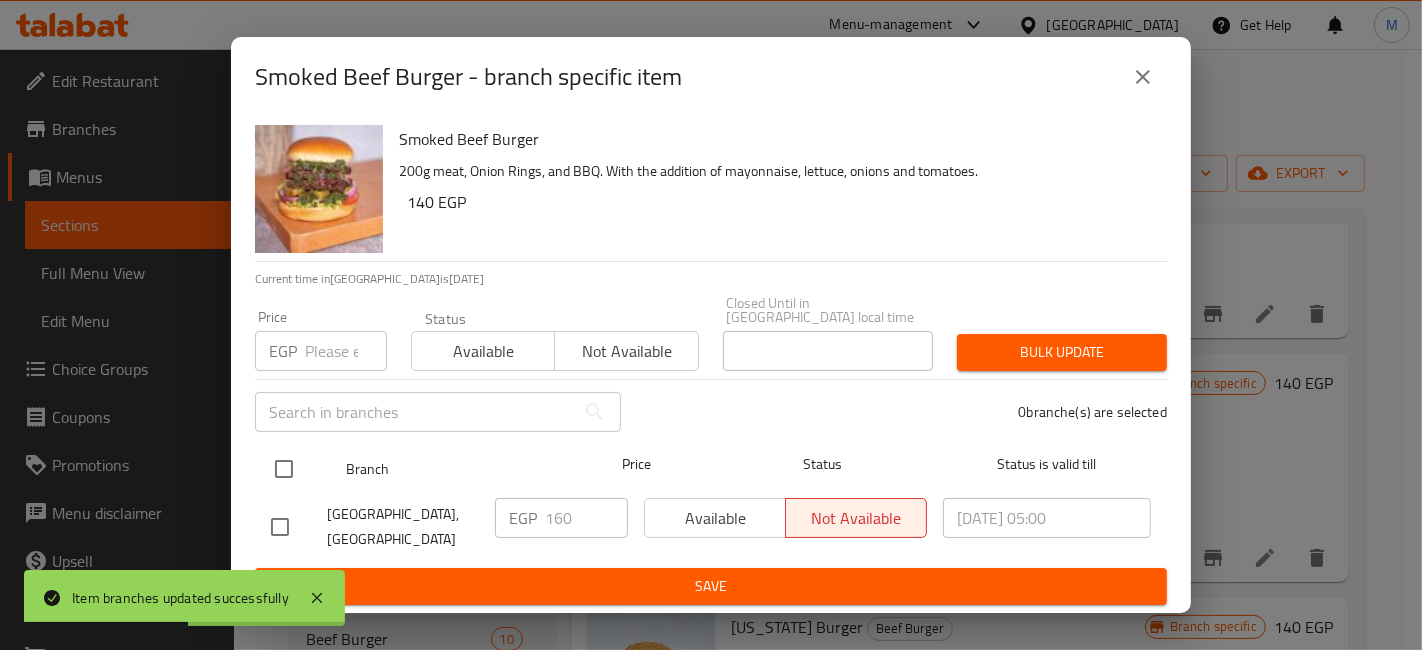 click at bounding box center (284, 469) 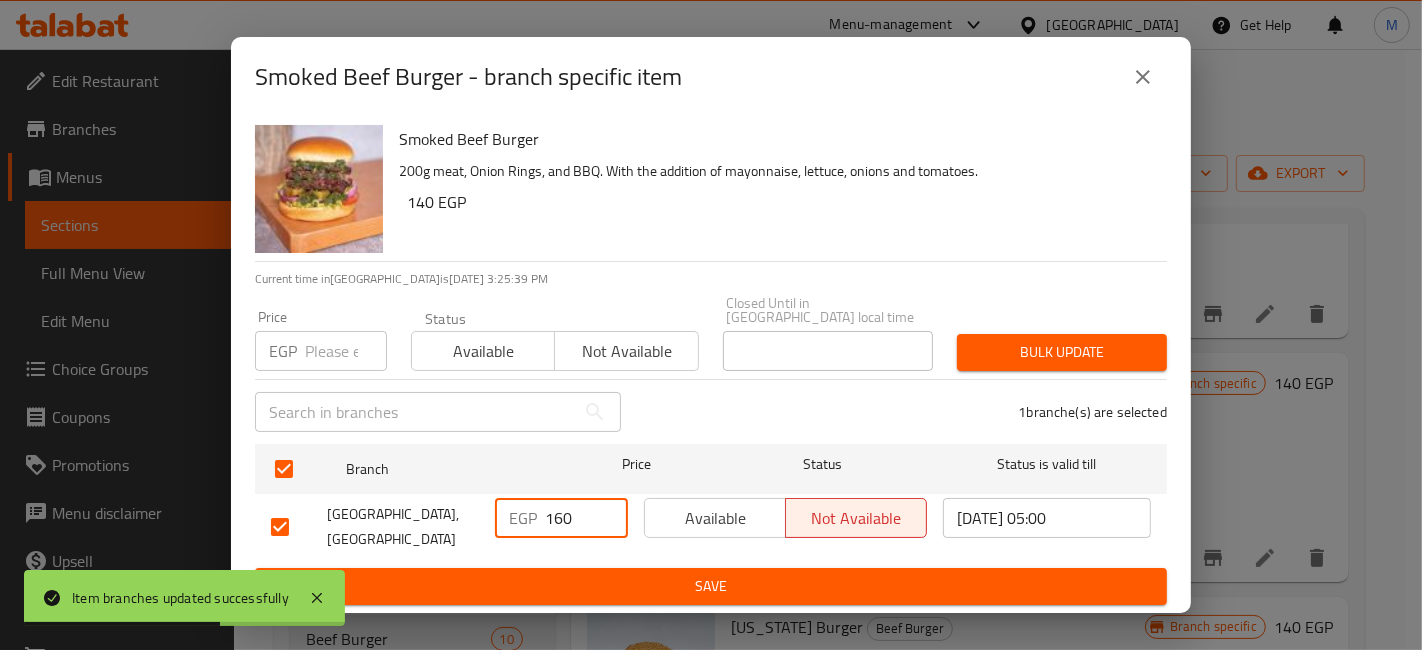 click on "160" at bounding box center [586, 518] 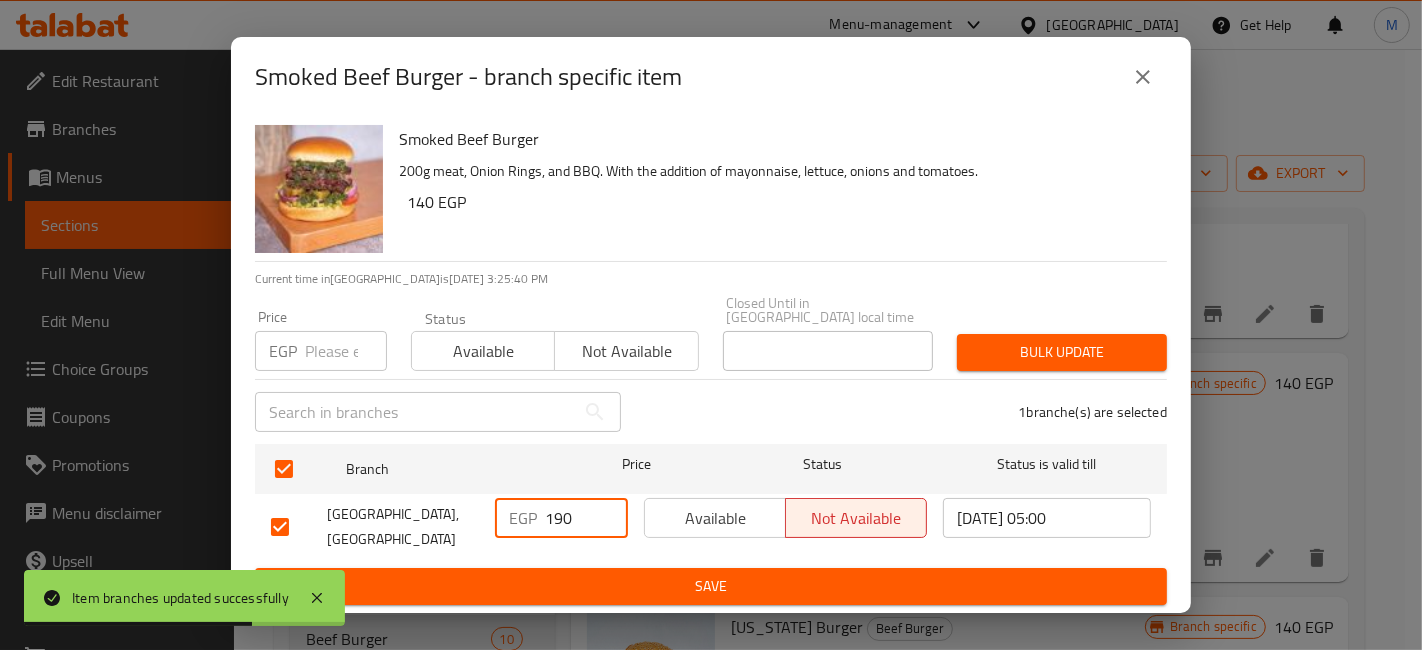 type on "190" 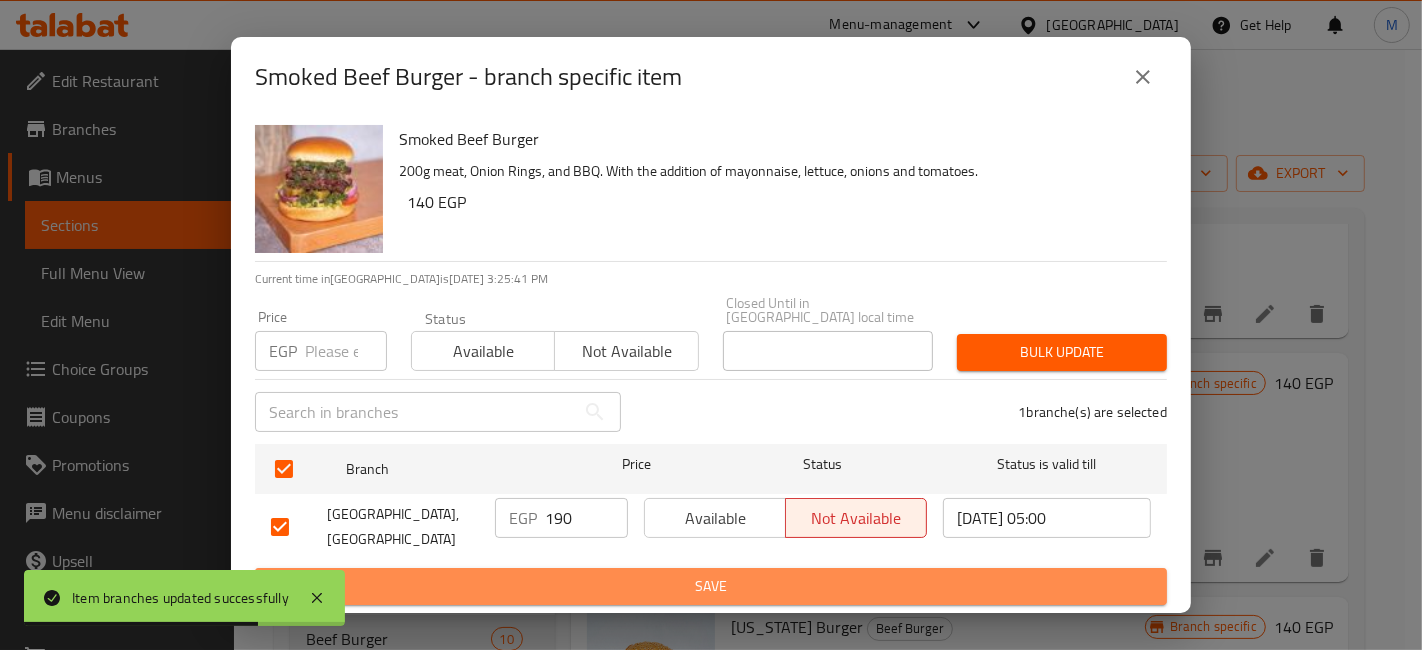 click on "Save" at bounding box center (711, 586) 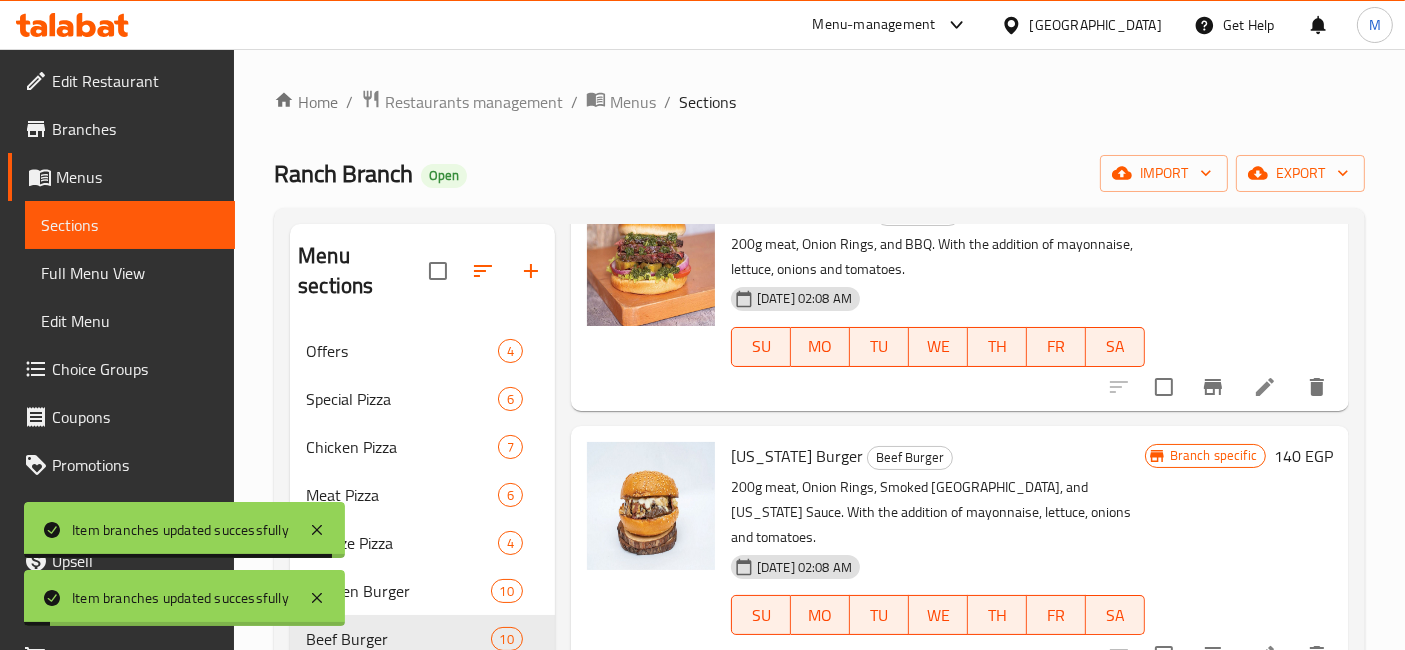 scroll, scrollTop: 888, scrollLeft: 0, axis: vertical 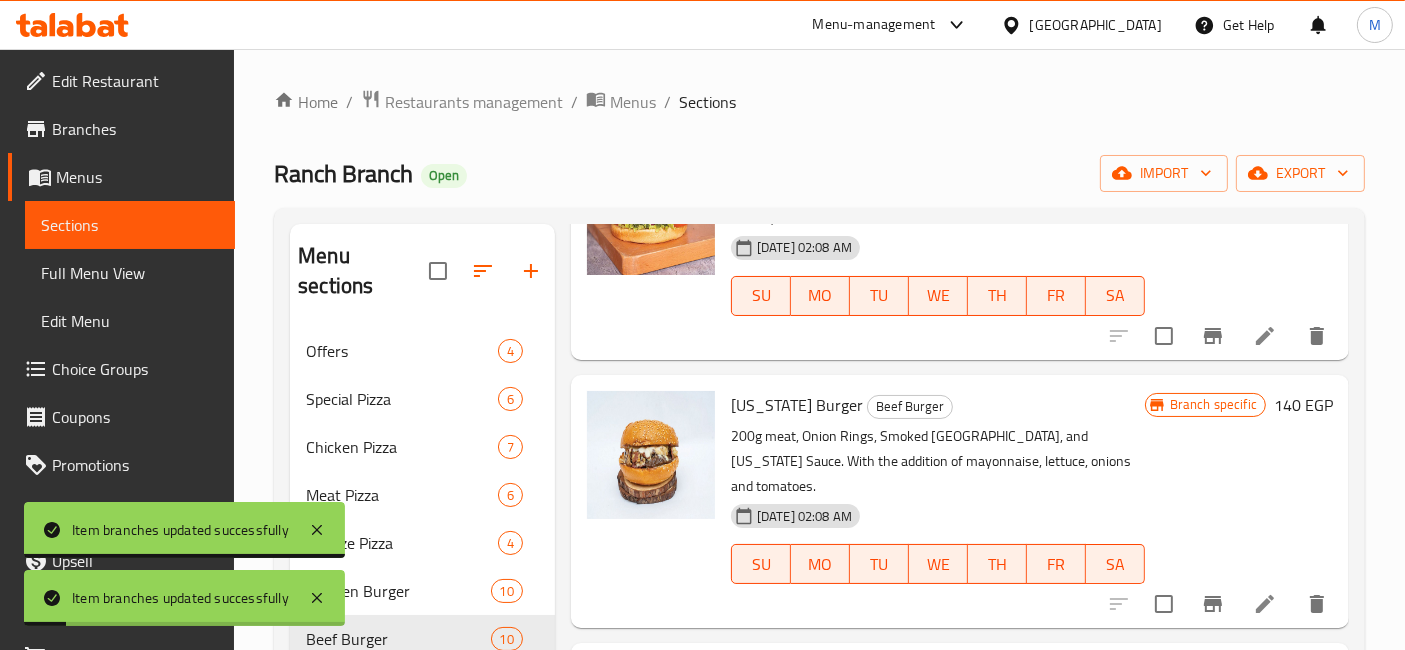 click at bounding box center [1213, 604] 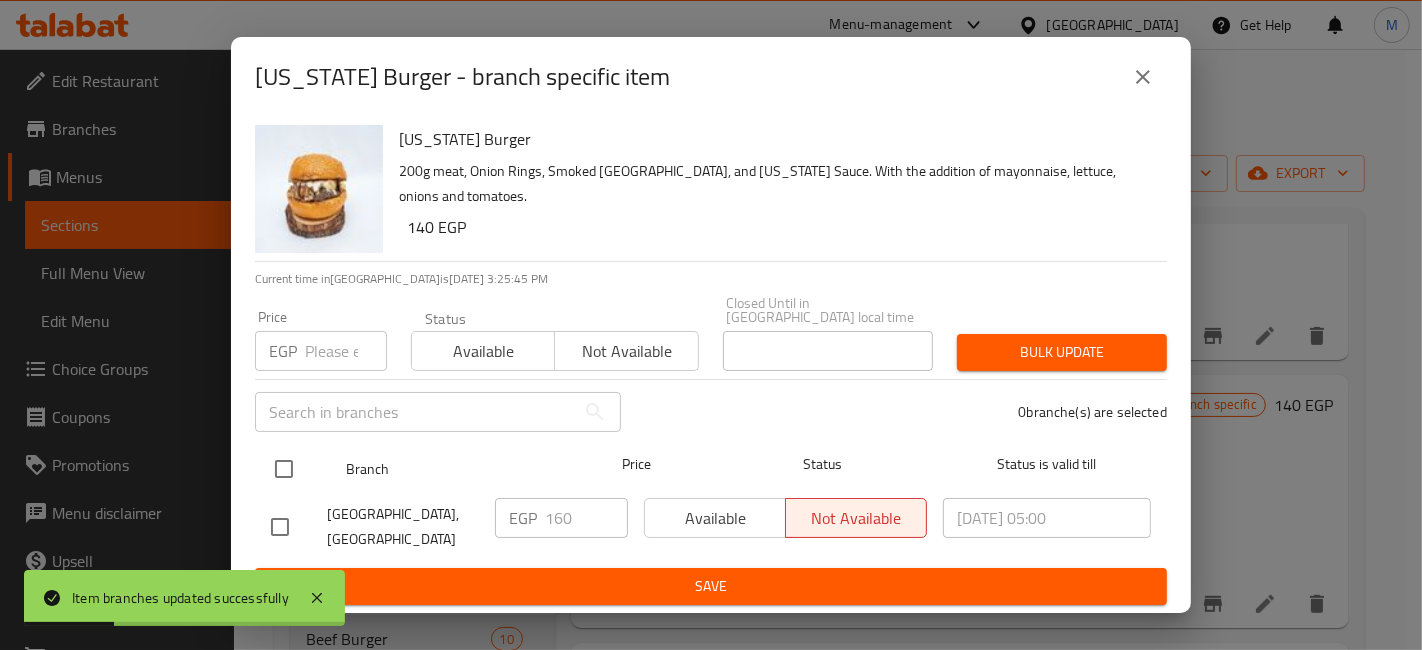 click at bounding box center (284, 469) 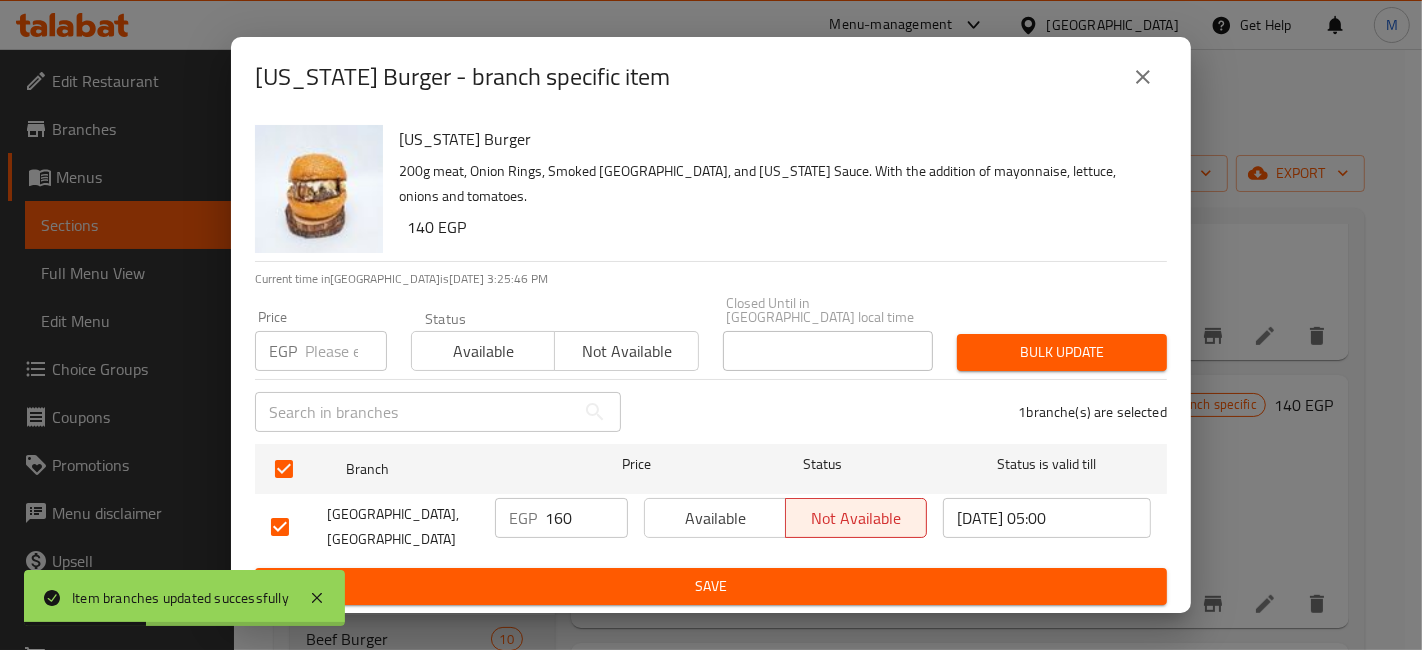 click on "160" at bounding box center [586, 518] 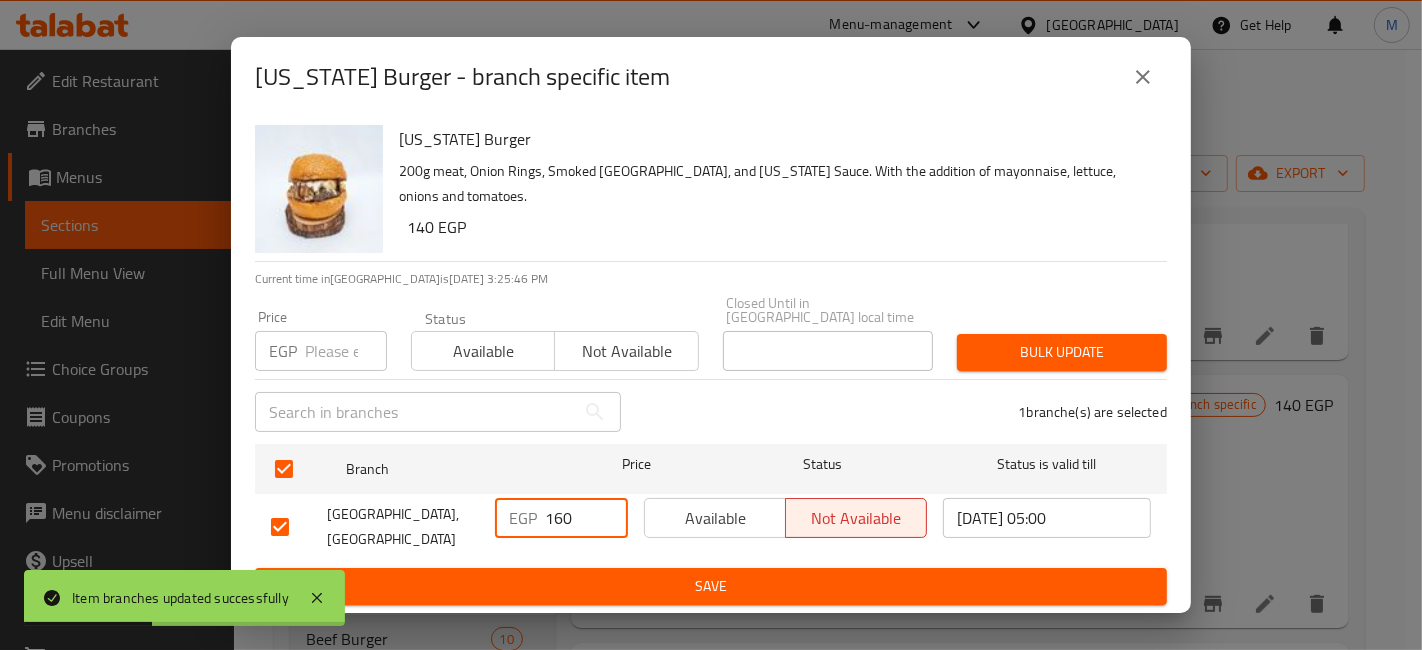click on "160" at bounding box center (586, 518) 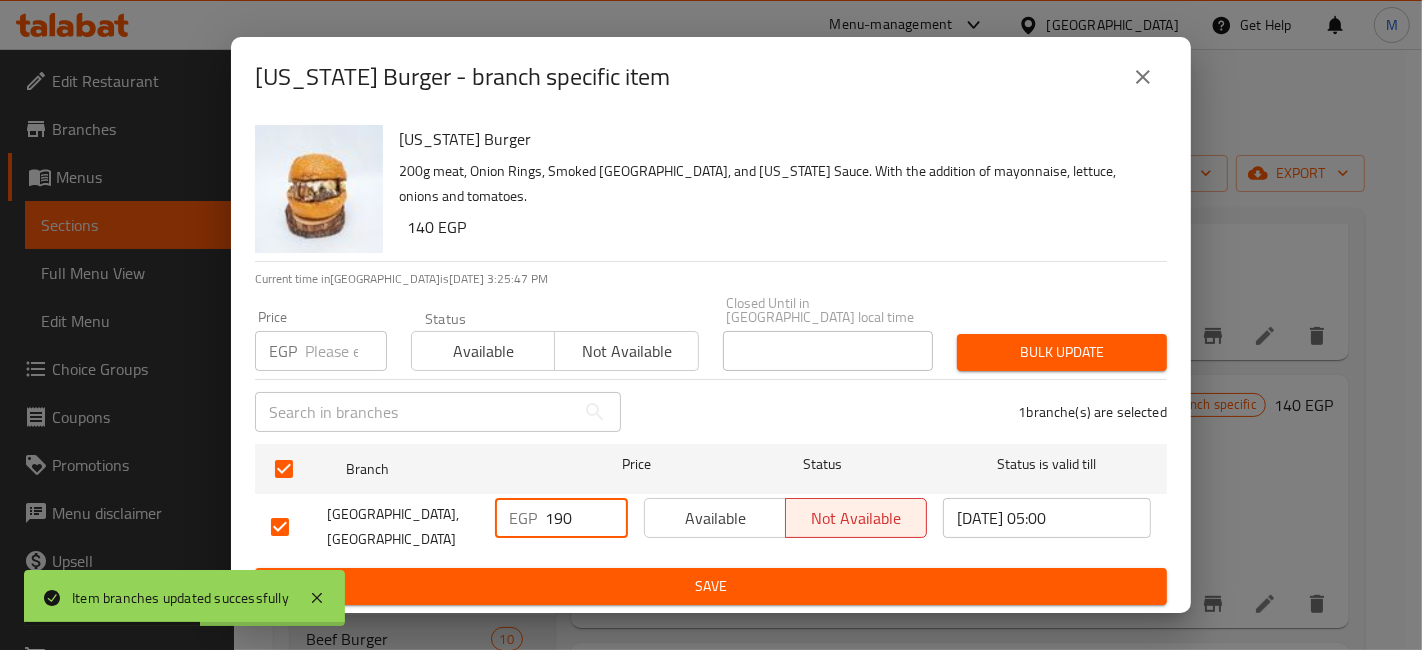type on "190" 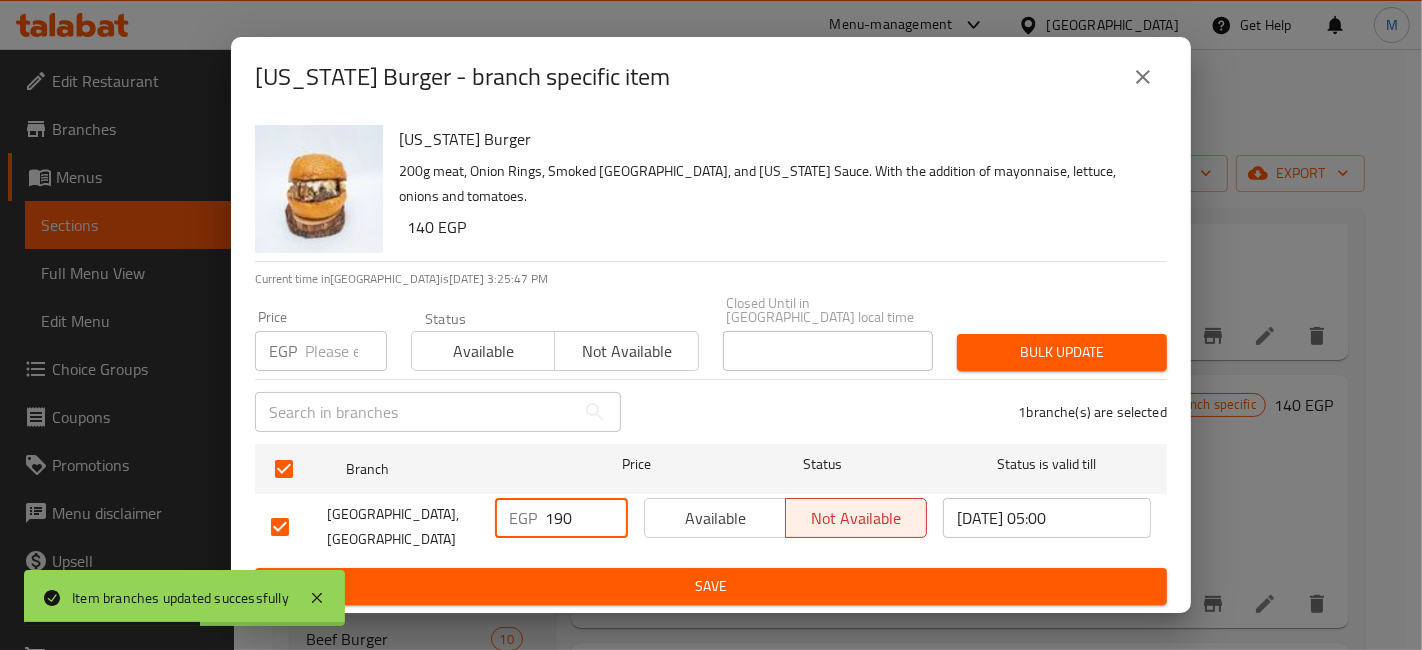 click on "Save" at bounding box center (711, 586) 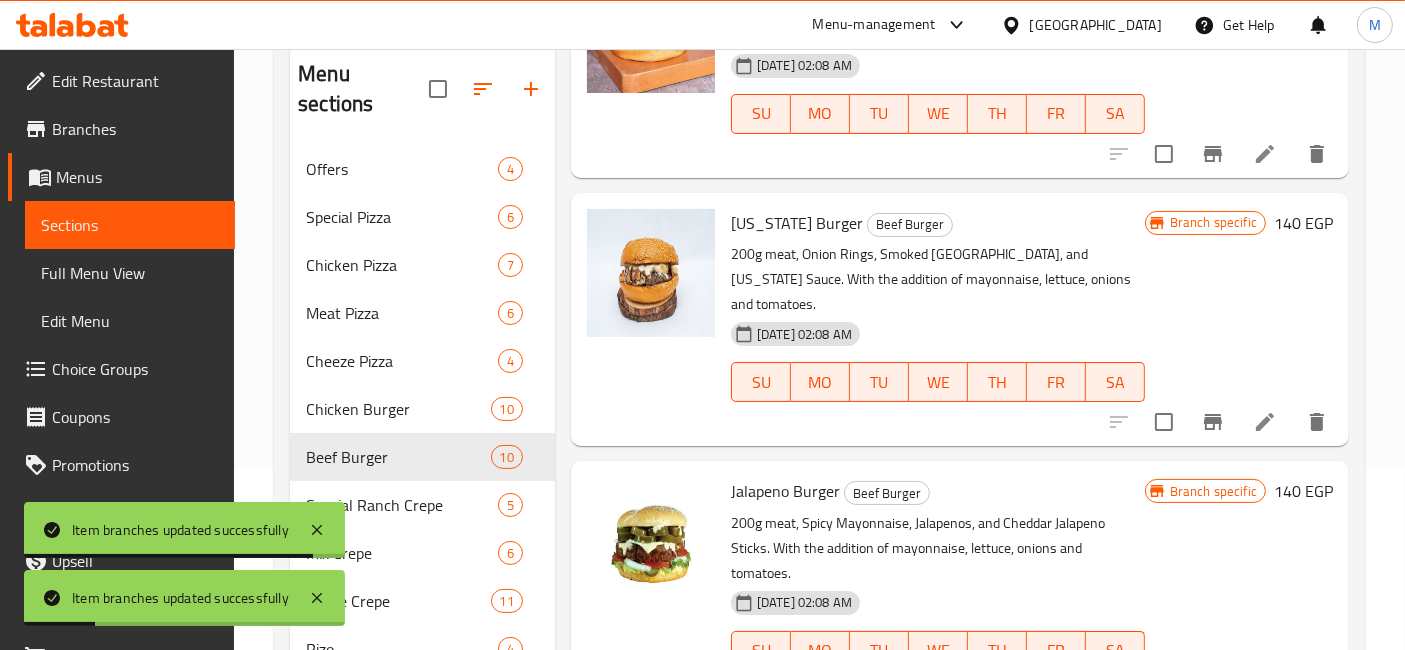 scroll, scrollTop: 282, scrollLeft: 0, axis: vertical 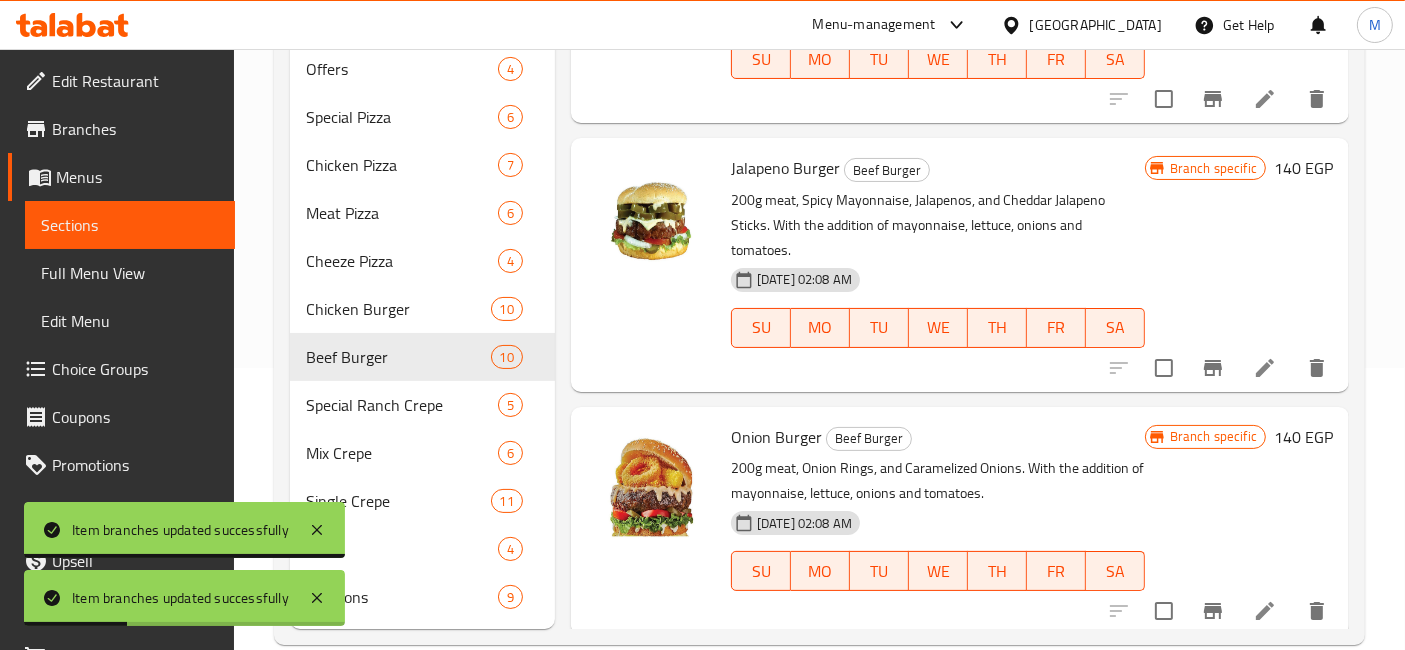 click at bounding box center (1213, 368) 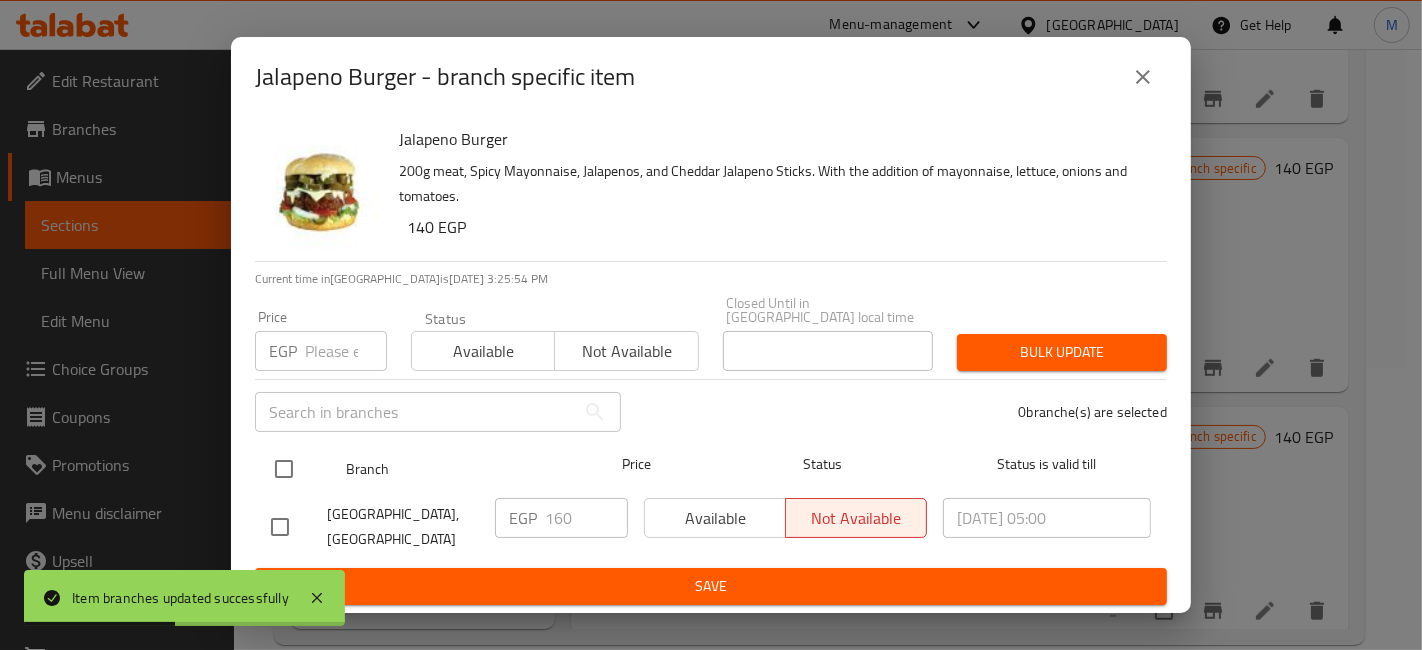 click at bounding box center (284, 469) 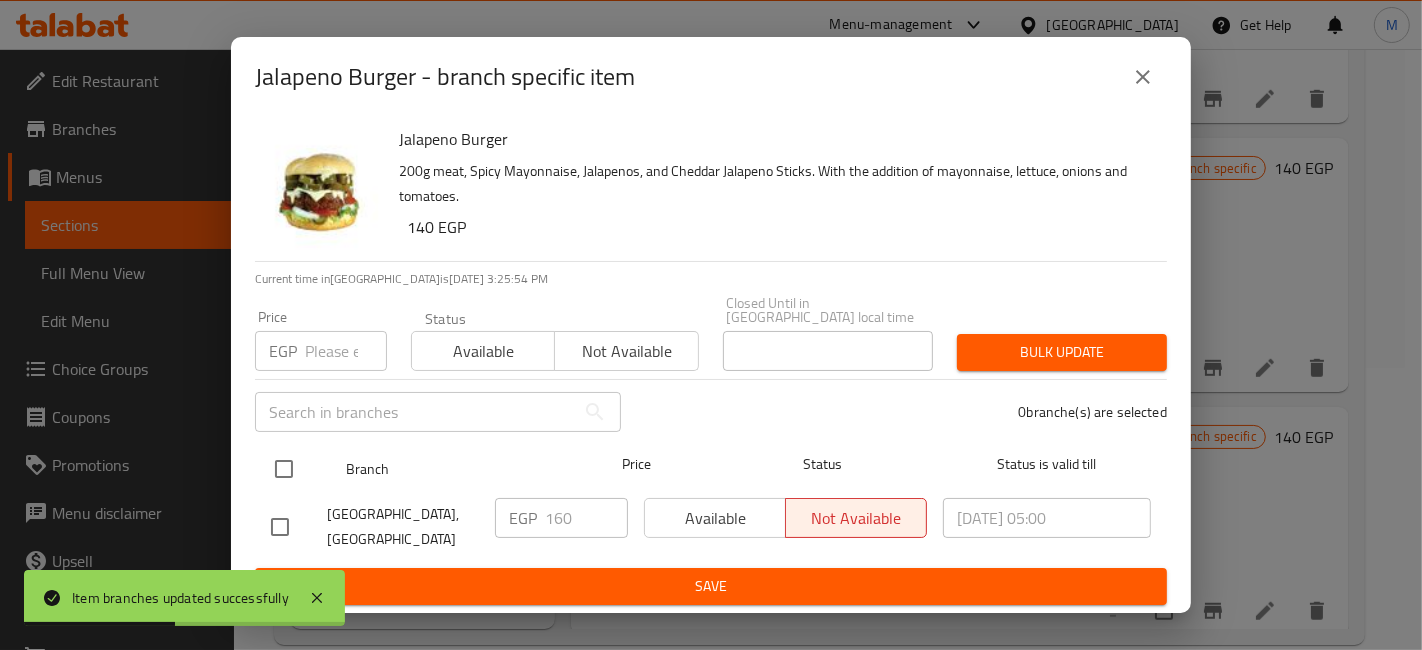 checkbox on "true" 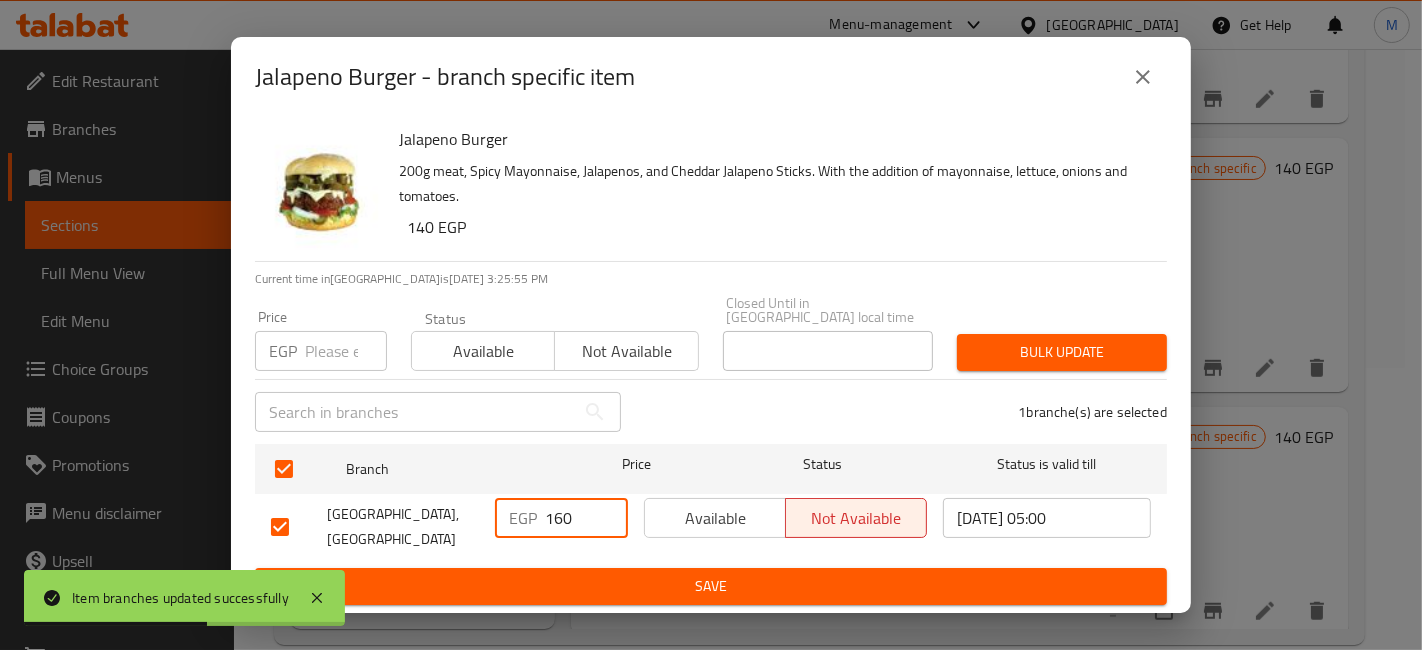 click on "160" at bounding box center [586, 518] 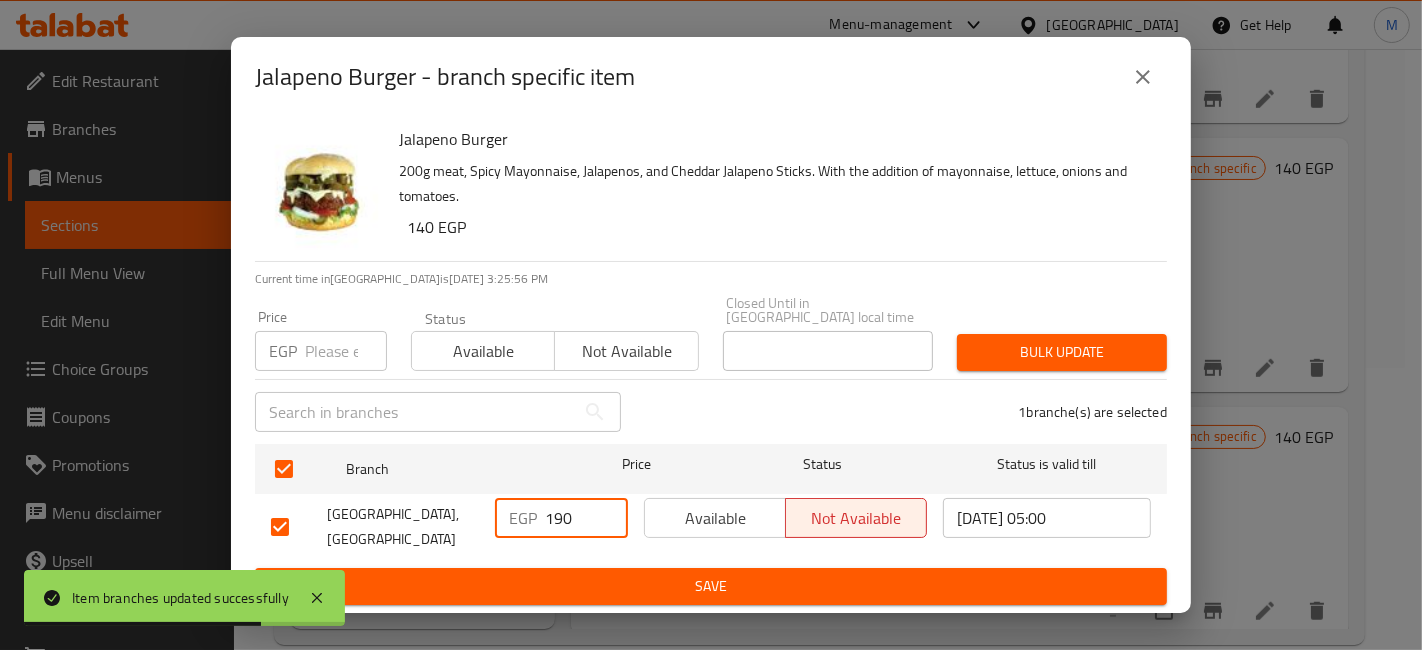 type on "190" 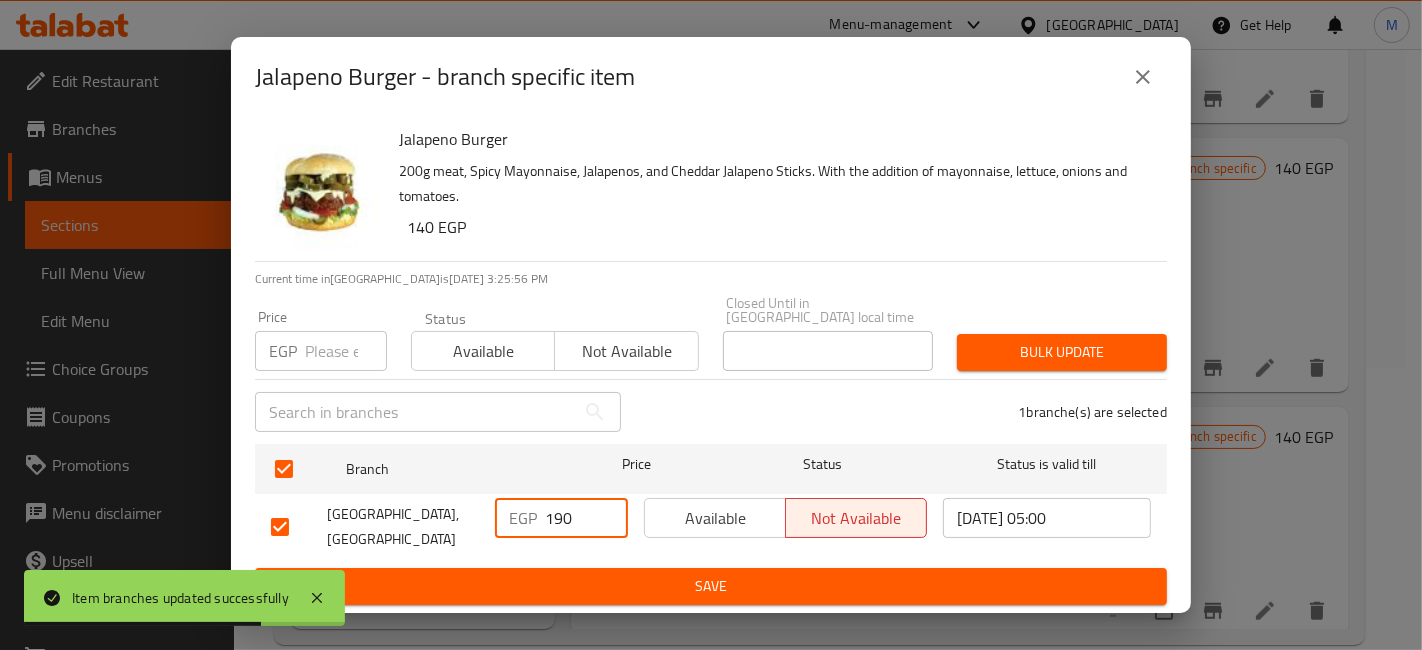 click on "Save" at bounding box center [711, 586] 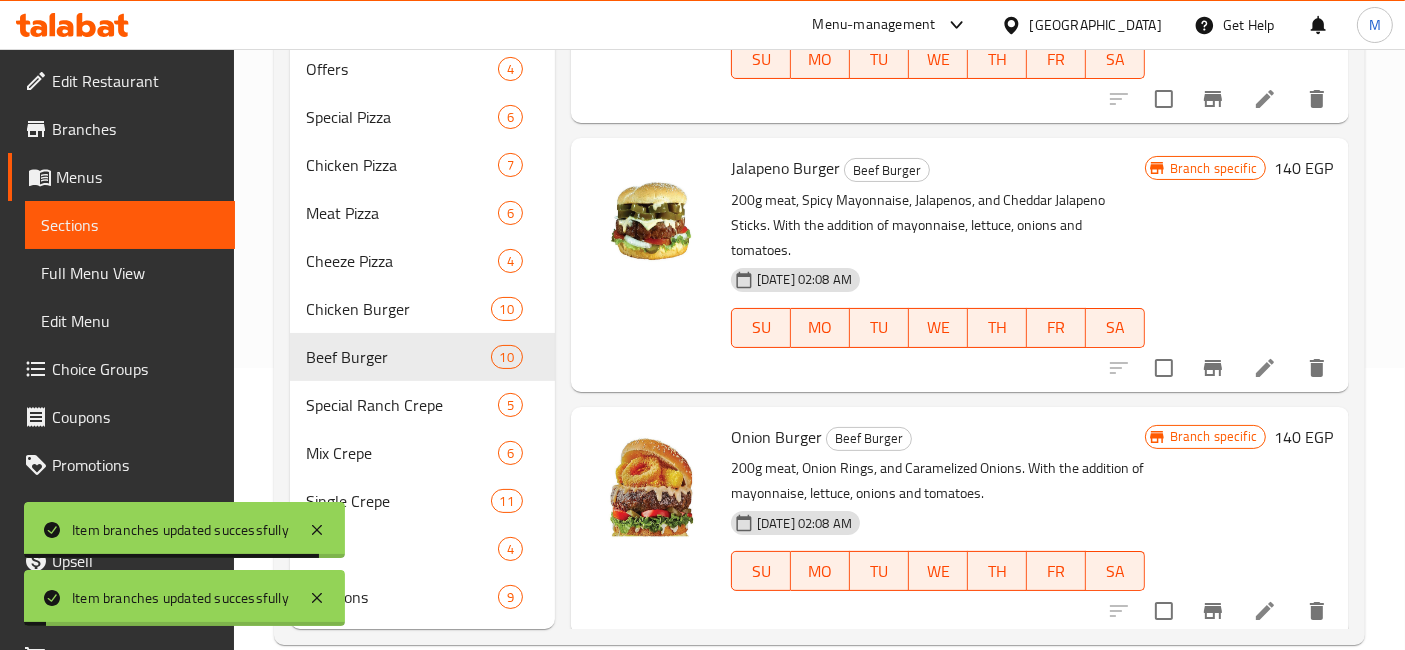 click 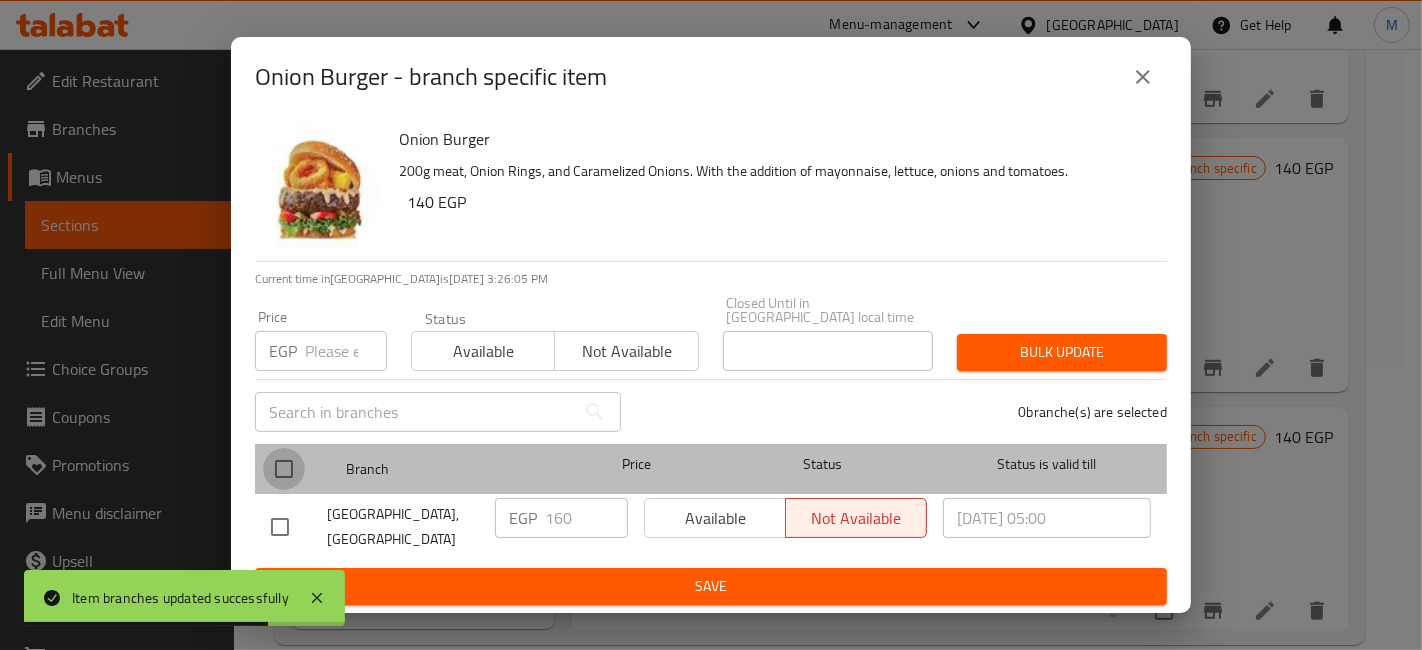 click at bounding box center [284, 469] 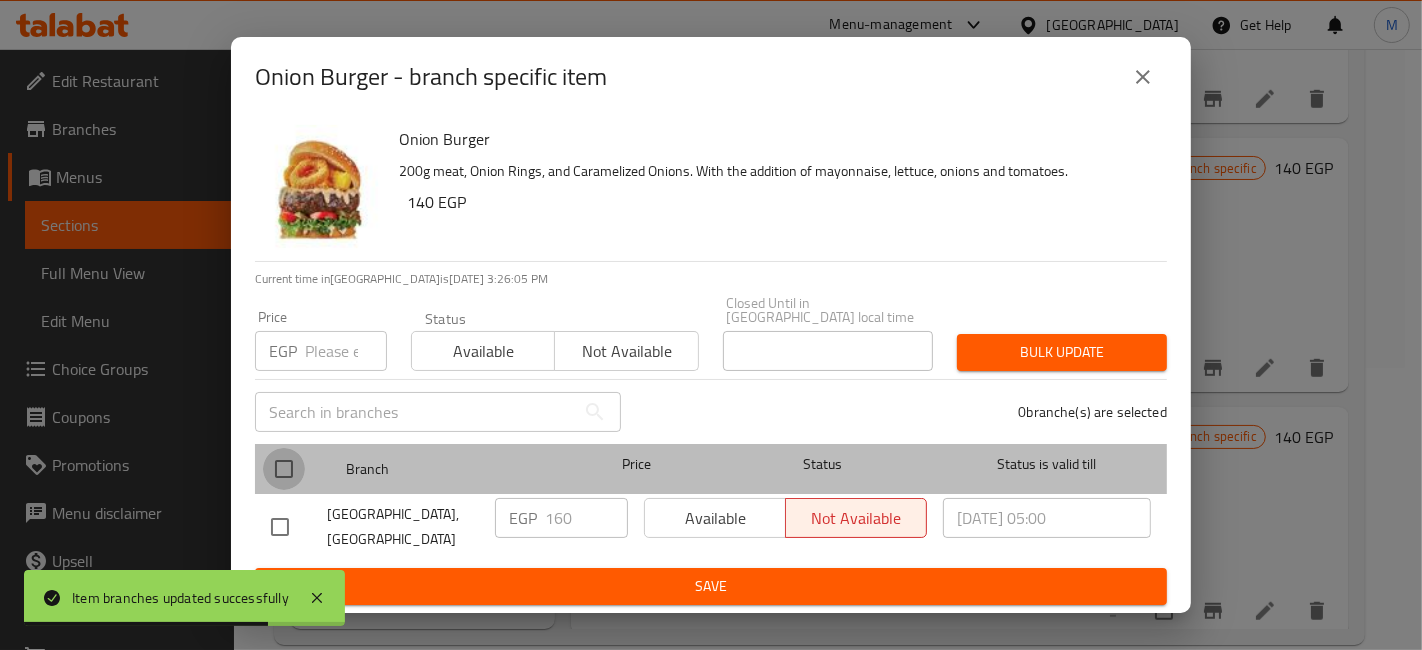 checkbox on "true" 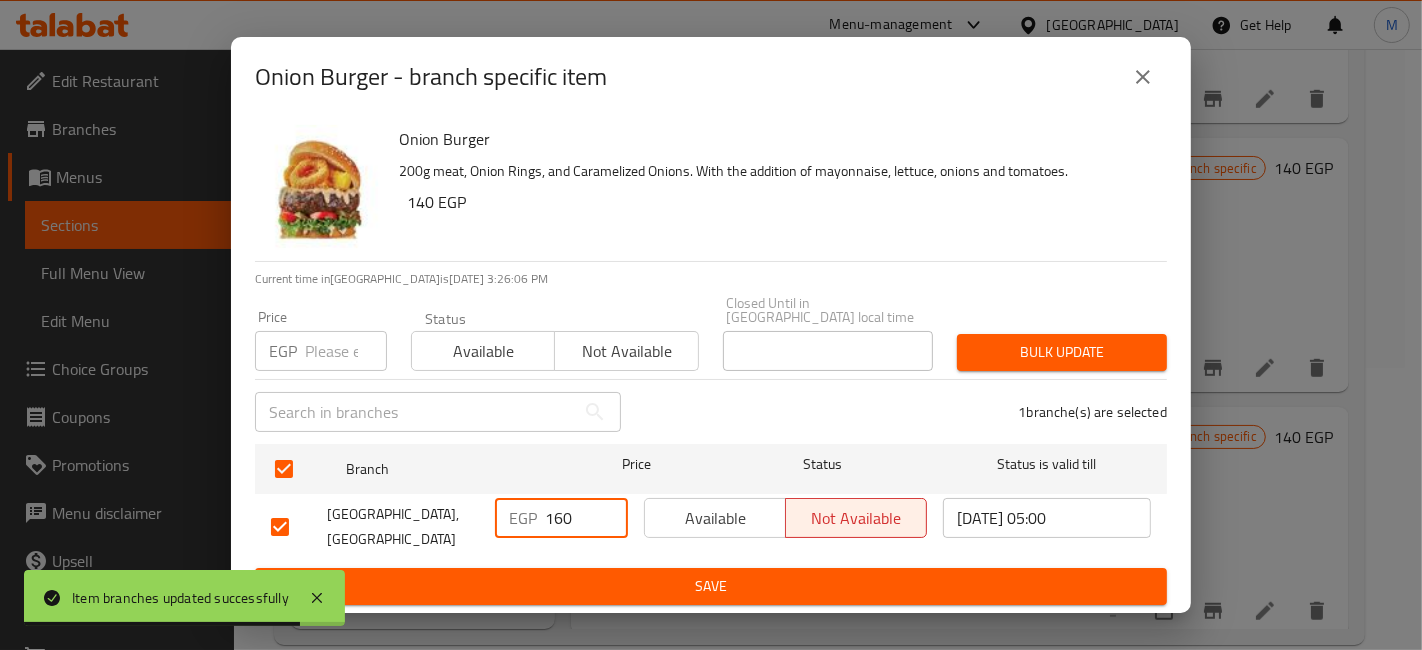 click on "160" at bounding box center (586, 518) 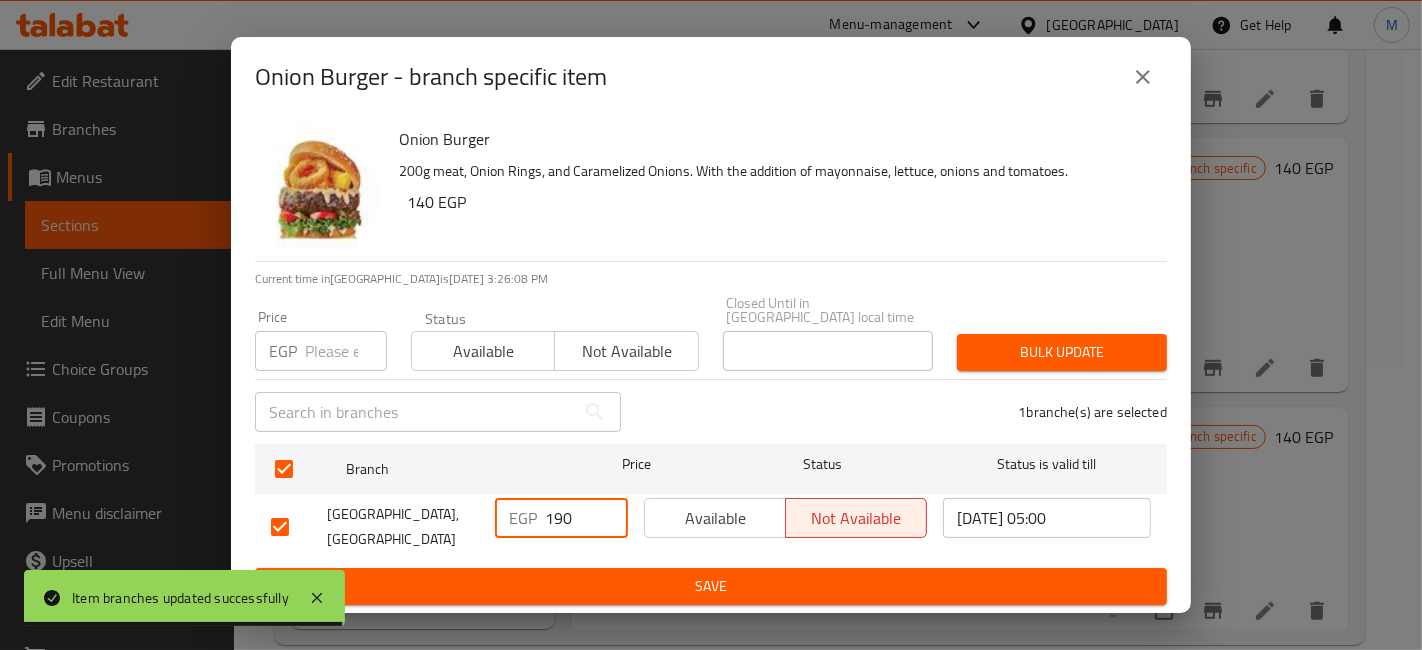 type on "190" 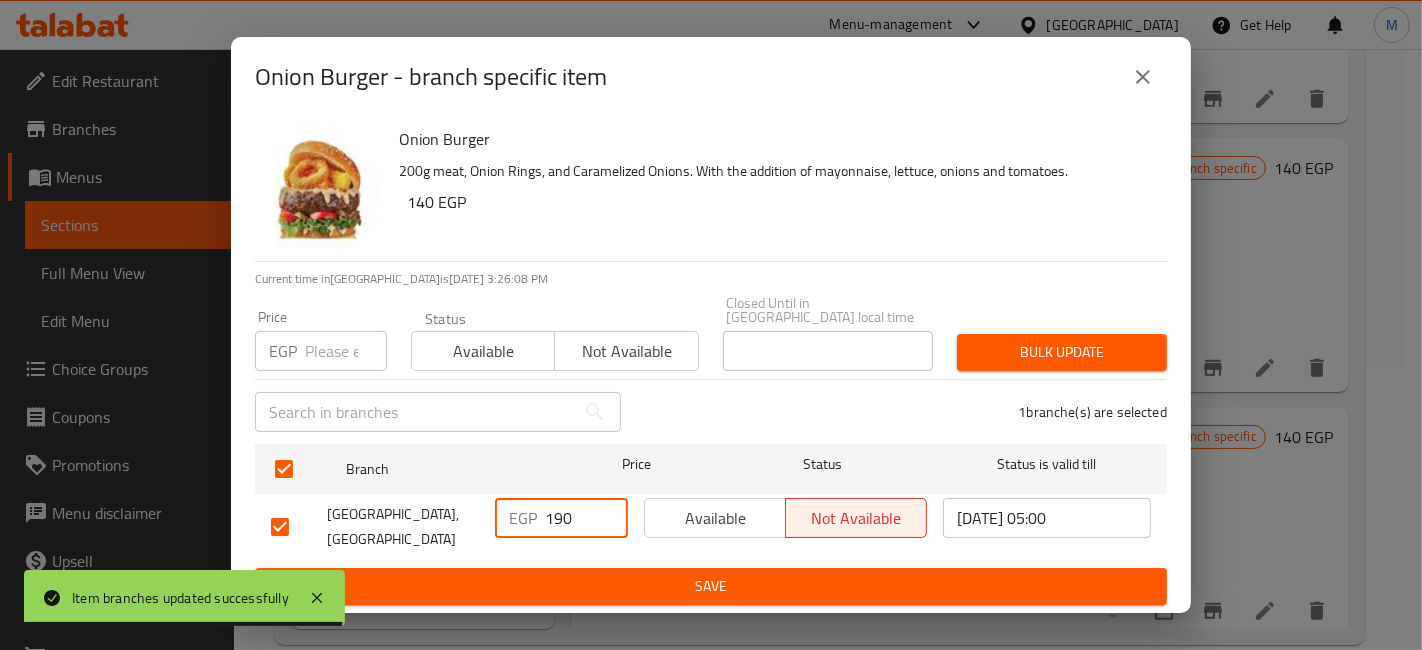 click on "Save" at bounding box center [711, 586] 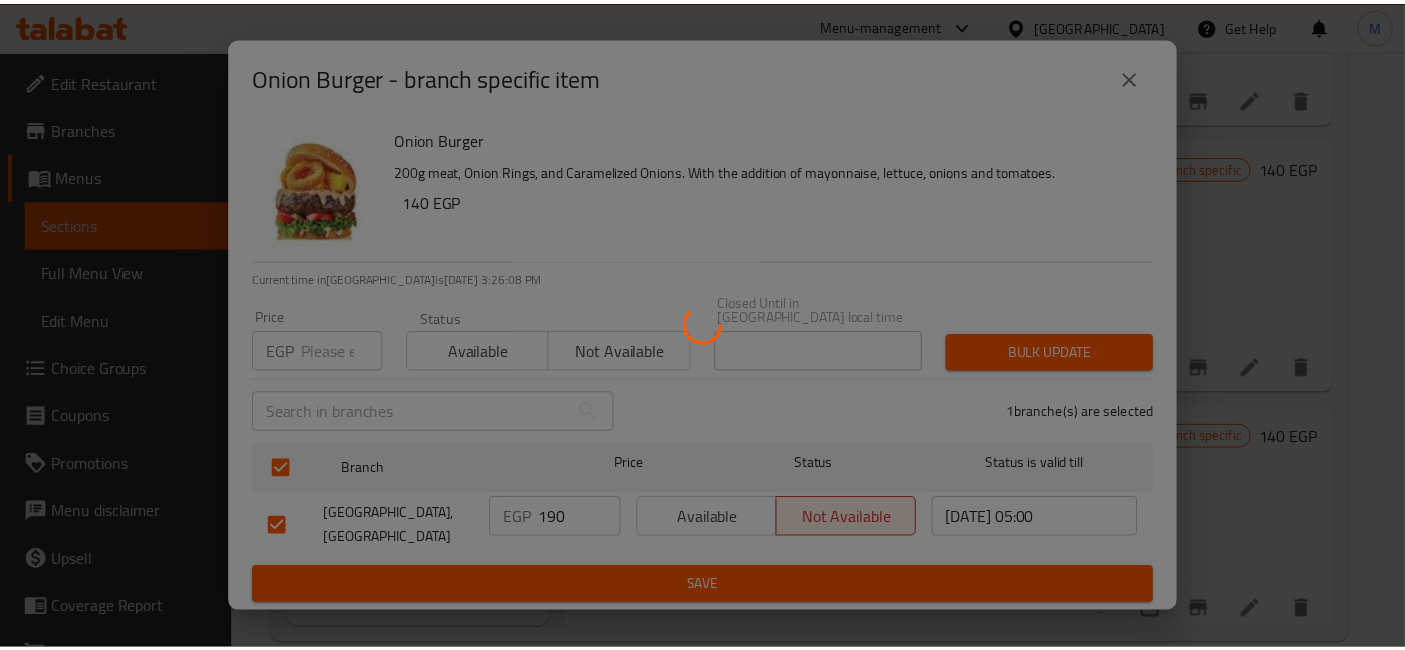 scroll, scrollTop: 1122, scrollLeft: 0, axis: vertical 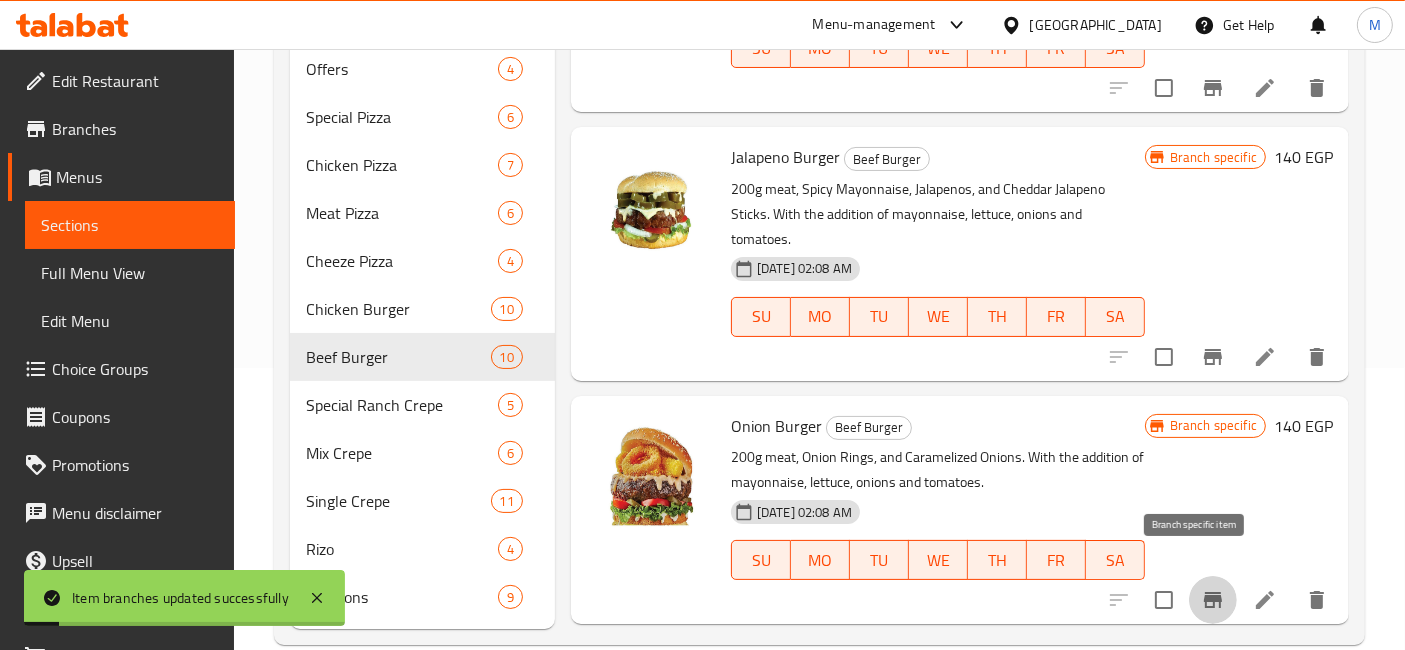 click at bounding box center [1213, 600] 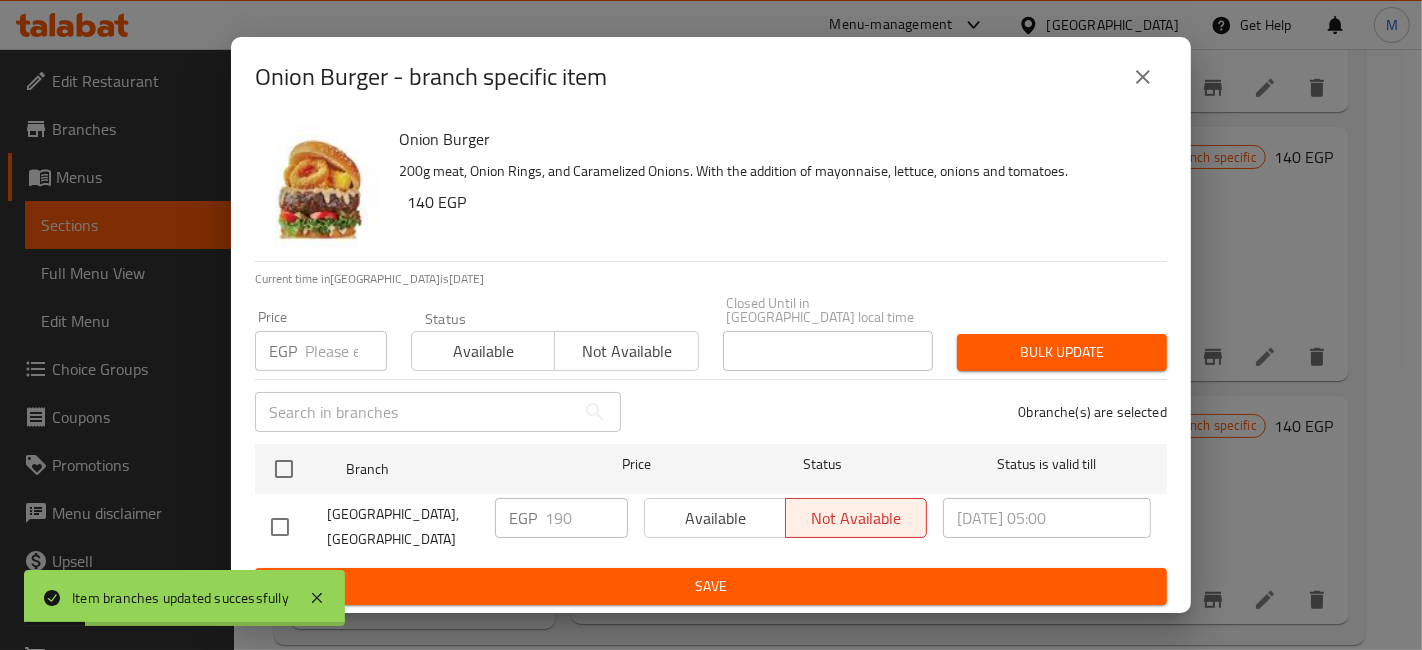 type 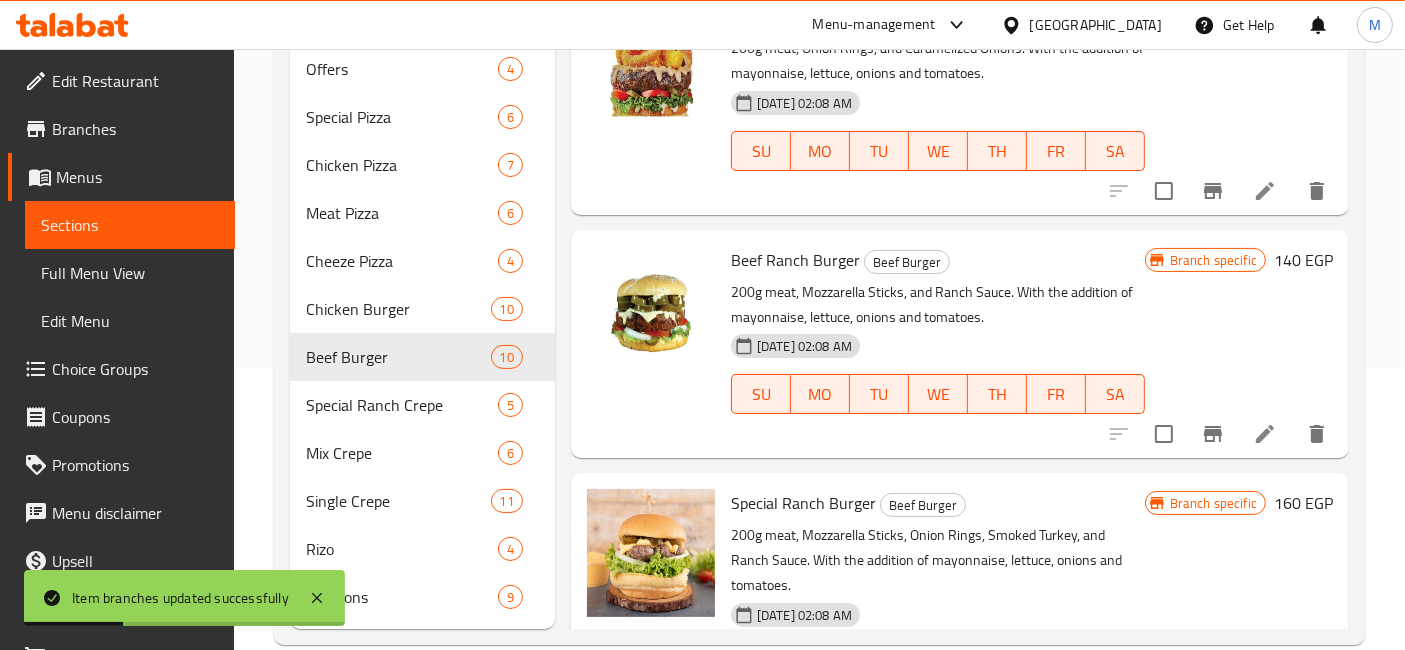 scroll, scrollTop: 1566, scrollLeft: 0, axis: vertical 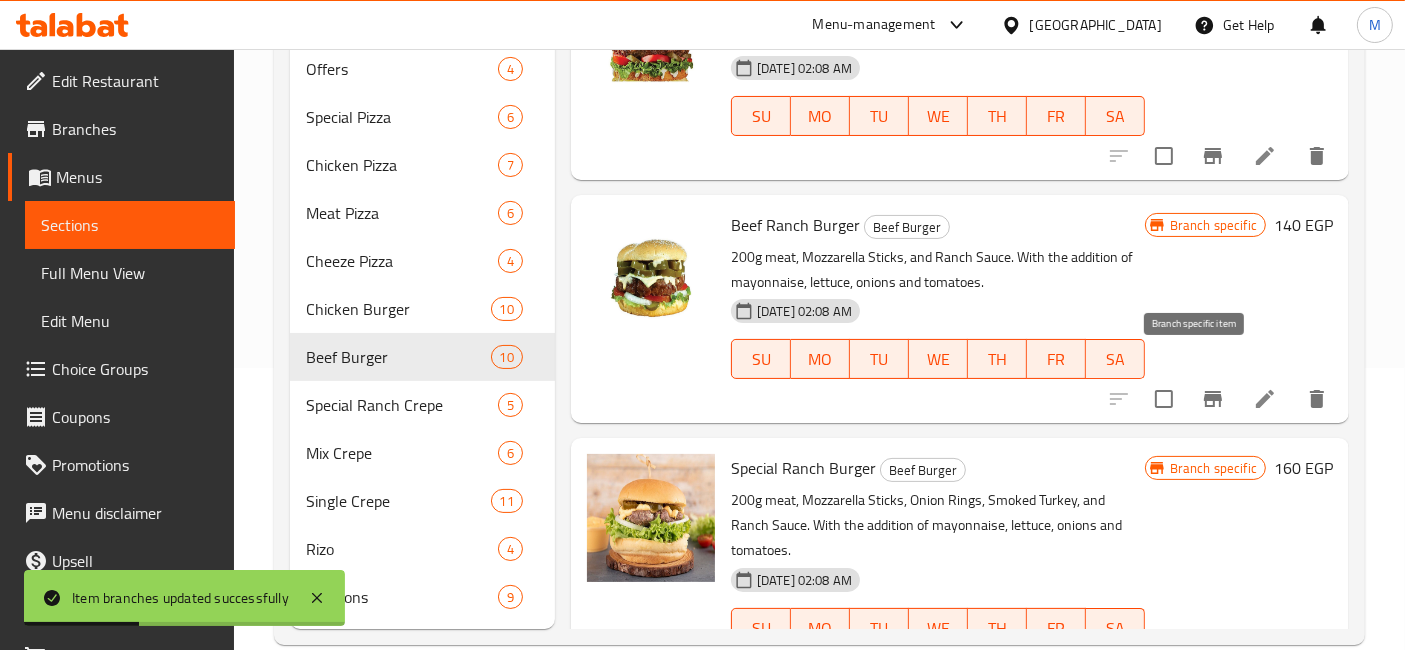 click 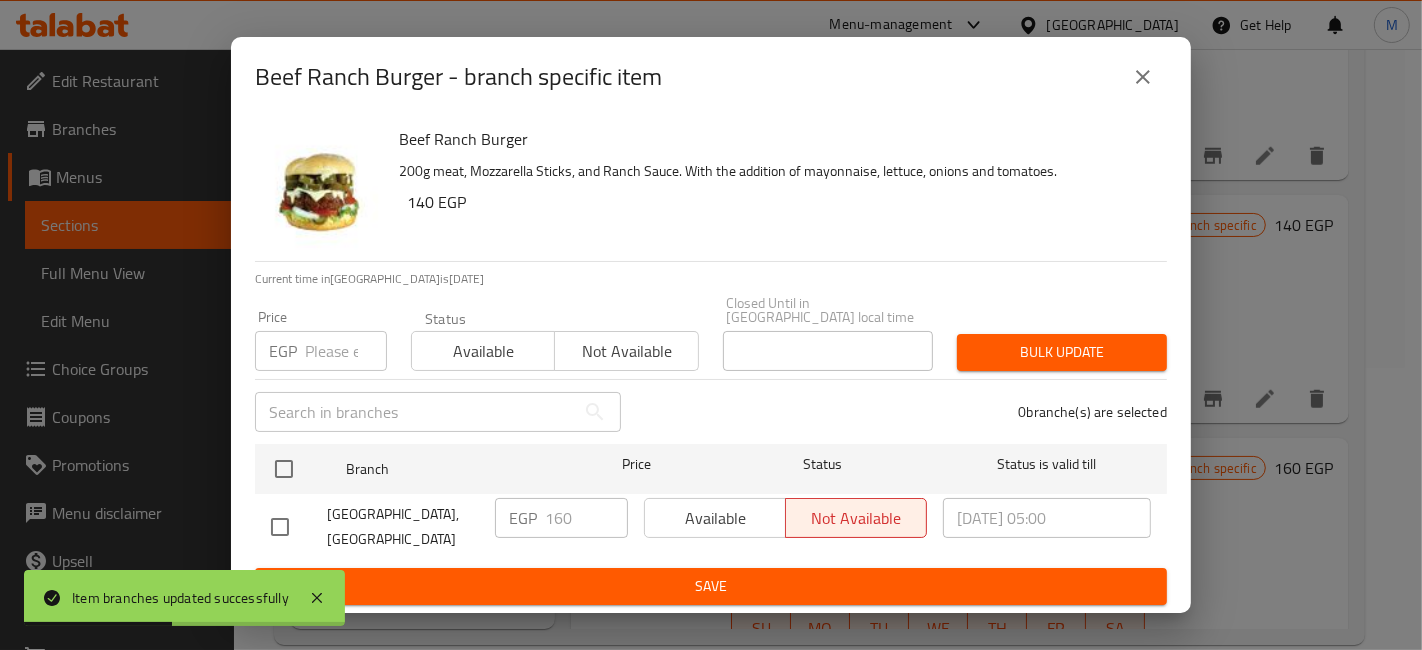 type 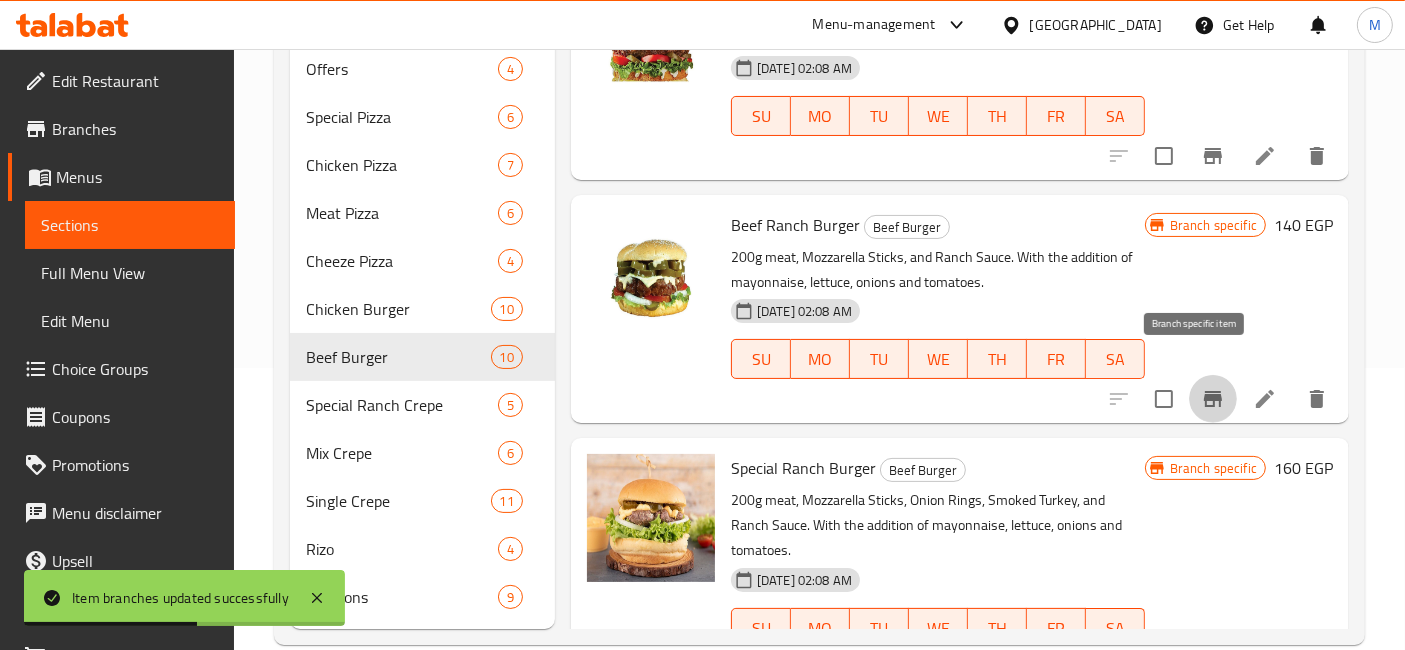click 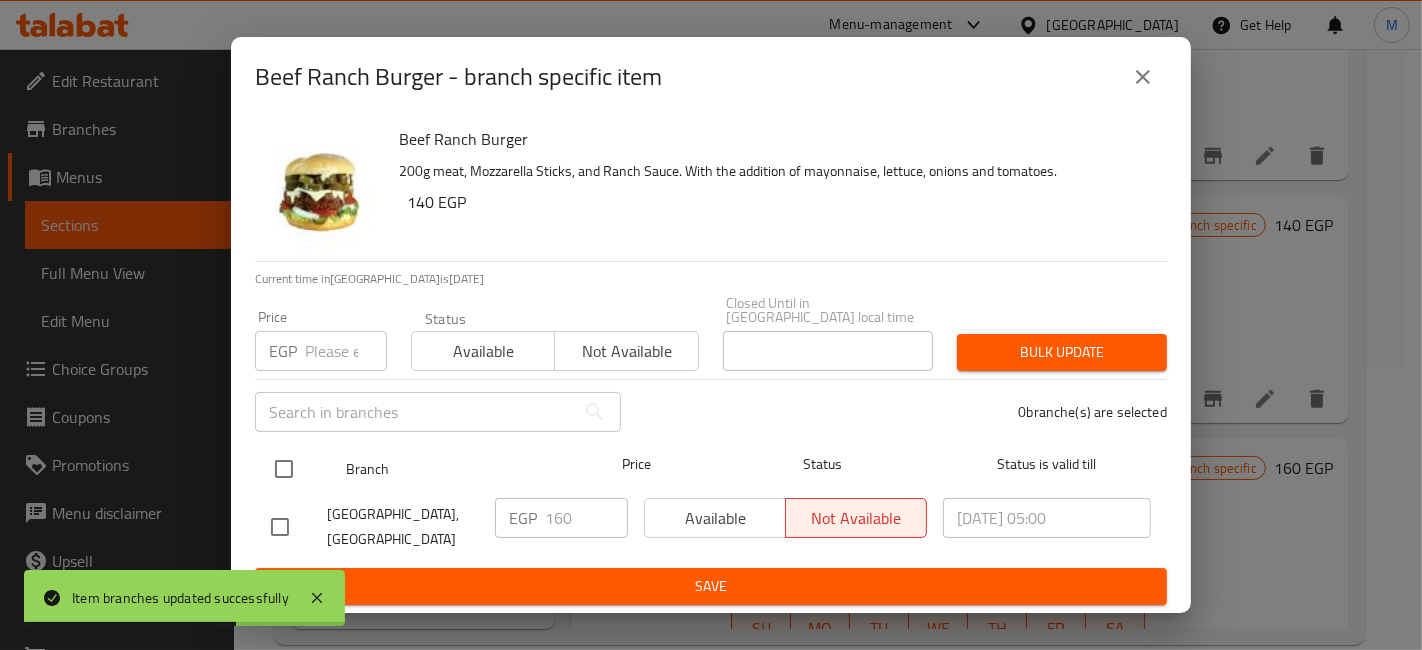 click at bounding box center [284, 469] 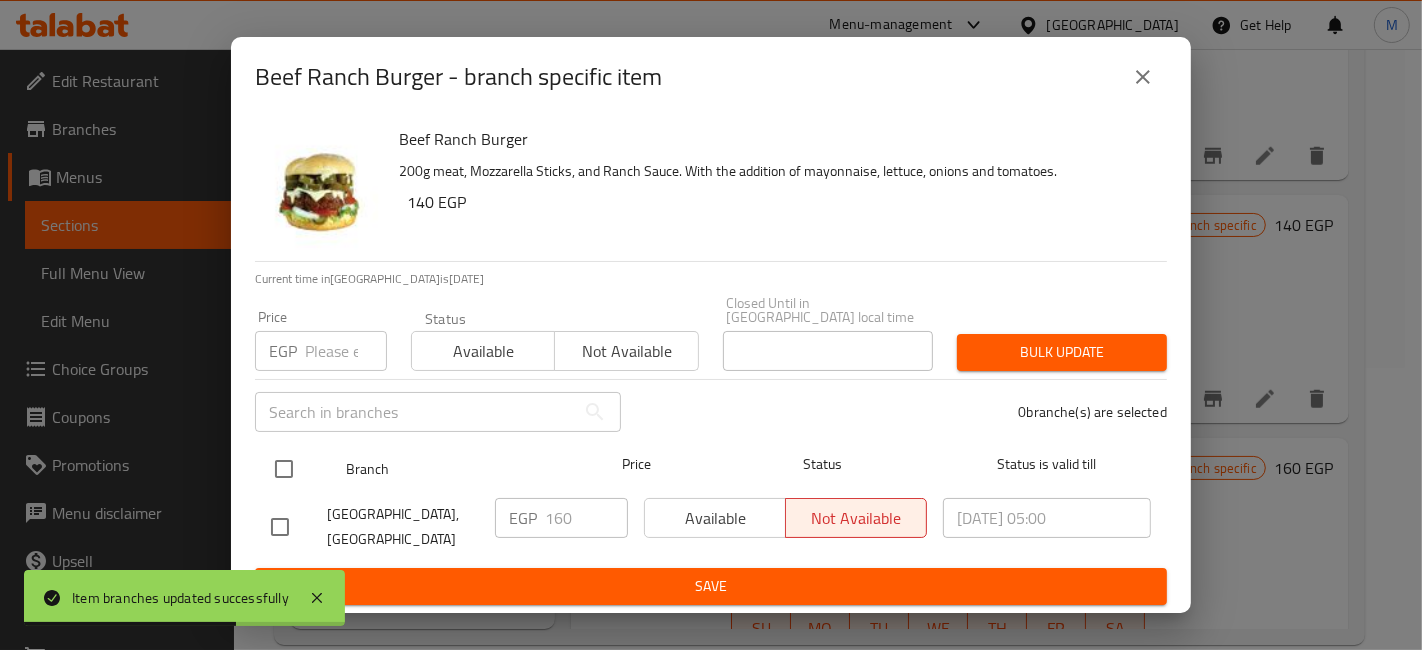 checkbox on "true" 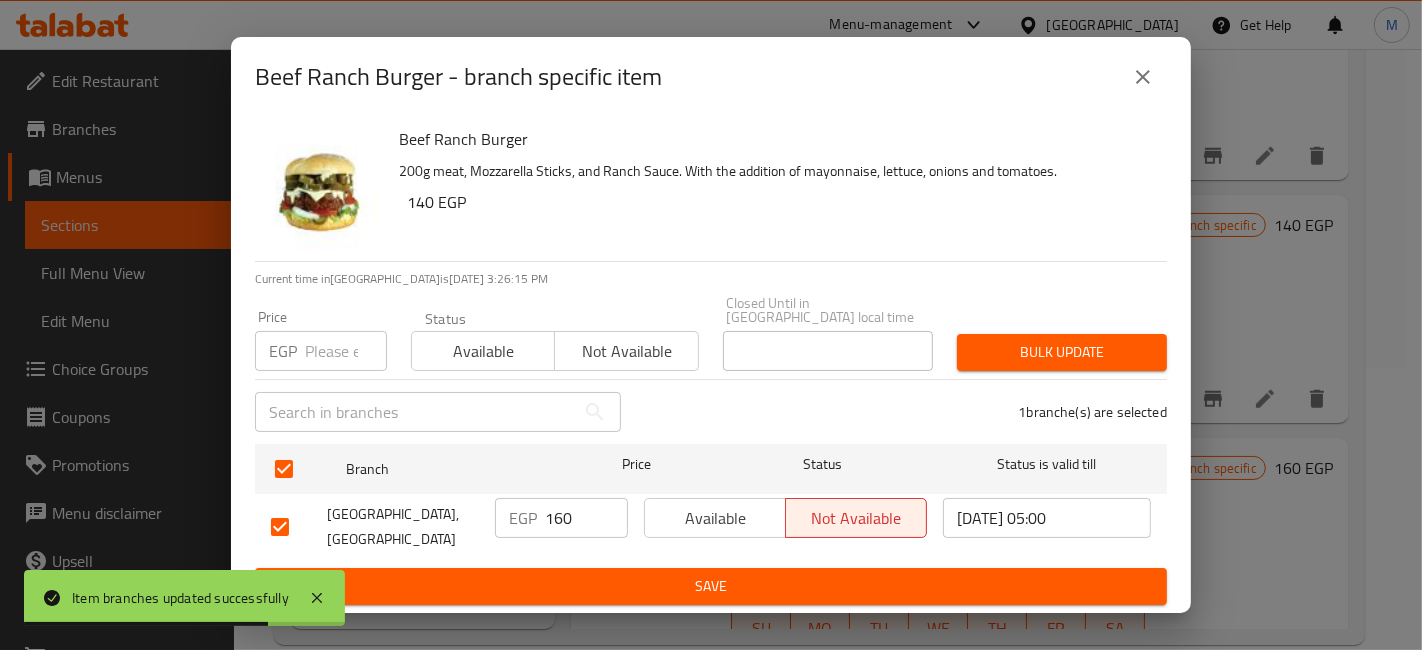 click on "160" at bounding box center (586, 518) 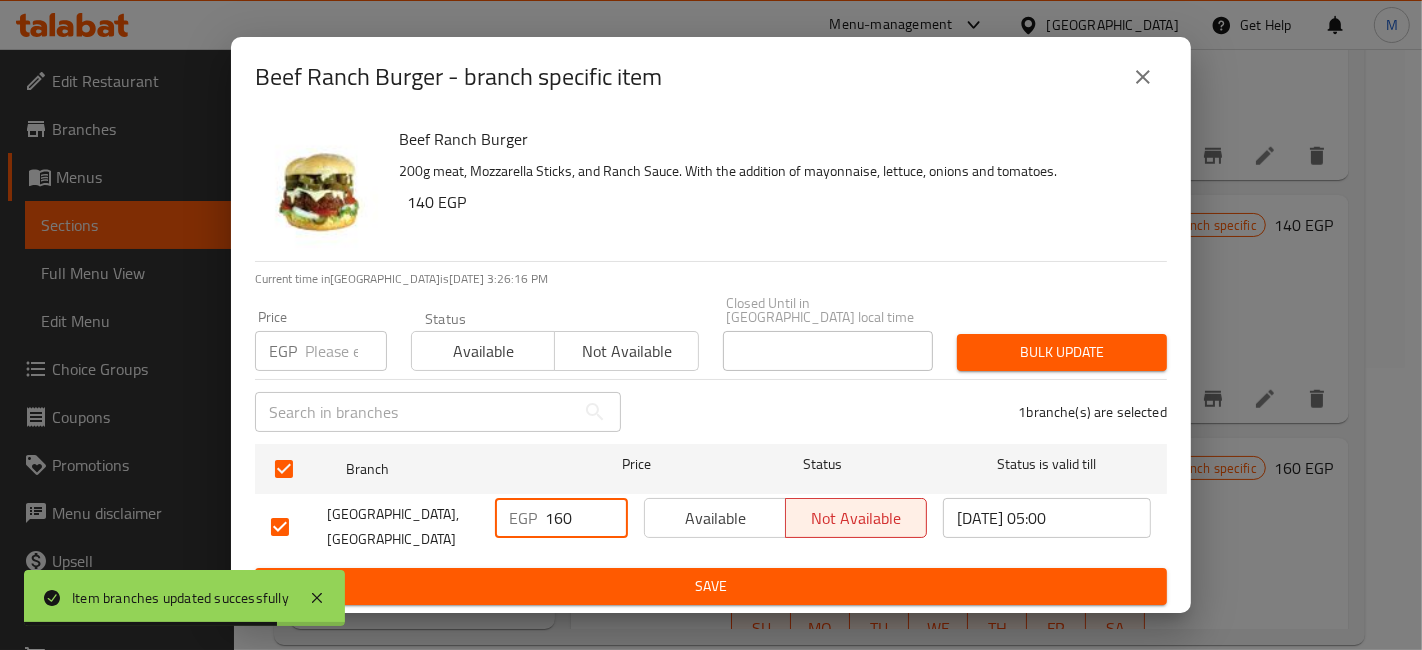 click on "160" at bounding box center [586, 518] 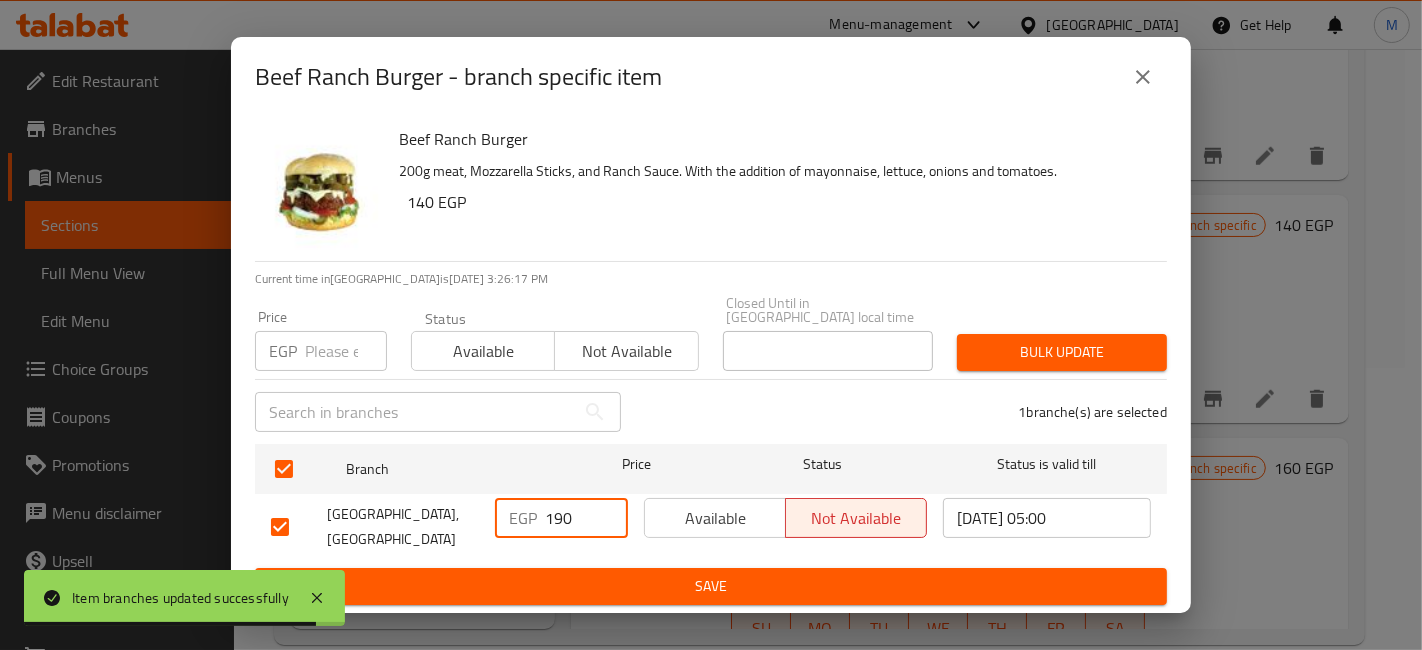 type on "190" 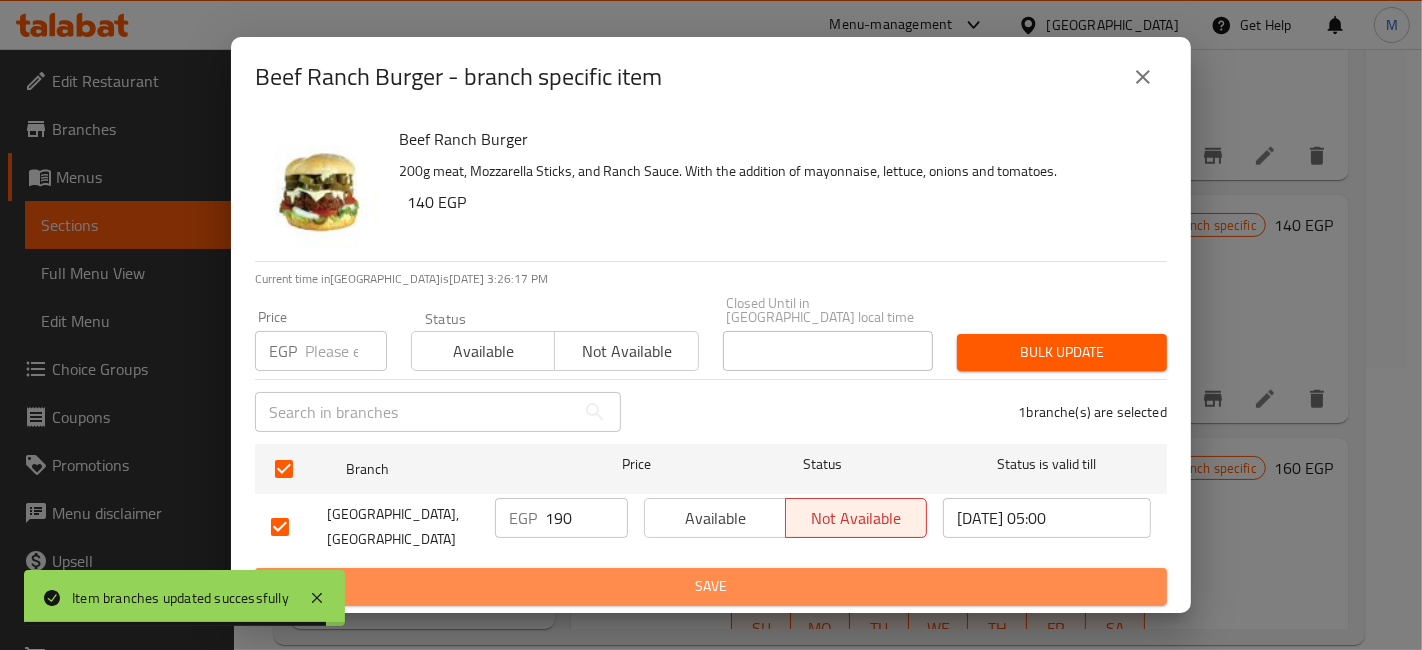 click on "Save" at bounding box center [711, 586] 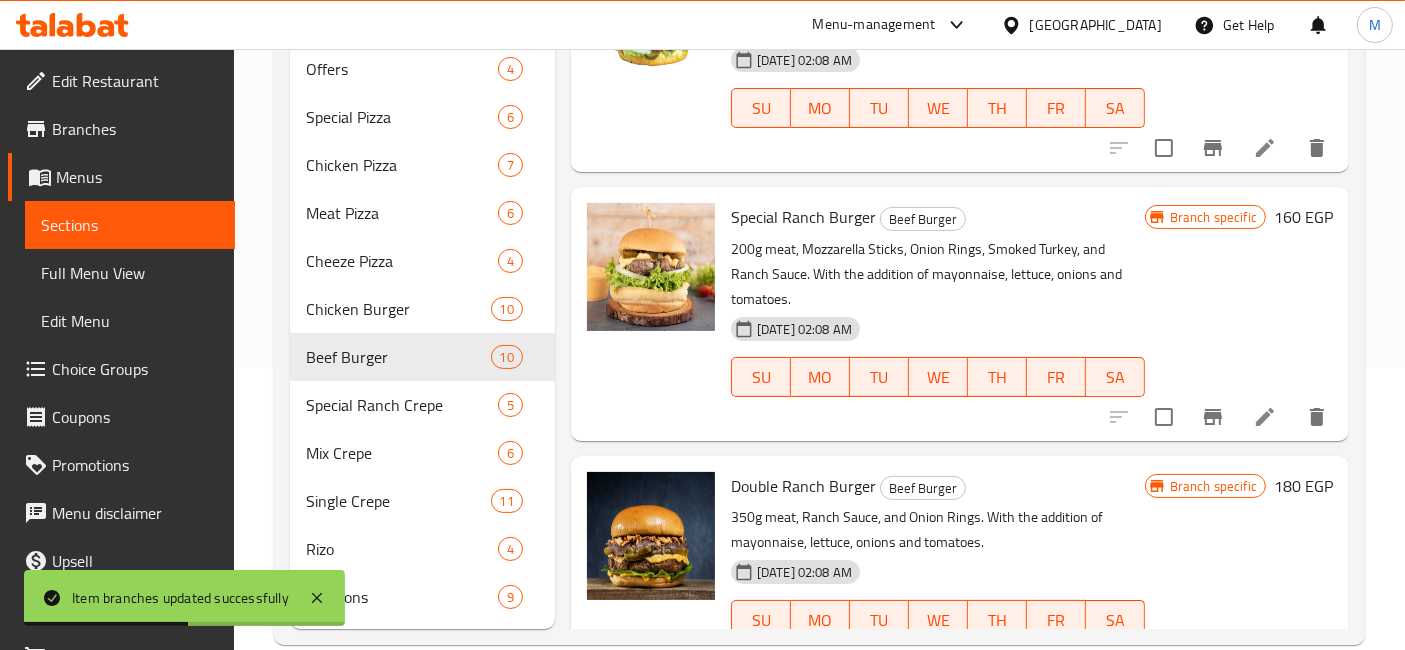 scroll, scrollTop: 1765, scrollLeft: 0, axis: vertical 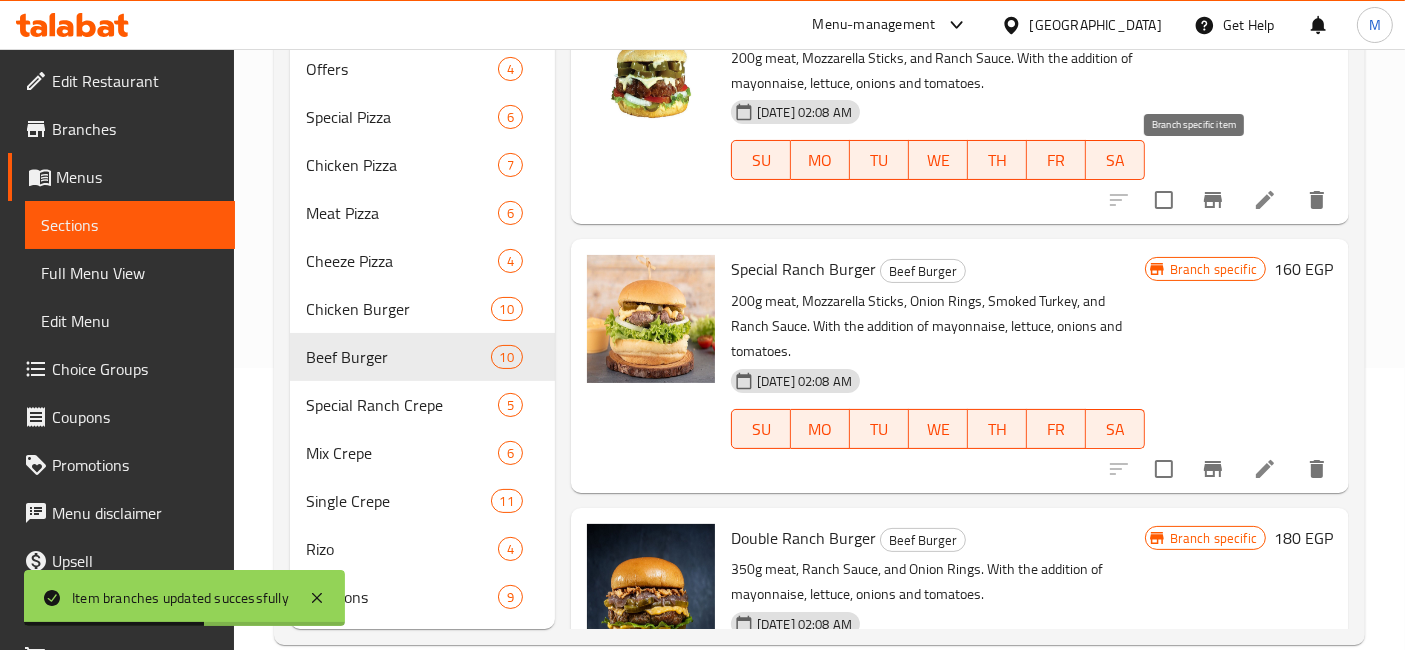 click at bounding box center [1213, 200] 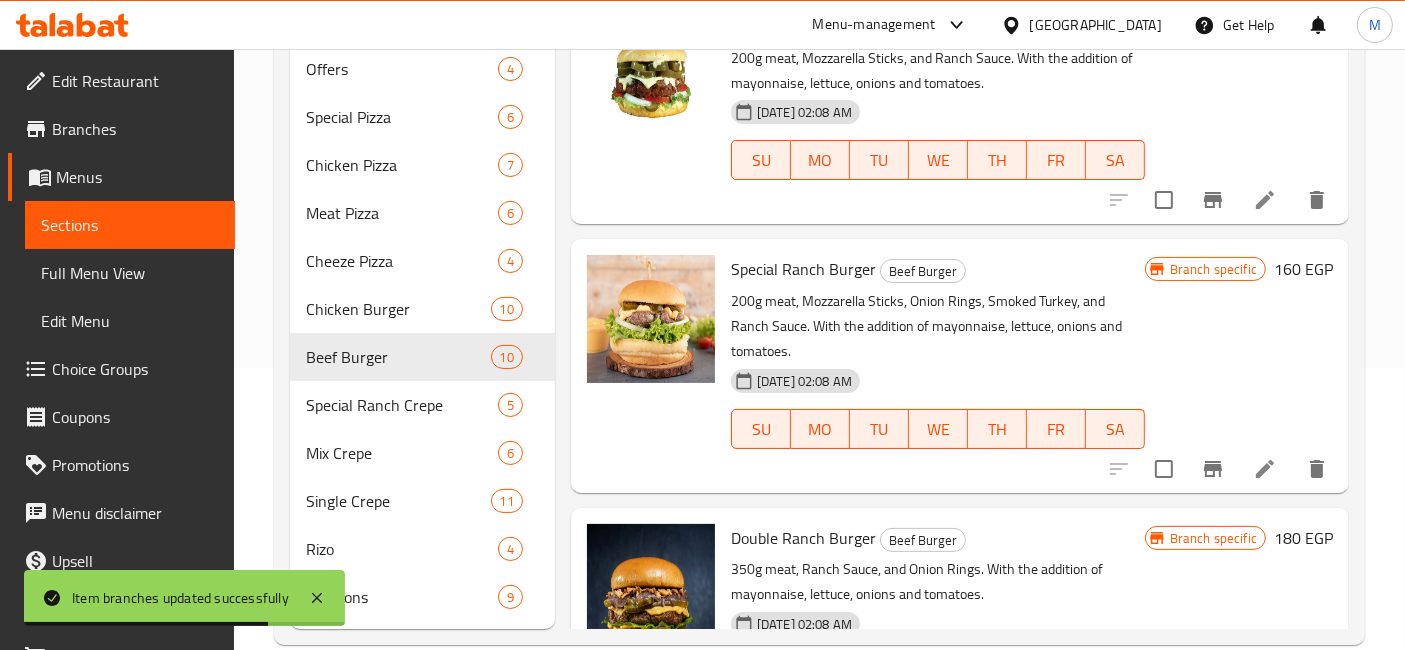 click at bounding box center [1218, 469] 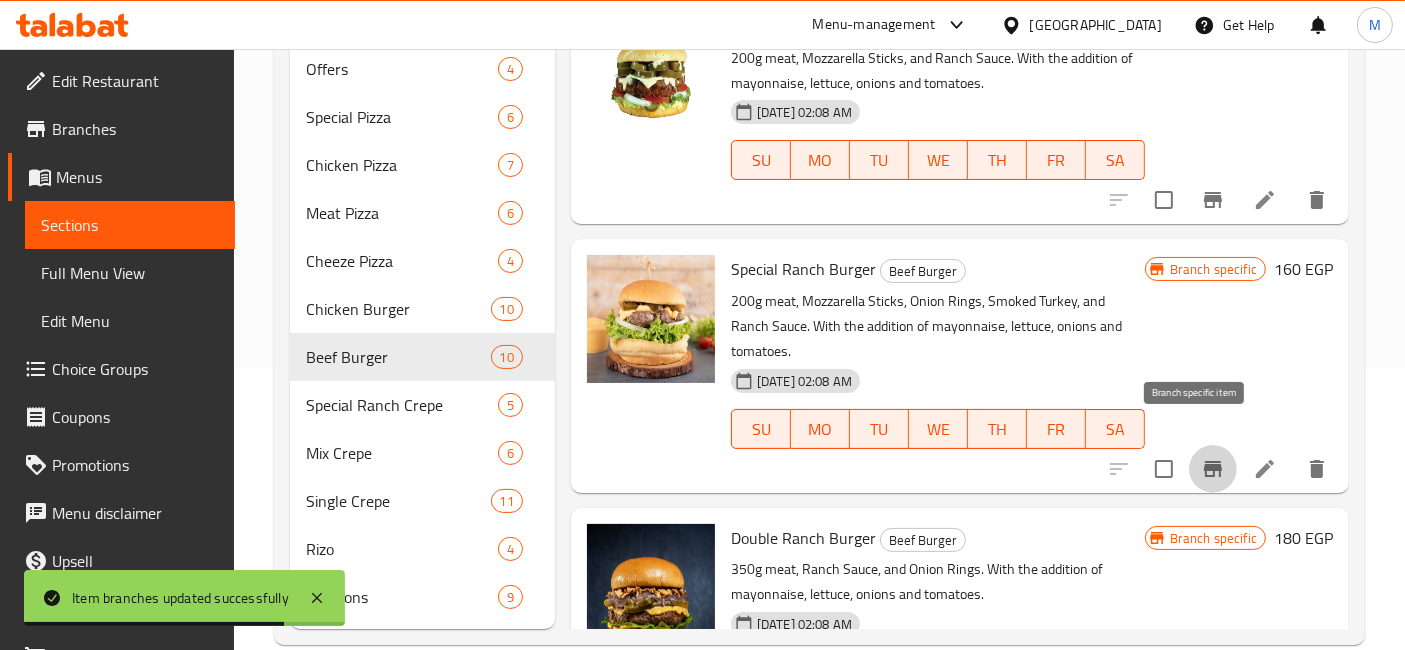 click 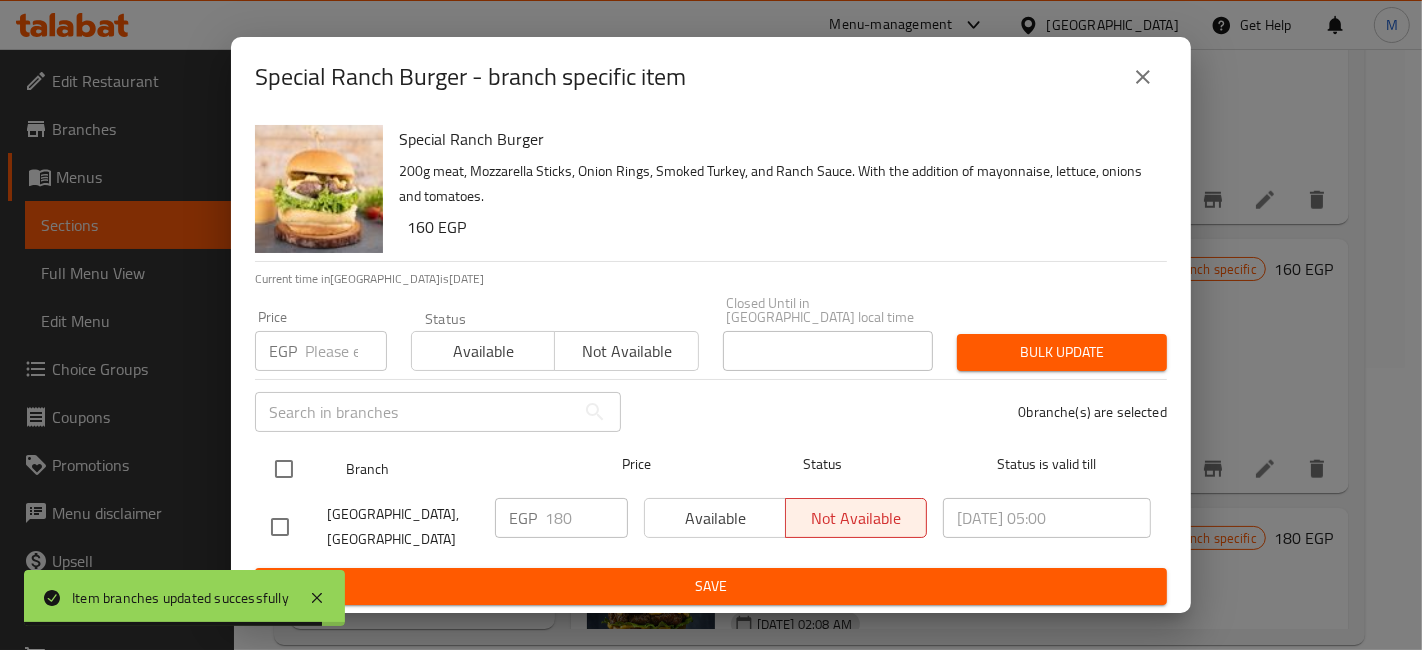 click at bounding box center [284, 469] 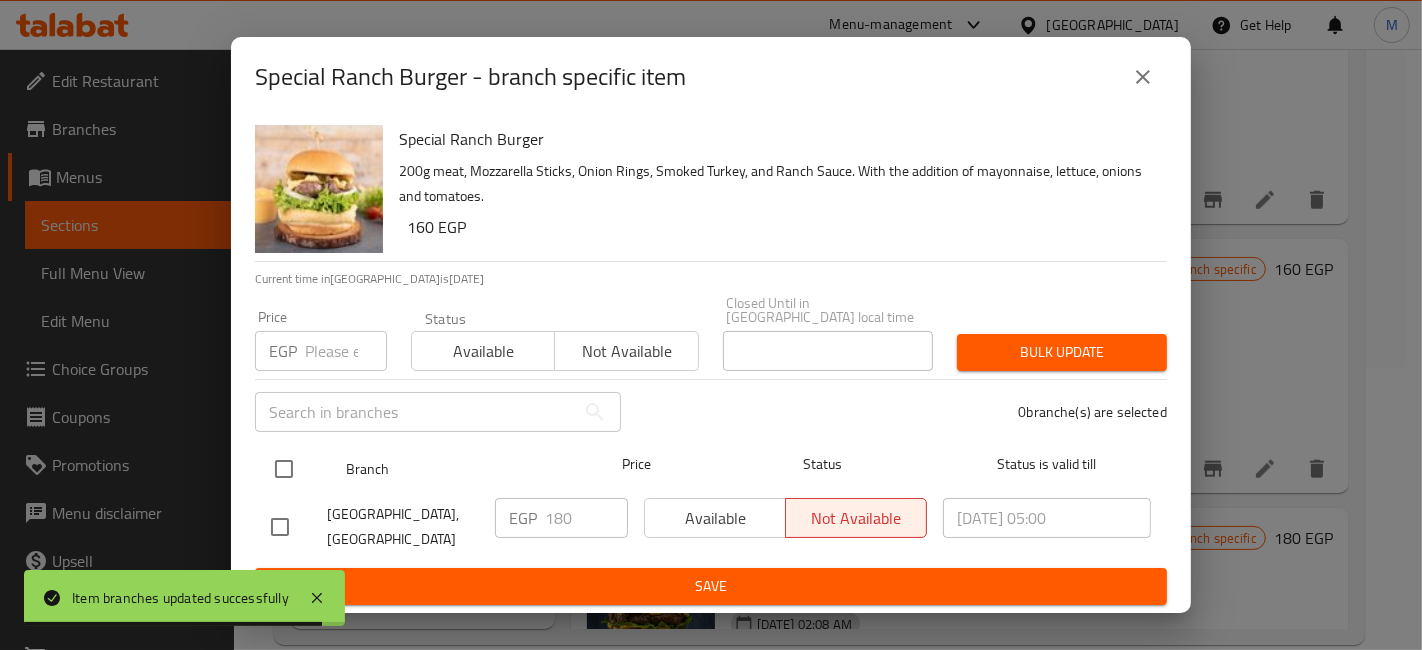 checkbox on "true" 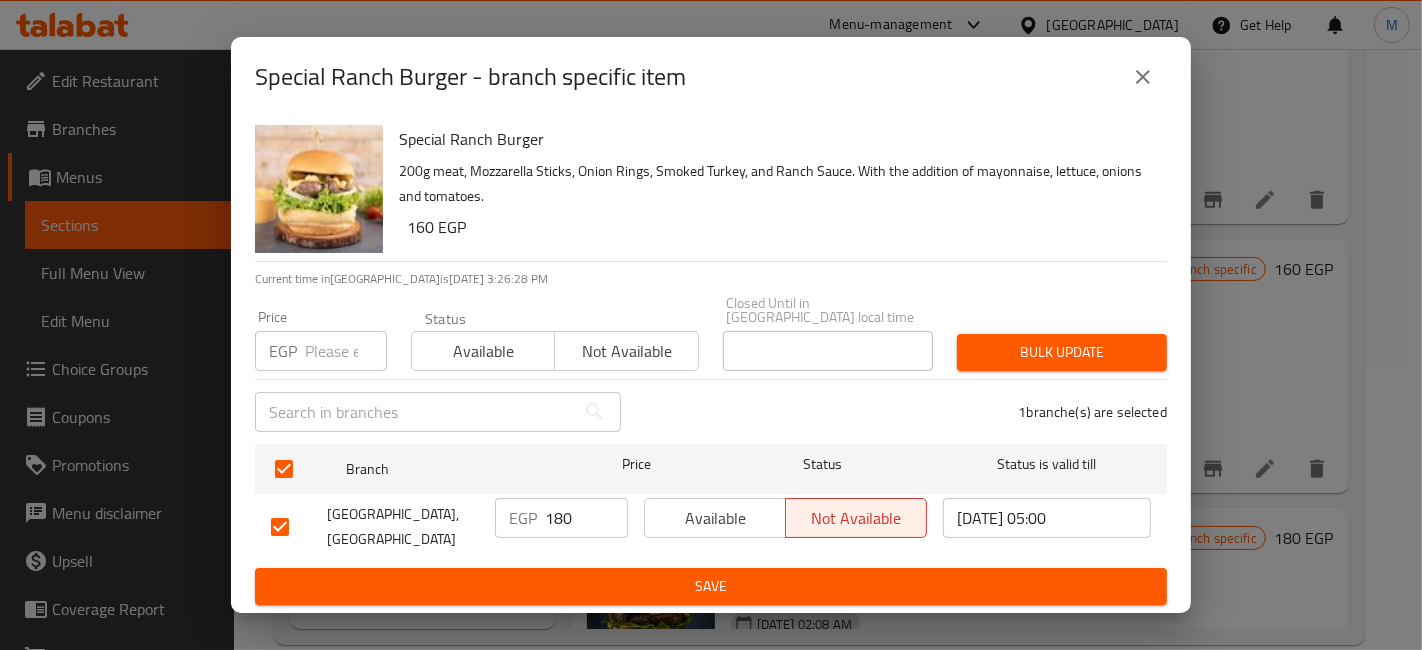 click at bounding box center (346, 351) 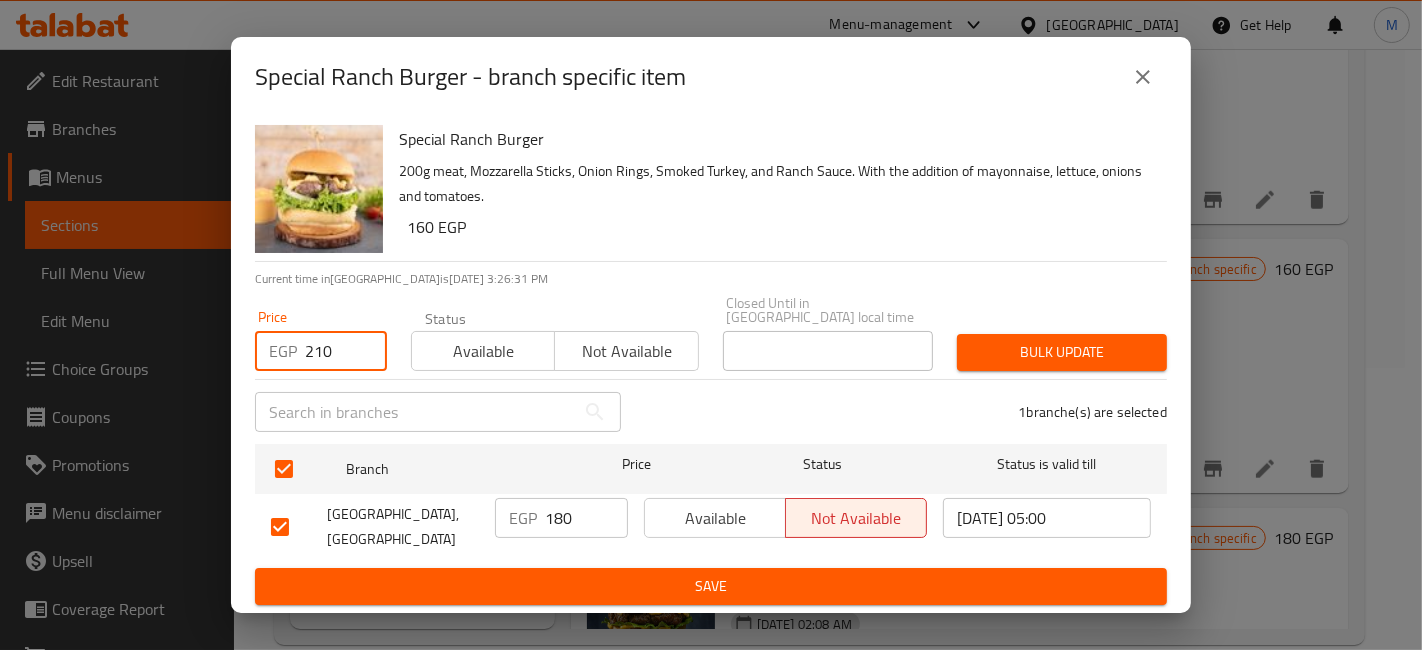 type on "210" 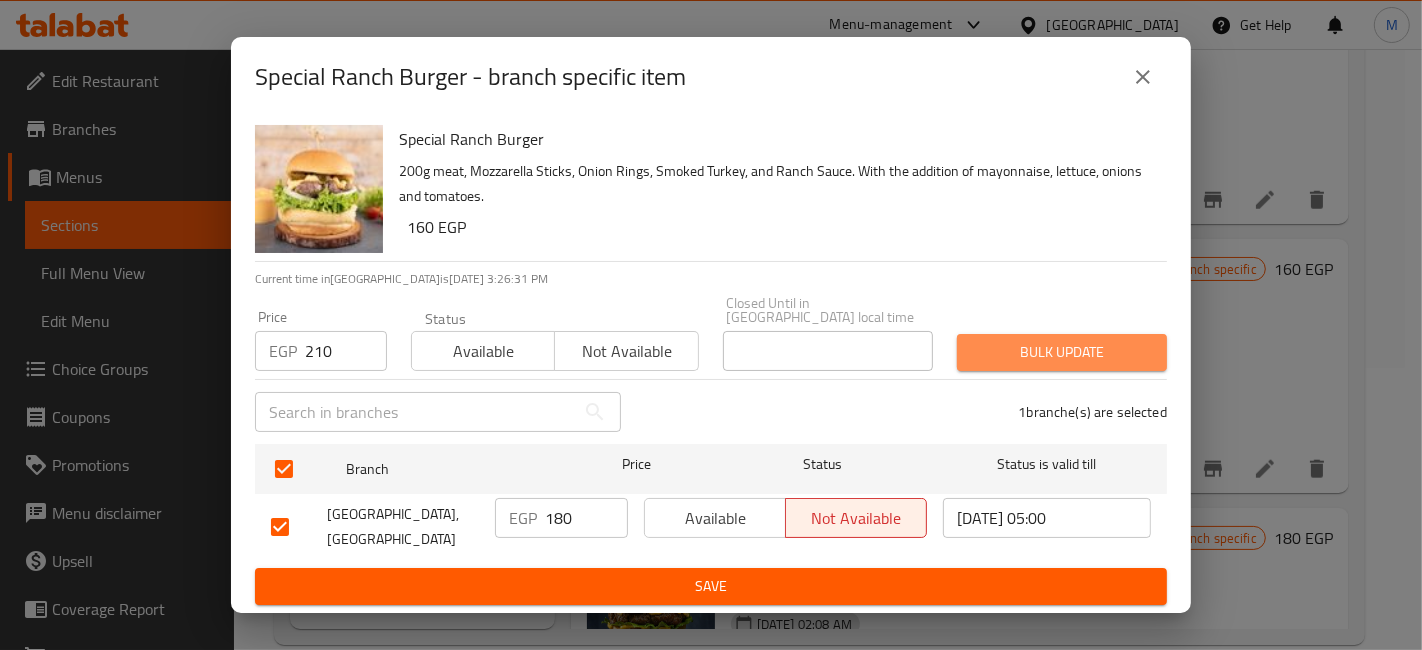 click on "Bulk update" at bounding box center (1062, 352) 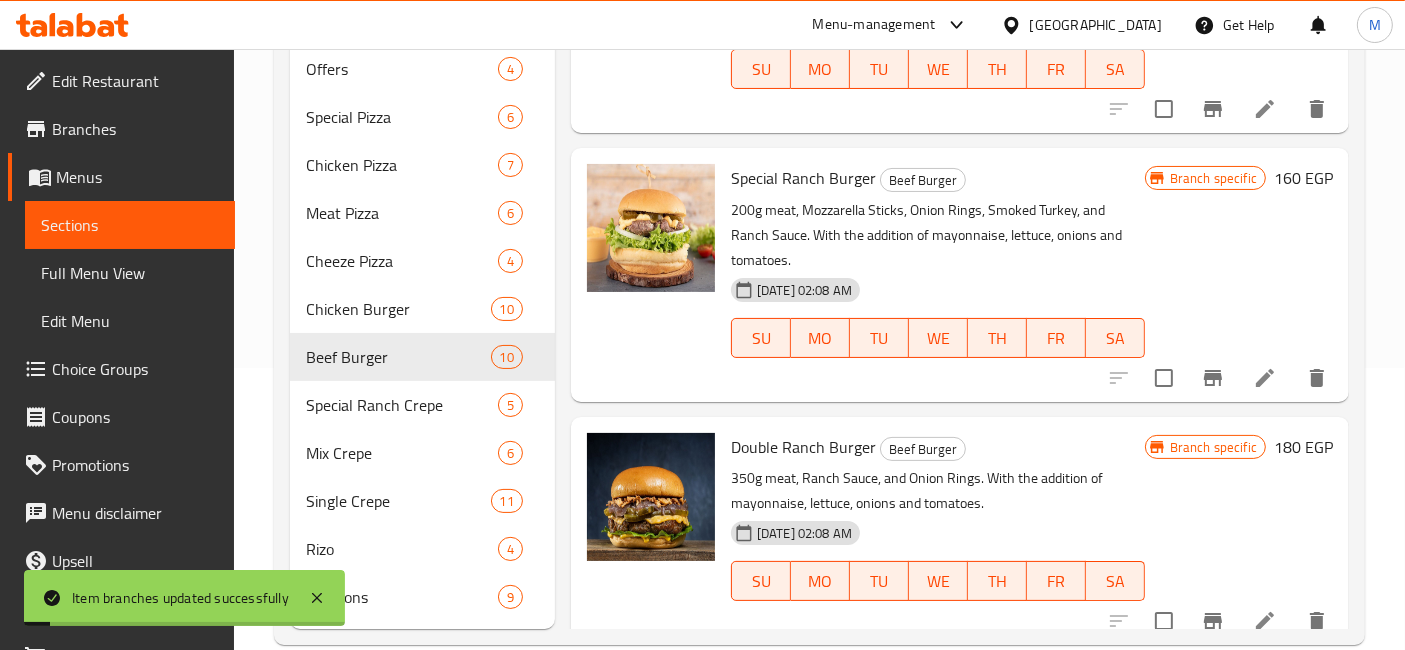 scroll, scrollTop: 1877, scrollLeft: 0, axis: vertical 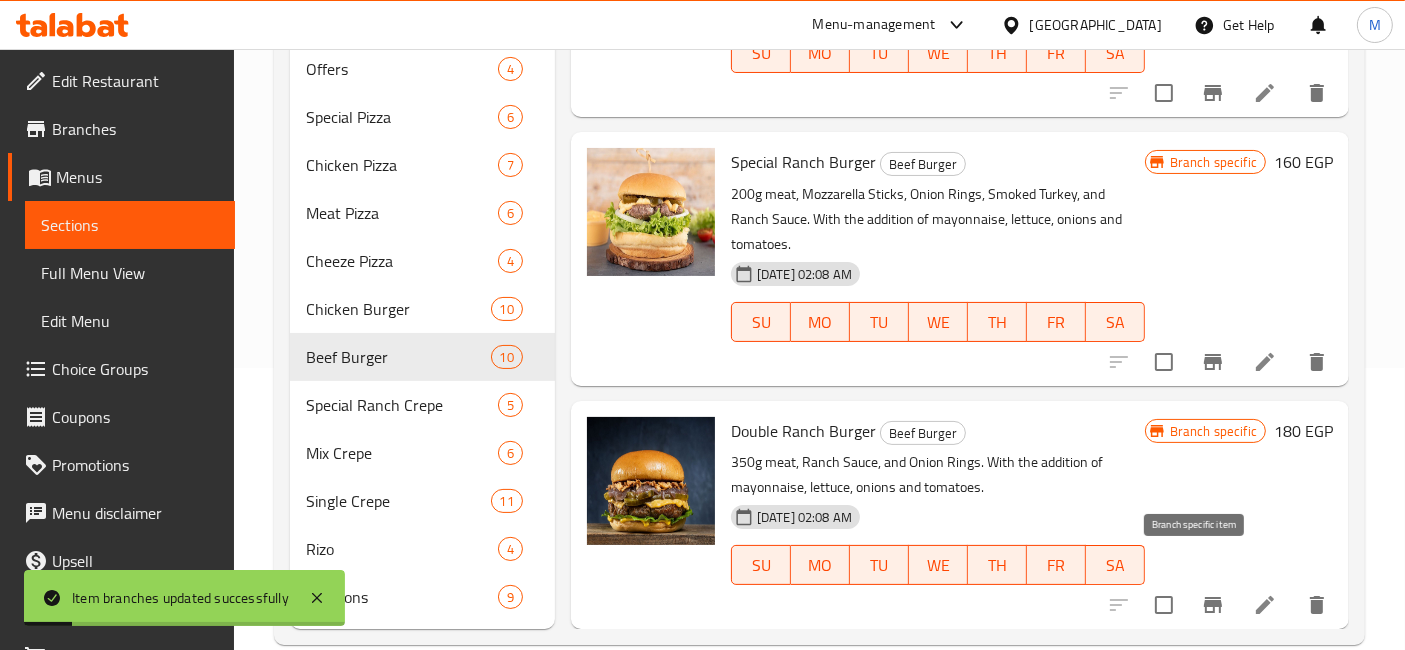 click 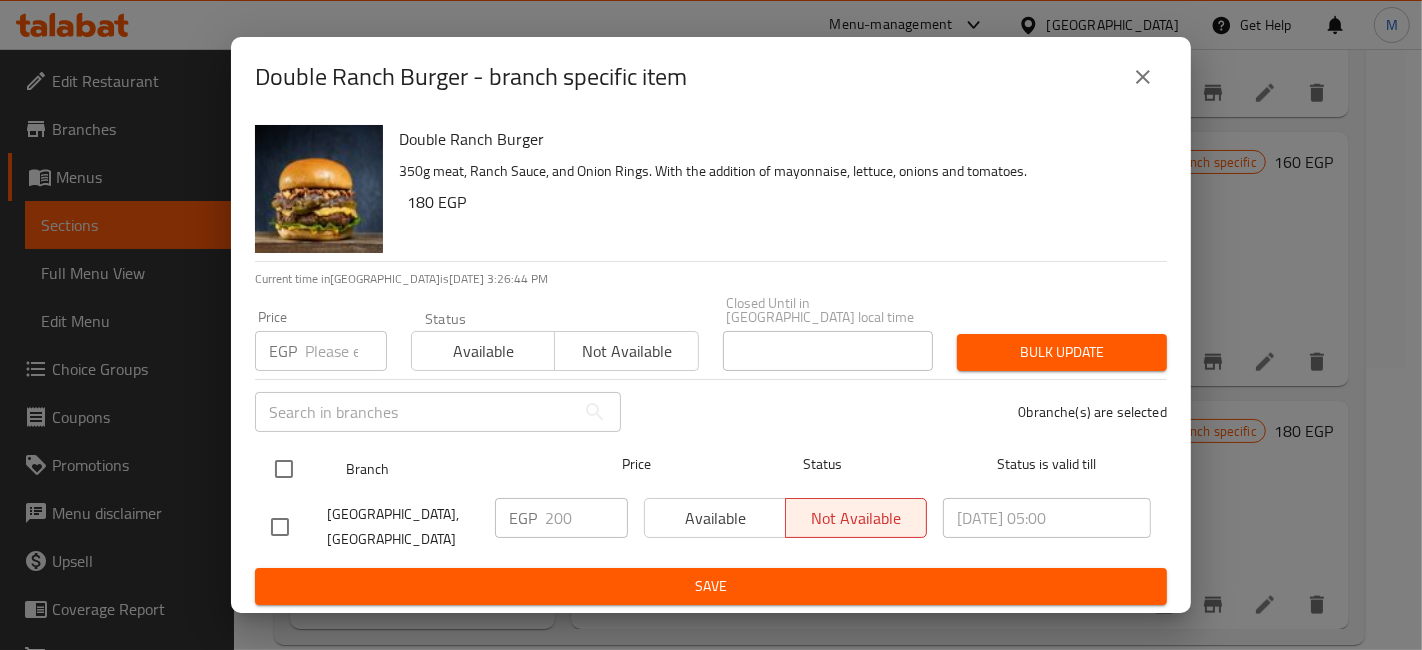 click at bounding box center (284, 469) 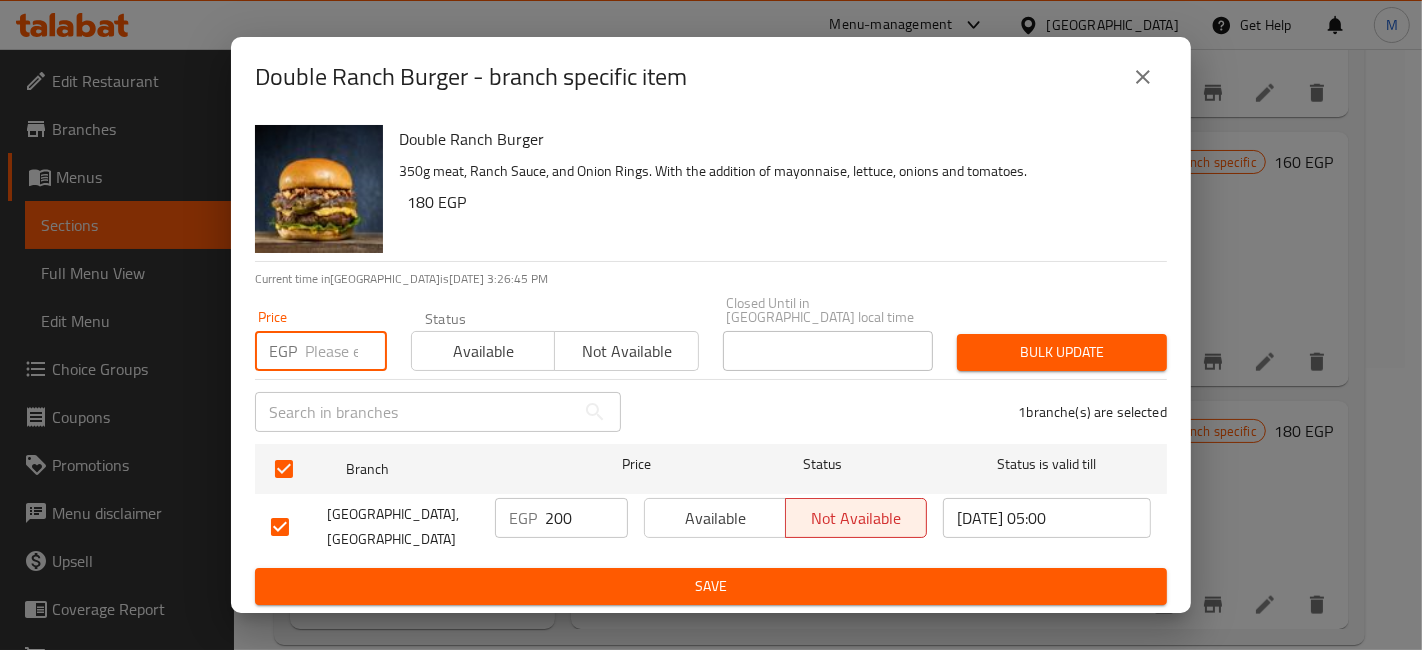 click at bounding box center (346, 351) 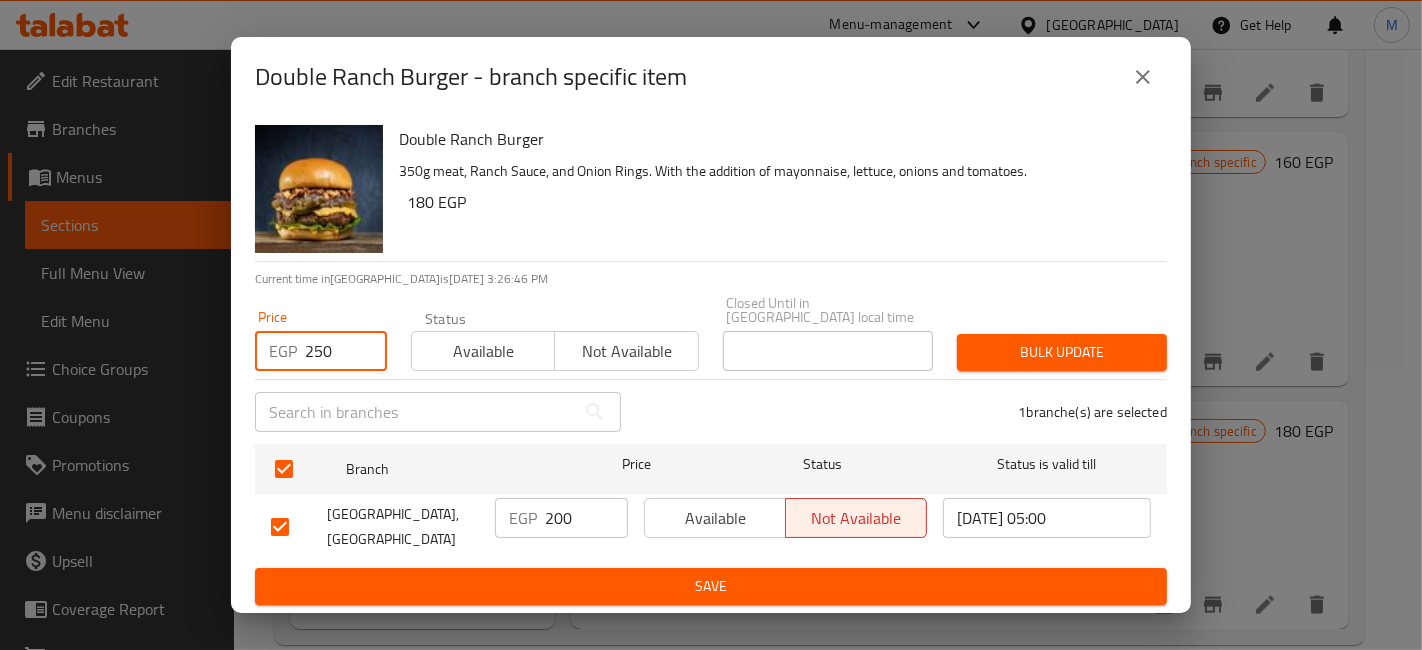 type on "250" 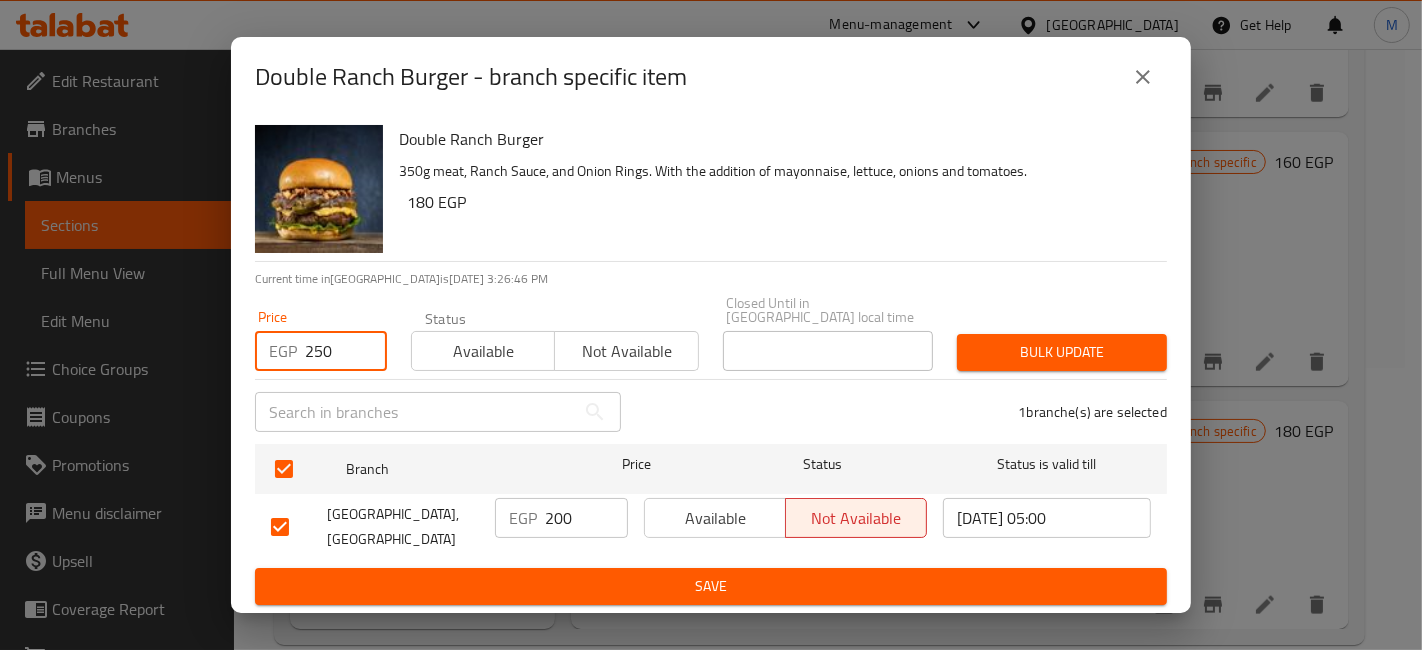 click on "Closed Until in [GEOGRAPHIC_DATA] local time Closed Until in [GEOGRAPHIC_DATA] local time" at bounding box center [828, 333] 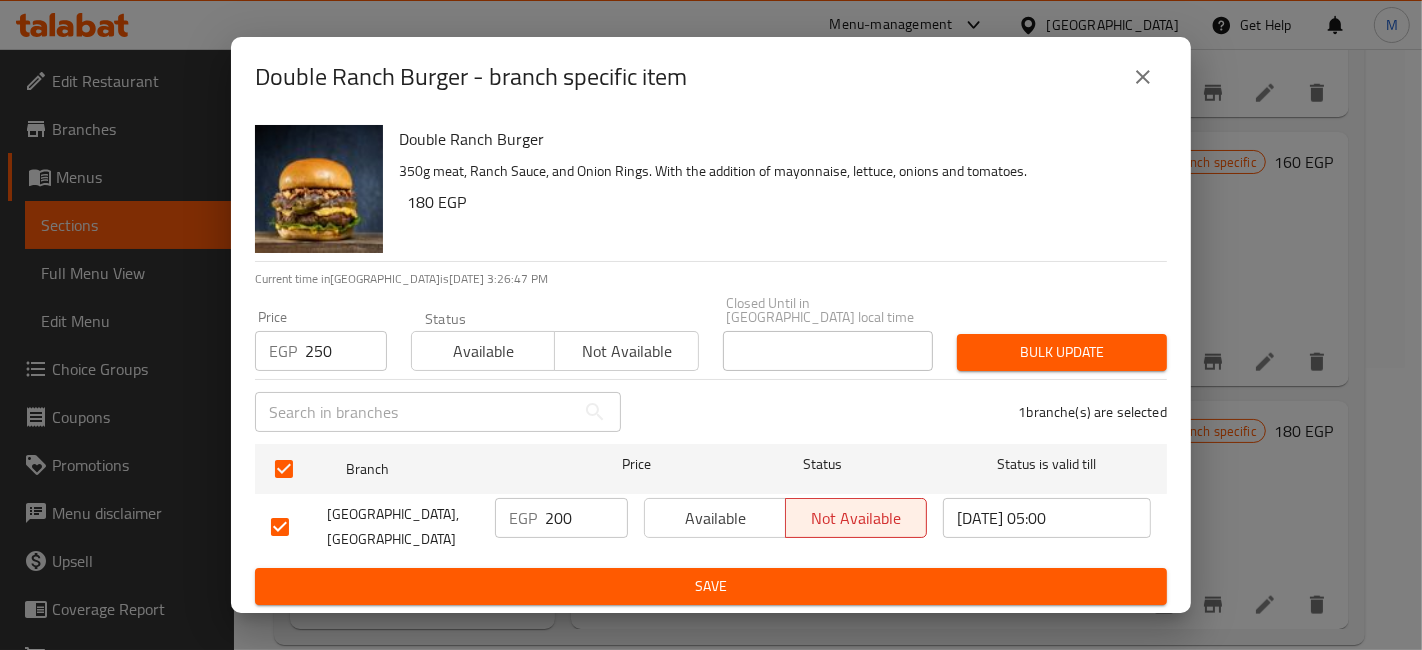 click on "Bulk update" at bounding box center [1062, 352] 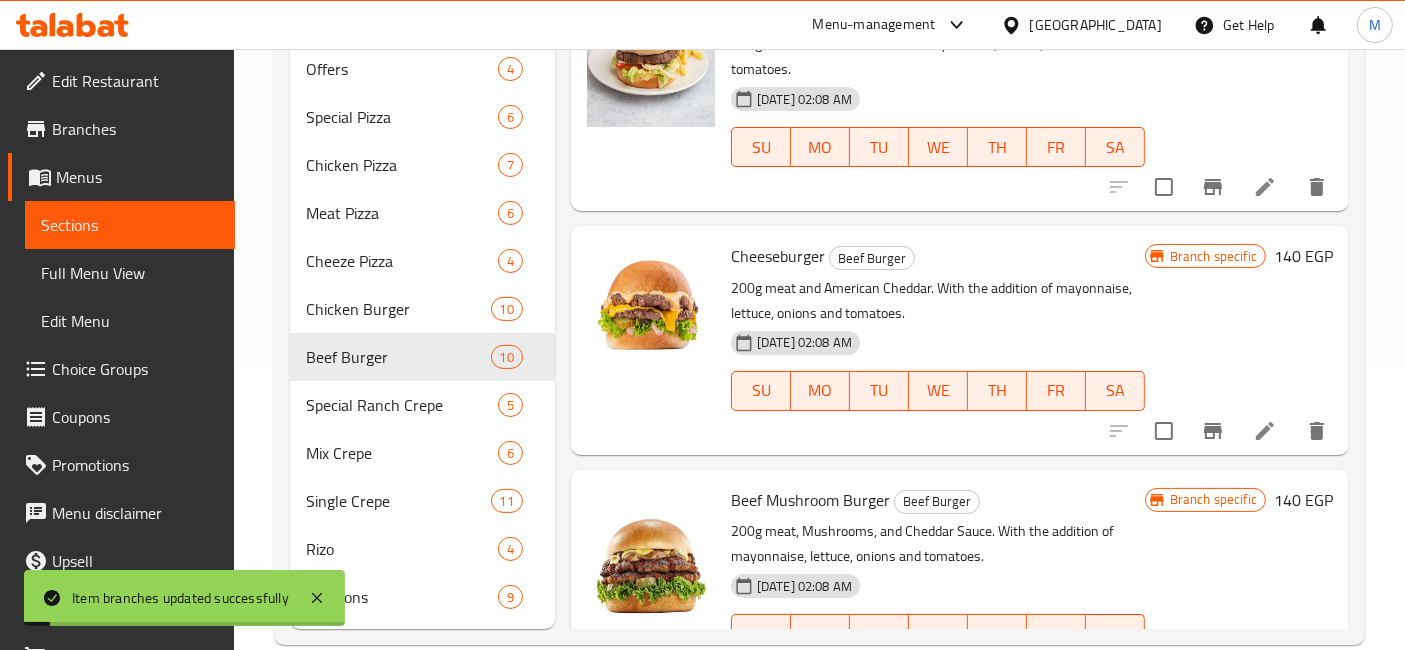 scroll, scrollTop: 0, scrollLeft: 0, axis: both 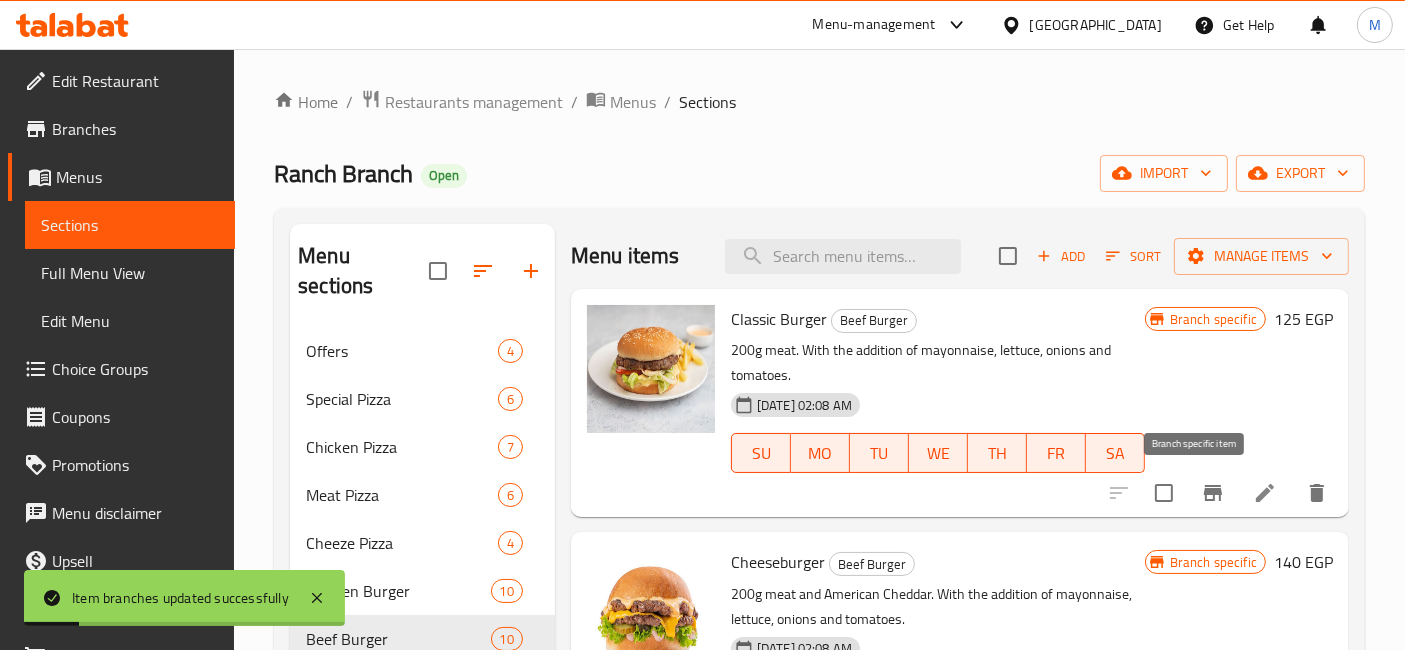 click at bounding box center [1213, 493] 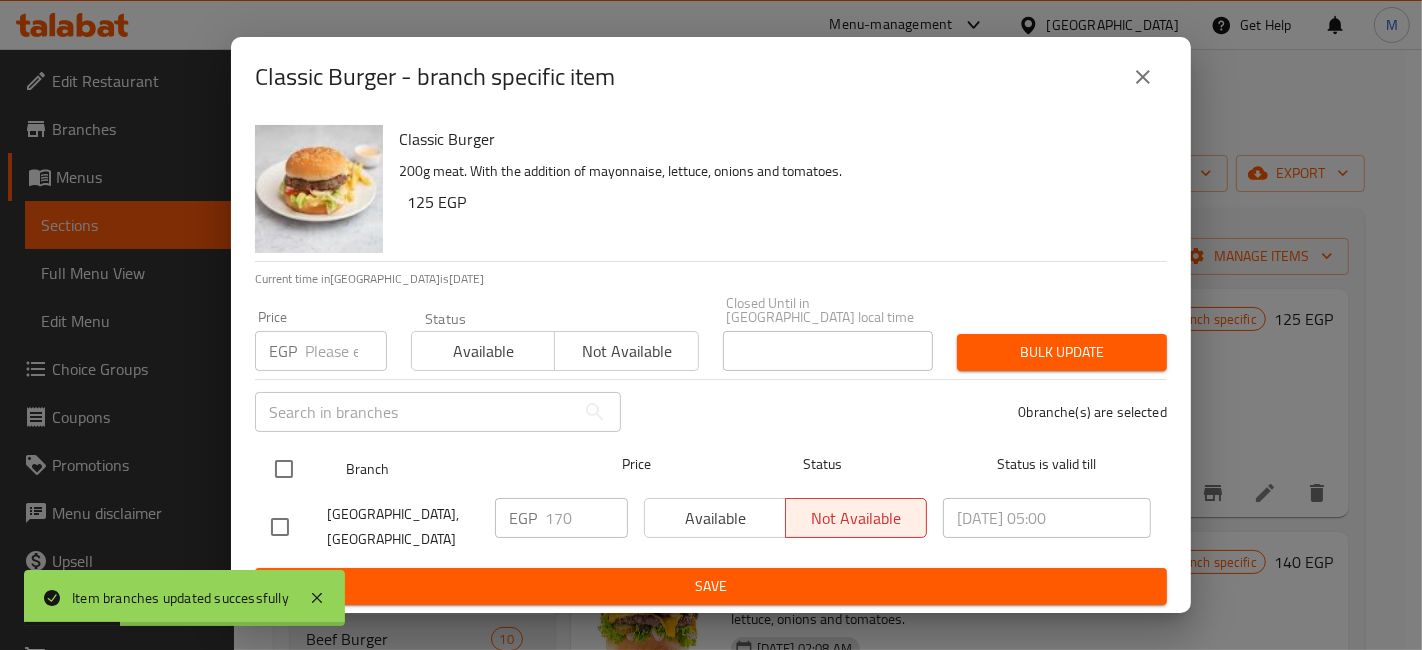 type 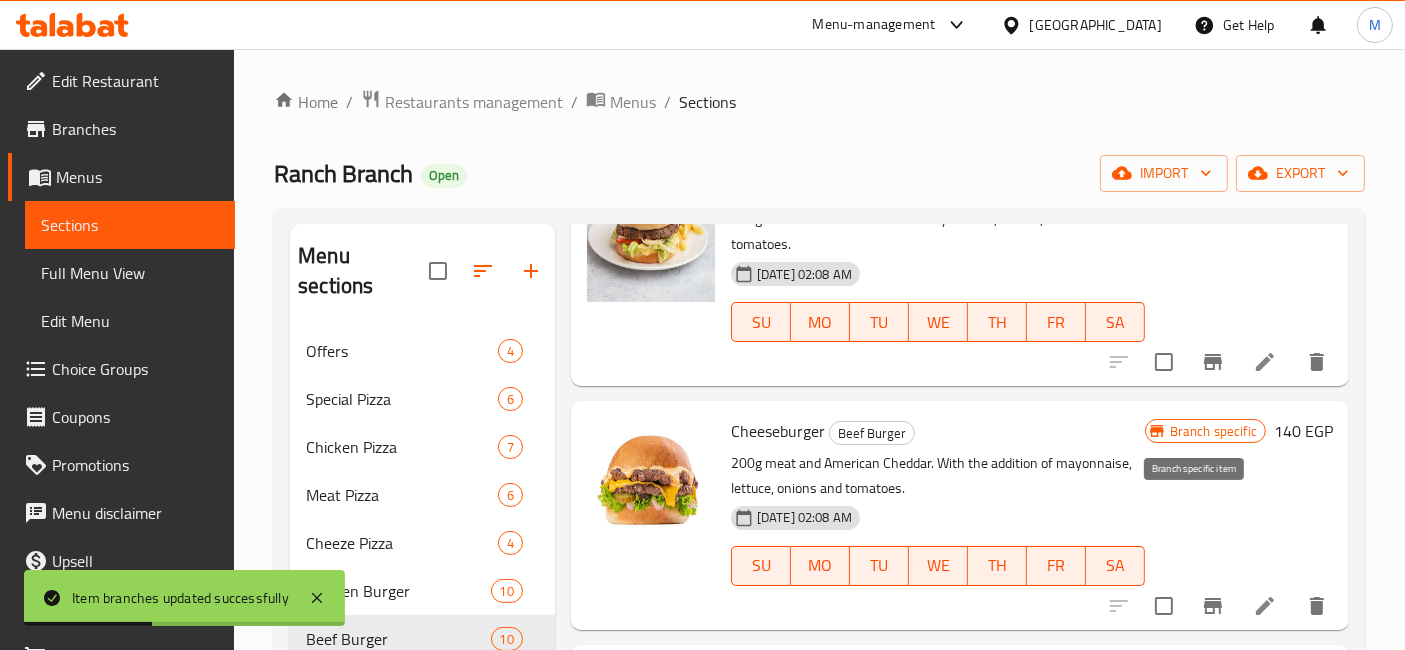 scroll, scrollTop: 222, scrollLeft: 0, axis: vertical 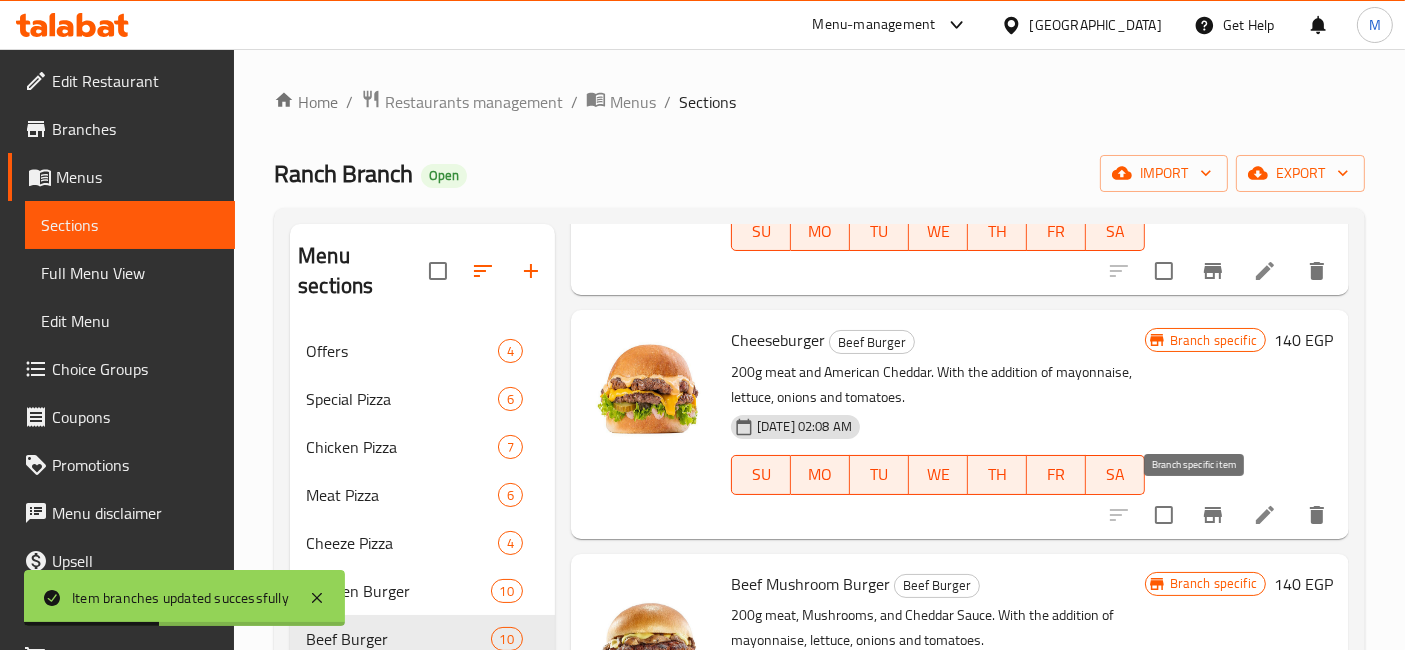 click at bounding box center (1213, 515) 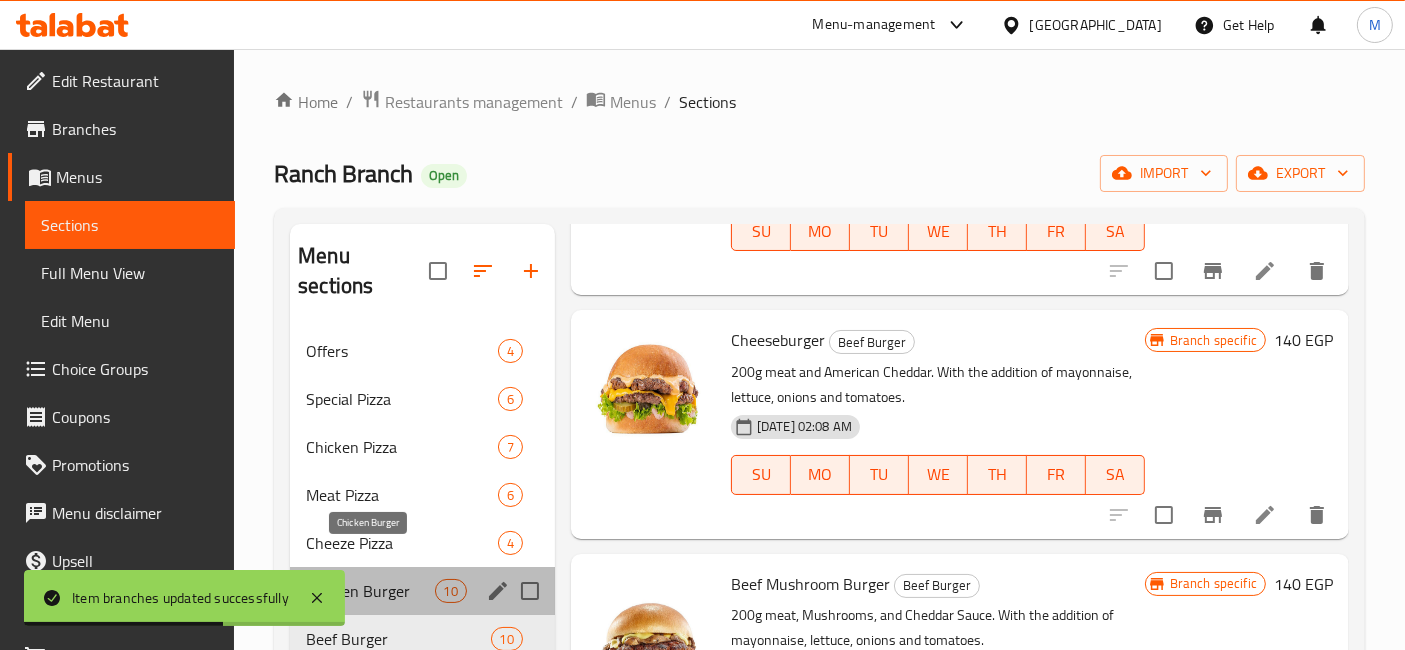click on "Chicken Burger" at bounding box center (370, 591) 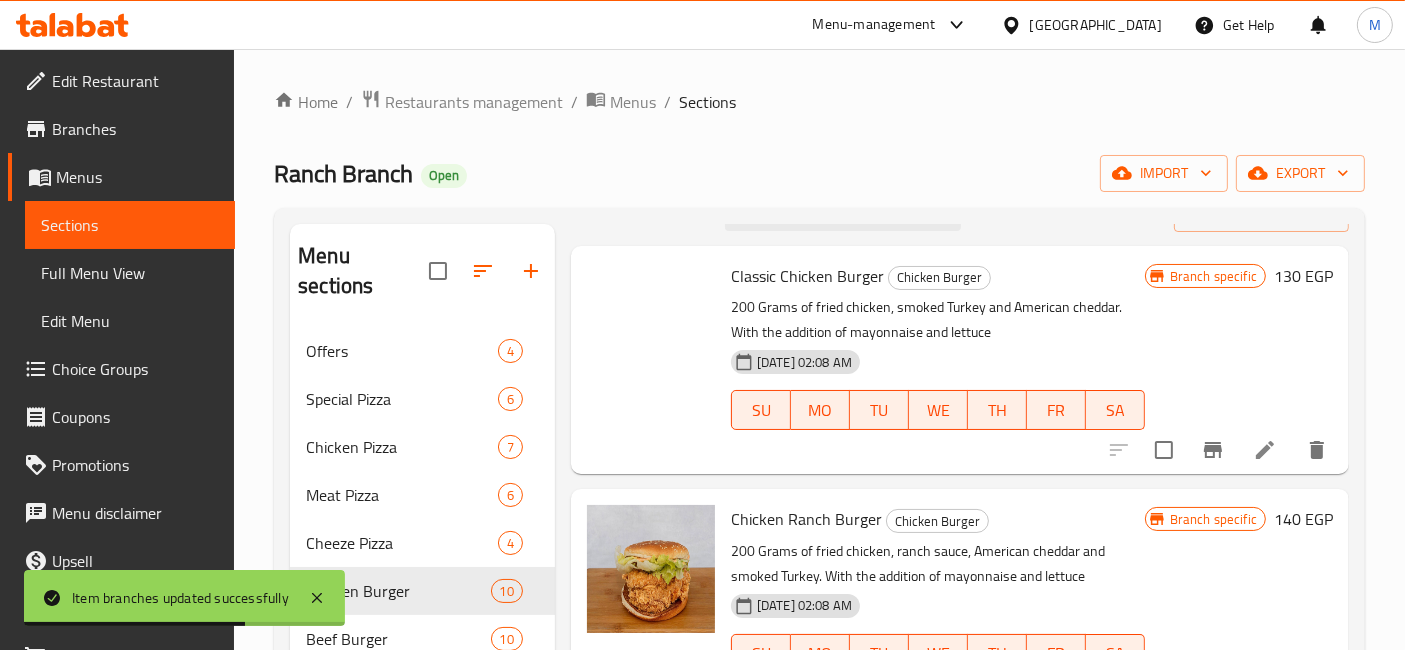 scroll, scrollTop: 0, scrollLeft: 0, axis: both 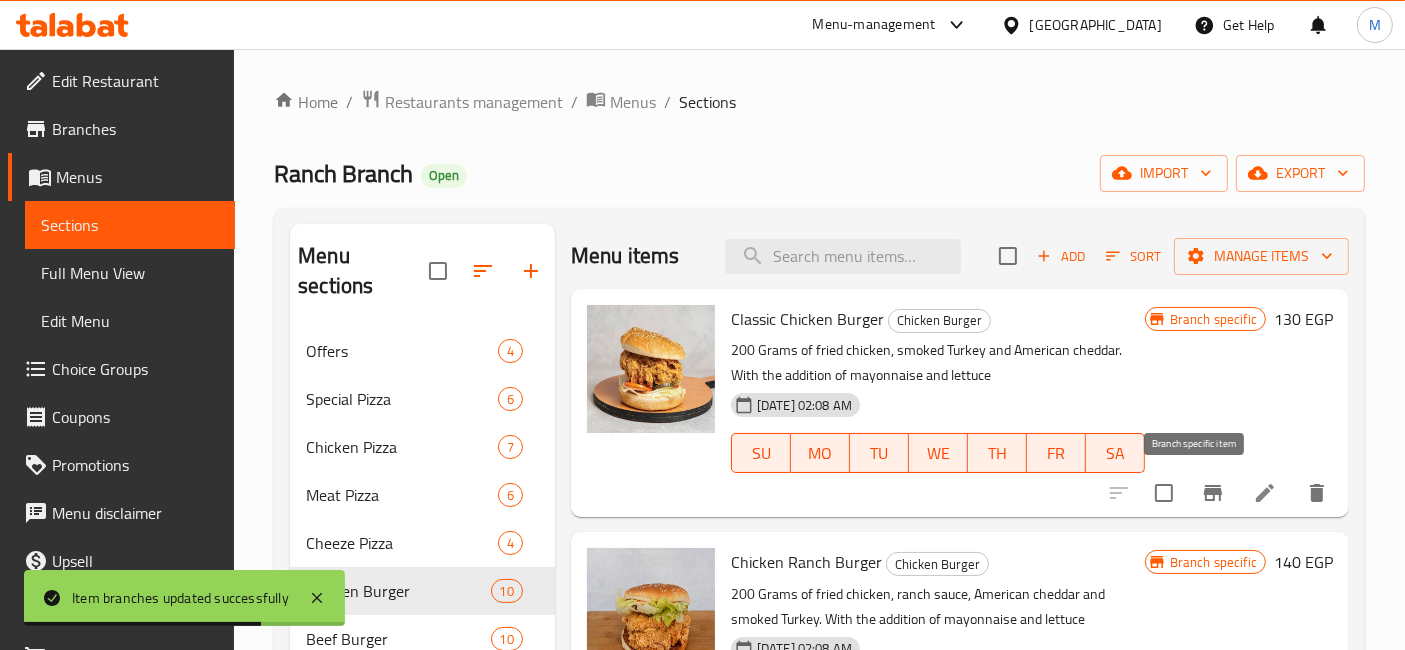click 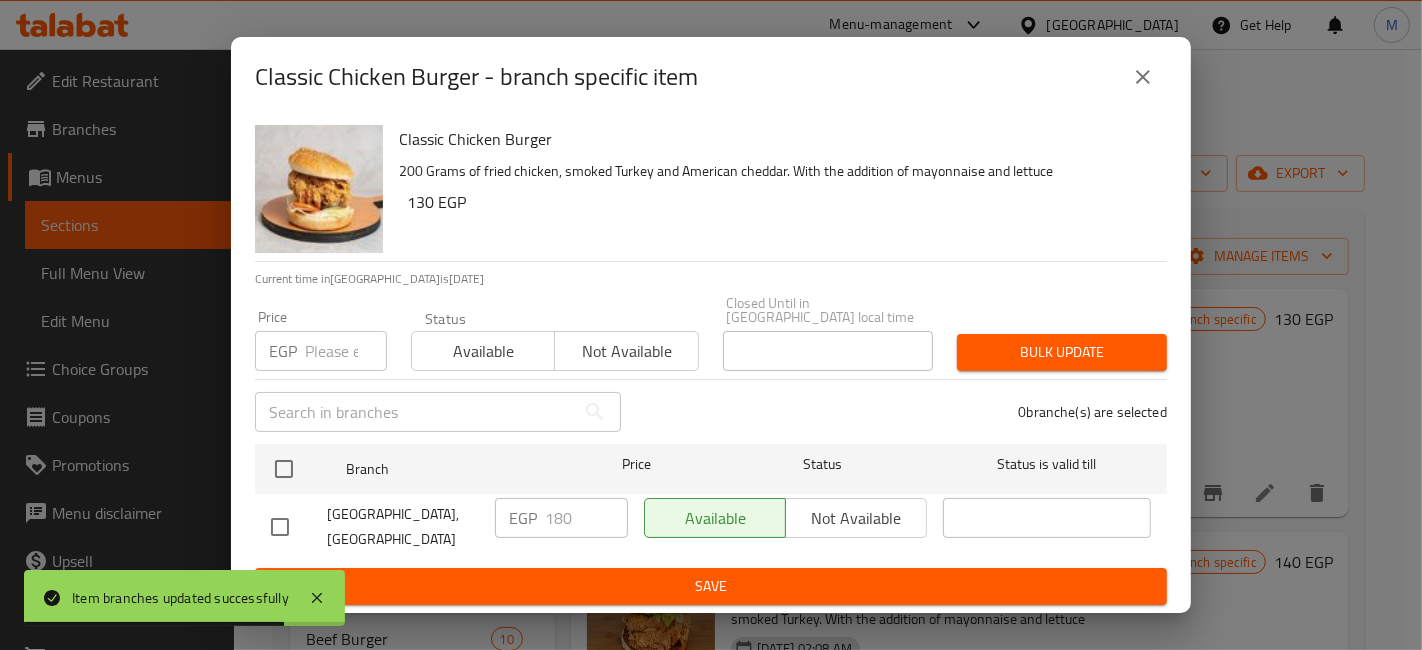 type 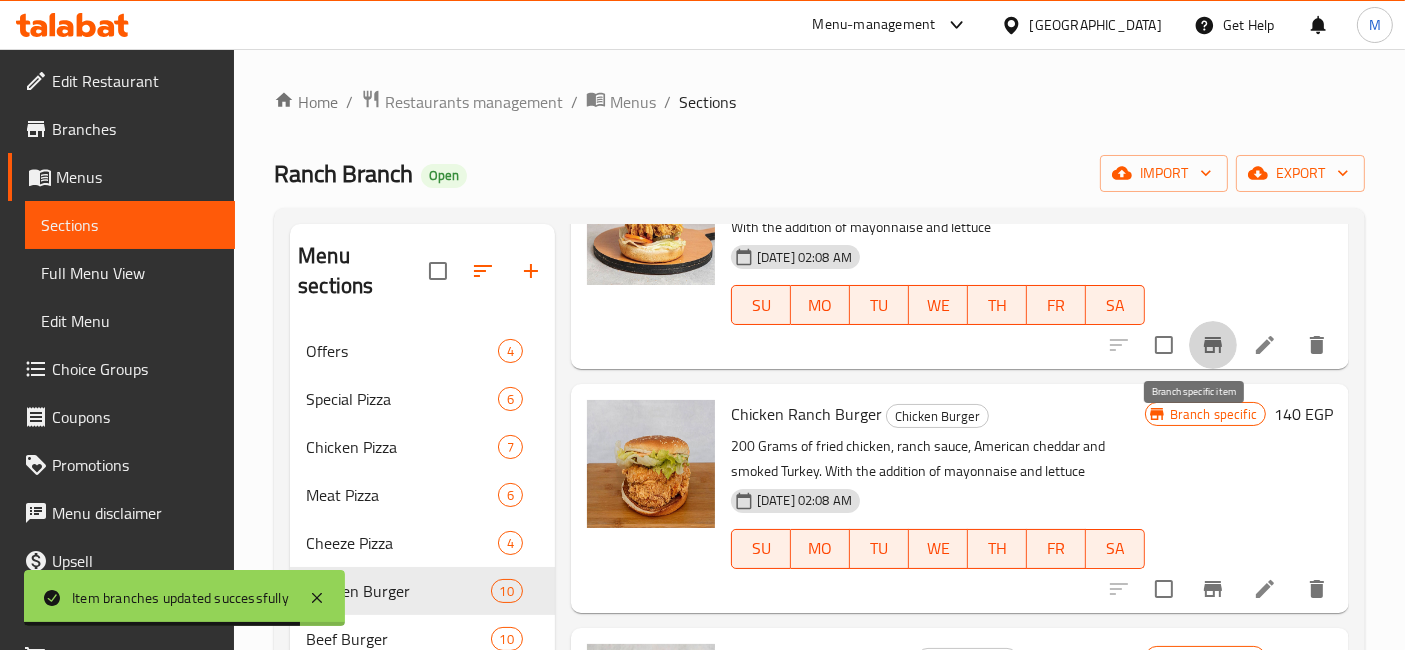 scroll, scrollTop: 222, scrollLeft: 0, axis: vertical 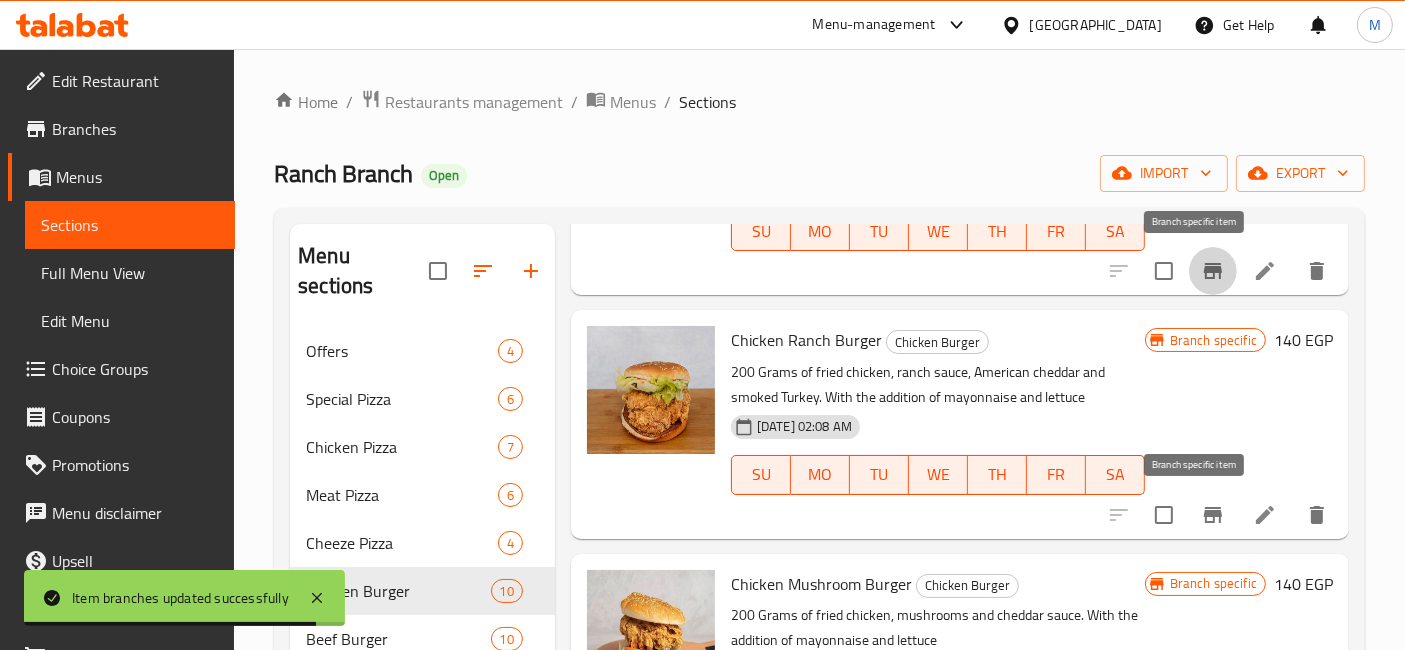 click 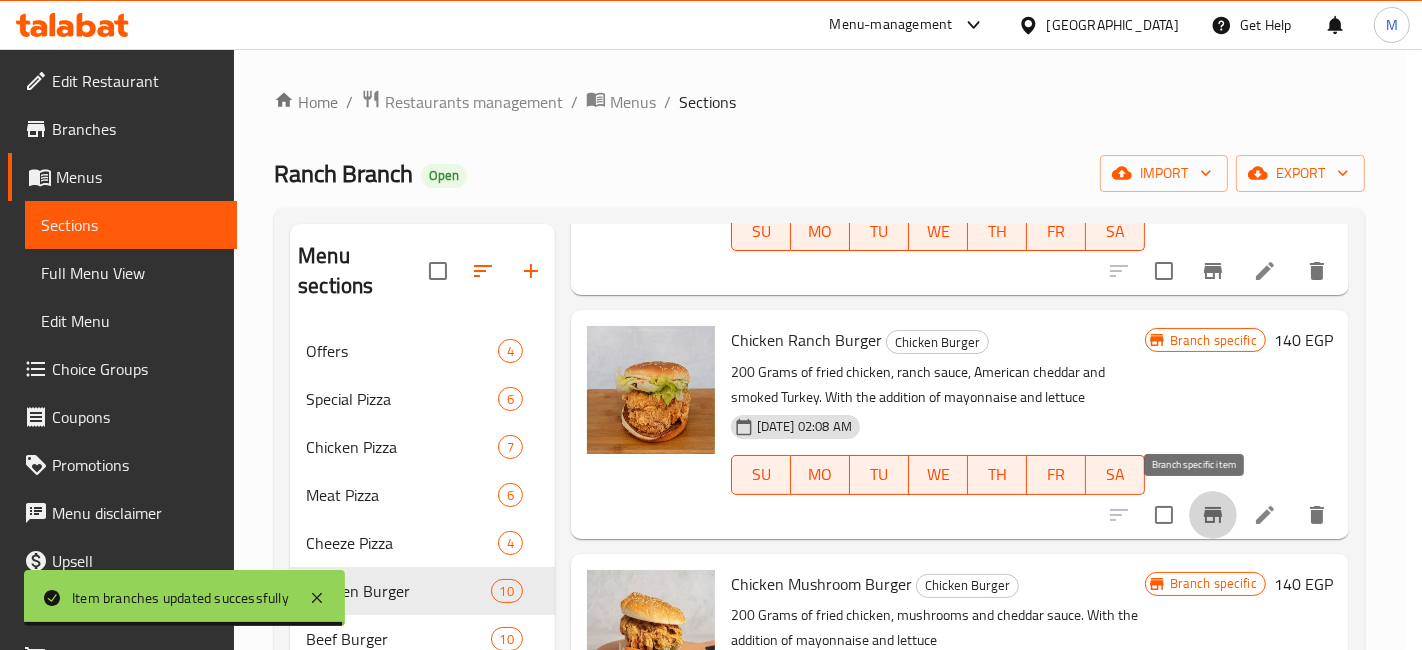 type 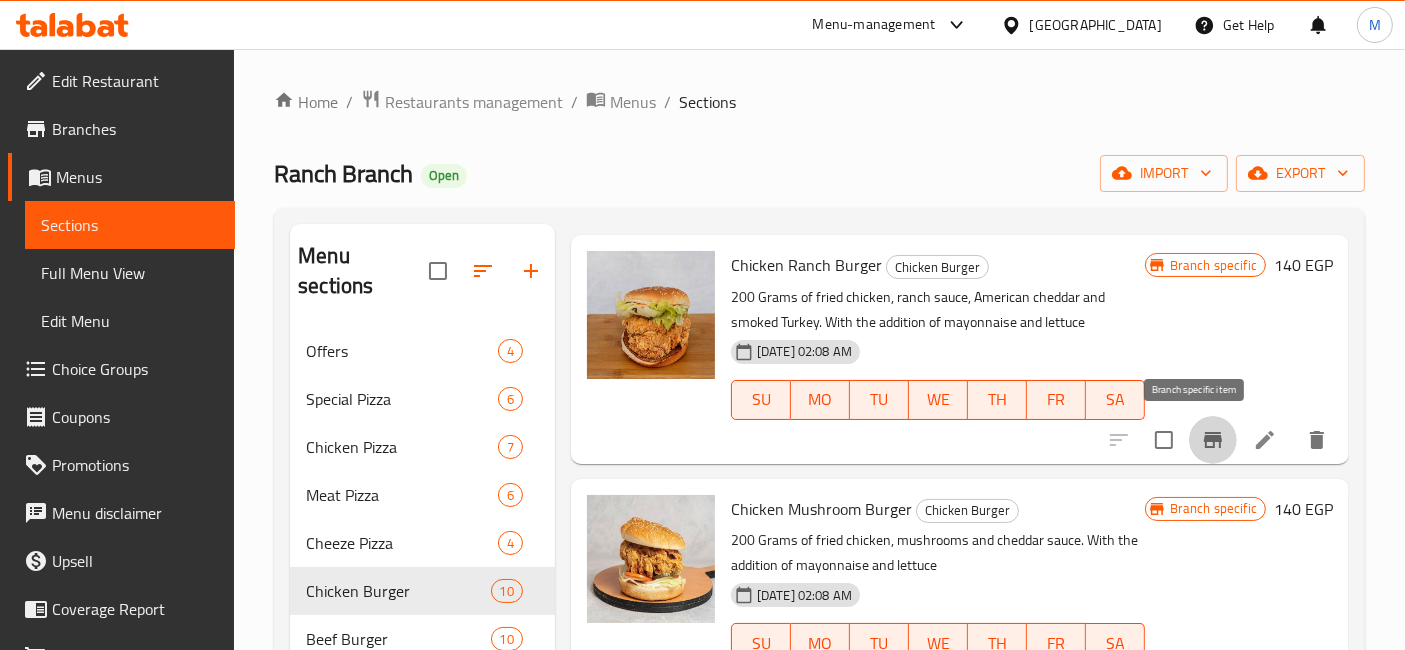 scroll, scrollTop: 333, scrollLeft: 0, axis: vertical 